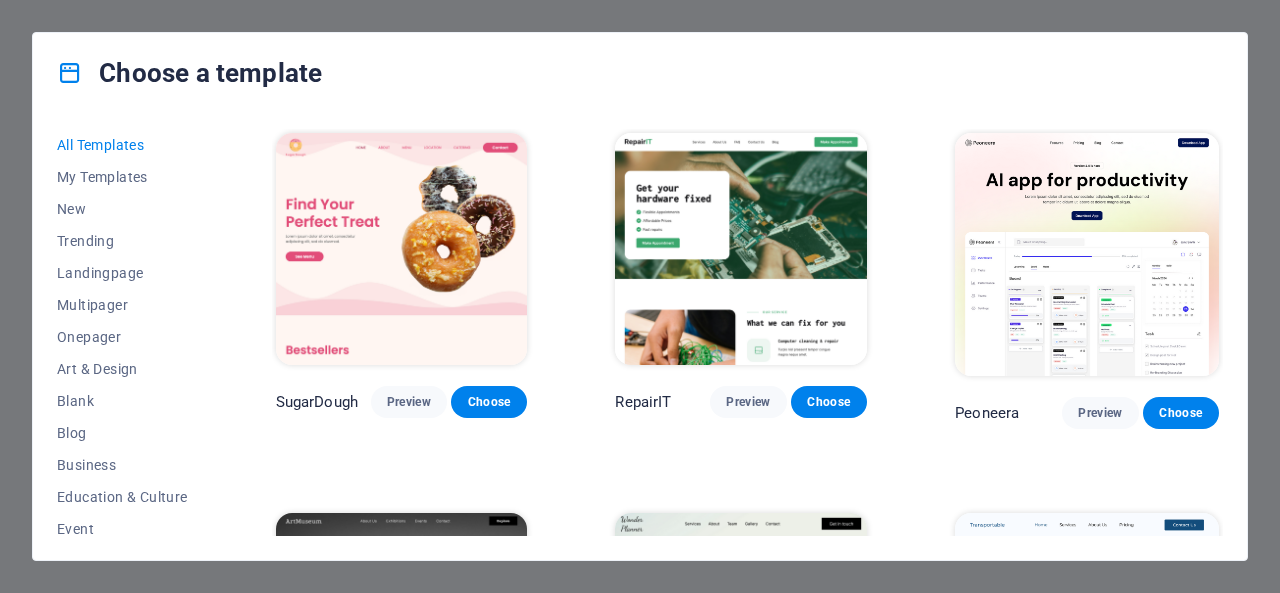 scroll, scrollTop: 0, scrollLeft: 0, axis: both 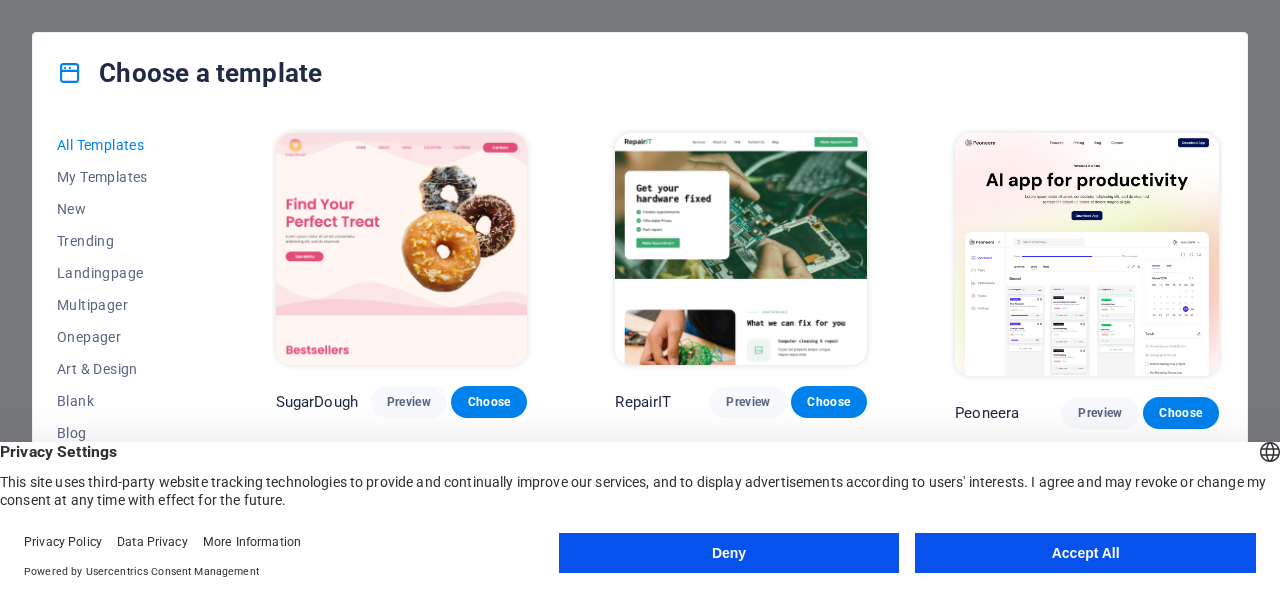 click on "Accept All" at bounding box center (1085, 553) 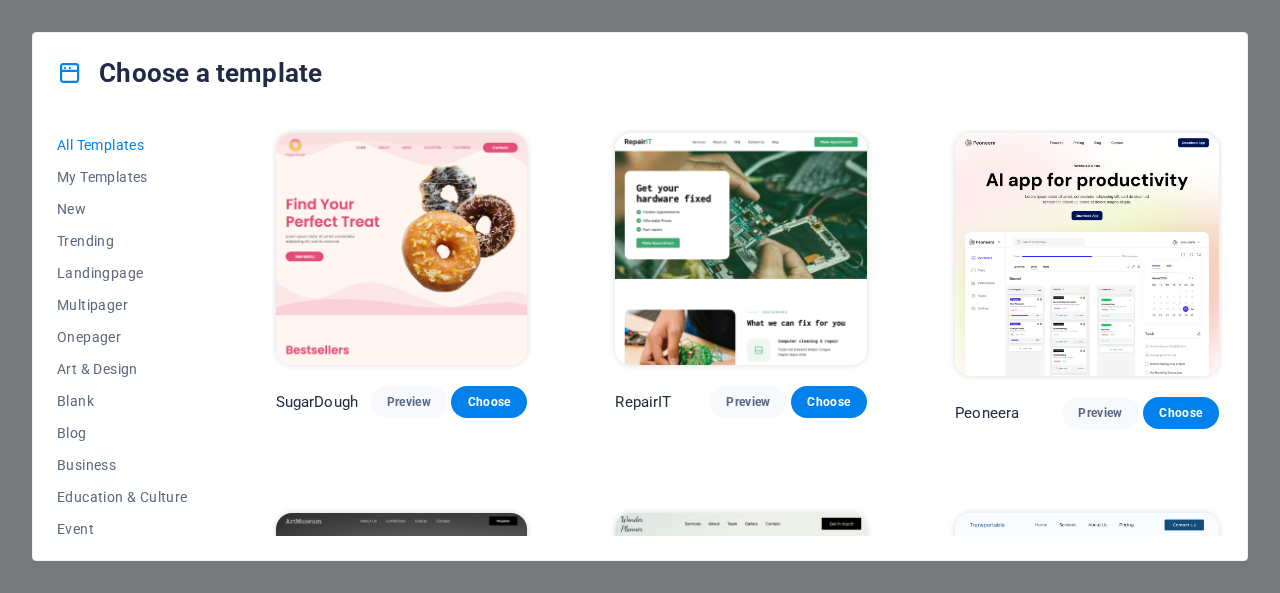 click on "SugarDough Preview Choose RepairIT Preview Choose Peoneera Preview Choose Art Museum Preview Choose Wonder Planner Preview Choose Transportable Preview Choose S&L Preview Choose WePaint Preview Choose Eco-Con Preview Choose MeetUp Preview Choose Help & Care Preview Choose Podcaster Preview Choose Academix Preview Choose BIG Barber Shop Preview Choose Health & Food Preview Choose UrbanNest Interiors Preview Choose Green Change Preview Choose The Beauty Temple Preview Choose WeTrain Preview Choose Cleaner Preview Choose Johanna James Preview Choose Delicioso Preview Choose Dream Garden Preview Choose LumeDeAqua Preview Choose Pets Care Preview Choose SafeSpace Preview Choose Midnight Rain Bar Preview Choose Drive Preview Choose Estator Preview Choose Health Group Preview Choose MakeIt Agency Preview Choose Wanderlust Preview Choose WeSpa Preview Choose BERLIN Preview Choose Gadgets Preview Choose CoffeeScience Preview Choose CoachLife Preview Choose Cafe de Oceana Preview Choose Max Hatzy Preview Choose Preview" at bounding box center [747, 10559] 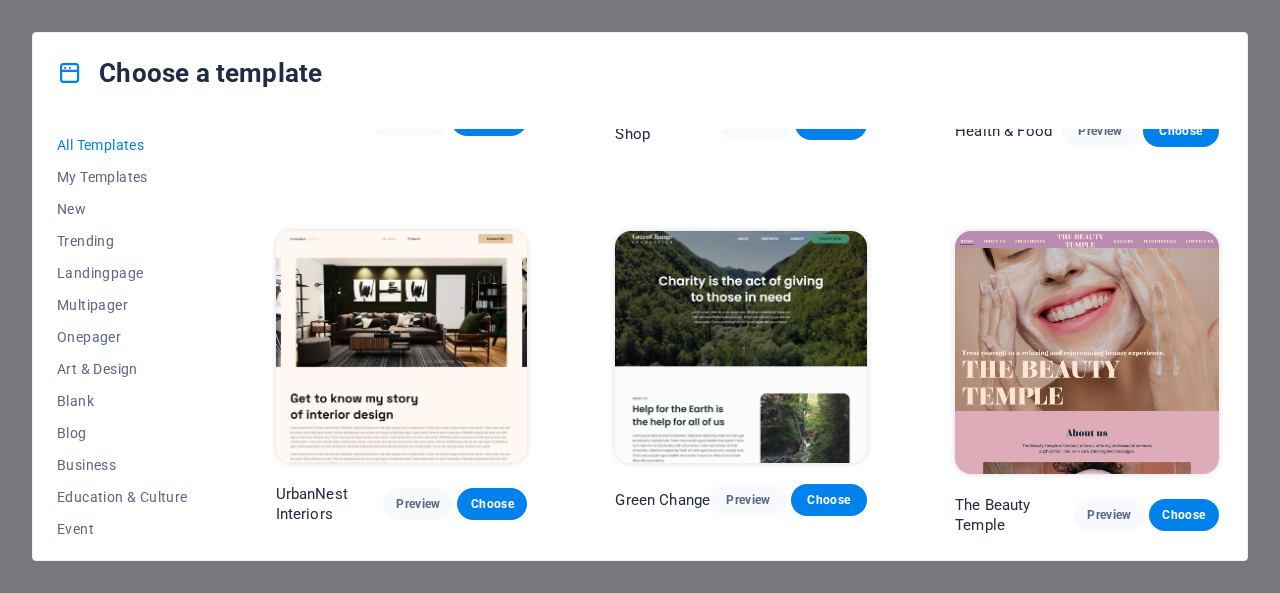 scroll, scrollTop: 1907, scrollLeft: 0, axis: vertical 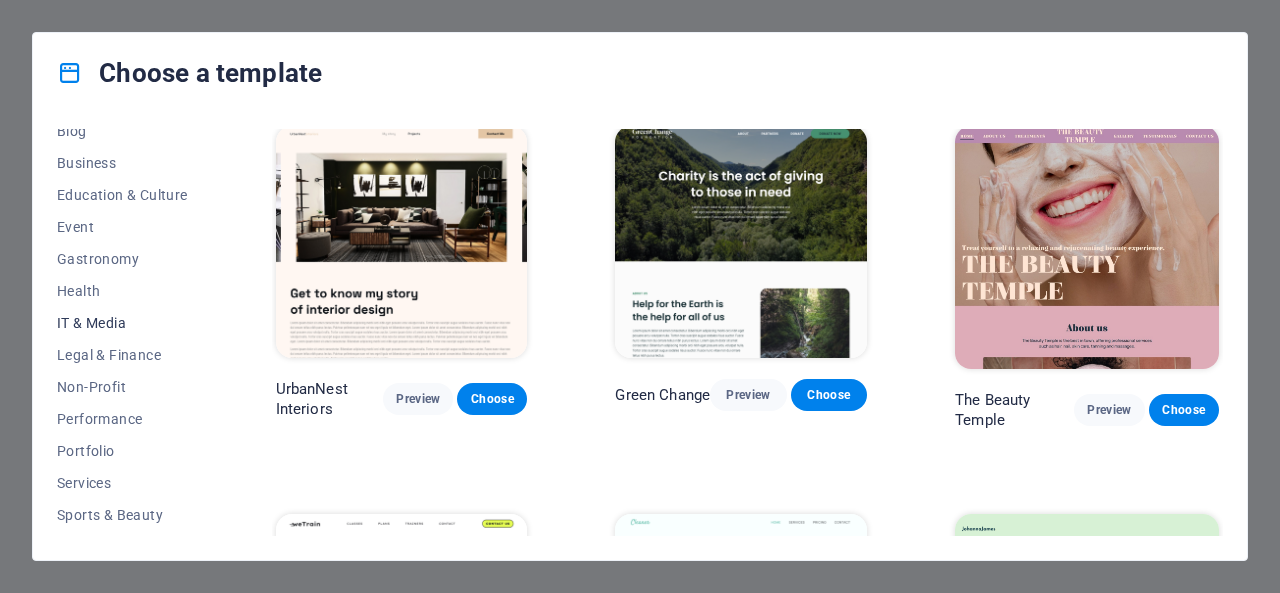 click on "IT & Media" at bounding box center (122, 323) 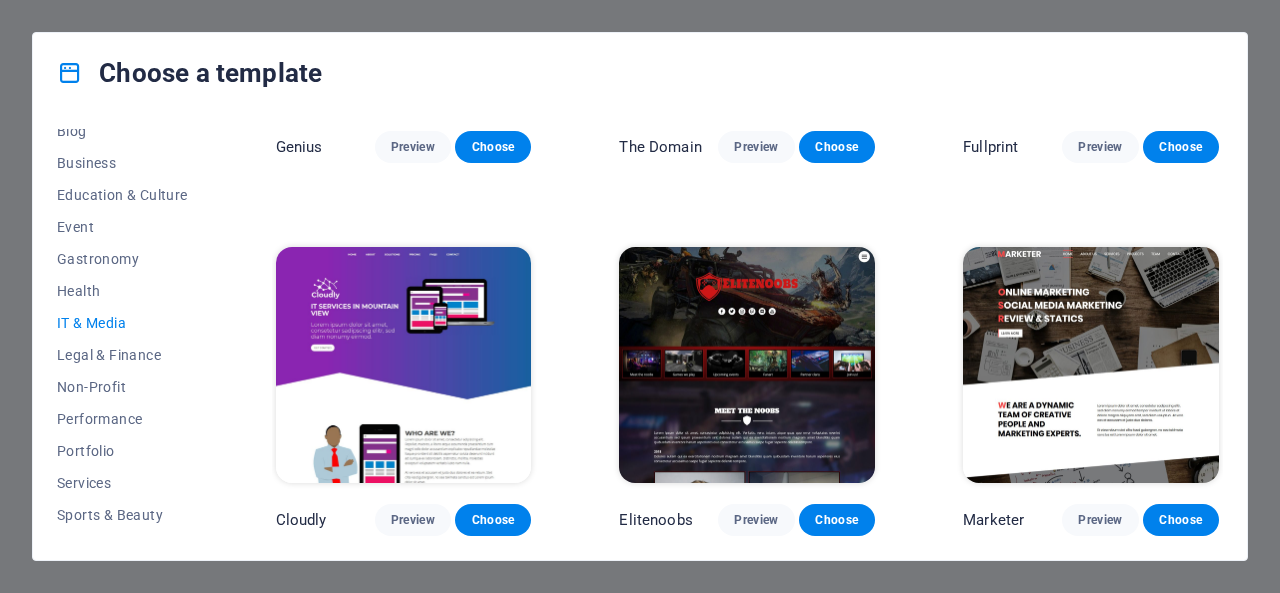 scroll, scrollTop: 1001, scrollLeft: 0, axis: vertical 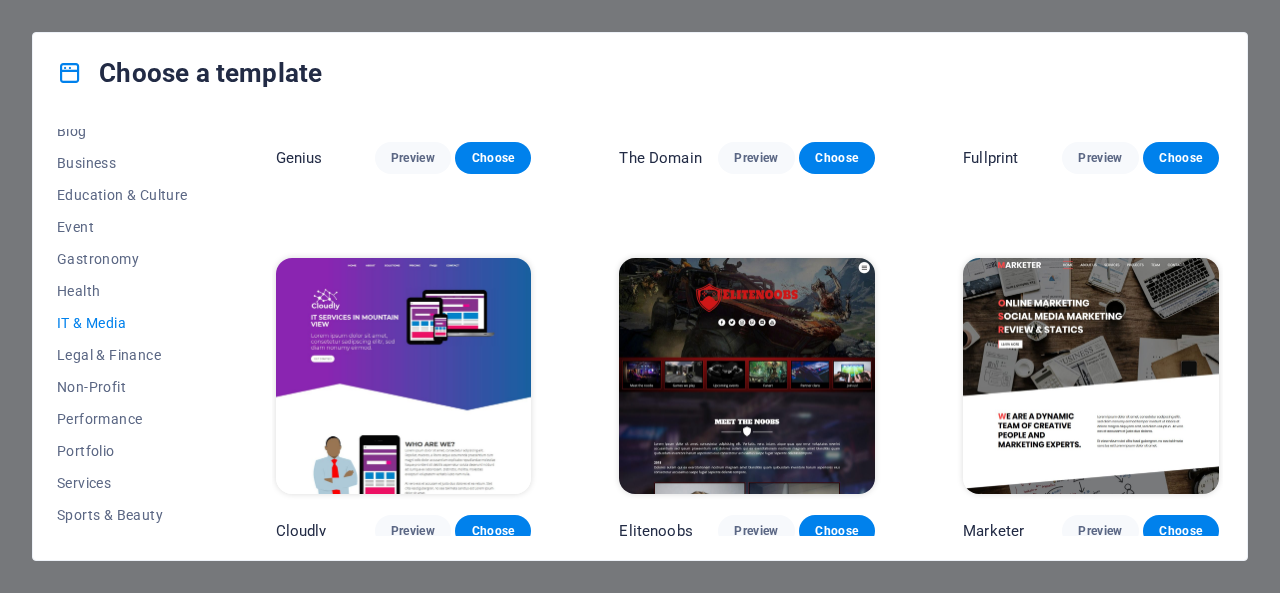 click on "IT & Media" at bounding box center [122, 323] 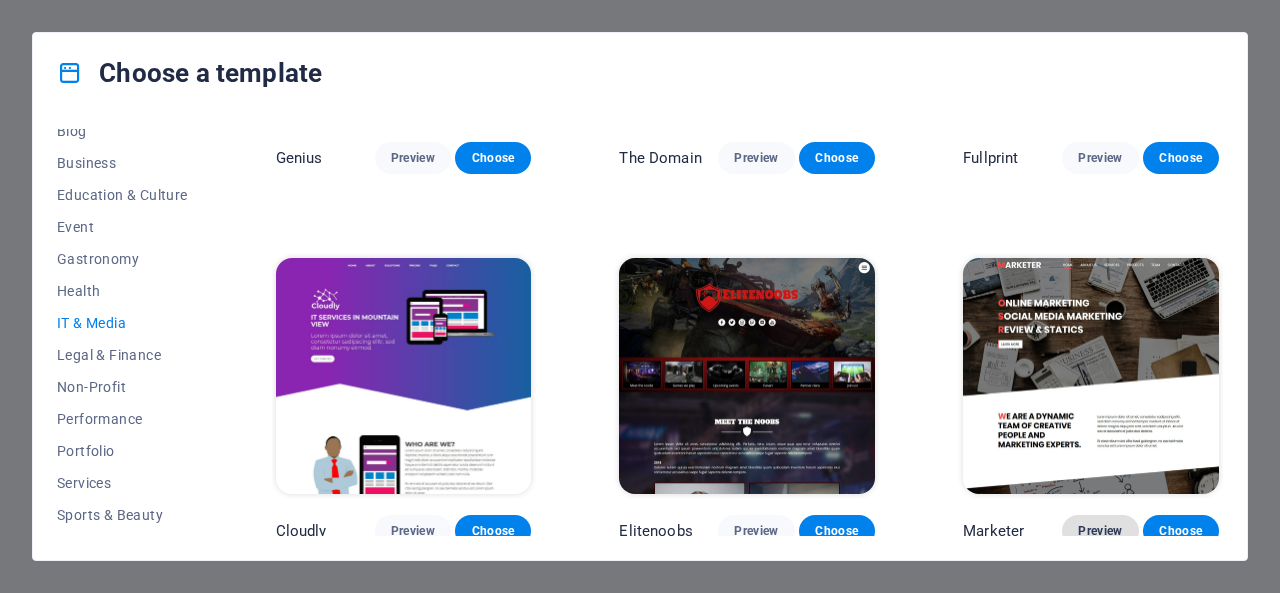click on "Preview" at bounding box center [1100, 531] 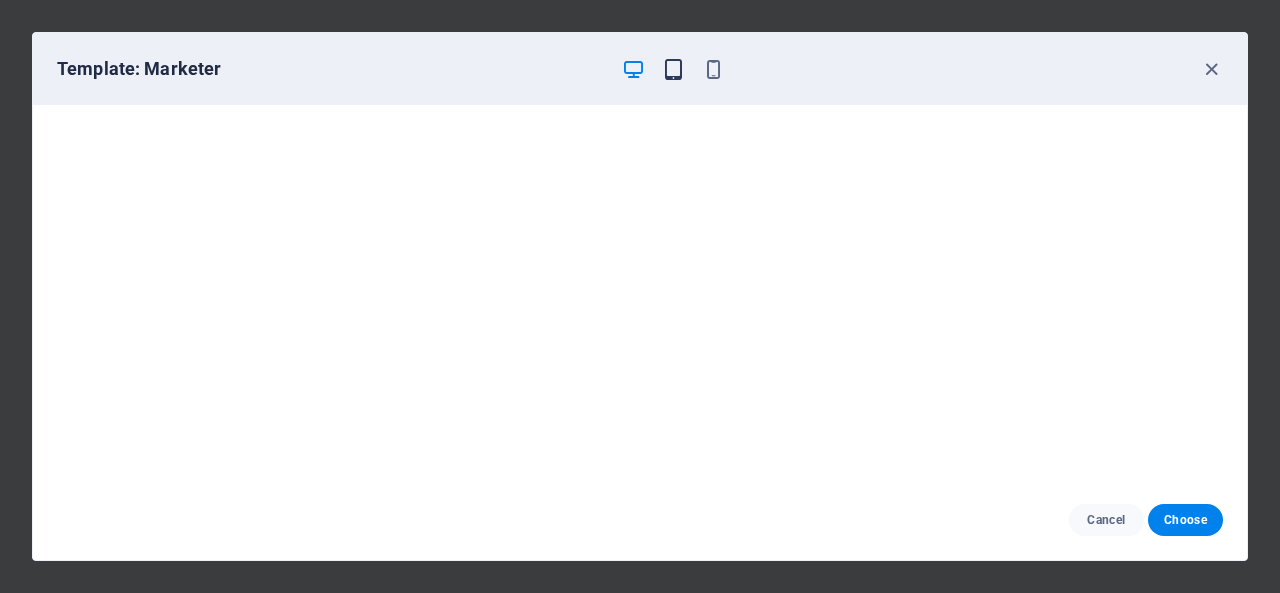 click at bounding box center (673, 69) 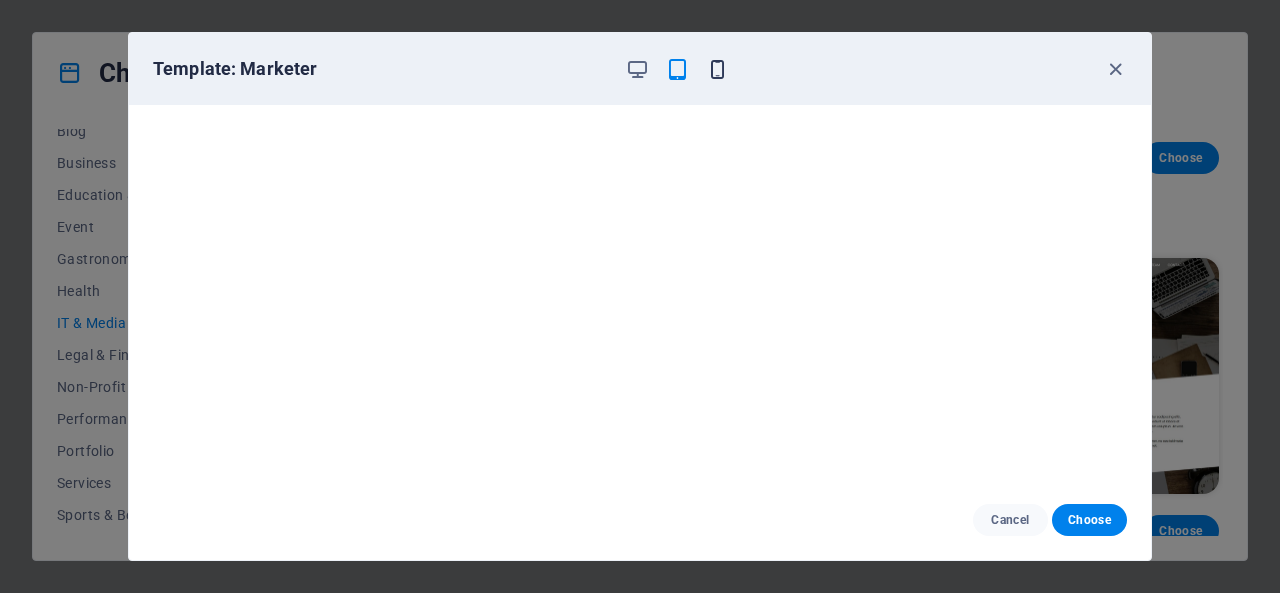 click at bounding box center (717, 69) 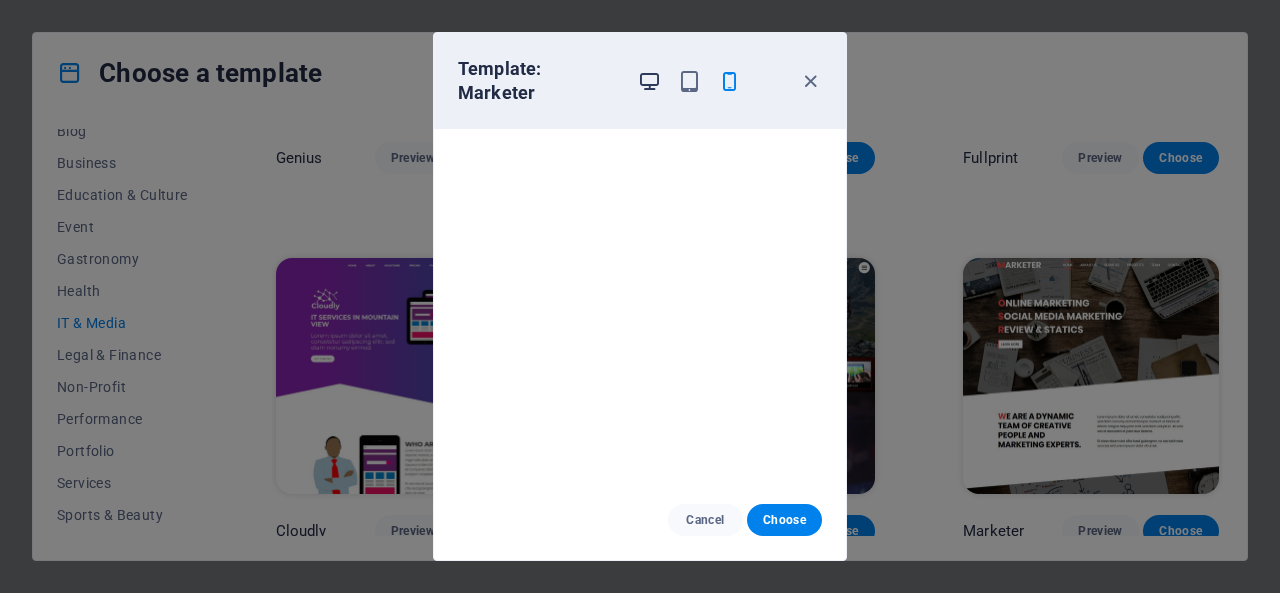 click at bounding box center [649, 81] 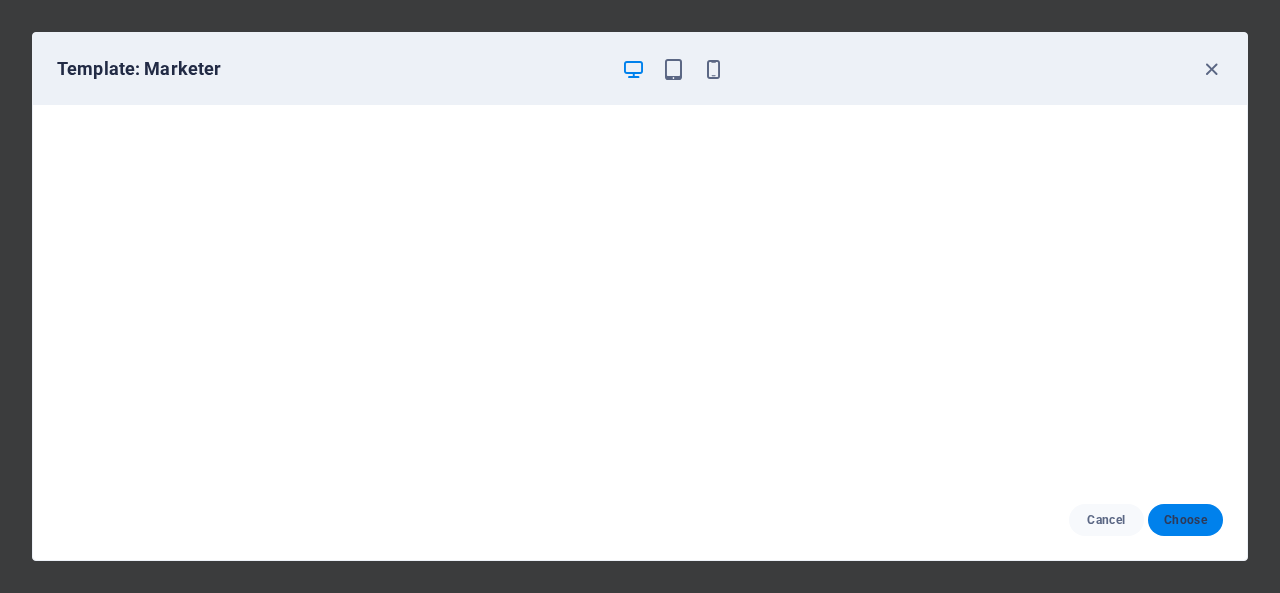 click on "Choose" at bounding box center [1185, 520] 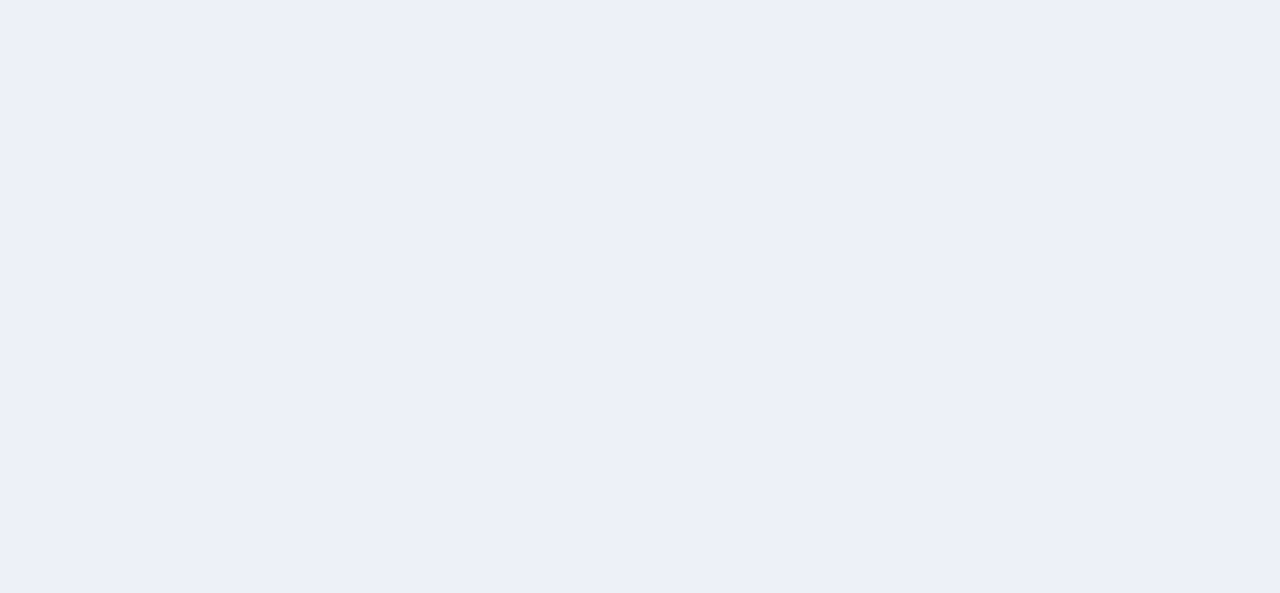 scroll, scrollTop: 0, scrollLeft: 0, axis: both 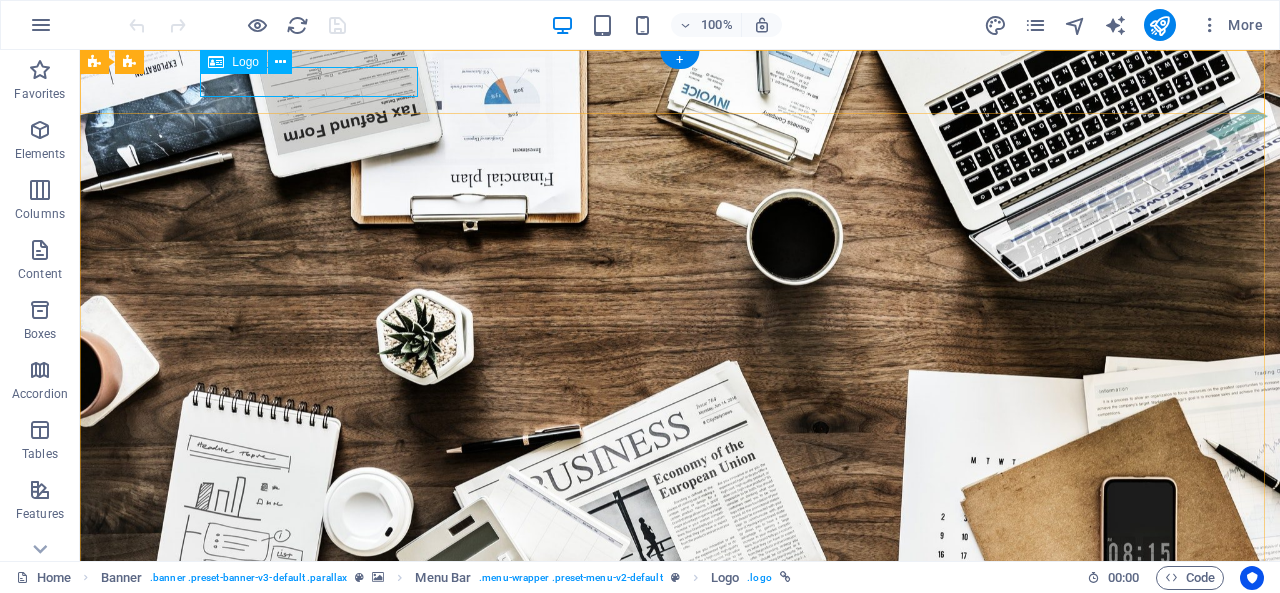 click at bounding box center (680, 619) 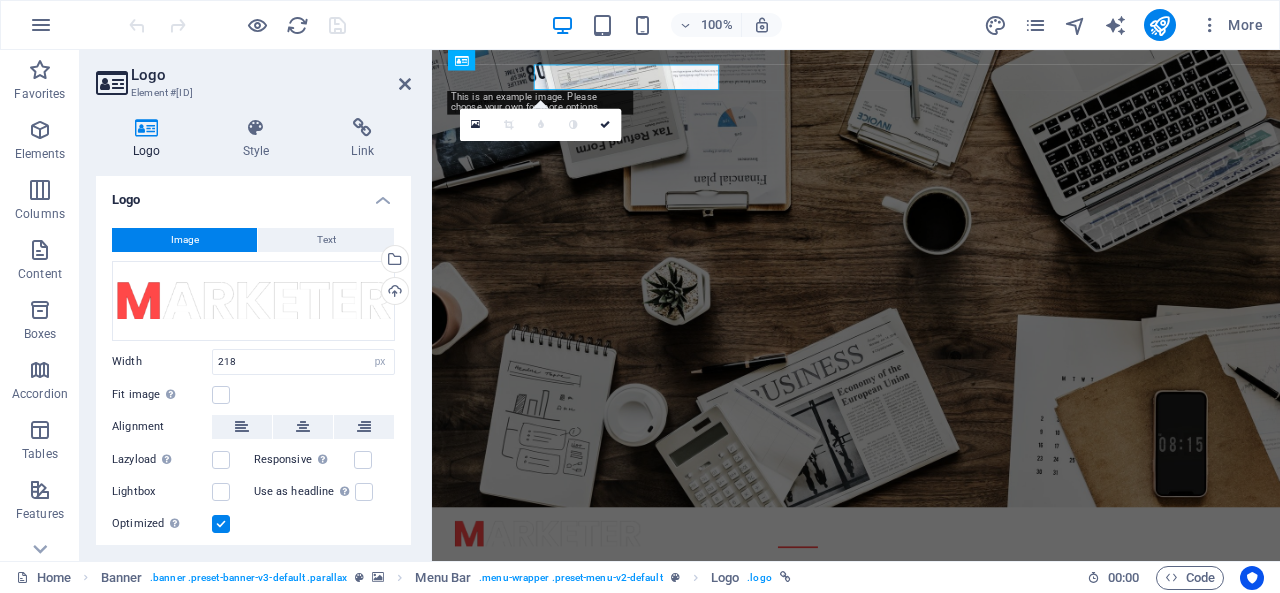click at bounding box center (405, 84) 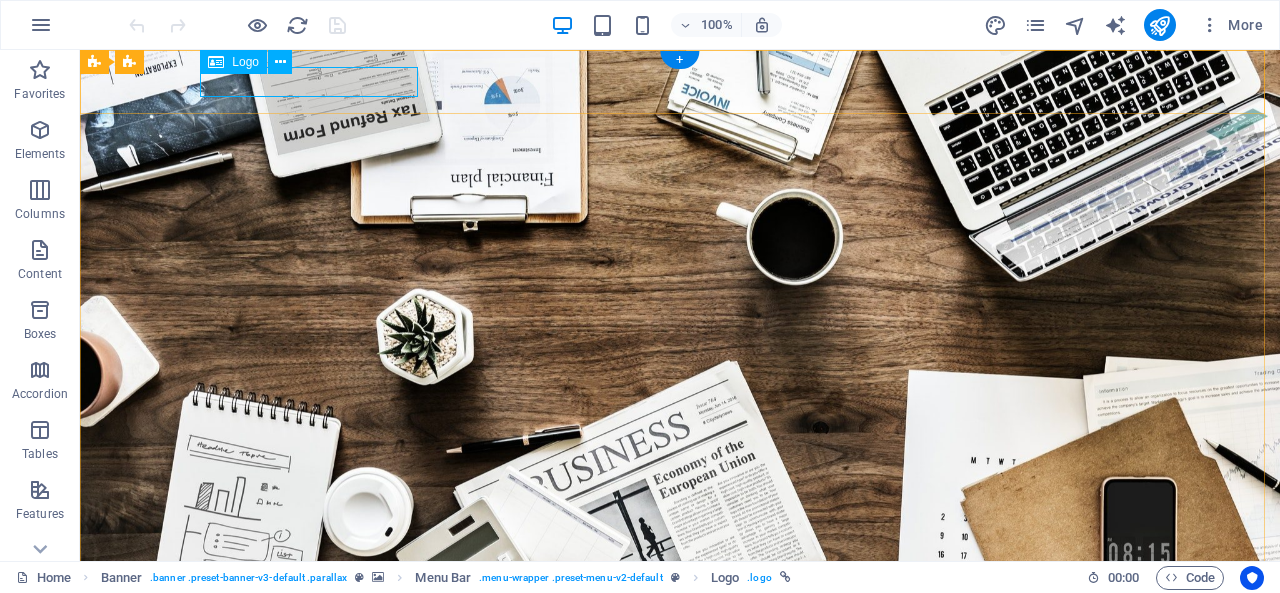 click at bounding box center [680, 619] 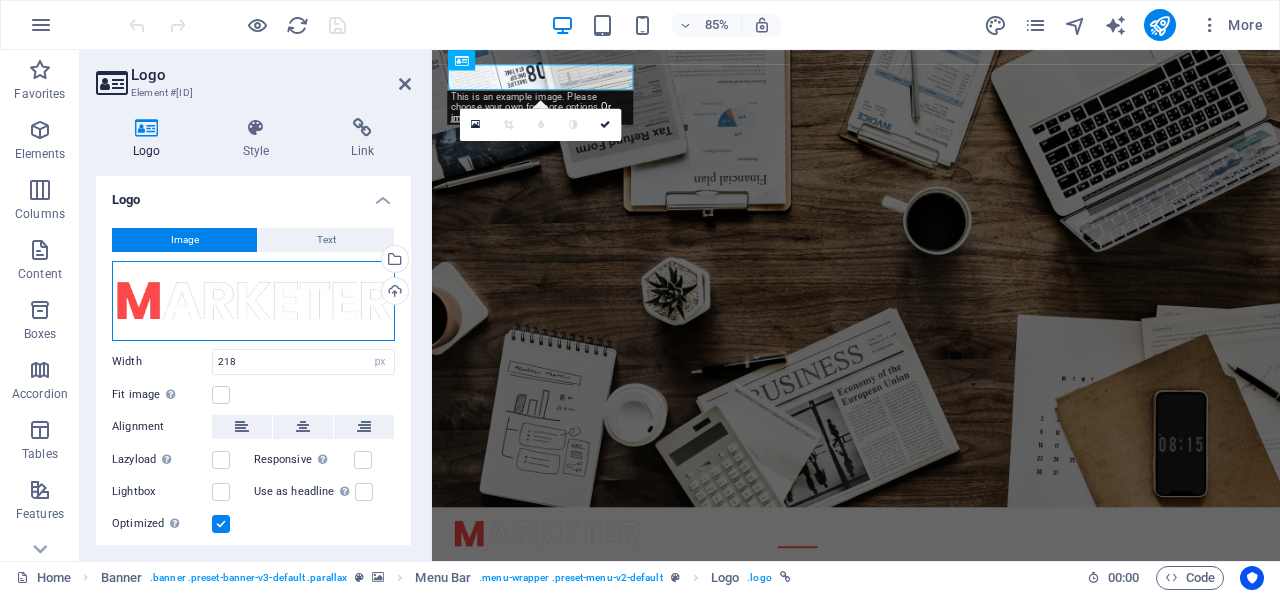 click on "Drag files here, click to choose files or select files from Files or our free stock photos & videos" at bounding box center (253, 301) 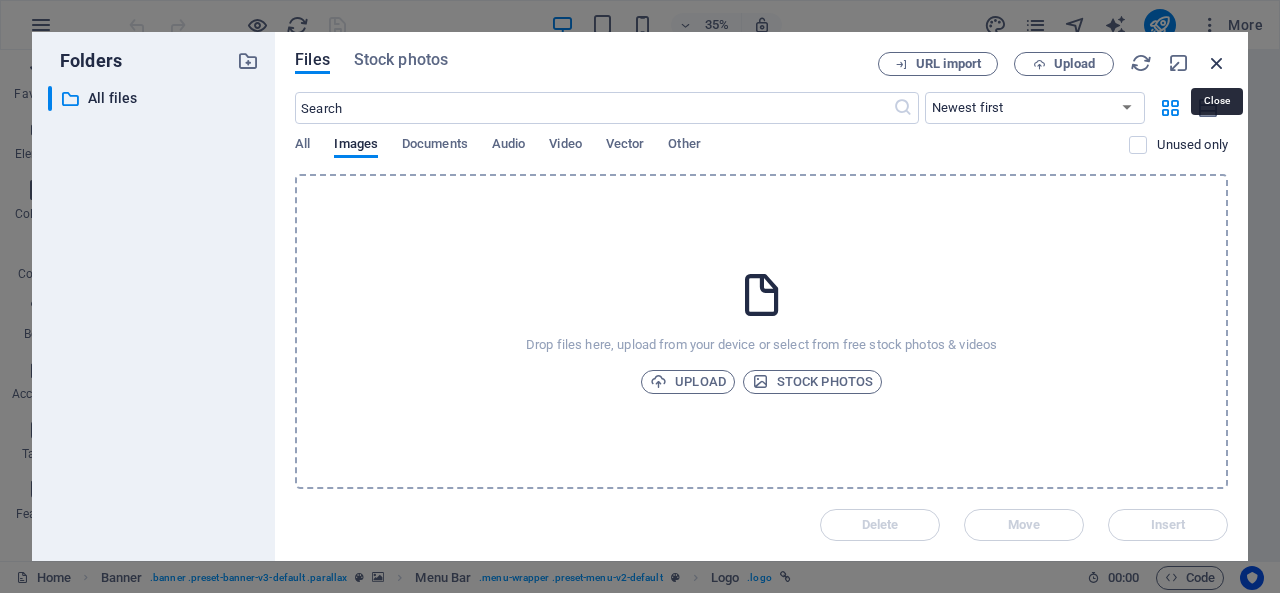 click at bounding box center [1217, 63] 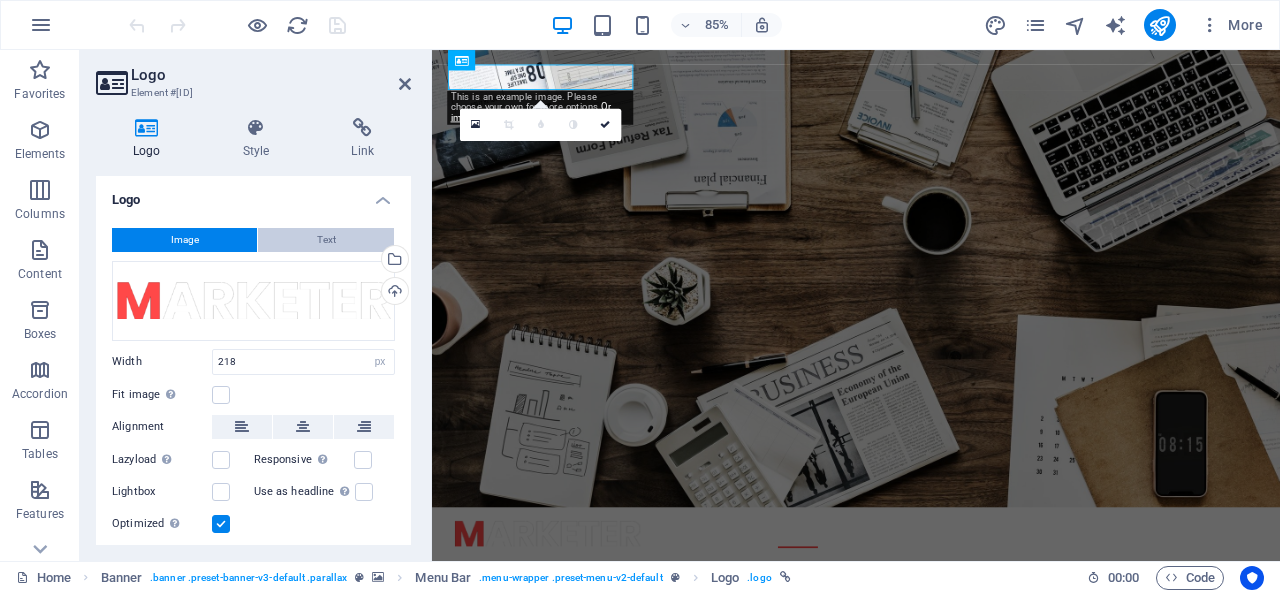 click on "Text" at bounding box center (326, 240) 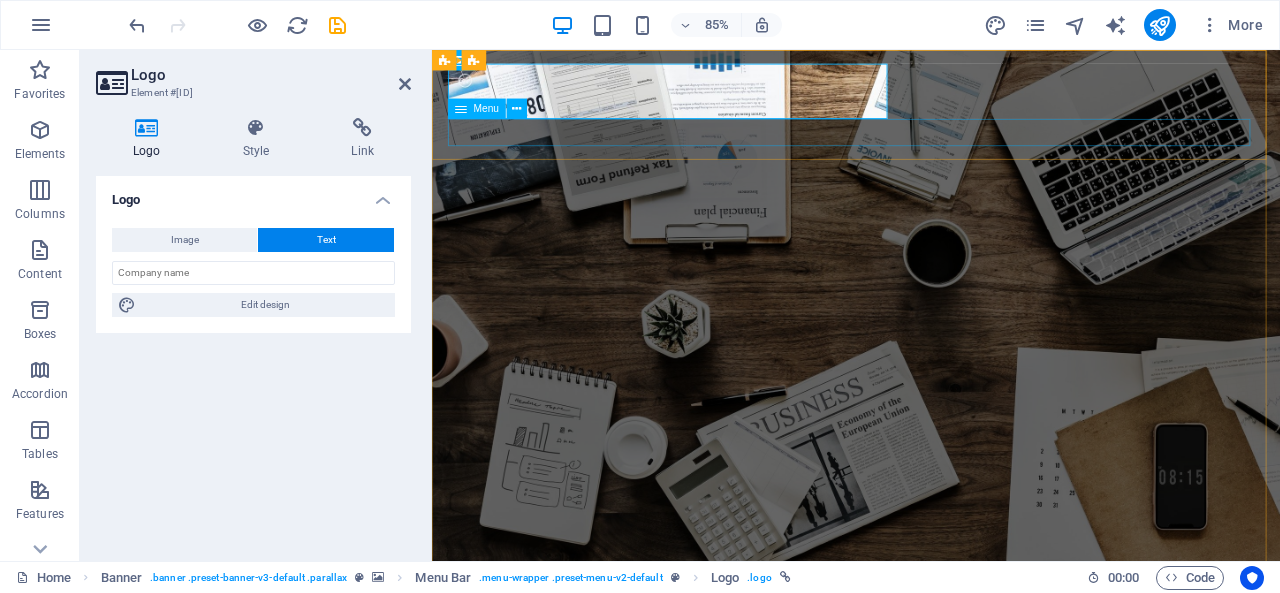 click on "Home About us Services Projects Team Contact" at bounding box center (931, 762) 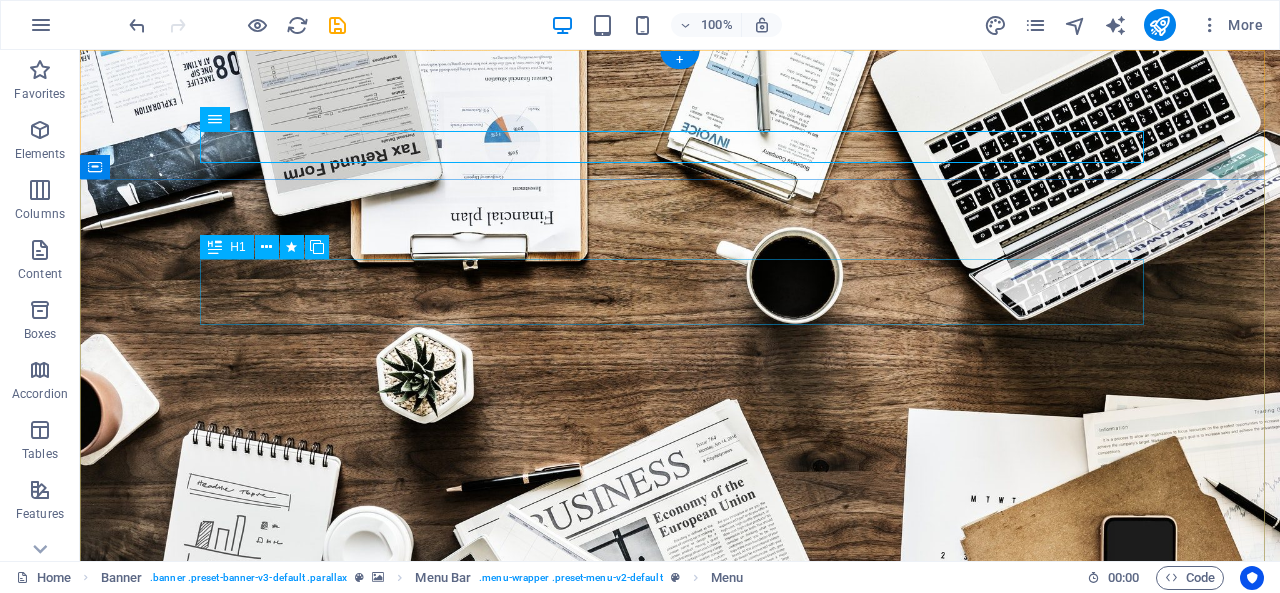 click on "O nline Marketing" at bounding box center (680, 906) 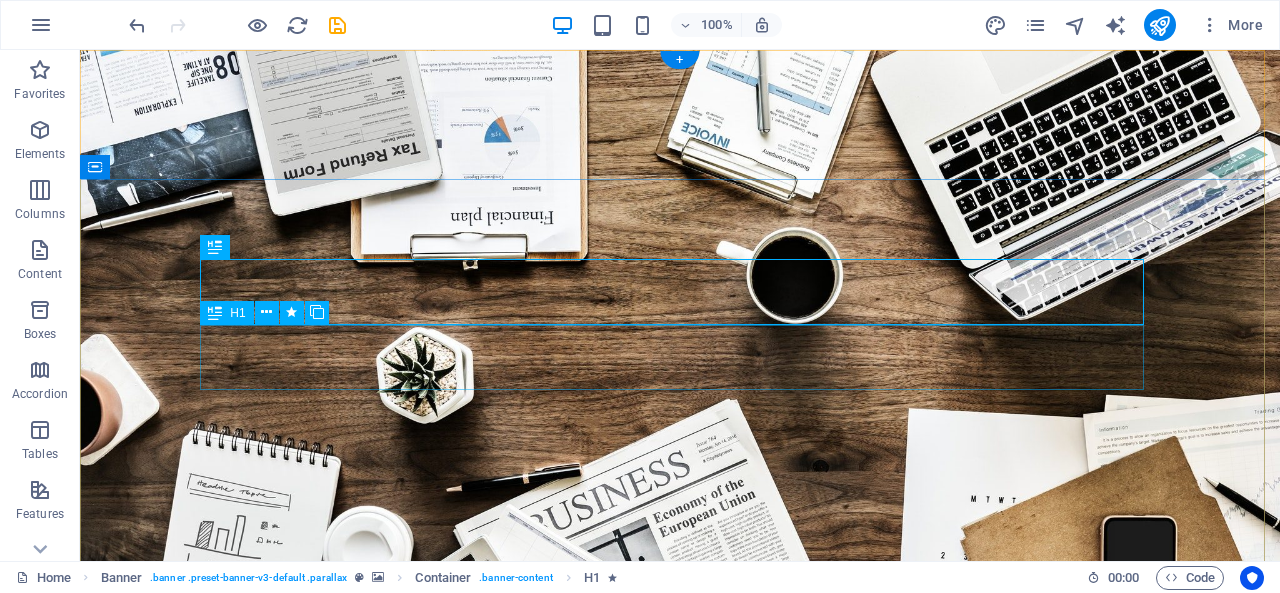 click on "S OCIAL MEDIA MARKETING" at bounding box center [680, 972] 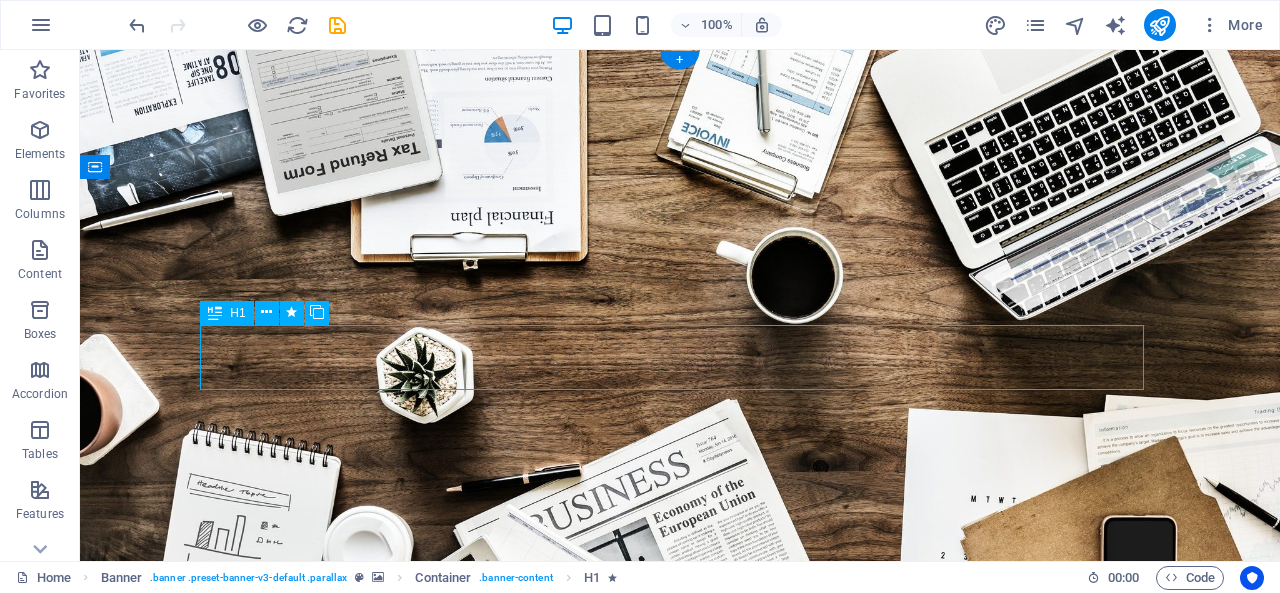 click on "S OCIAL MEDIA MARKETING" at bounding box center [680, 972] 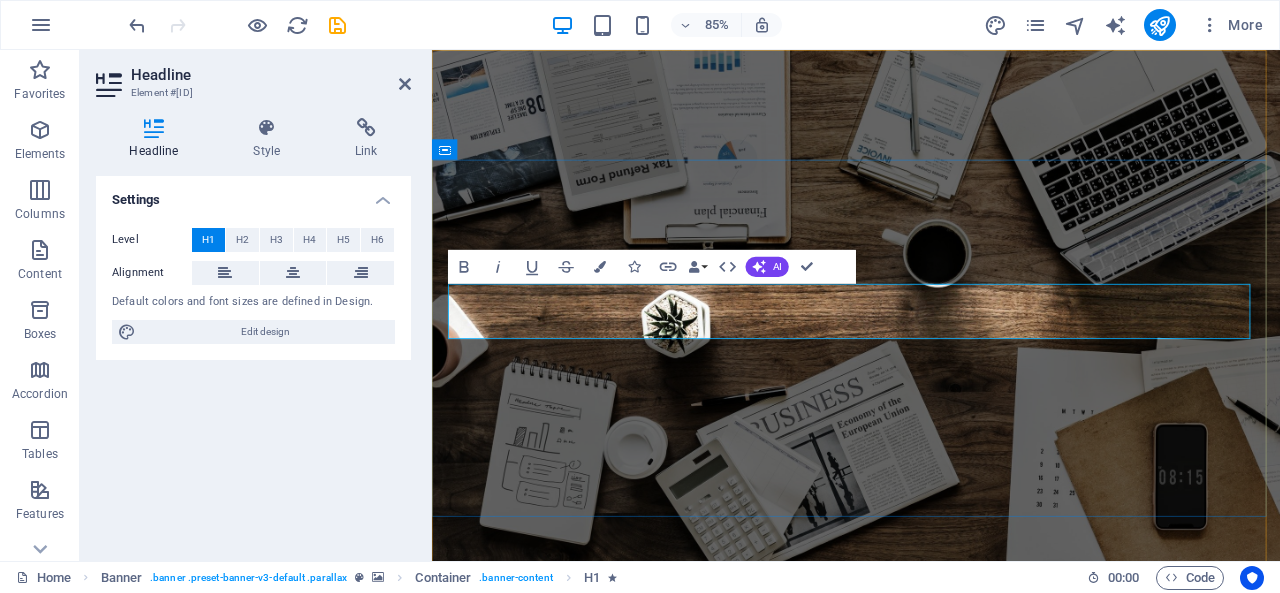 click on "OCIAL MEDIA MARKETING" at bounding box center [835, 972] 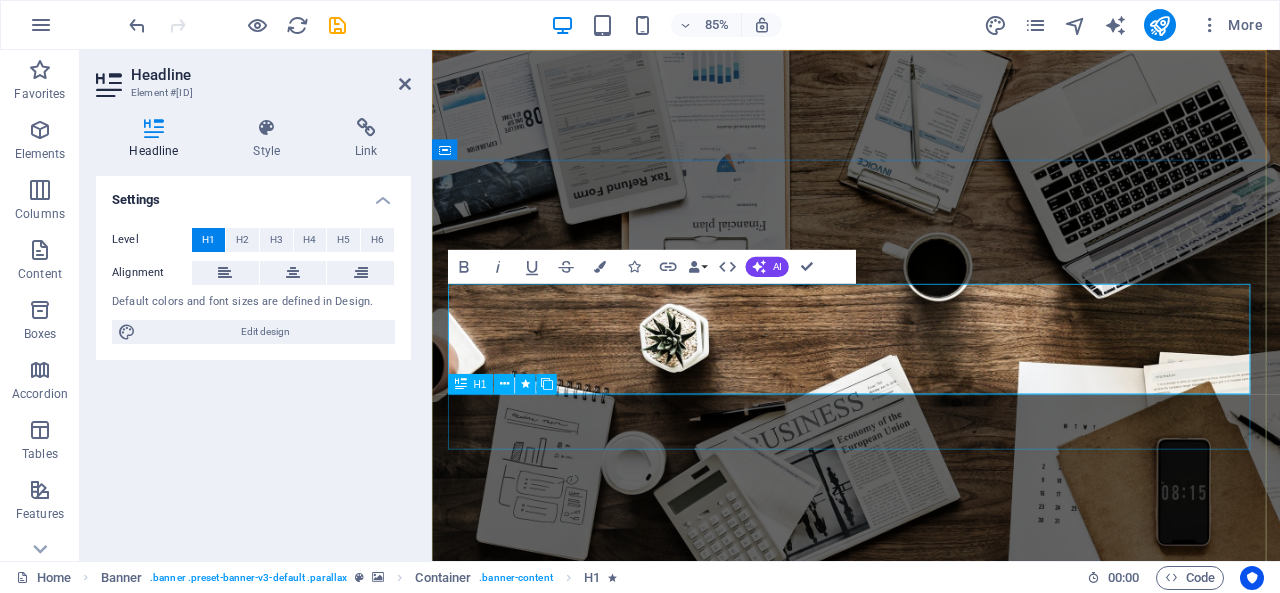 click on "R EVIEW & STATISTICS" at bounding box center (931, 1135) 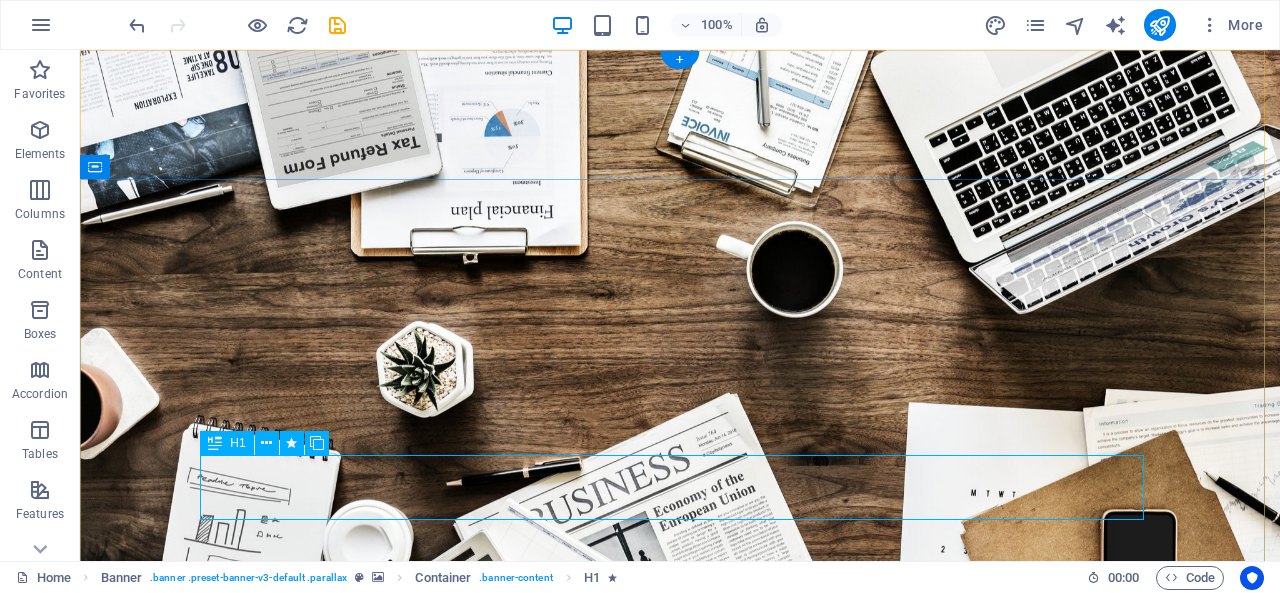 click on "R EVIEW & STATISTICS" at bounding box center [680, 1090] 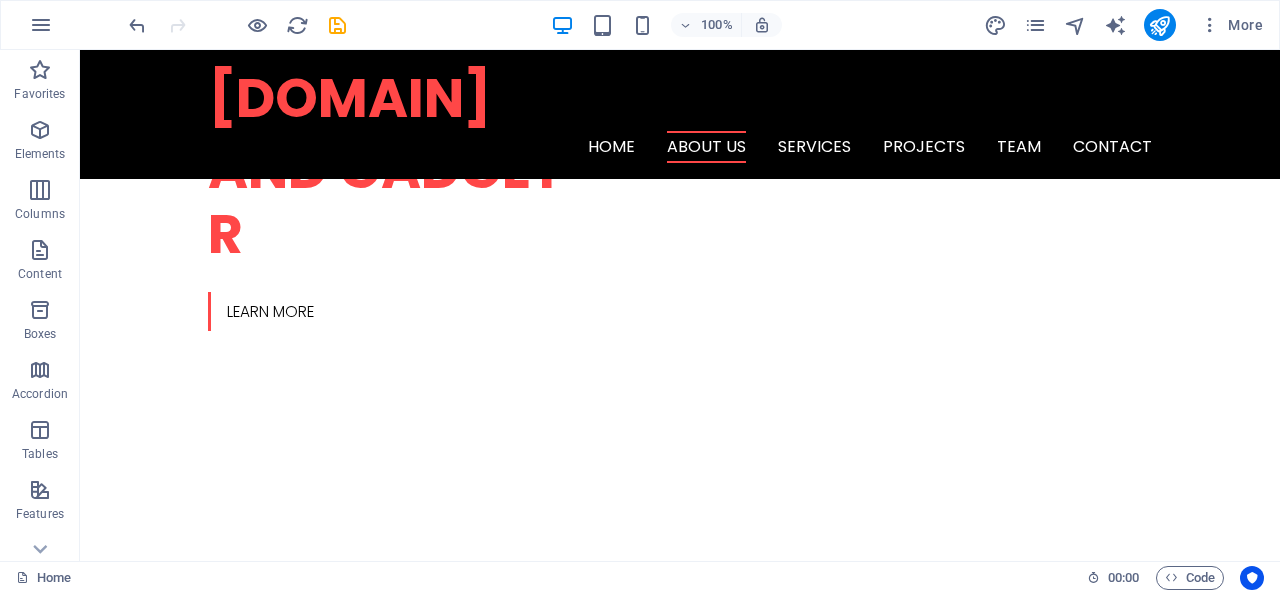 scroll, scrollTop: 0, scrollLeft: 0, axis: both 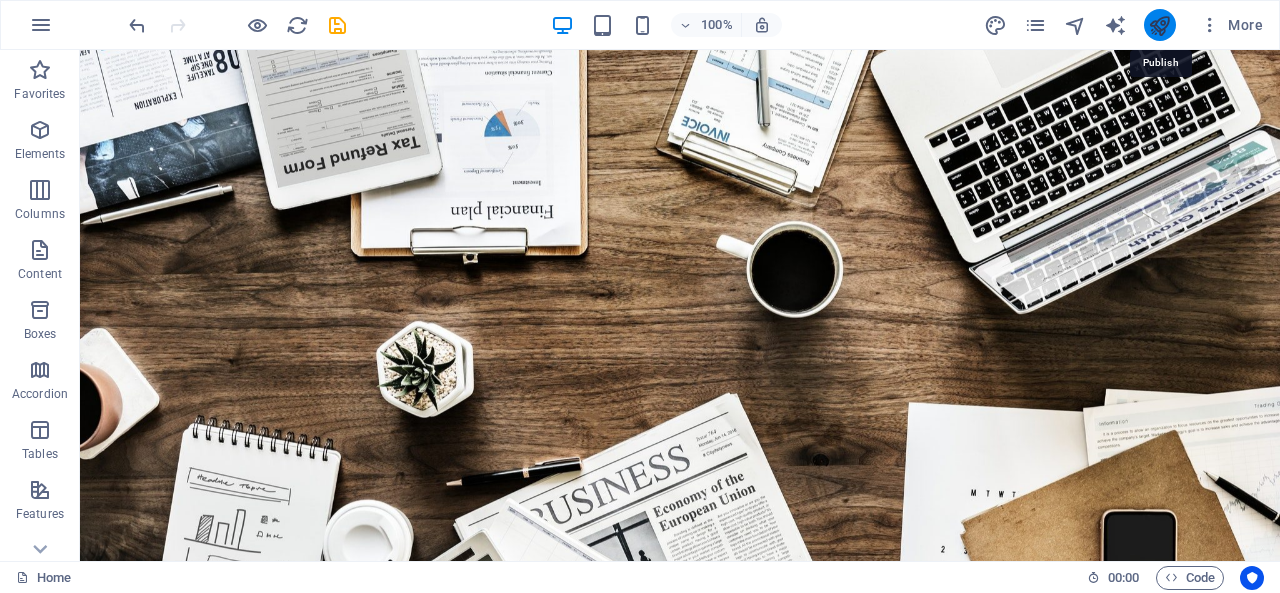 click at bounding box center [1159, 25] 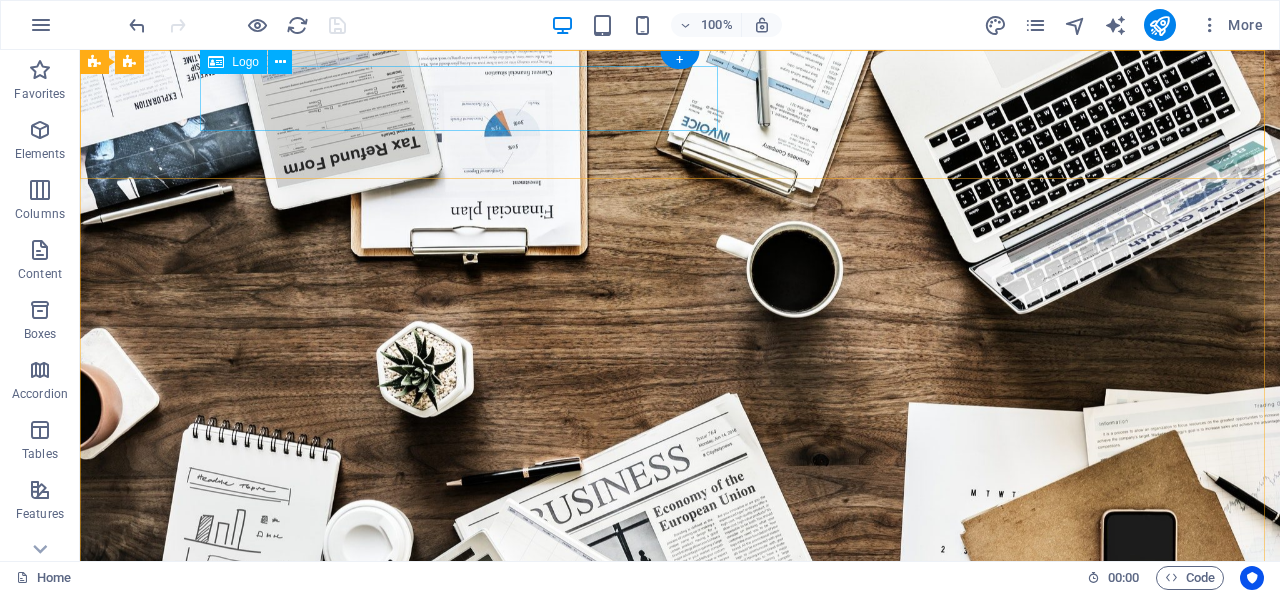click on "[DOMAIN]" at bounding box center [680, 701] 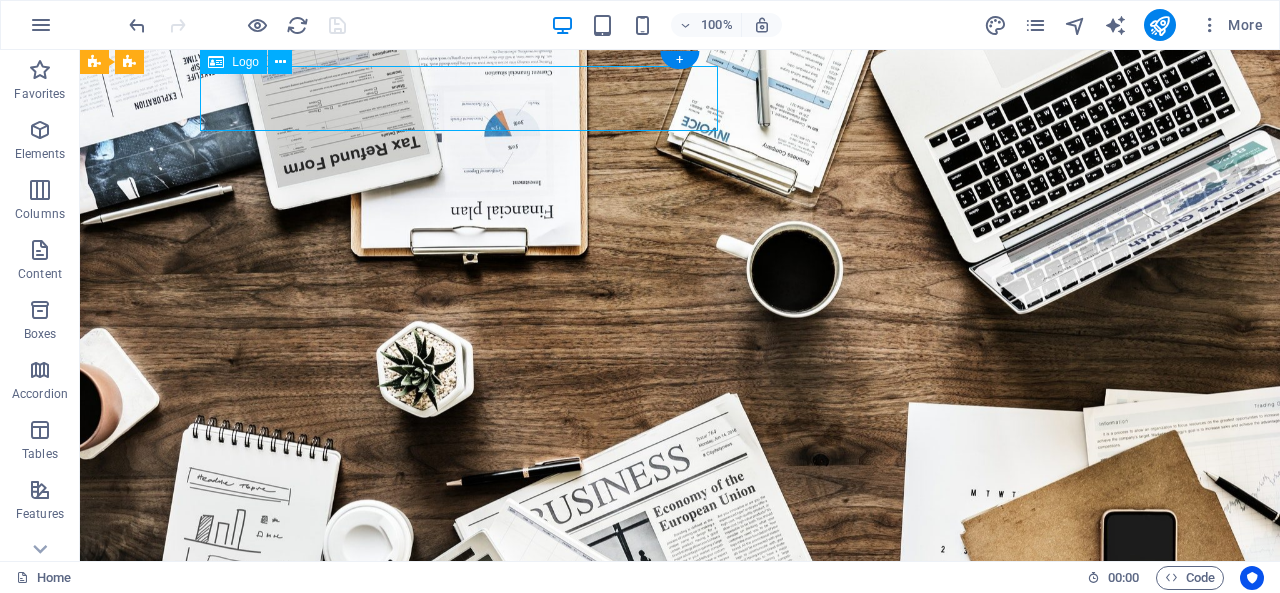 click on "[DOMAIN]" at bounding box center (680, 701) 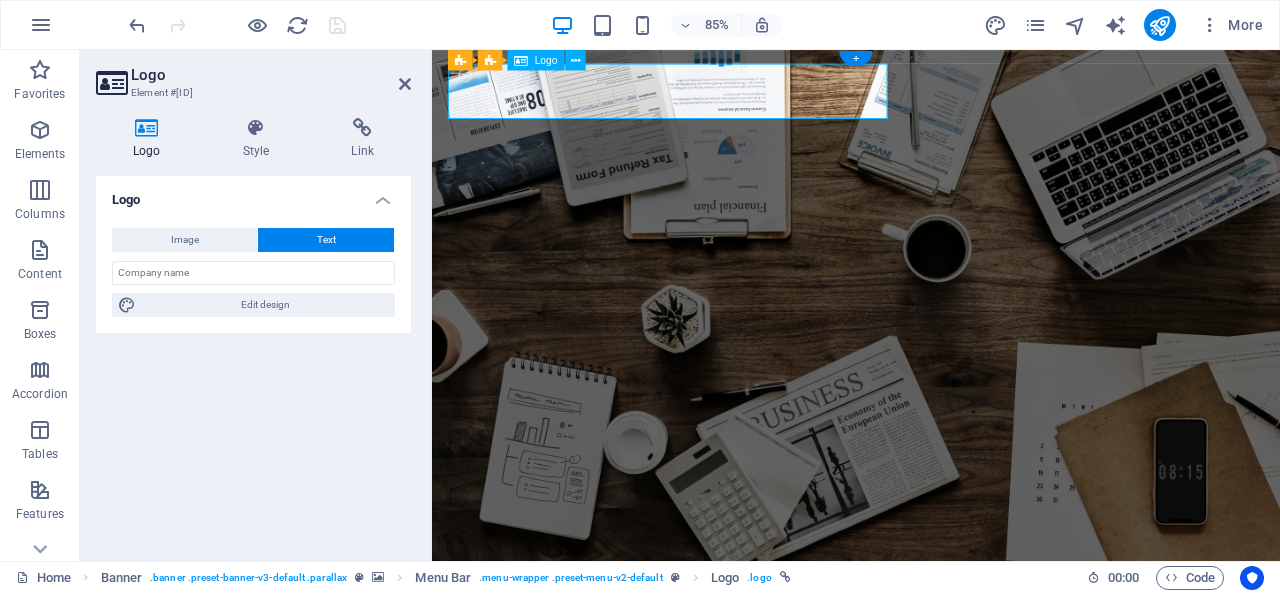 click on "chisavs.name.ng" at bounding box center [931, 701] 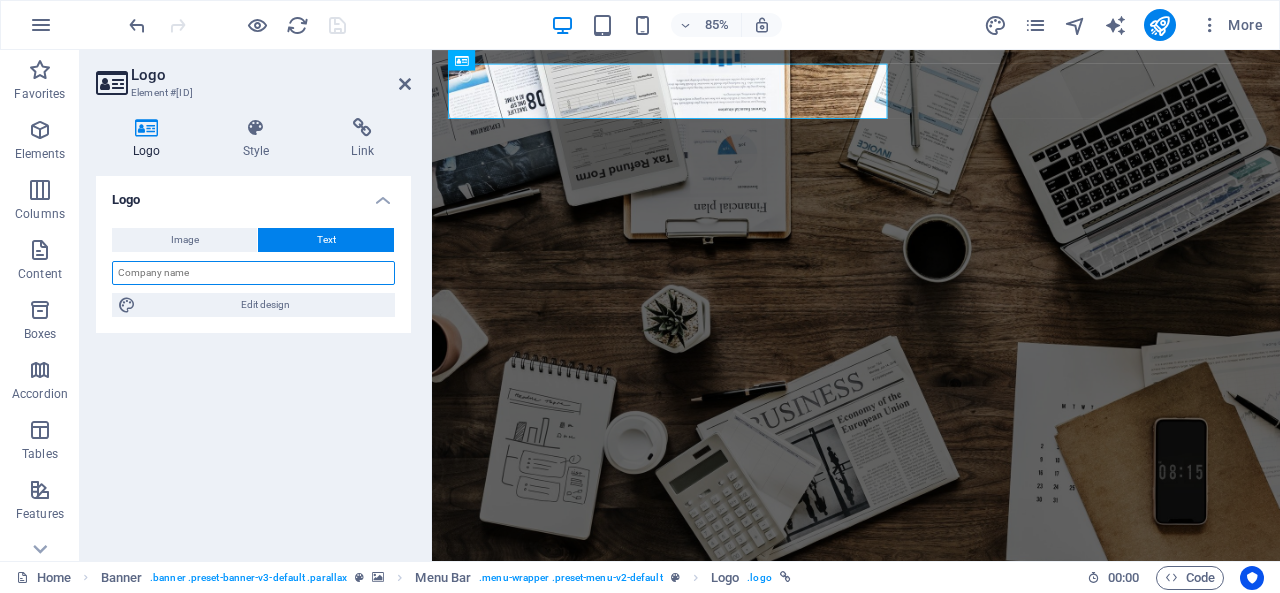 click at bounding box center (253, 273) 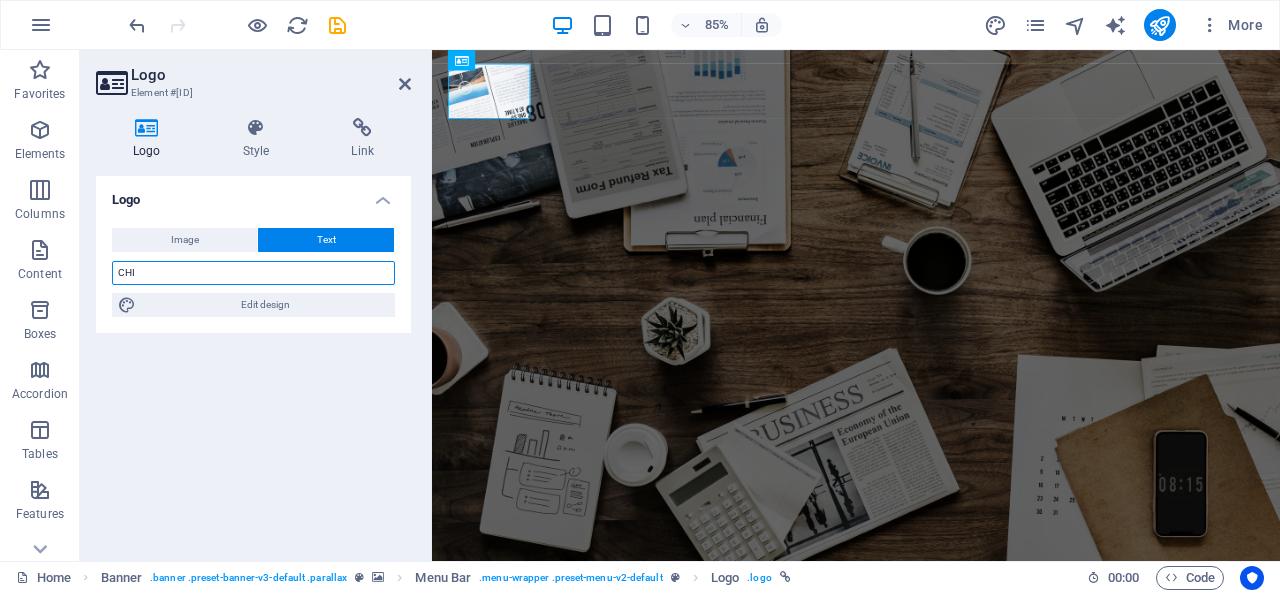 type on "CHIS" 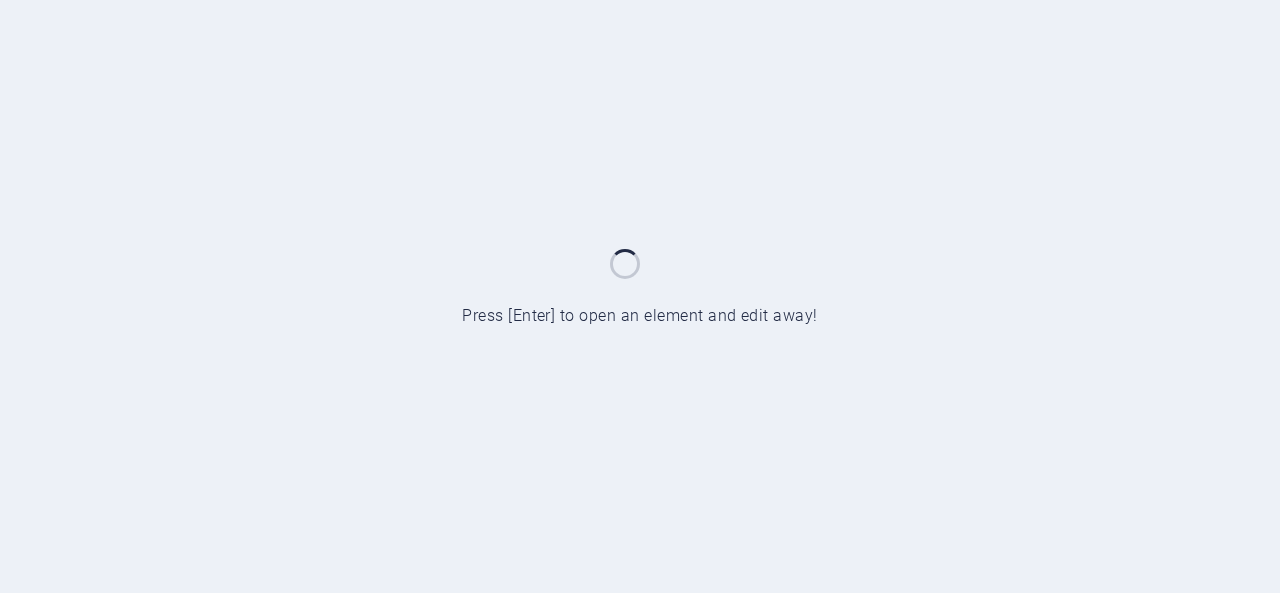 scroll, scrollTop: 0, scrollLeft: 0, axis: both 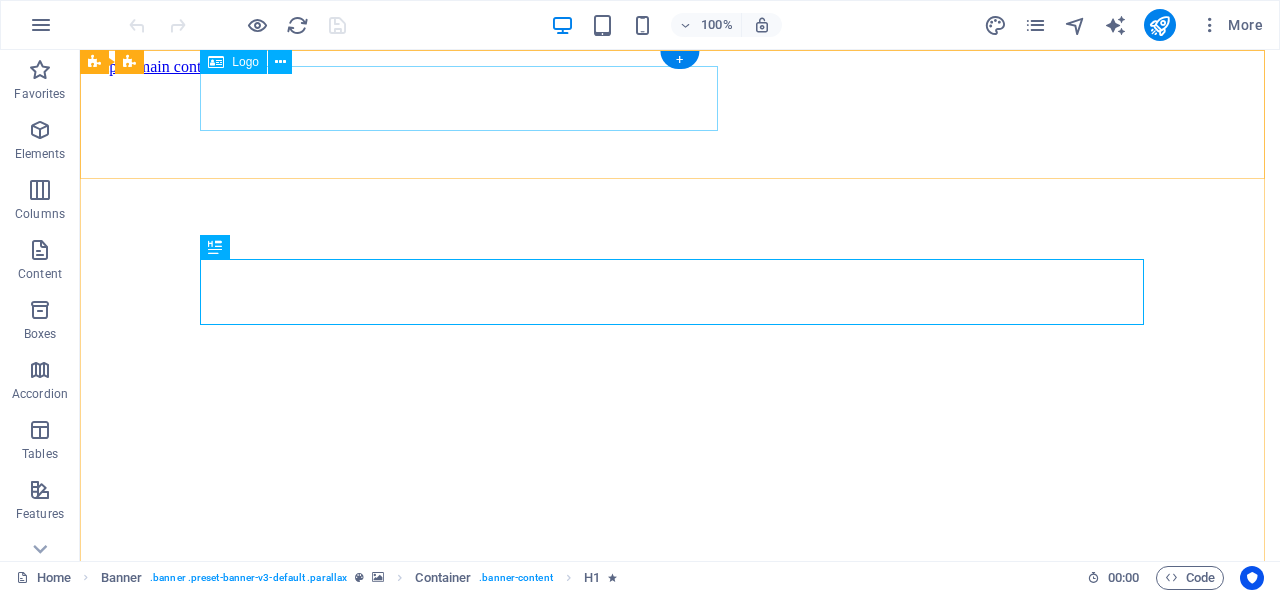 click on "[DOMAIN]" at bounding box center (680, 718) 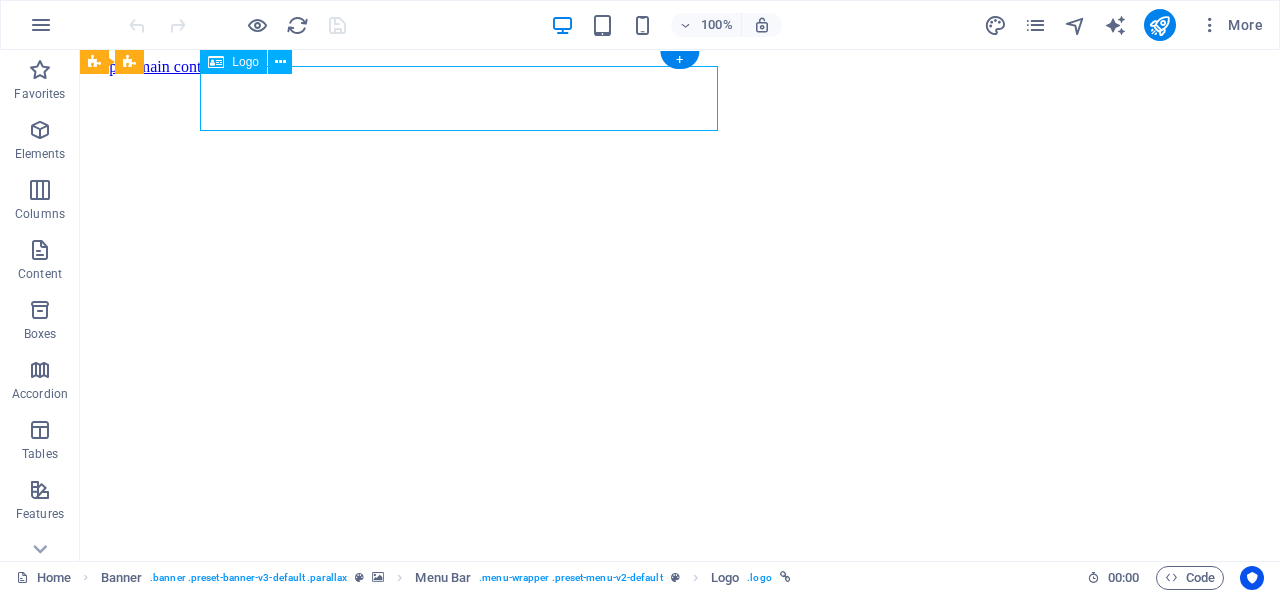 click on "[DOMAIN]" at bounding box center [680, 718] 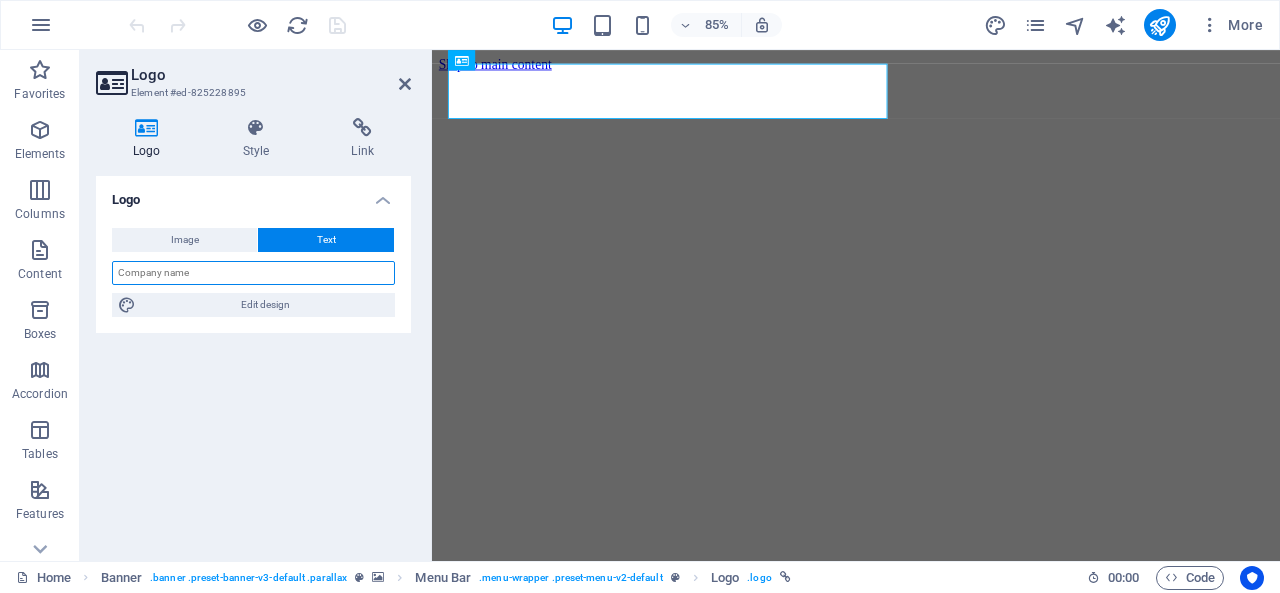 click at bounding box center [253, 273] 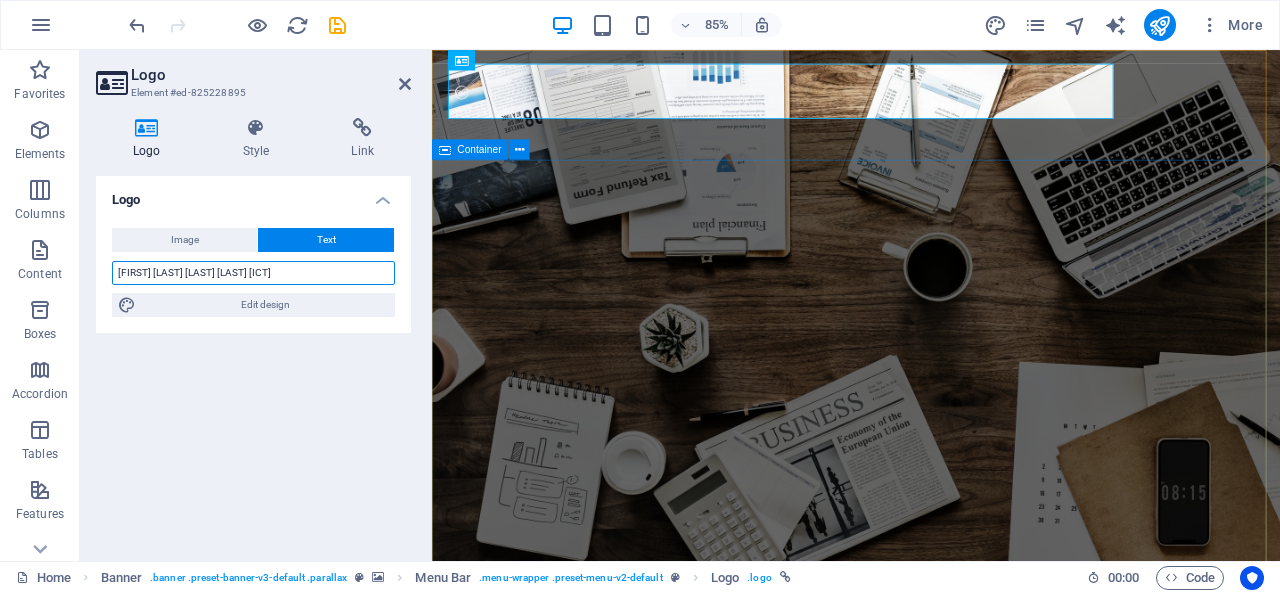 type on "CHINEDU SAVIOUR VERSE ICT" 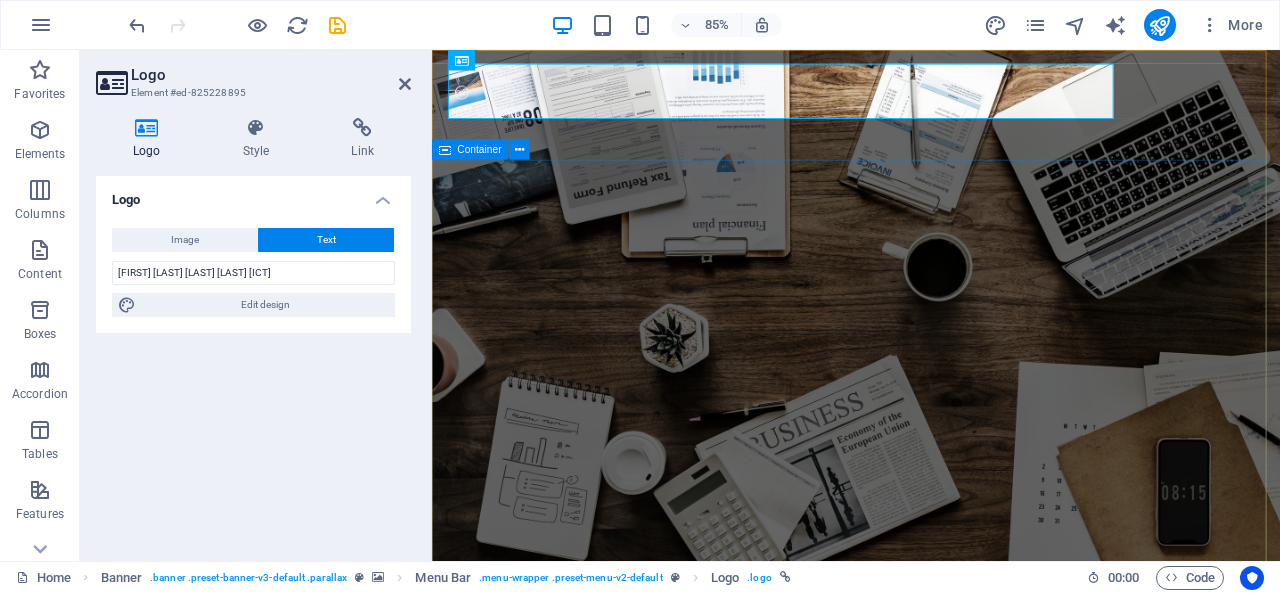 click on "O nline Marketing BUYING AND SELLING OF DEVICES AND GADGET R EVIEW & STATISTICS Learn more" at bounding box center [931, 1135] 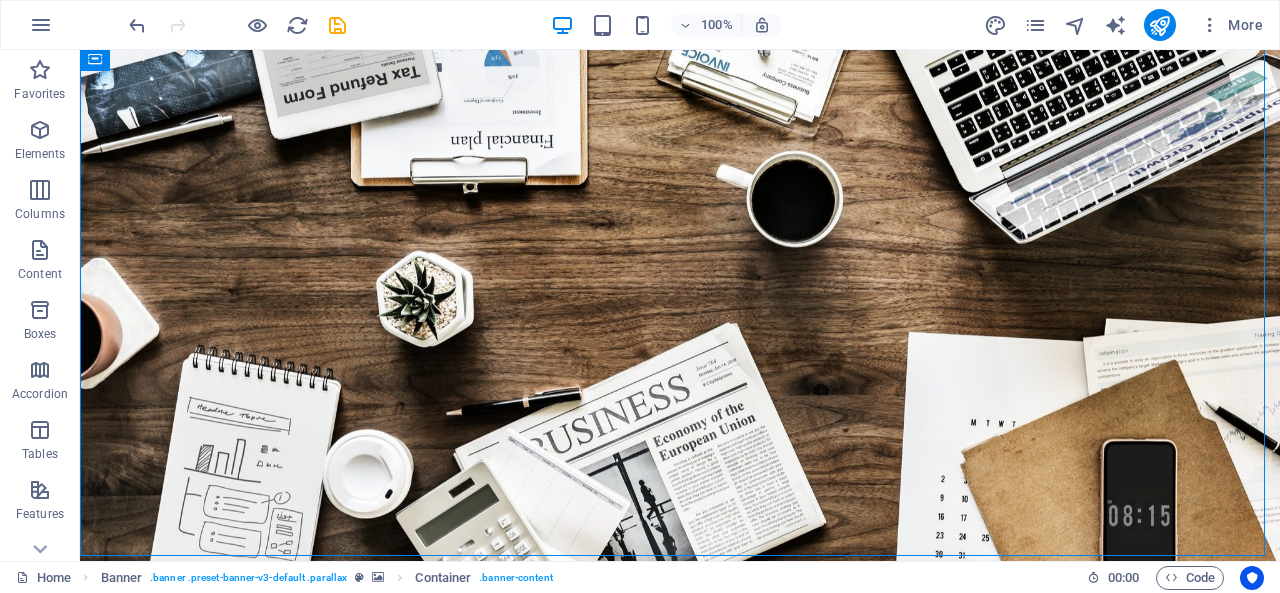 scroll, scrollTop: 0, scrollLeft: 0, axis: both 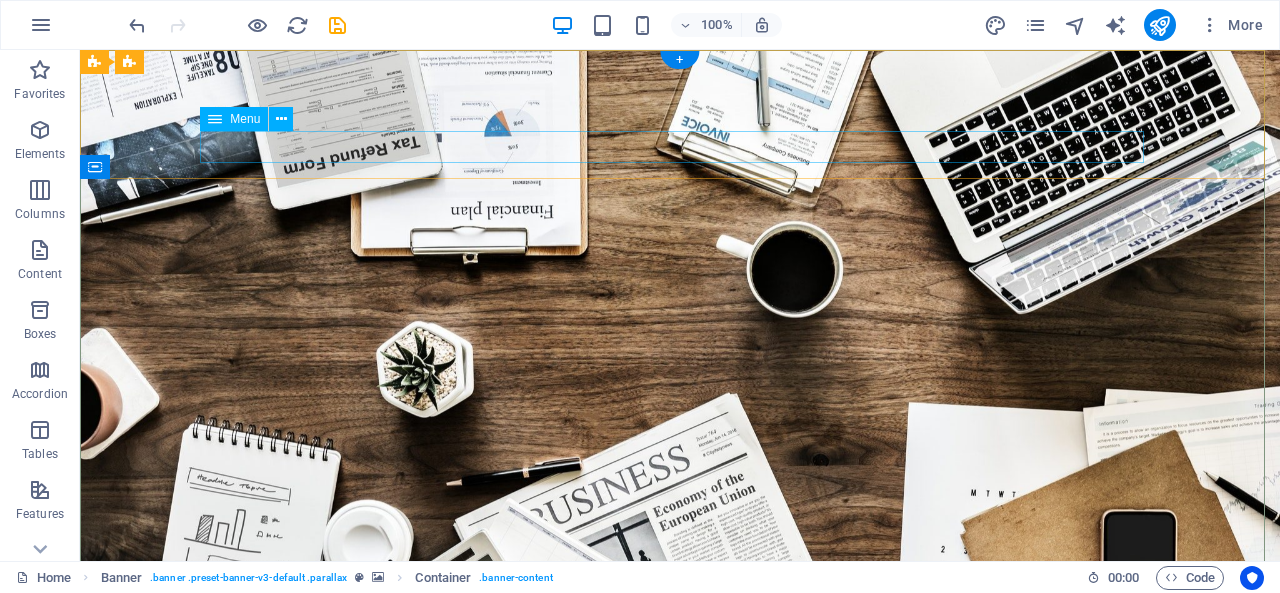 click on "Home About us Services Projects Team Contact" at bounding box center (680, 816) 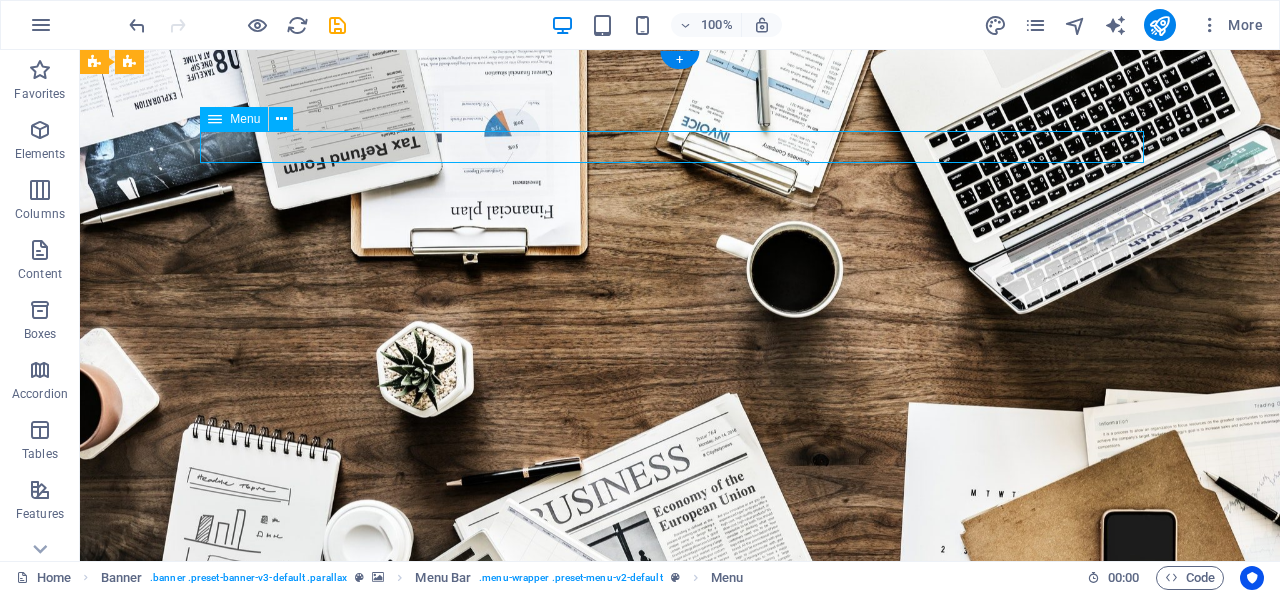 click on "Home About us Services Projects Team Contact" at bounding box center [680, 816] 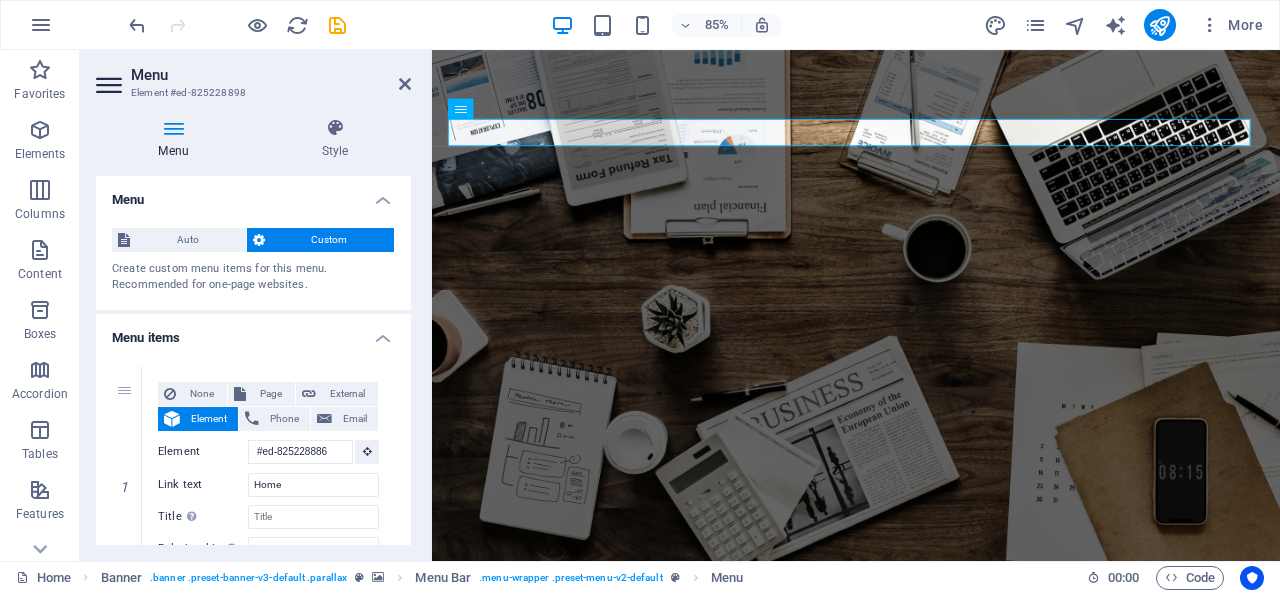 drag, startPoint x: 406, startPoint y: 212, endPoint x: 404, endPoint y: 261, distance: 49.0408 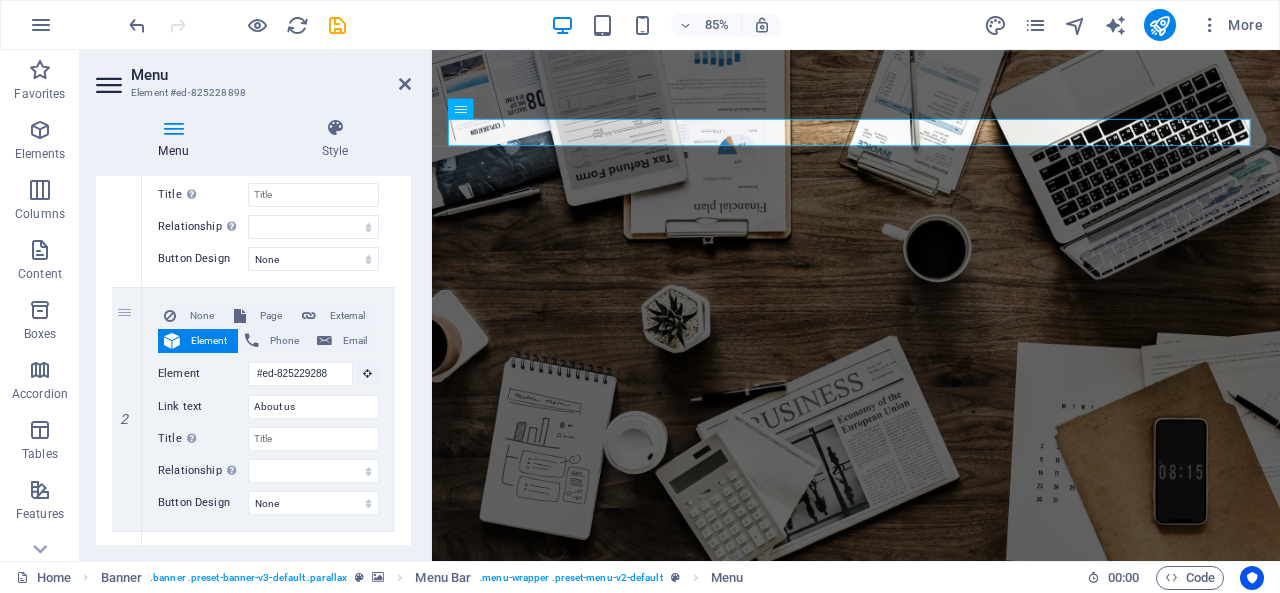 scroll, scrollTop: 301, scrollLeft: 0, axis: vertical 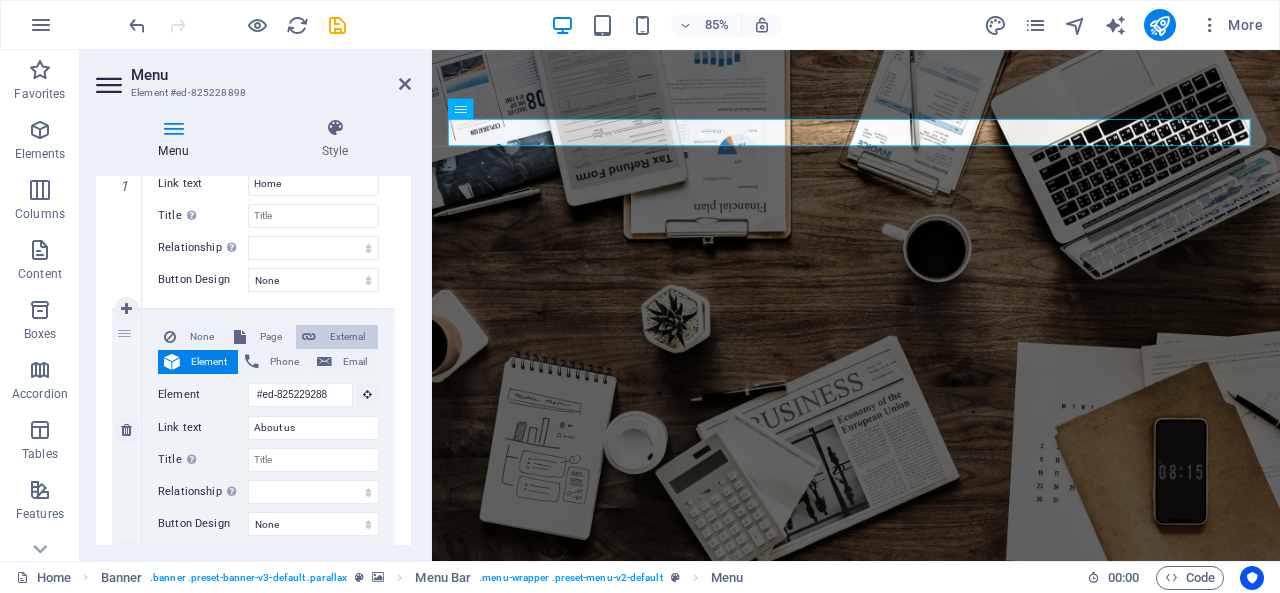click on "External" at bounding box center [347, 337] 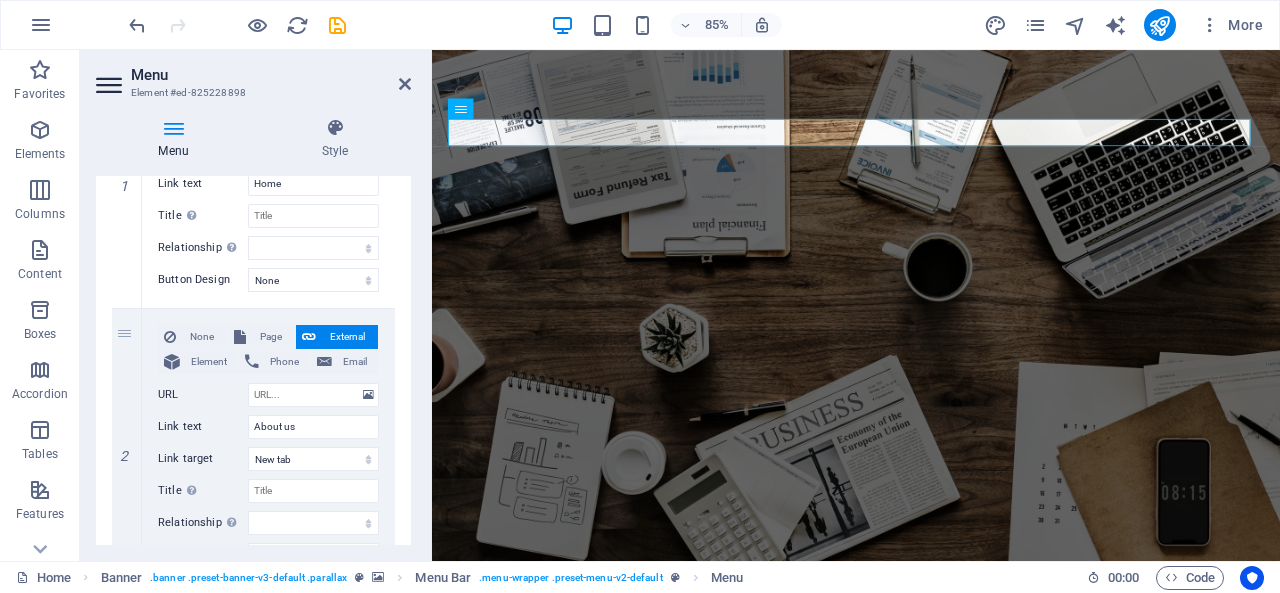 drag, startPoint x: 412, startPoint y: 270, endPoint x: 401, endPoint y: 332, distance: 62.968246 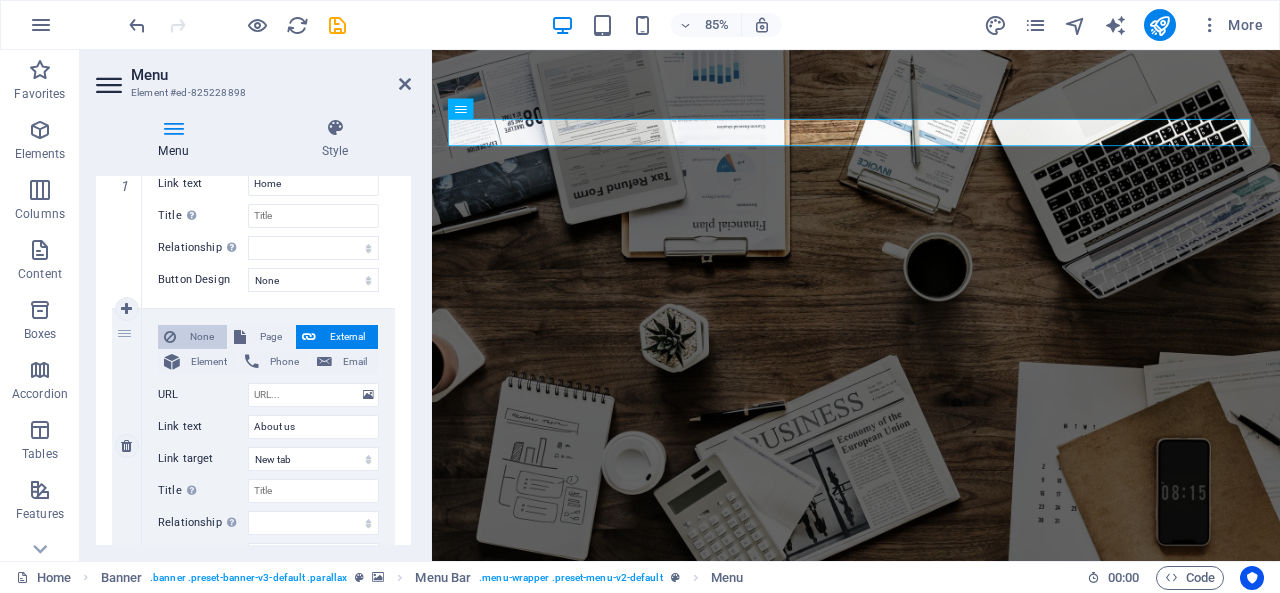click on "None" at bounding box center (201, 337) 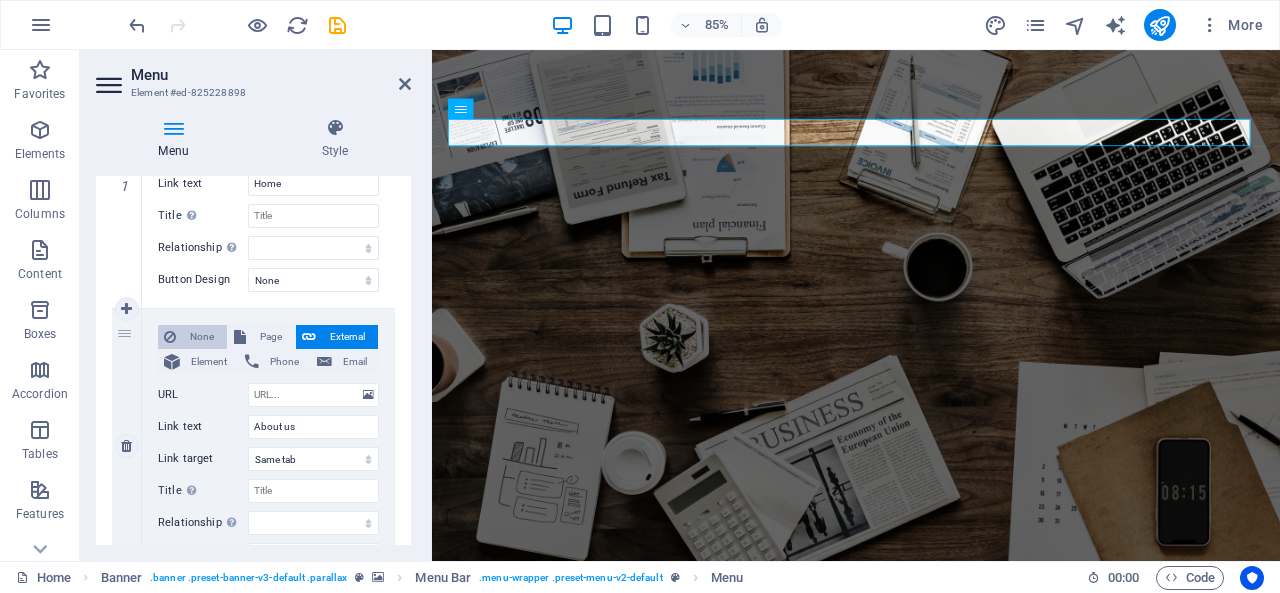 select 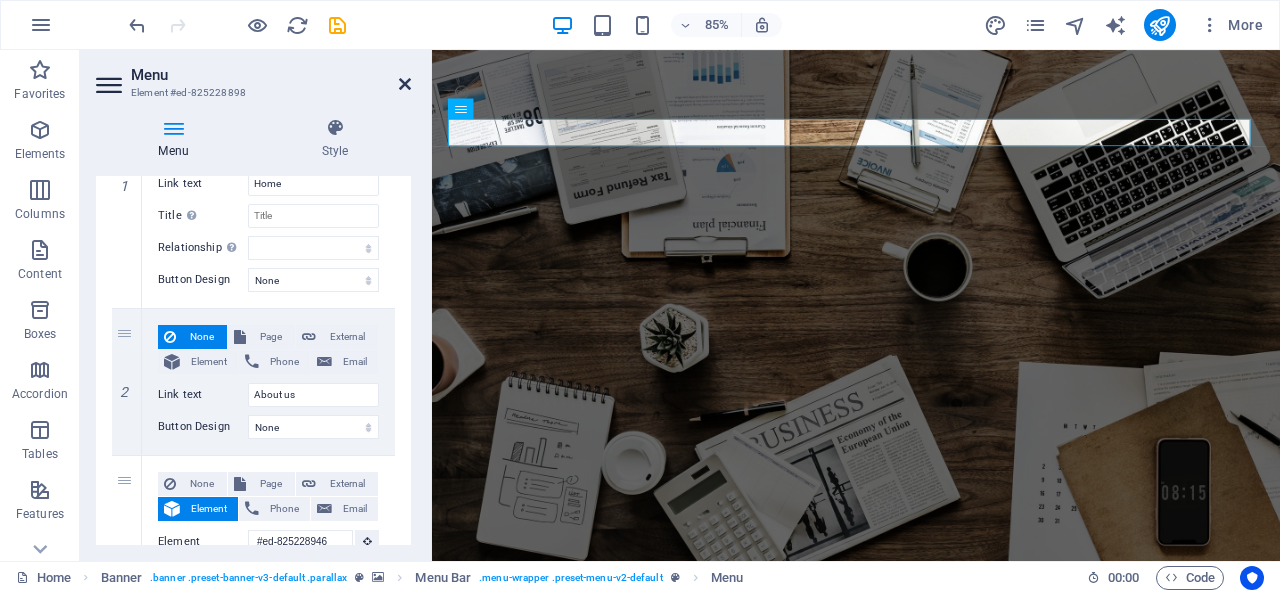 click at bounding box center (405, 84) 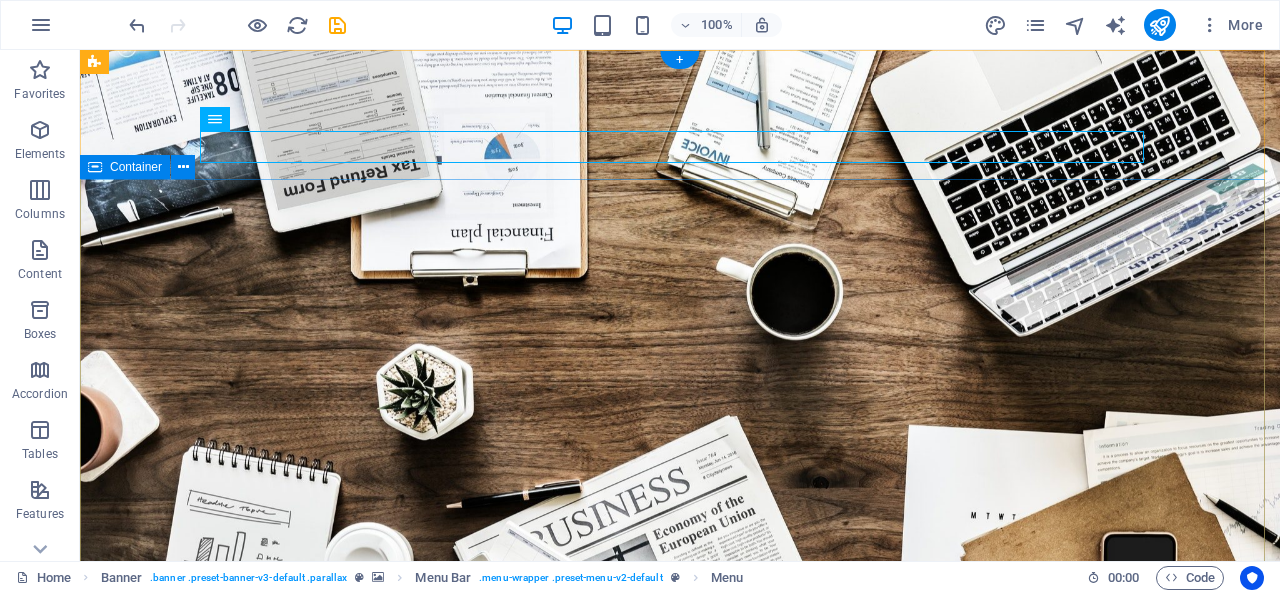 click on "O nline Marketing BUYING AND SELLING OF DEVICES AND GADGET R EVIEW & STATISTICS Learn more" at bounding box center (680, 1135) 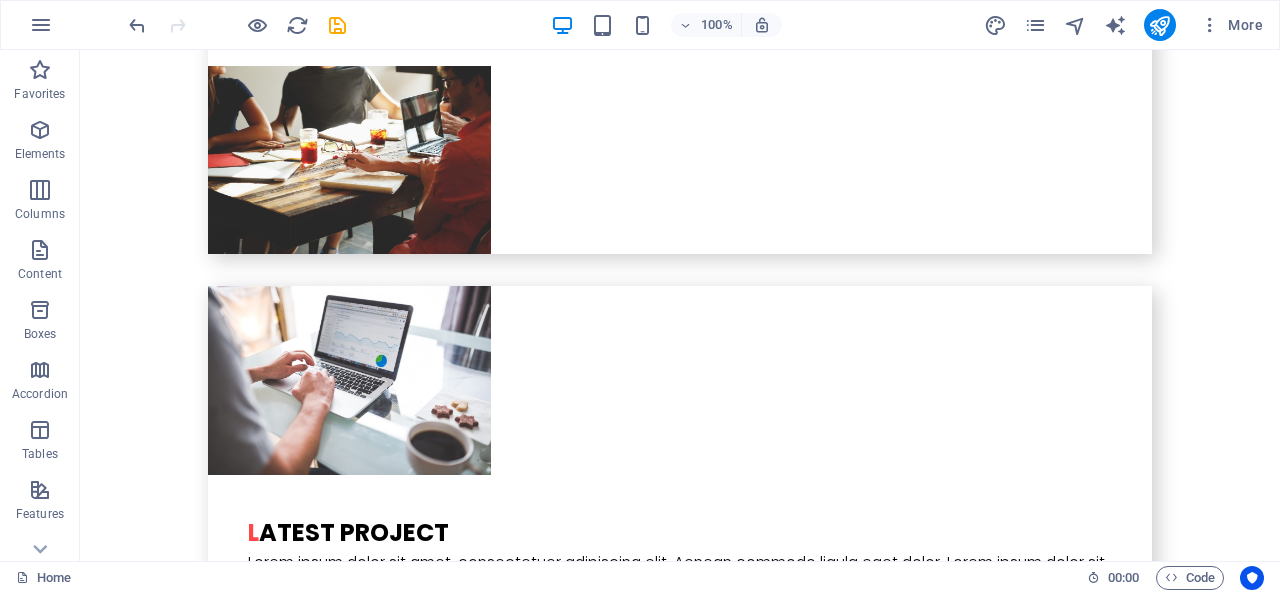 scroll, scrollTop: 4914, scrollLeft: 0, axis: vertical 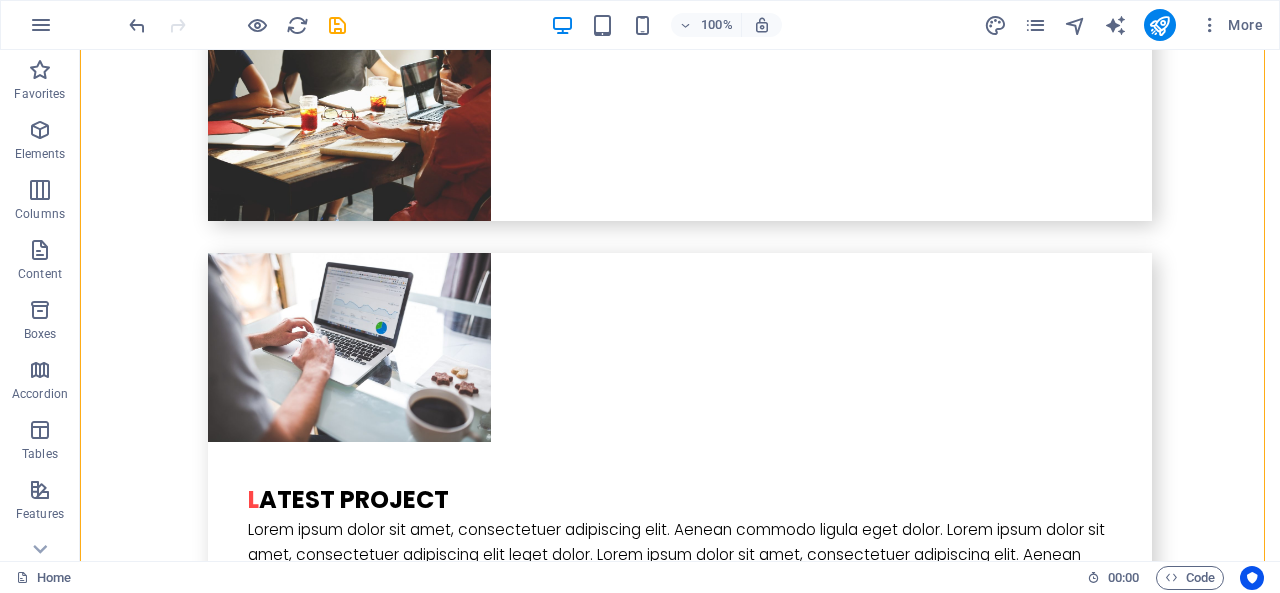 click on "I have read and understand the privacy policy. Unreadable? Load new Submit" at bounding box center [324, 4428] 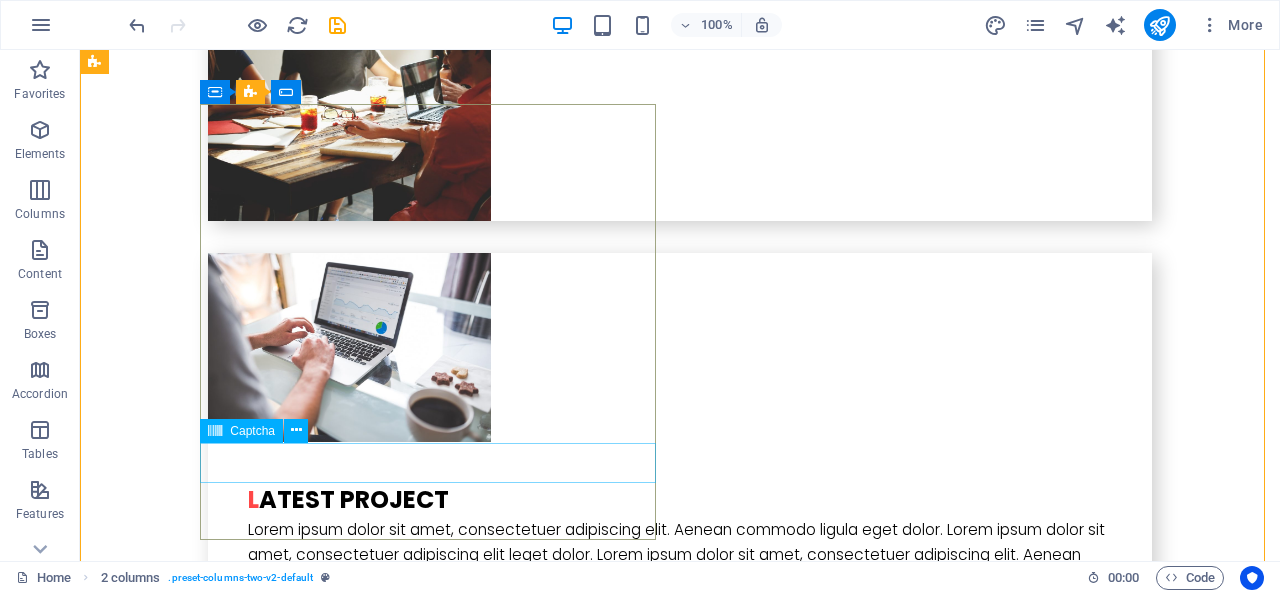 click on "Unreadable? Load new" at bounding box center [324, 4573] 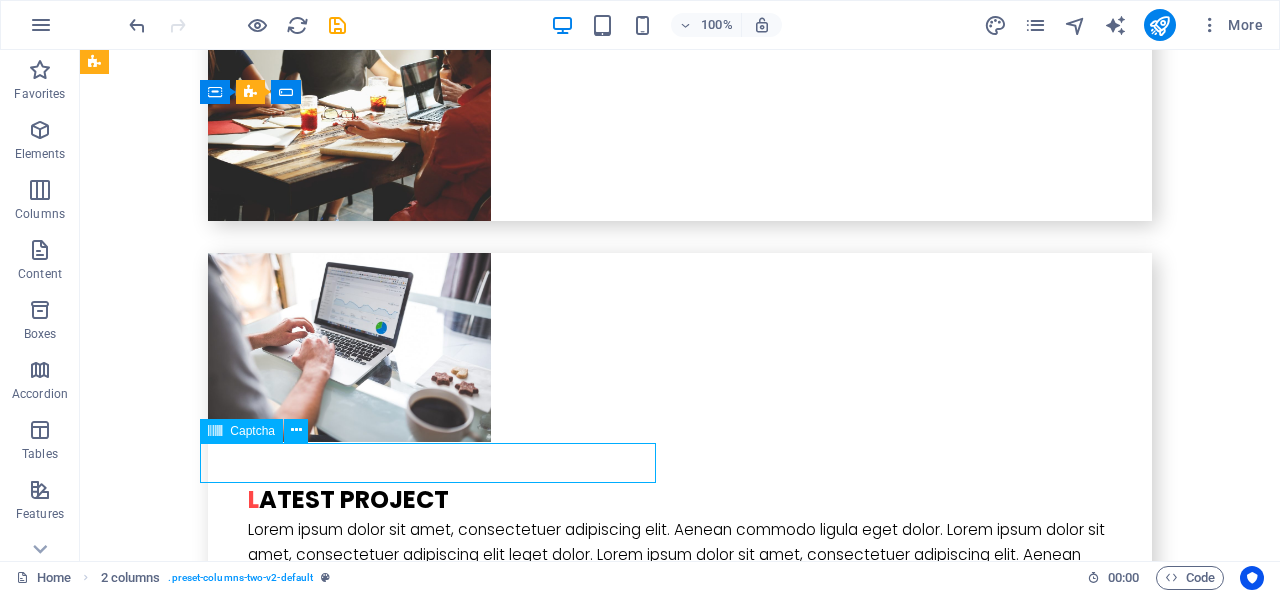 click on "Unreadable? Load new" at bounding box center (324, 4573) 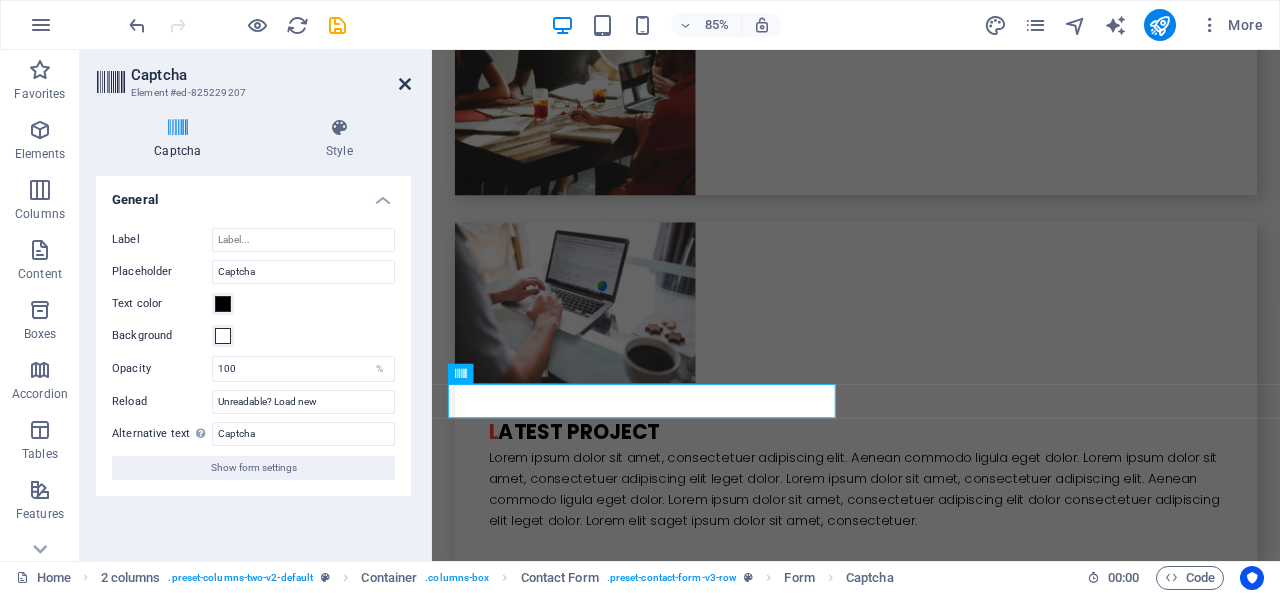 click at bounding box center (405, 84) 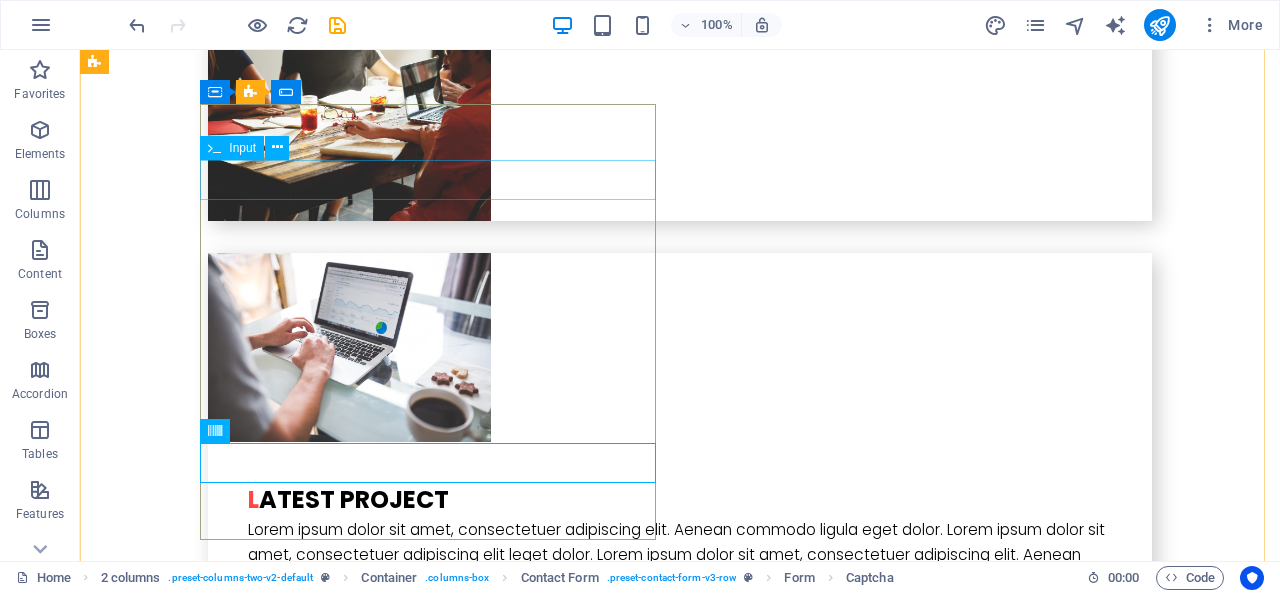 click at bounding box center [324, 4281] 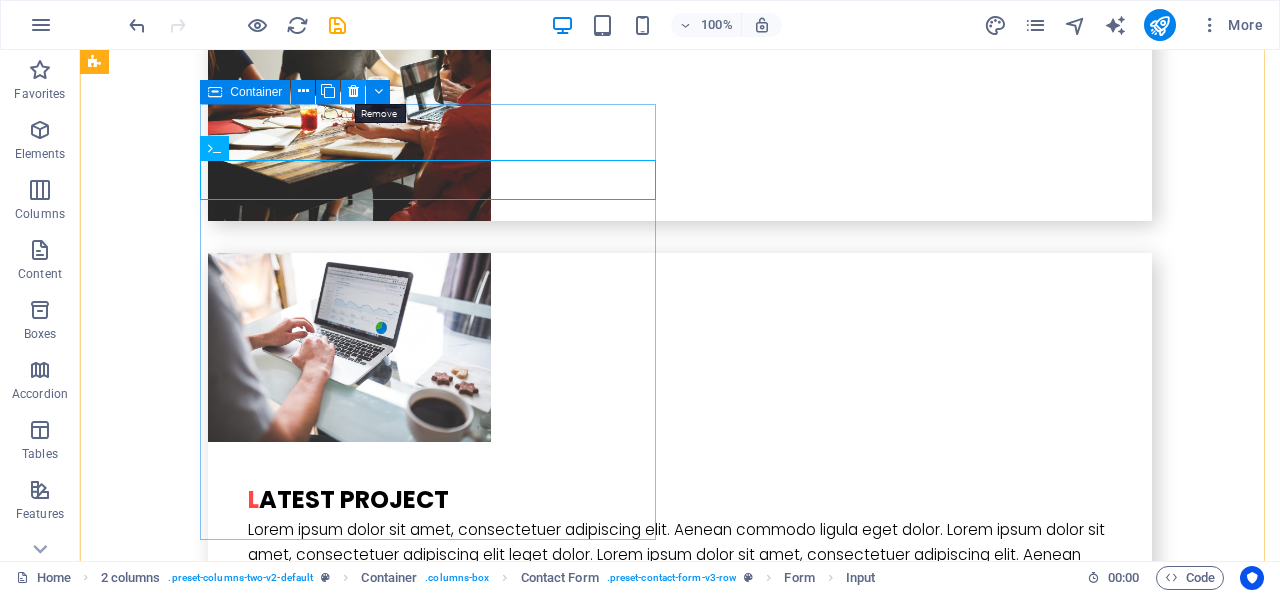 click at bounding box center [353, 91] 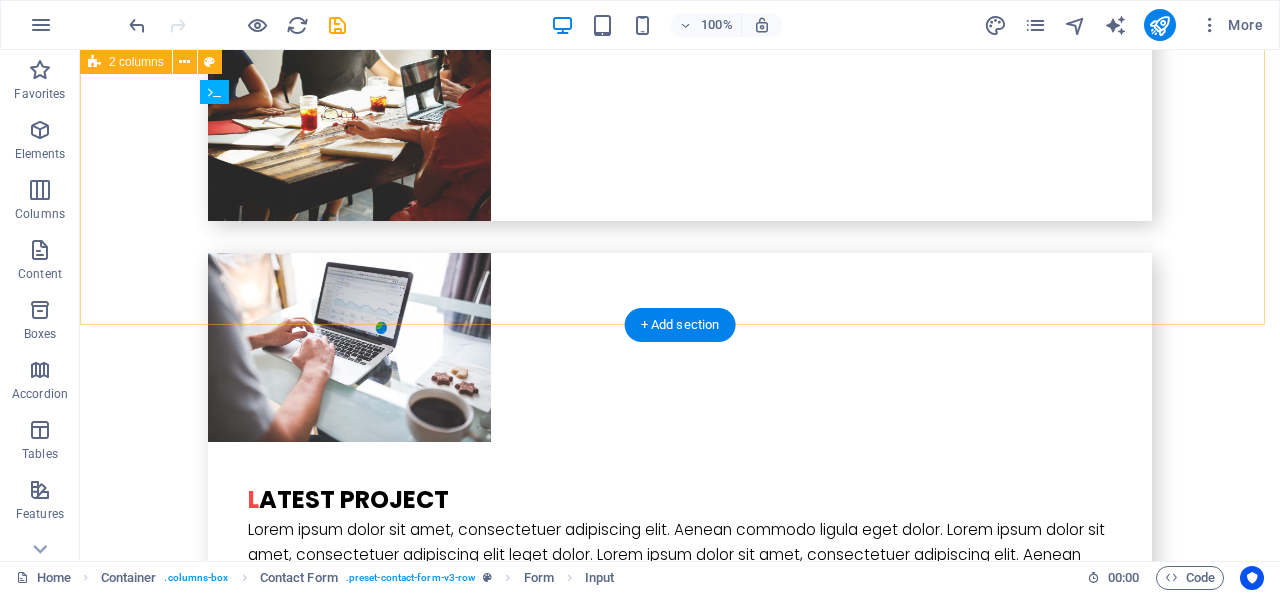 click on "Drop content here or  Add elements  Paste clipboard" at bounding box center (680, 4346) 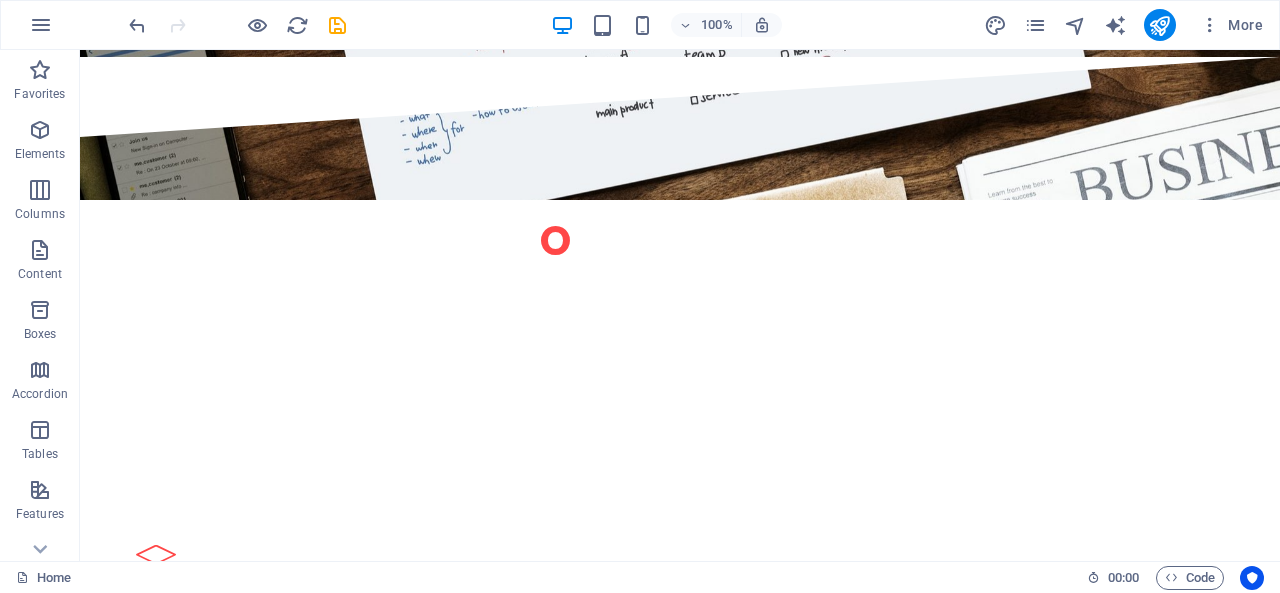 scroll, scrollTop: 2188, scrollLeft: 0, axis: vertical 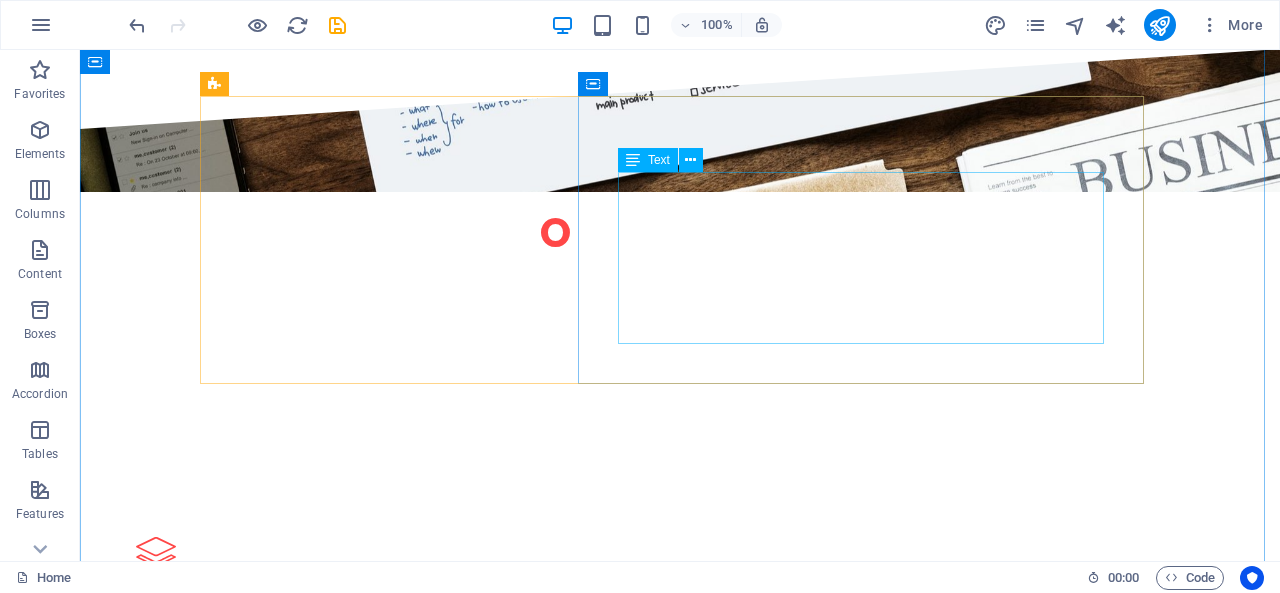 click on "Lorem ipsum dolor sit amet, consectetuer adipiscing elit. Aenean commodo ligula eget dolor. Lorem ipsum dolor sit amet, consectetuer adipiscing elit leget dolor. Lorem ipsum dolor sit amet, consectetuer adipiscing elit. Aenean commodo ligula eget dolor. Lorem ipsum dolor sit amet, consectetuer adipiscing elit dolor consectetuer adipiscing elit leget dolor. Lorem elit saget ipsum dolor sit amet, consectetuer." at bounding box center (680, 2423) 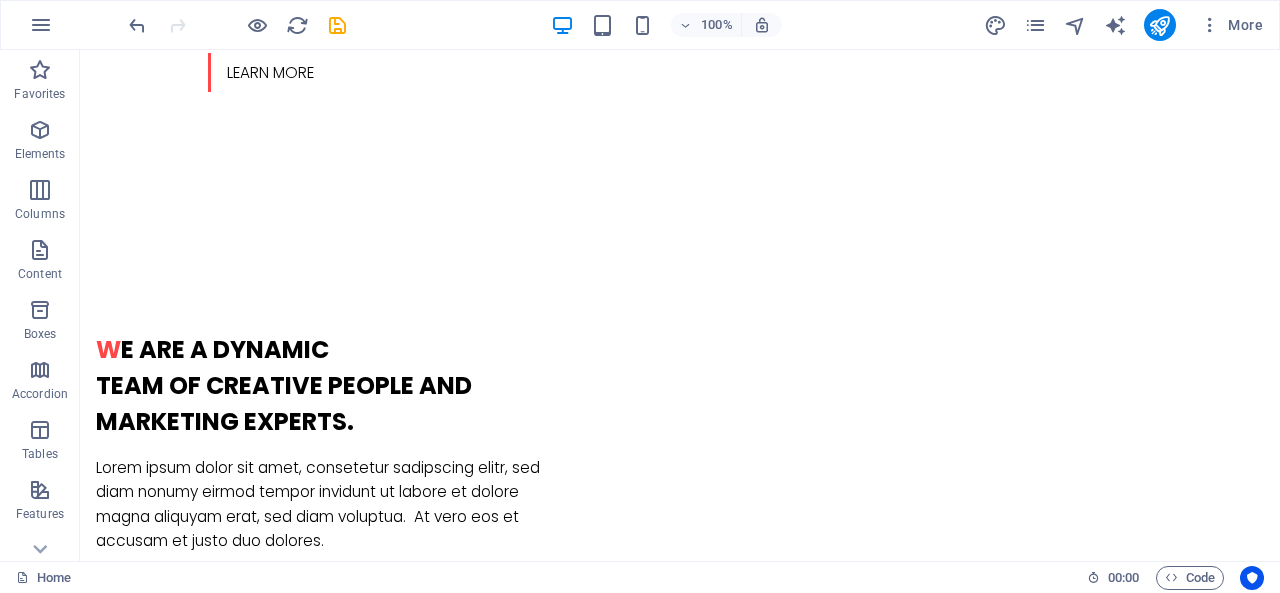scroll, scrollTop: 1184, scrollLeft: 0, axis: vertical 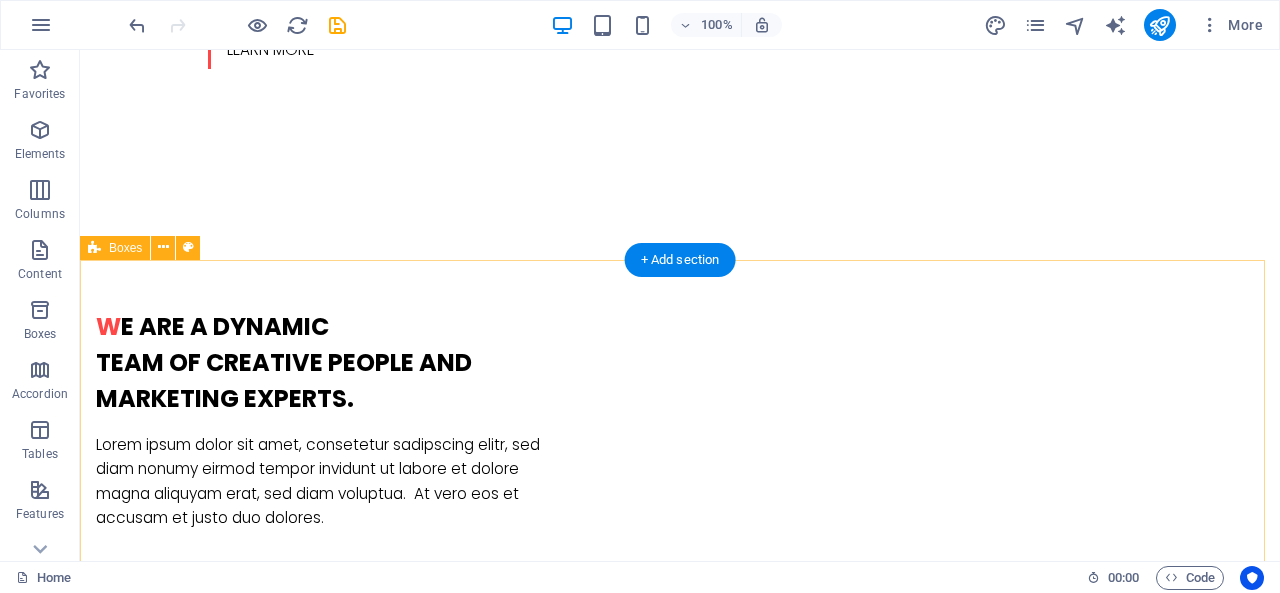 click on "Analytics Lorem ipsum dolor sit amet, consectetur adipisicing elit. Veritatis, dolorem! Strategies Lorem ipsum dolor sit amet, consectetur adipisicing elit. Veritatis, dolorem! Great Results Lorem ipsum dolor sit amet, consectetur adipisicing elit. Veritatis, dolorem!" at bounding box center (680, 1862) 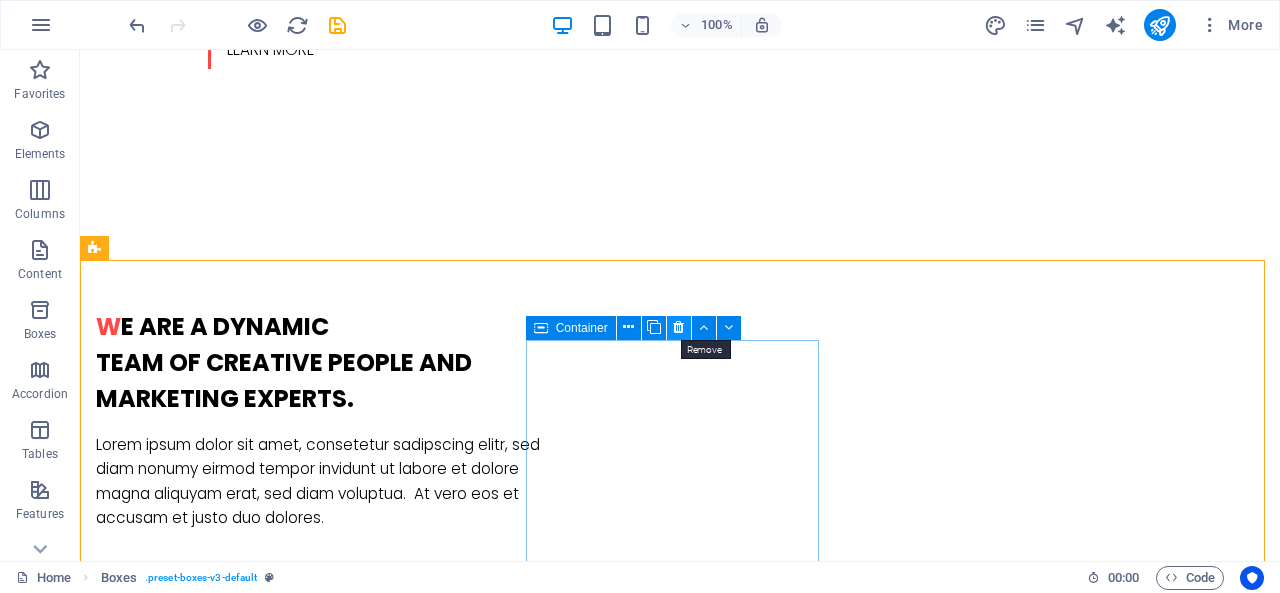 click at bounding box center [678, 327] 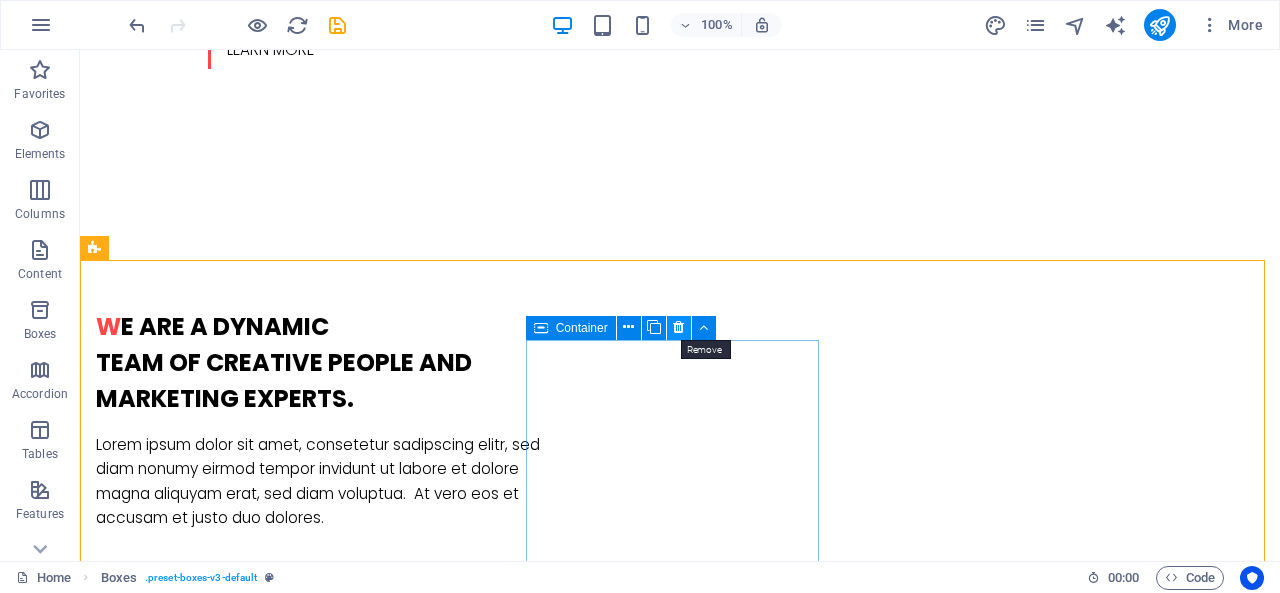 click at bounding box center [678, 327] 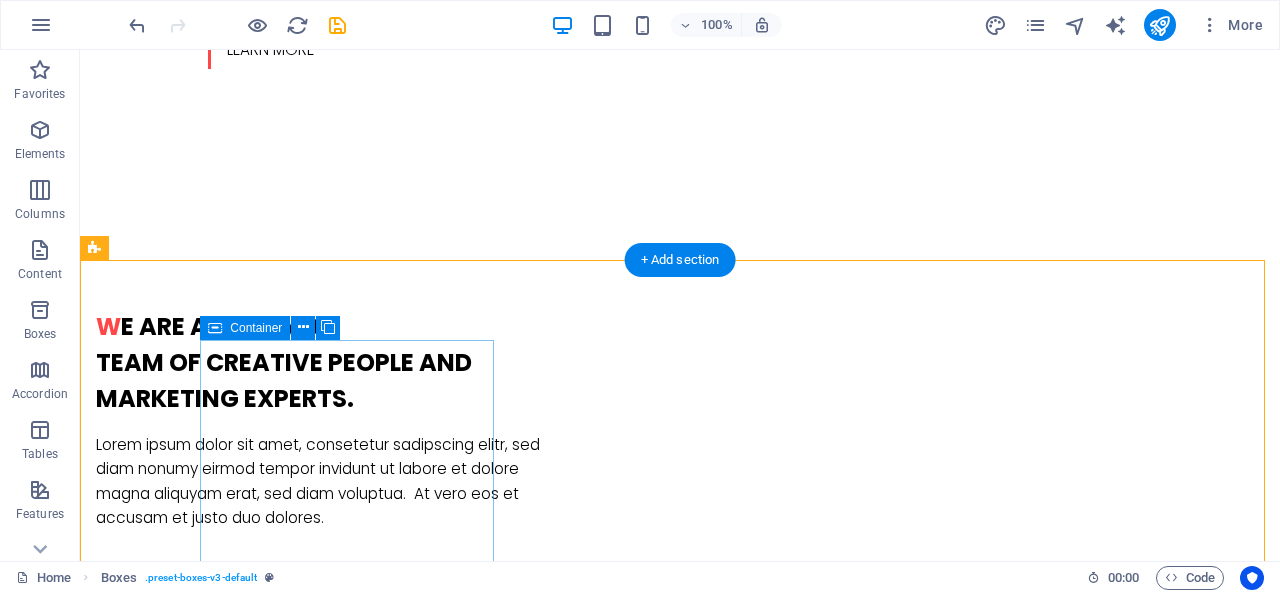 click on "Analytics Lorem ipsum dolor sit amet, consectetur adipisicing elit. Veritatis, dolorem!" at bounding box center (242, 1616) 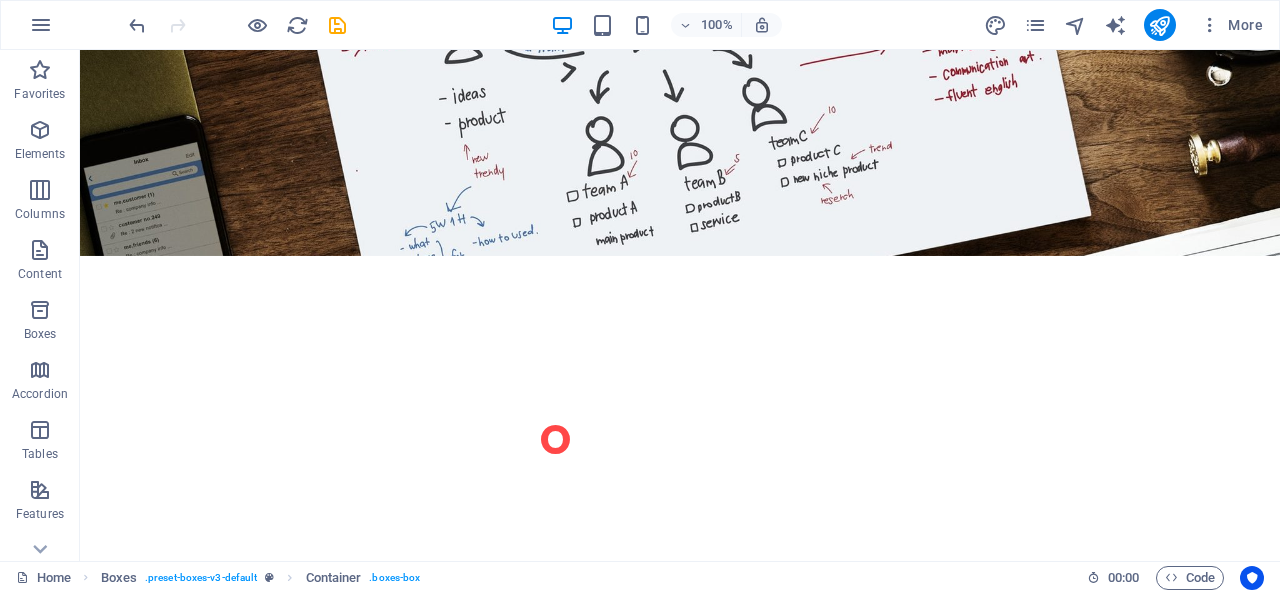 scroll, scrollTop: 2013, scrollLeft: 0, axis: vertical 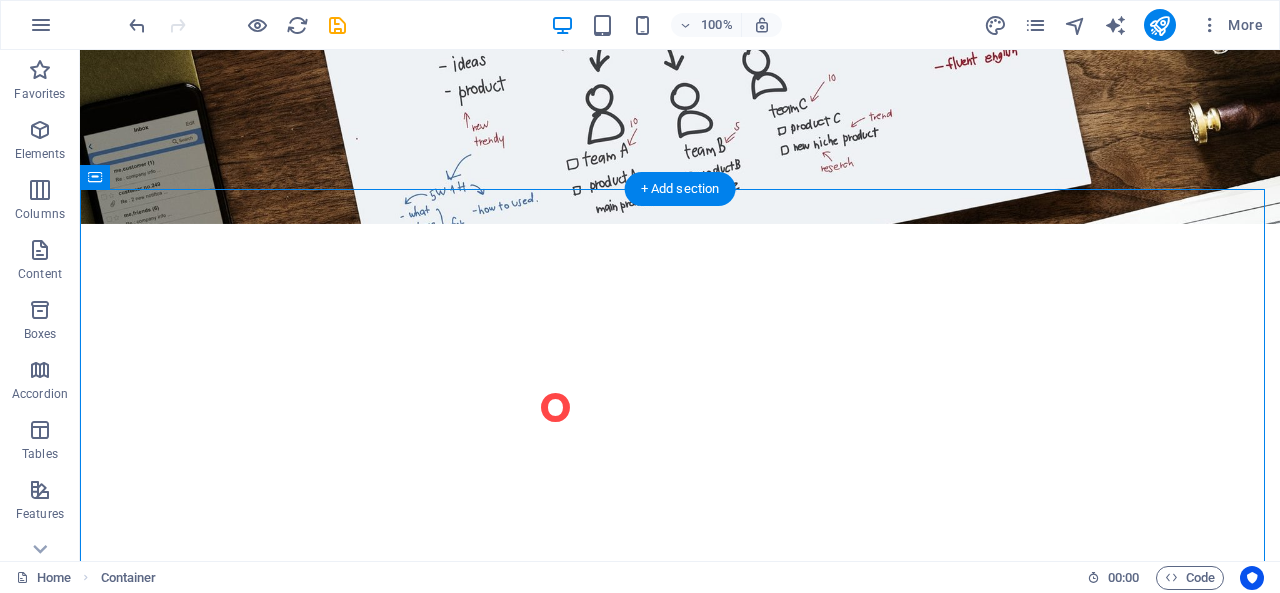drag, startPoint x: 177, startPoint y: 229, endPoint x: 127, endPoint y: 234, distance: 50.24938 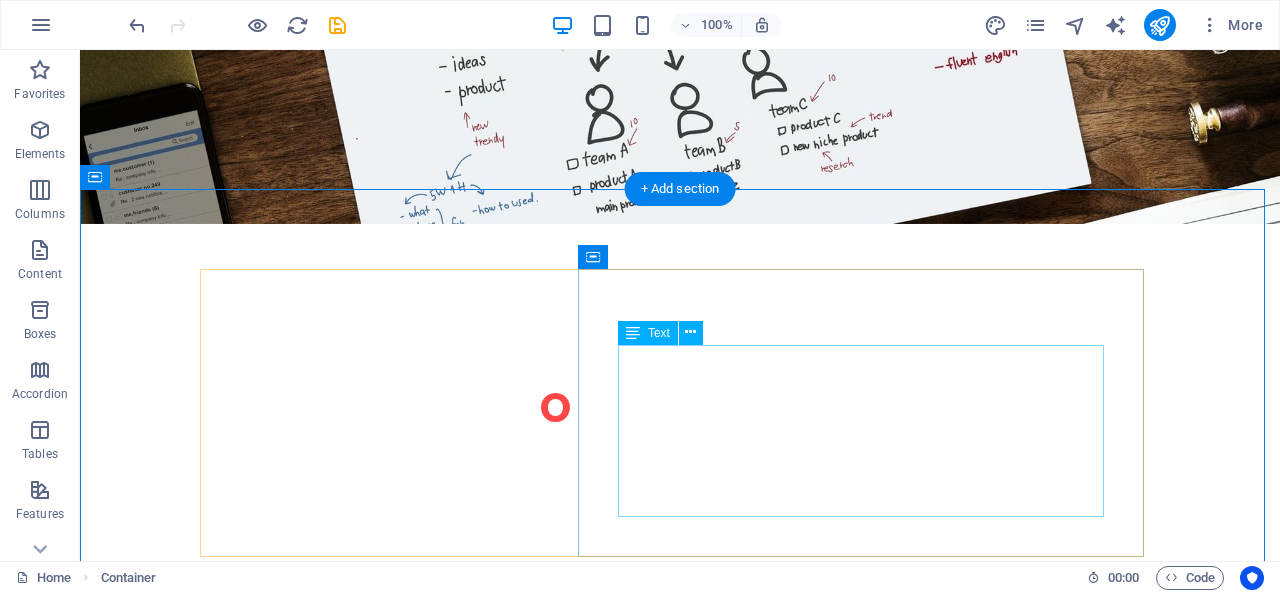 click on "Lorem ipsum dolor sit amet, consectetuer adipiscing elit. Aenean commodo ligula eget dolor. Lorem ipsum dolor sit amet, consectetuer adipiscing elit leget dolor. Lorem ipsum dolor sit amet, consectetuer adipiscing elit. Aenean commodo ligula eget dolor. Lorem ipsum dolor sit amet, consectetuer adipiscing elit dolor consectetuer adipiscing elit leget dolor. Lorem elit saget ipsum dolor sit amet, consectetuer." at bounding box center [680, 2105] 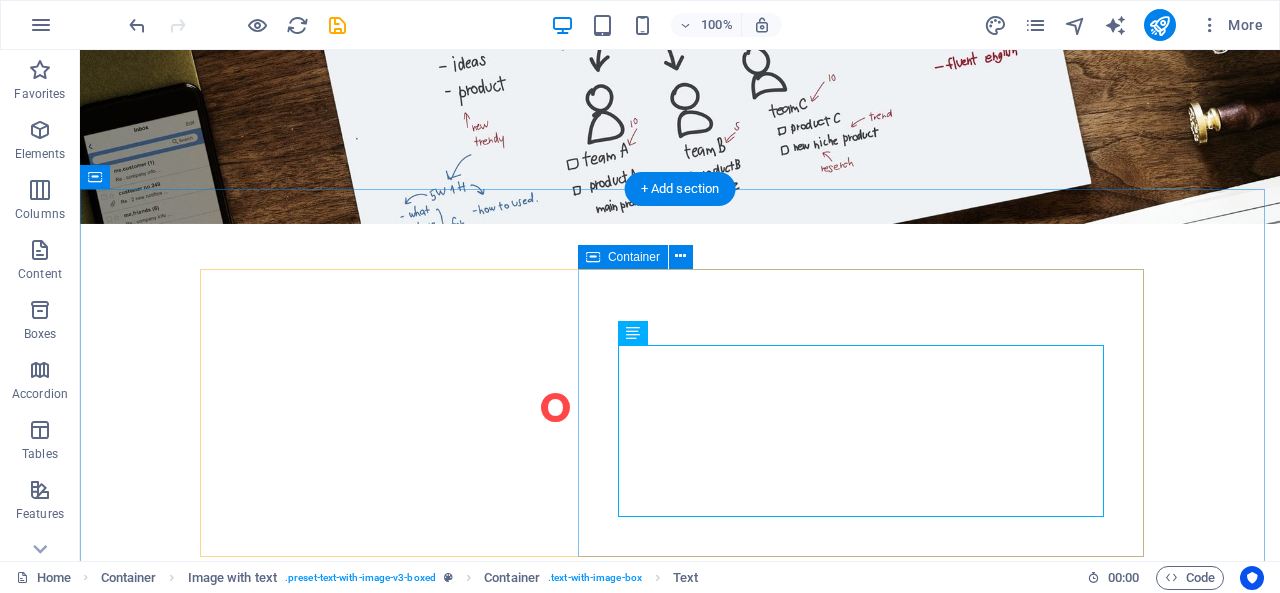 click on "L atest Project Lorem ipsum dolor sit amet, consectetuer adipiscing elit. Aenean commodo ligula eget dolor. Lorem ipsum dolor sit amet, consectetuer adipiscing elit leget dolor. Lorem ipsum dolor sit amet, consectetuer adipiscing elit. Aenean commodo ligula eget dolor. Lorem ipsum dolor sit amet, consectetuer adipiscing elit dolor consectetuer adipiscing elit leget dolor. Lorem elit saget ipsum dolor sit amet, consectetuer." at bounding box center [680, 2087] 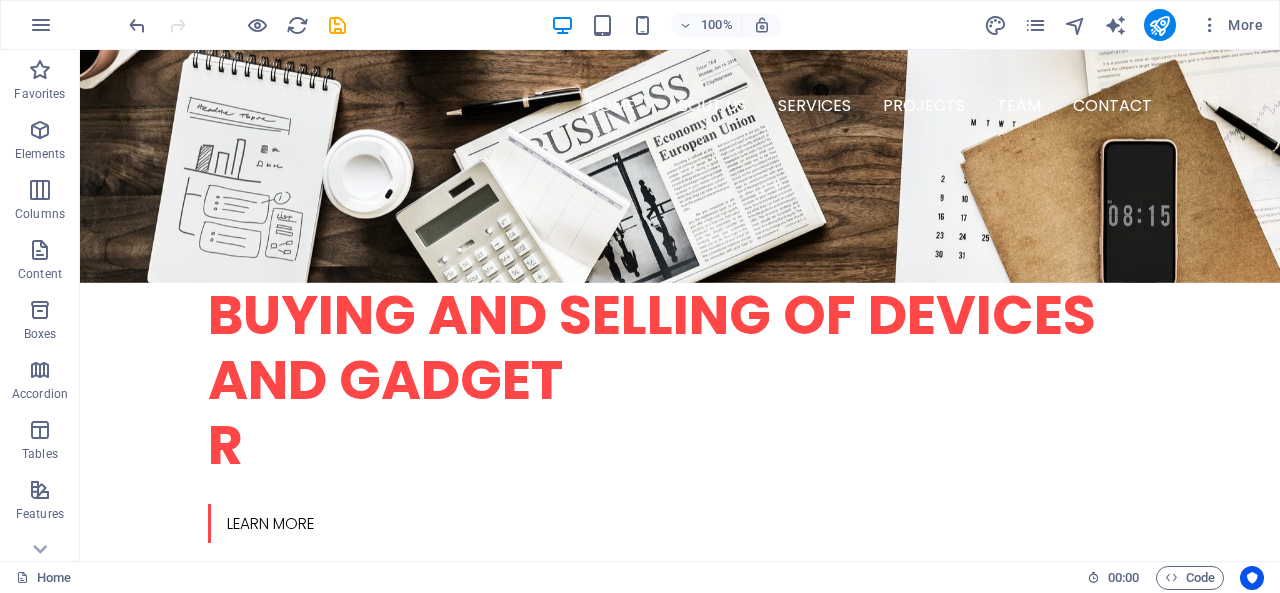 scroll, scrollTop: 734, scrollLeft: 0, axis: vertical 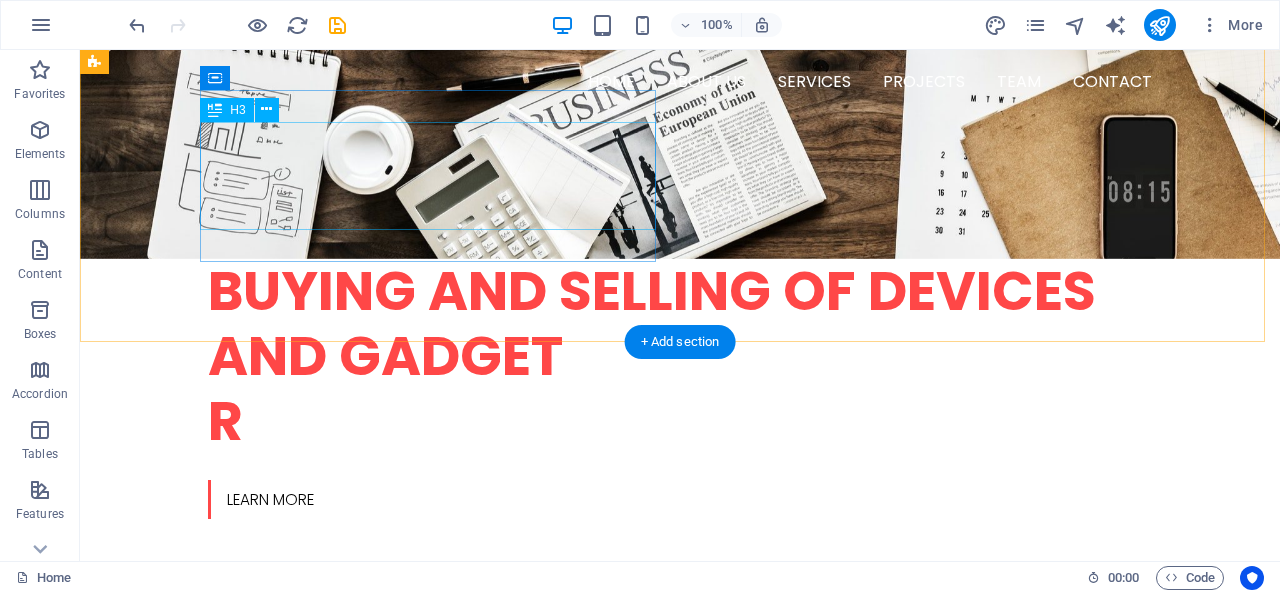 click on "W e are a dynamic team of creative people and Marketing Experts." at bounding box center (324, 813) 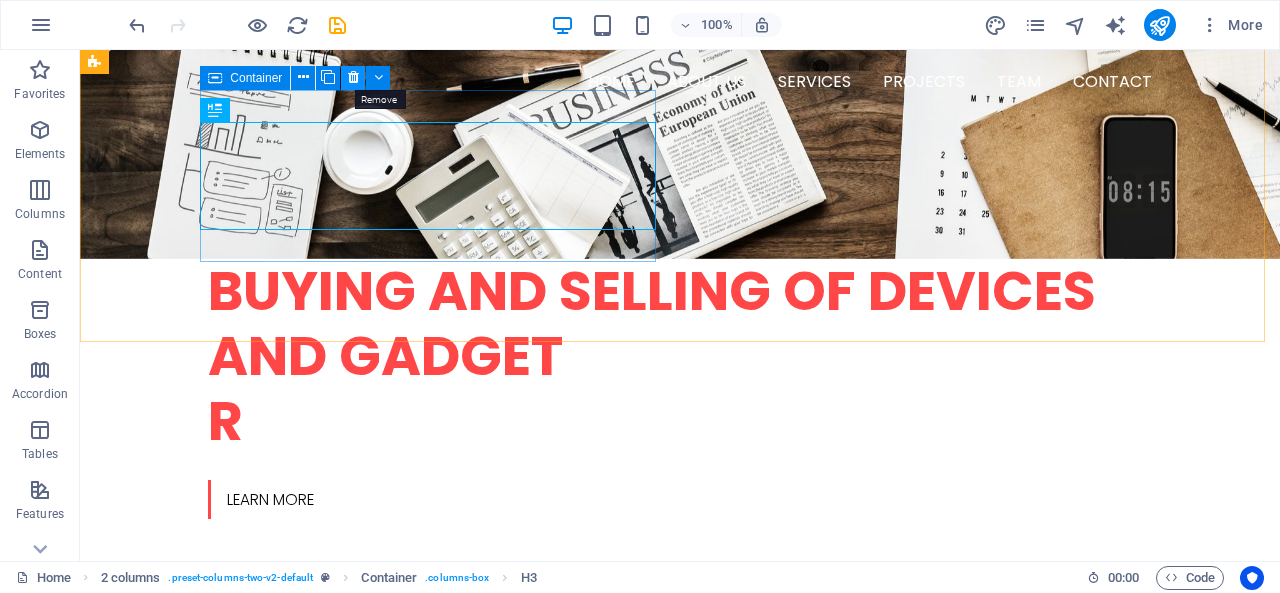 drag, startPoint x: 350, startPoint y: 73, endPoint x: 270, endPoint y: 23, distance: 94.33981 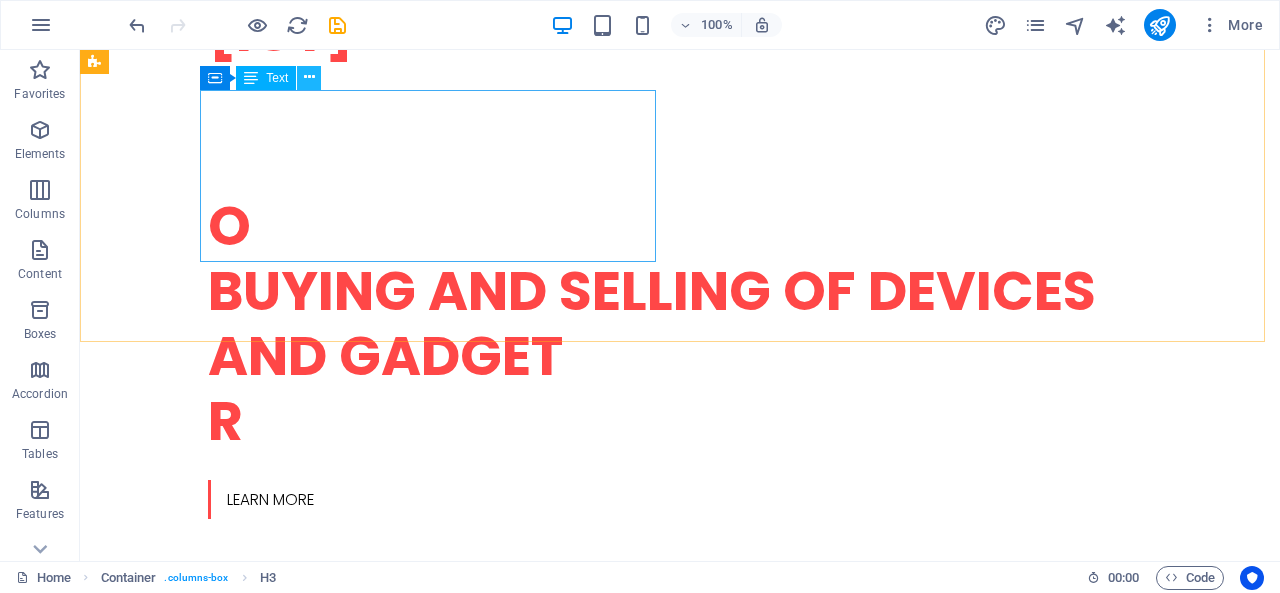 click at bounding box center [309, 77] 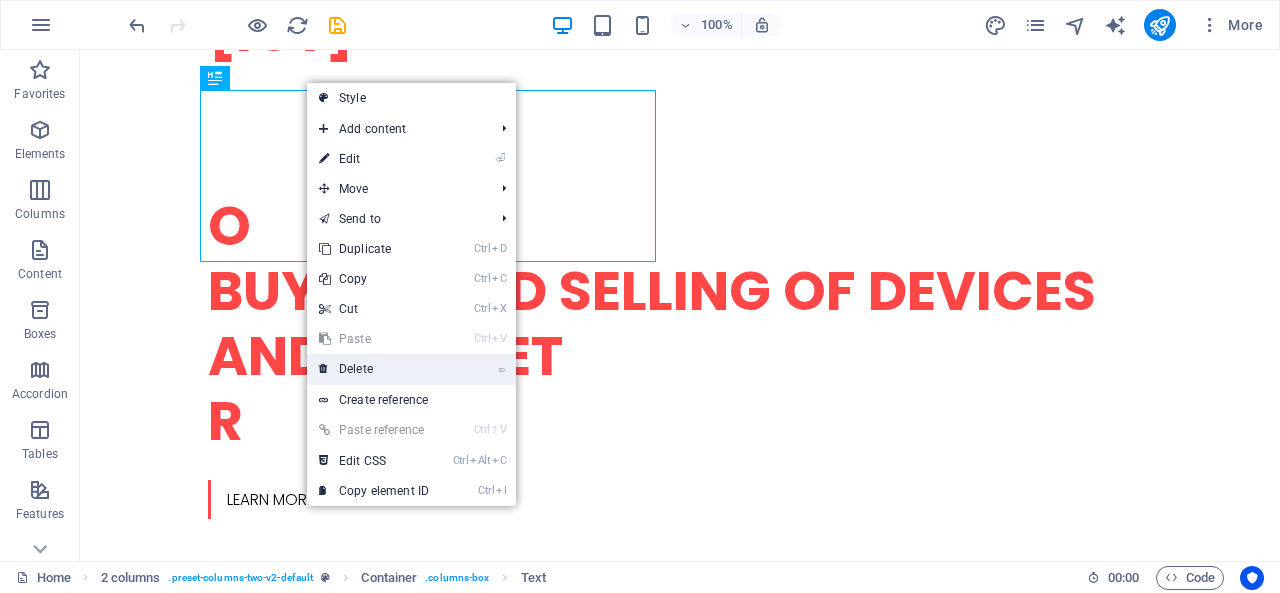 click on "⌦  Delete" at bounding box center (374, 369) 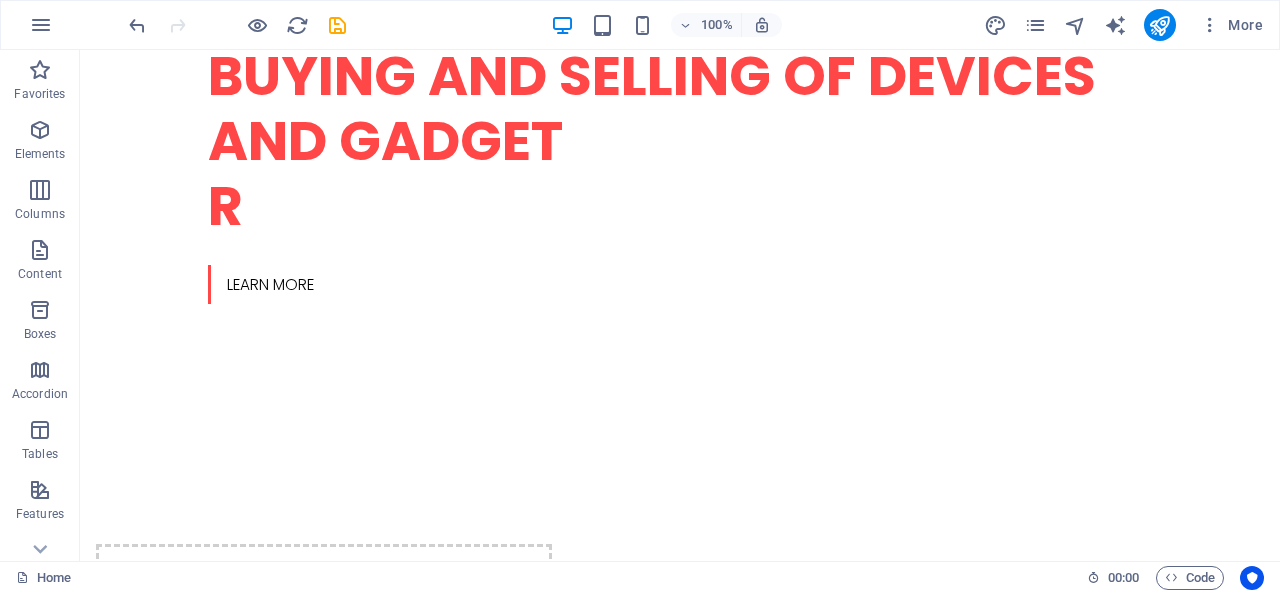 scroll, scrollTop: 1075, scrollLeft: 0, axis: vertical 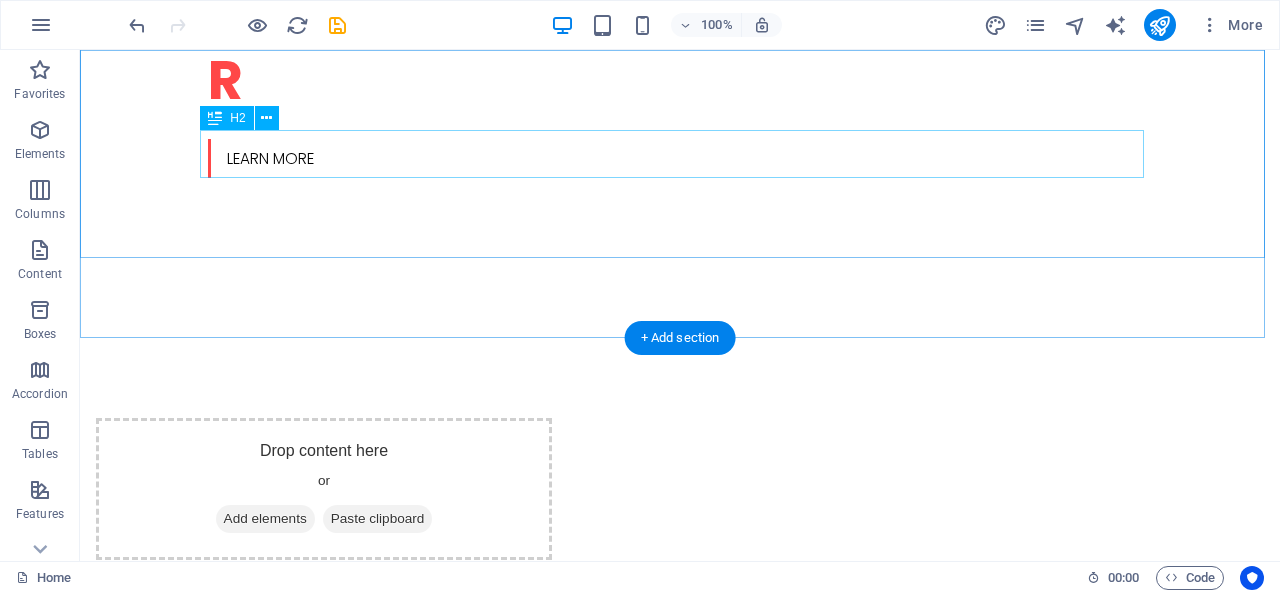 click on "O ur Services" at bounding box center (680, 1192) 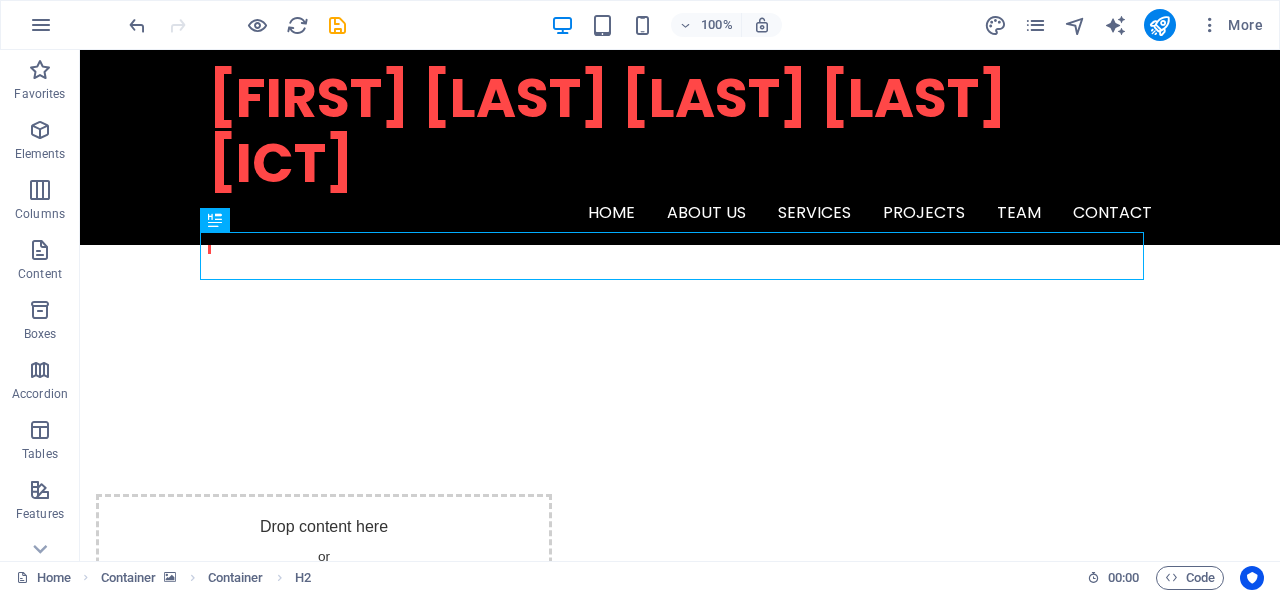 scroll, scrollTop: 886, scrollLeft: 0, axis: vertical 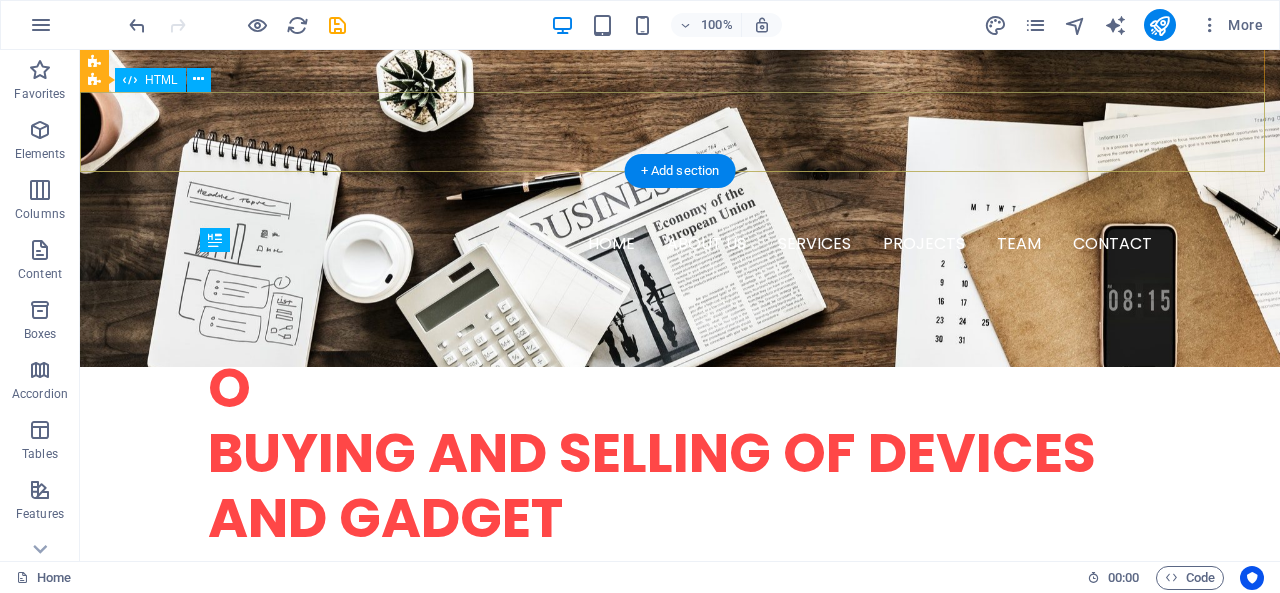 click at bounding box center [680, 801] 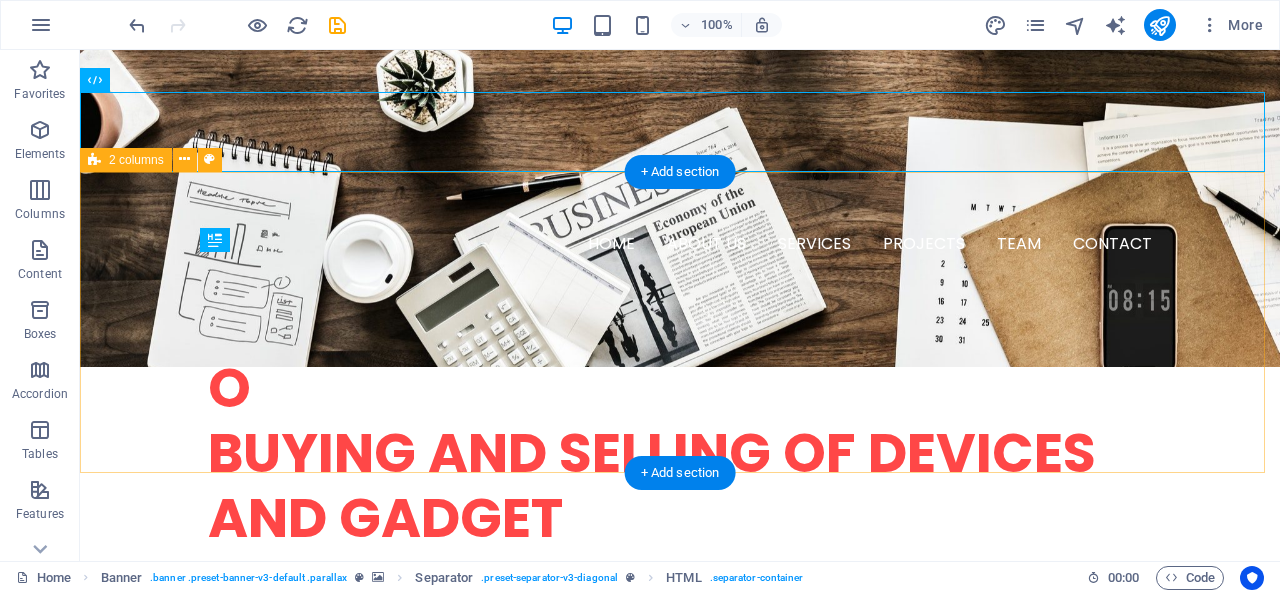 click on "Drop content here or  Add elements  Paste clipboard" at bounding box center (680, 992) 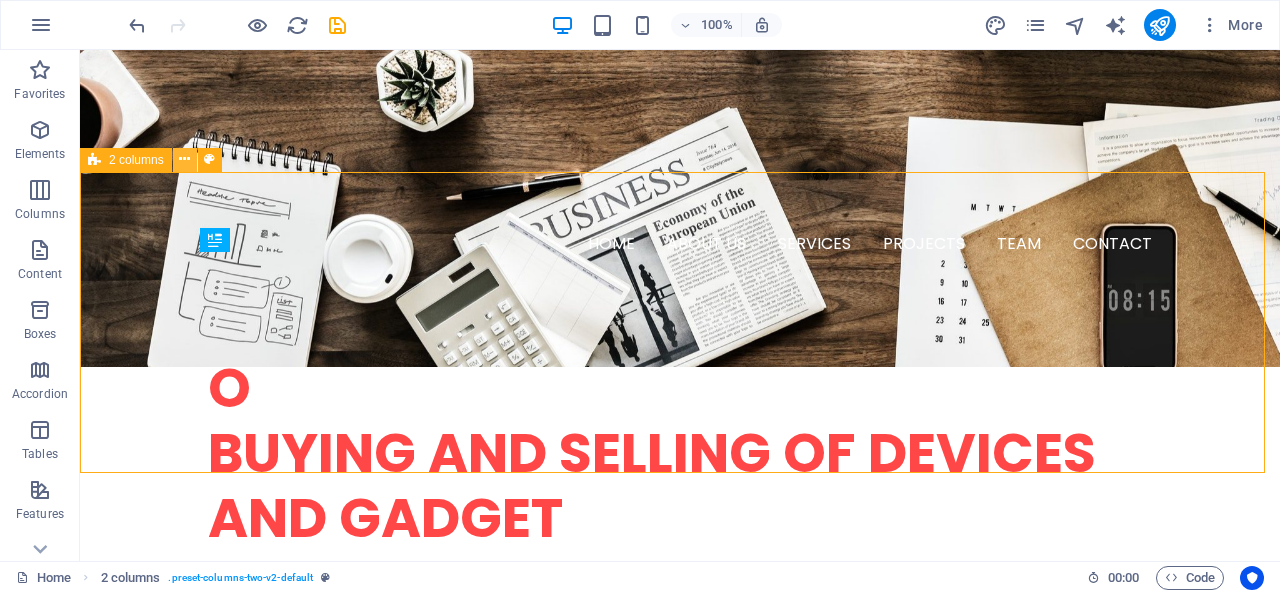 click at bounding box center (184, 159) 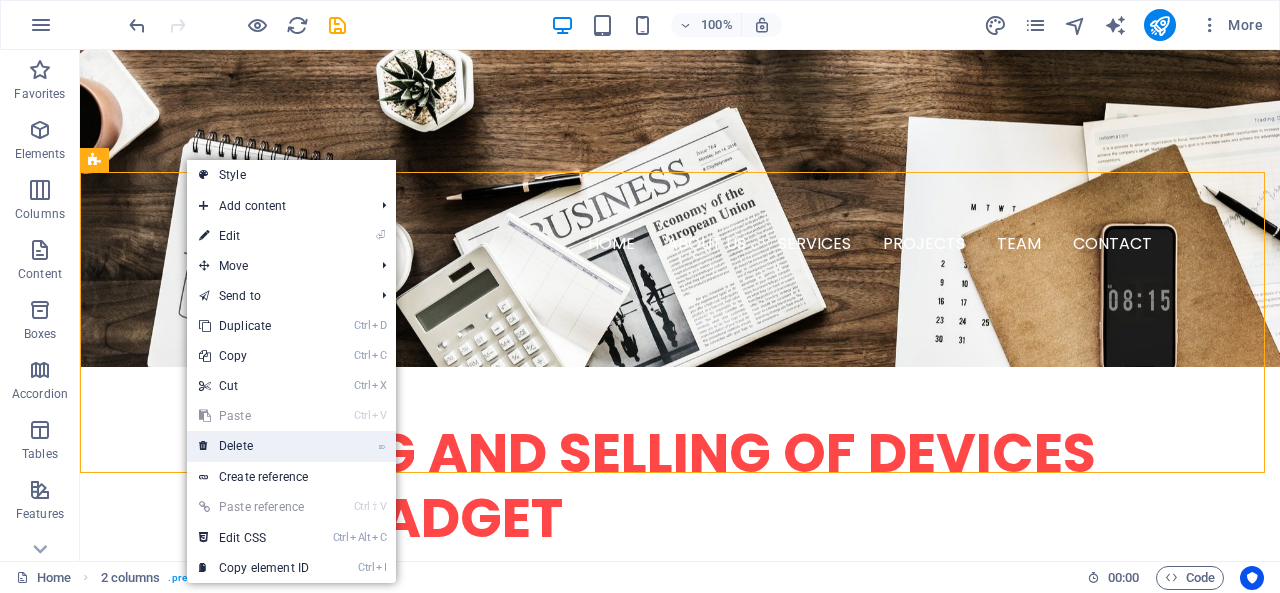 click on "⌦  Delete" at bounding box center (254, 446) 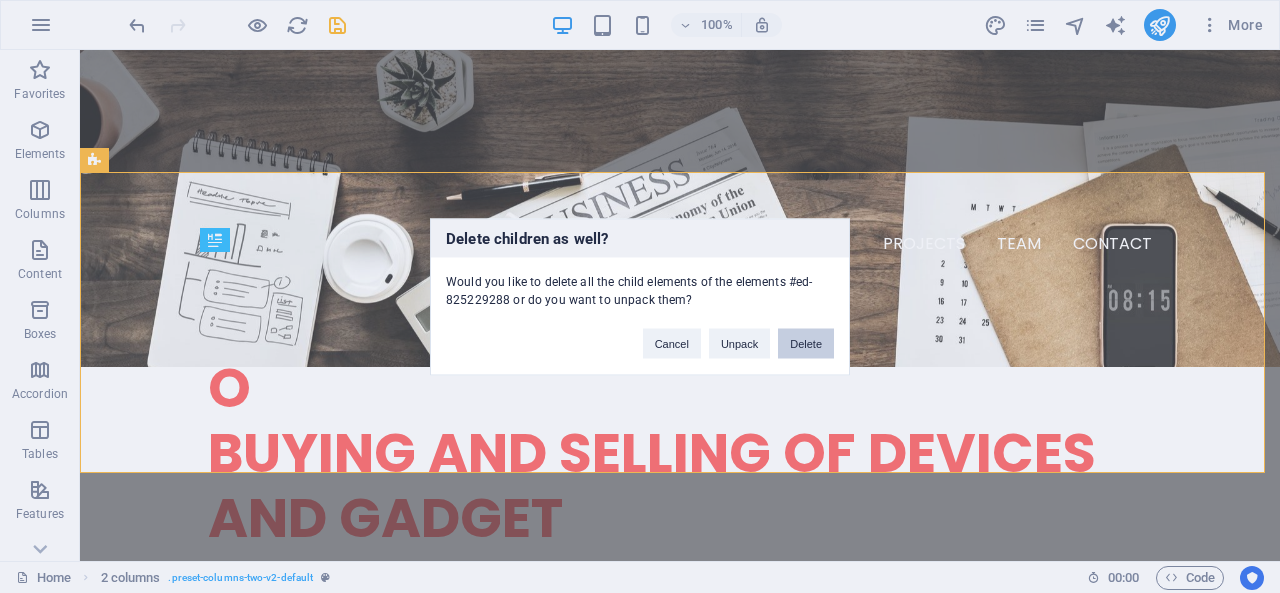 click on "Delete" at bounding box center (806, 343) 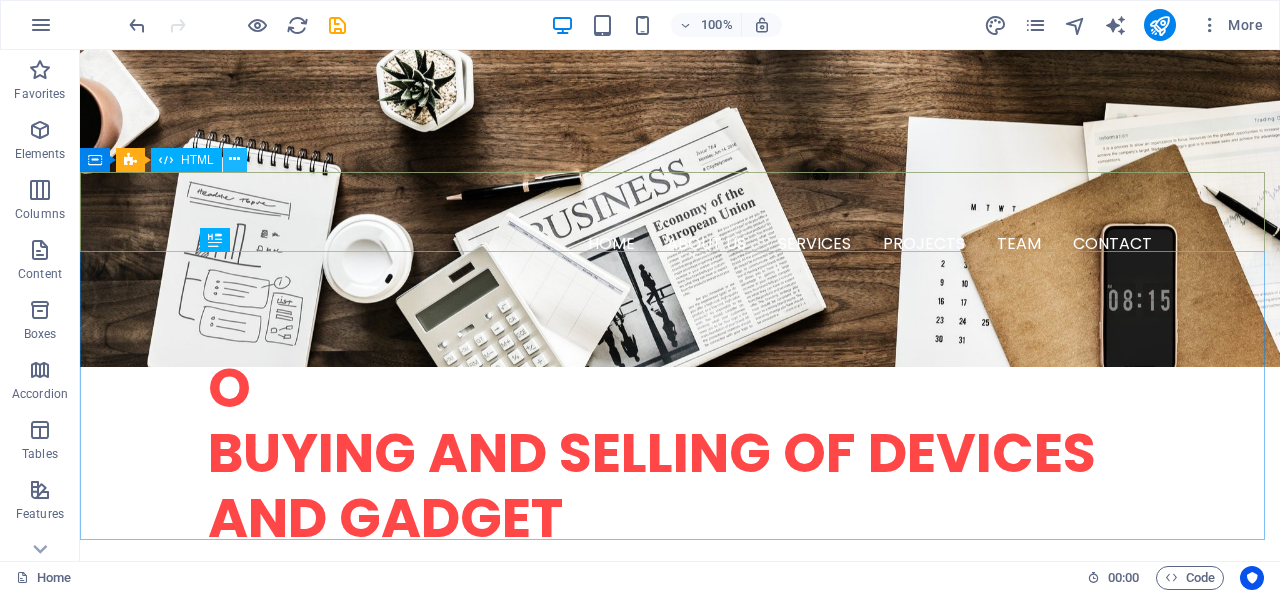 click at bounding box center (234, 159) 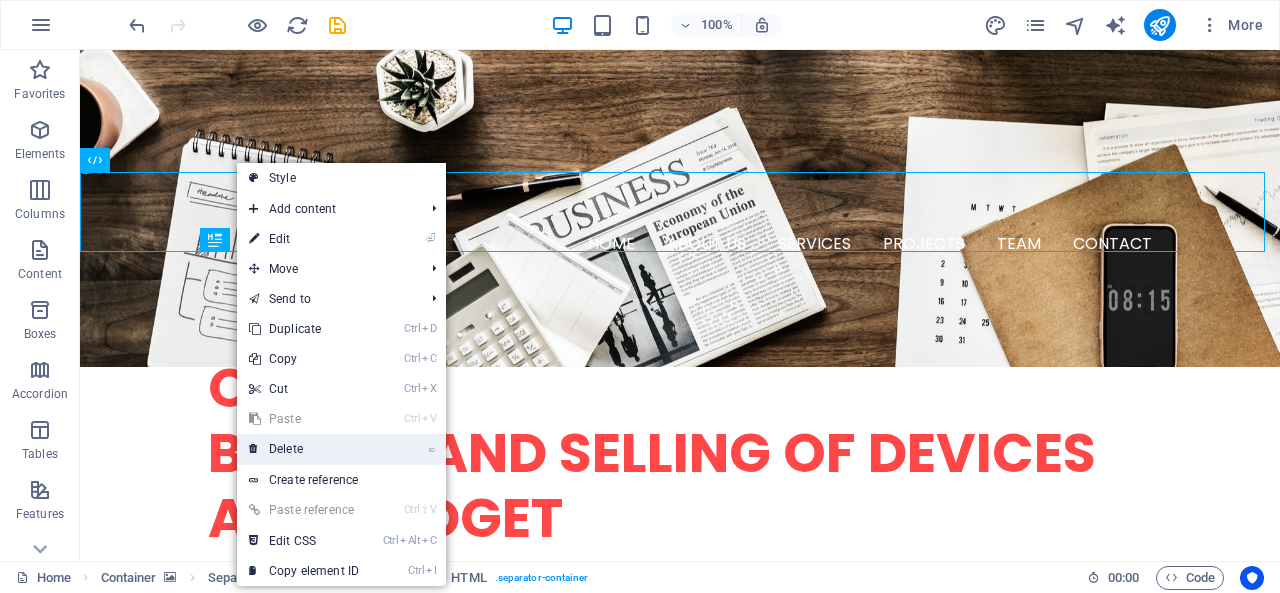 click on "⌦  Delete" at bounding box center [304, 449] 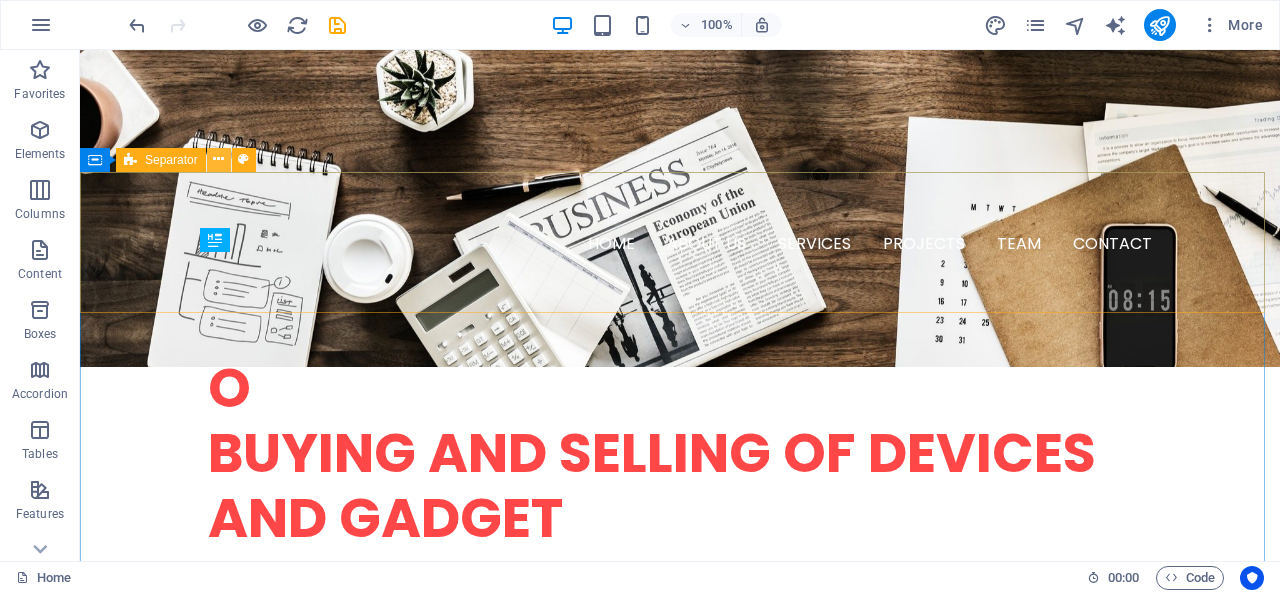 click at bounding box center (218, 159) 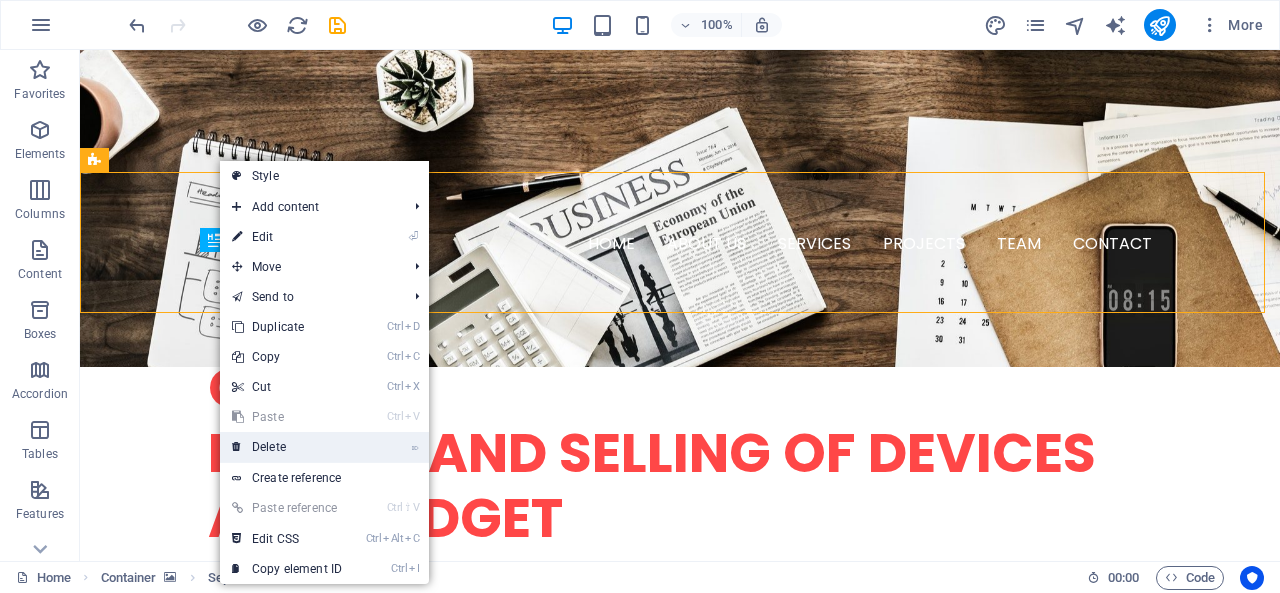 click on "⌦  Delete" at bounding box center (287, 447) 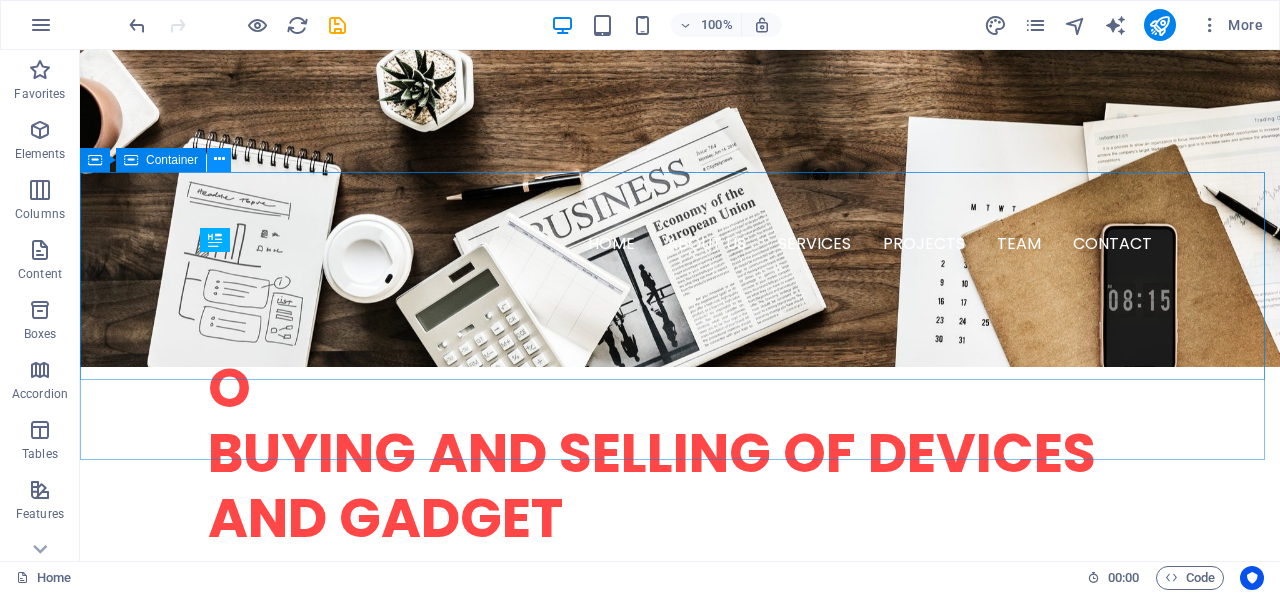 click at bounding box center (219, 159) 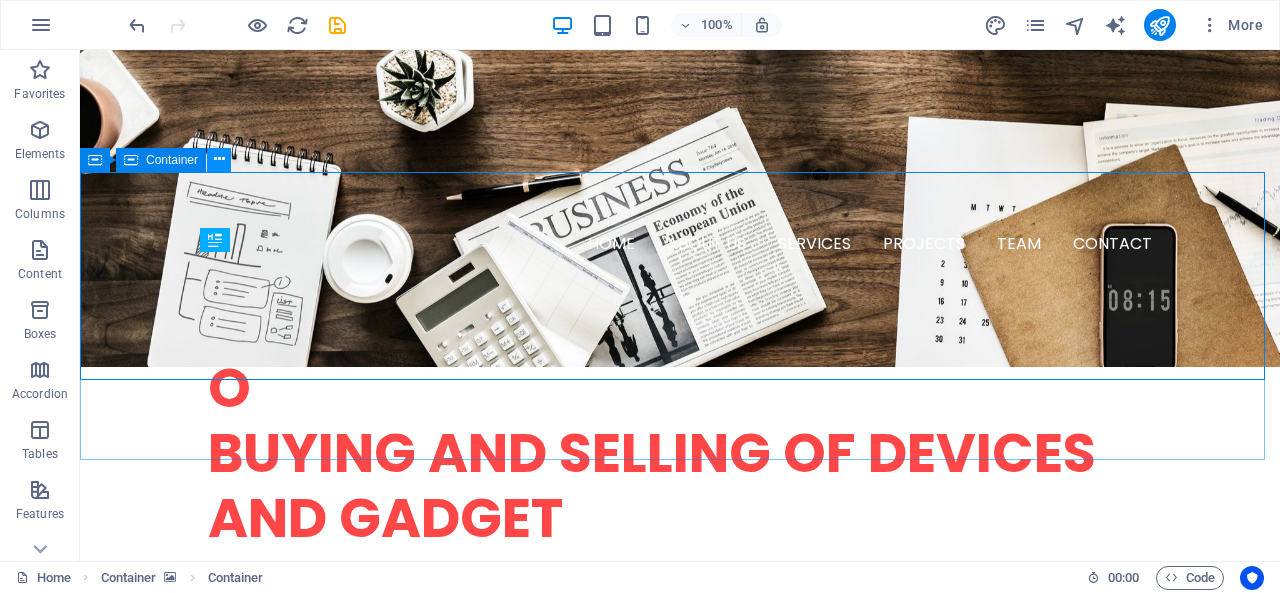 click at bounding box center (219, 159) 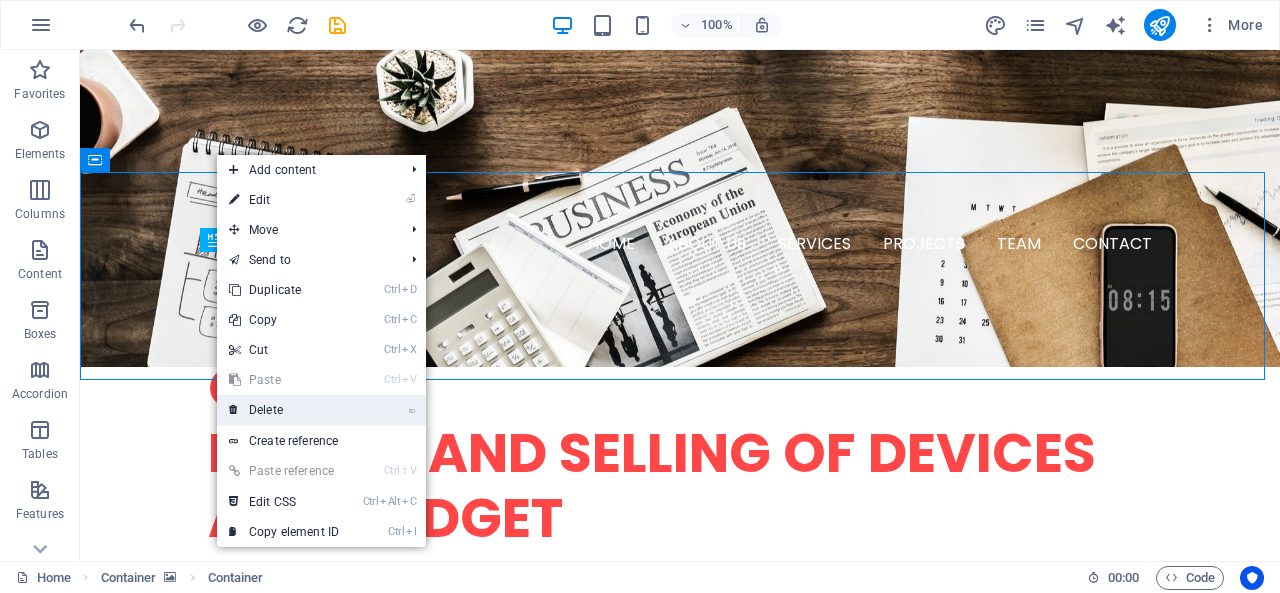 click on "⌦  Delete" at bounding box center [284, 410] 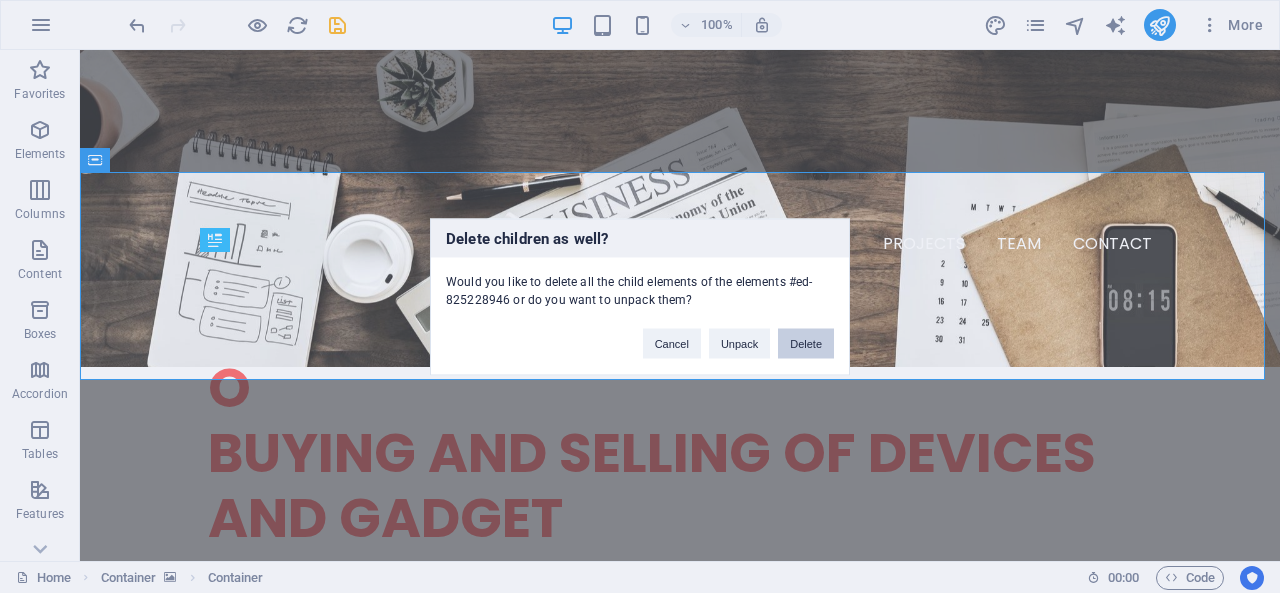 click on "Delete" at bounding box center [806, 343] 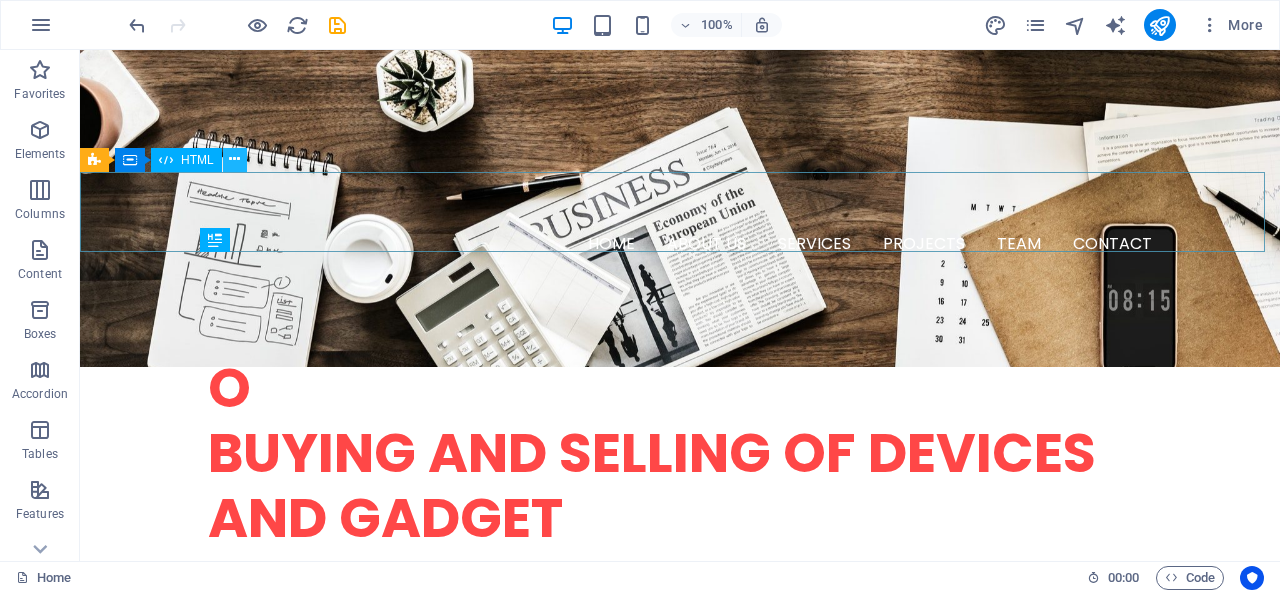 click at bounding box center [234, 159] 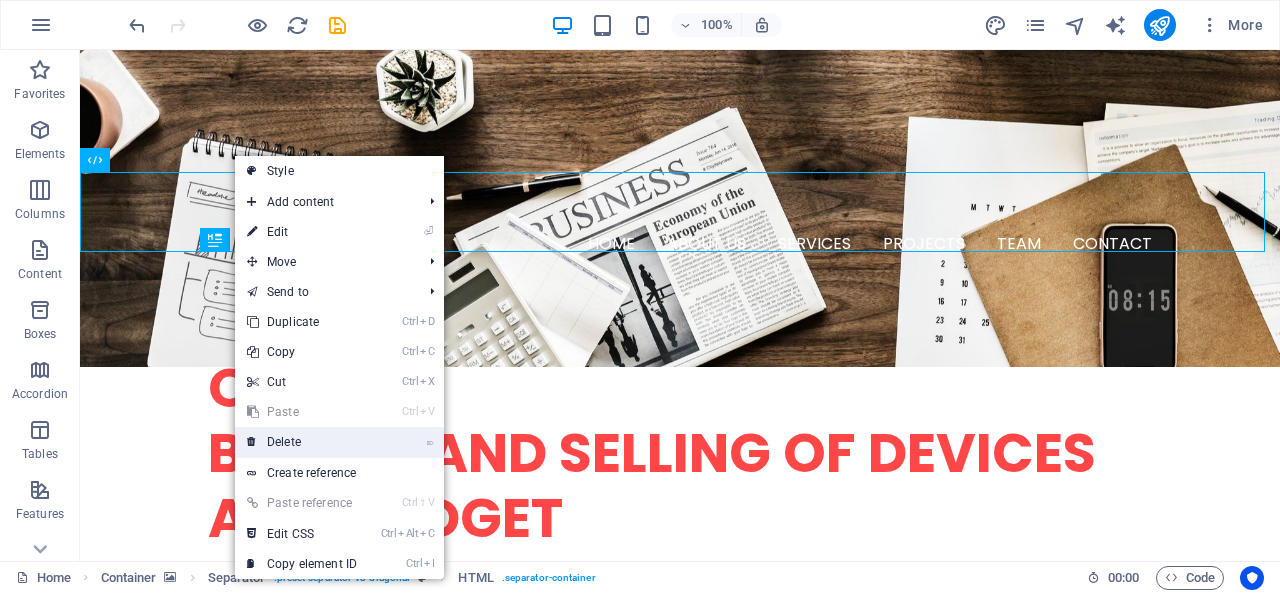 click on "⌦  Delete" at bounding box center (302, 442) 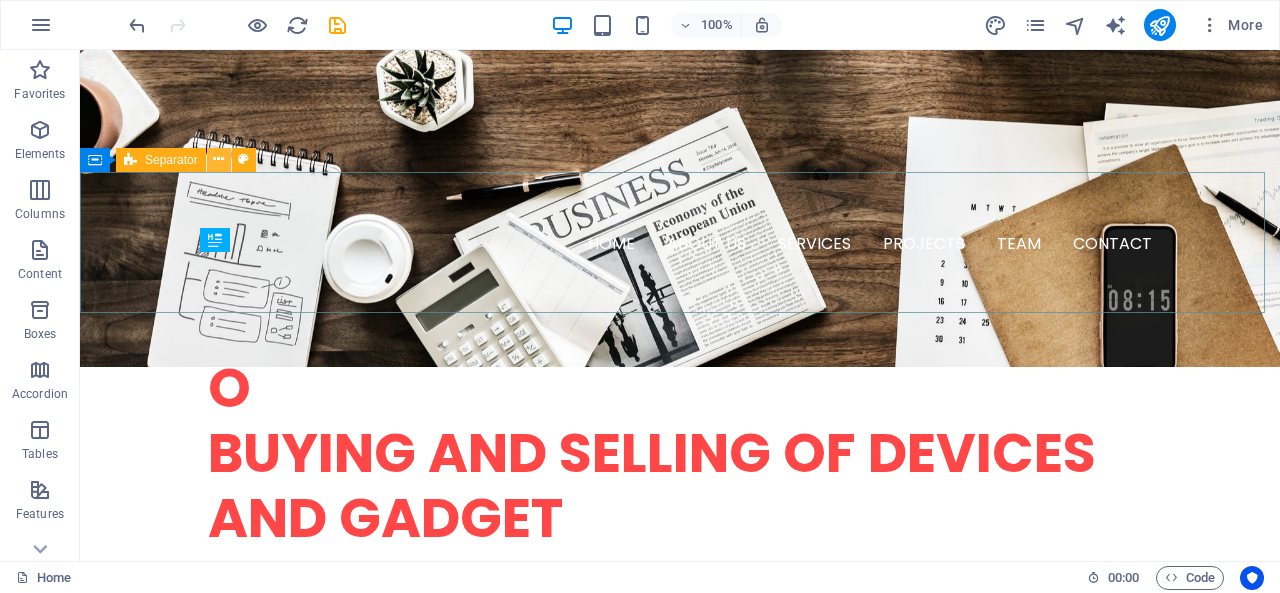 click at bounding box center (218, 159) 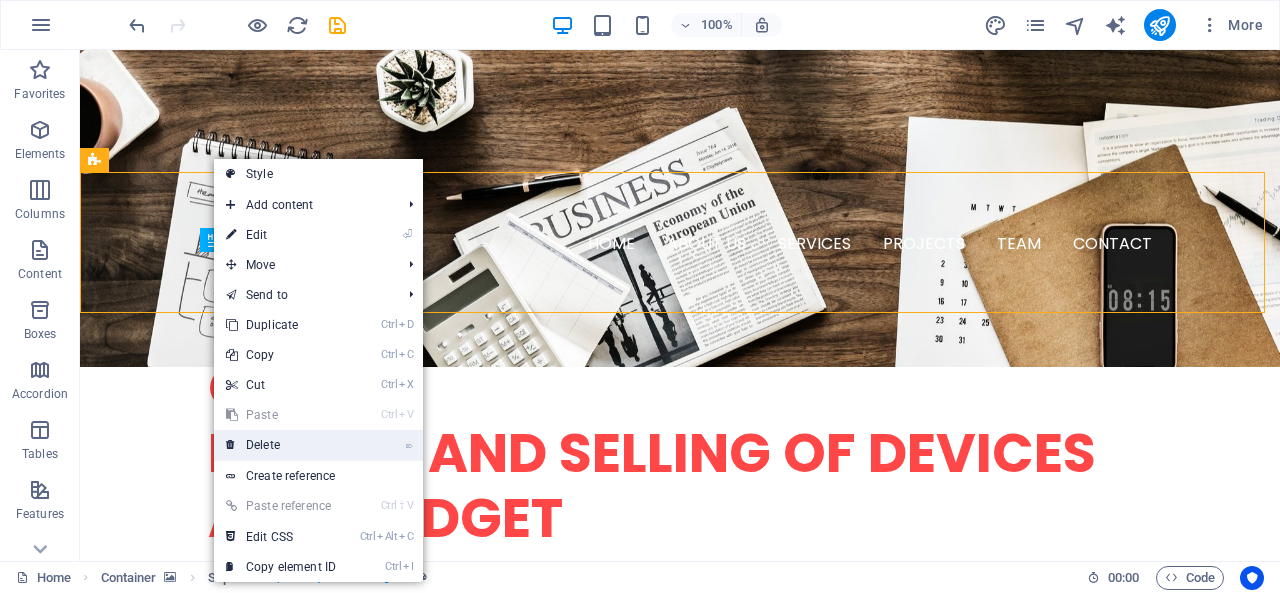 click on "⌦  Delete" at bounding box center [281, 445] 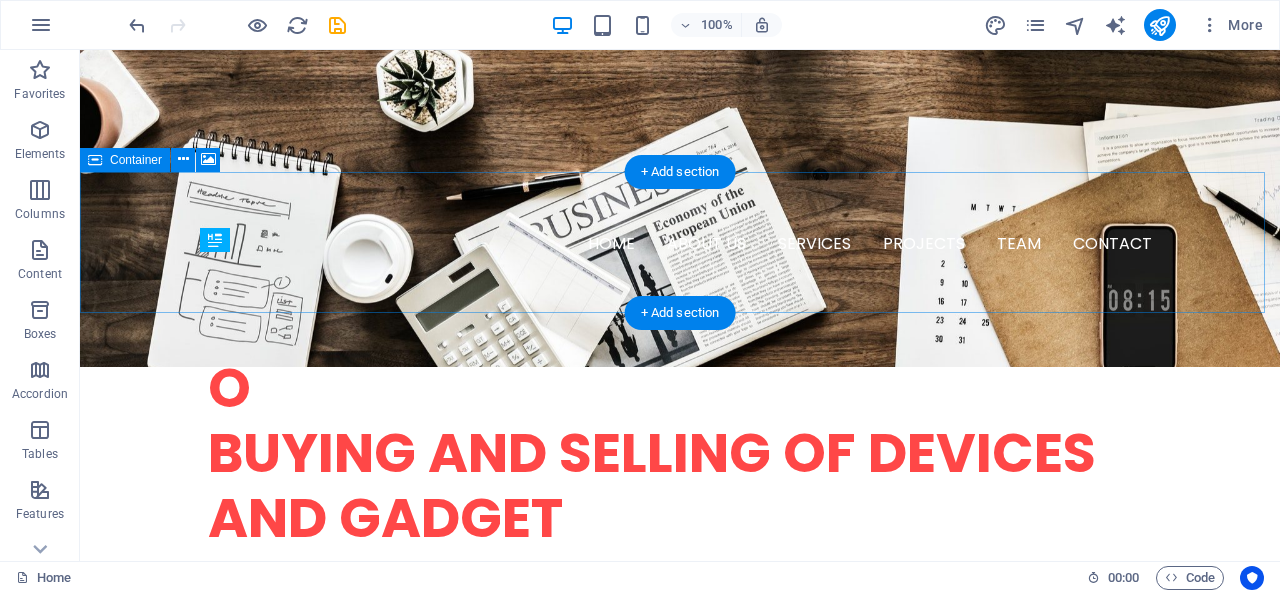 click on "Drop content here or  Add elements  Paste clipboard" at bounding box center (680, 1053) 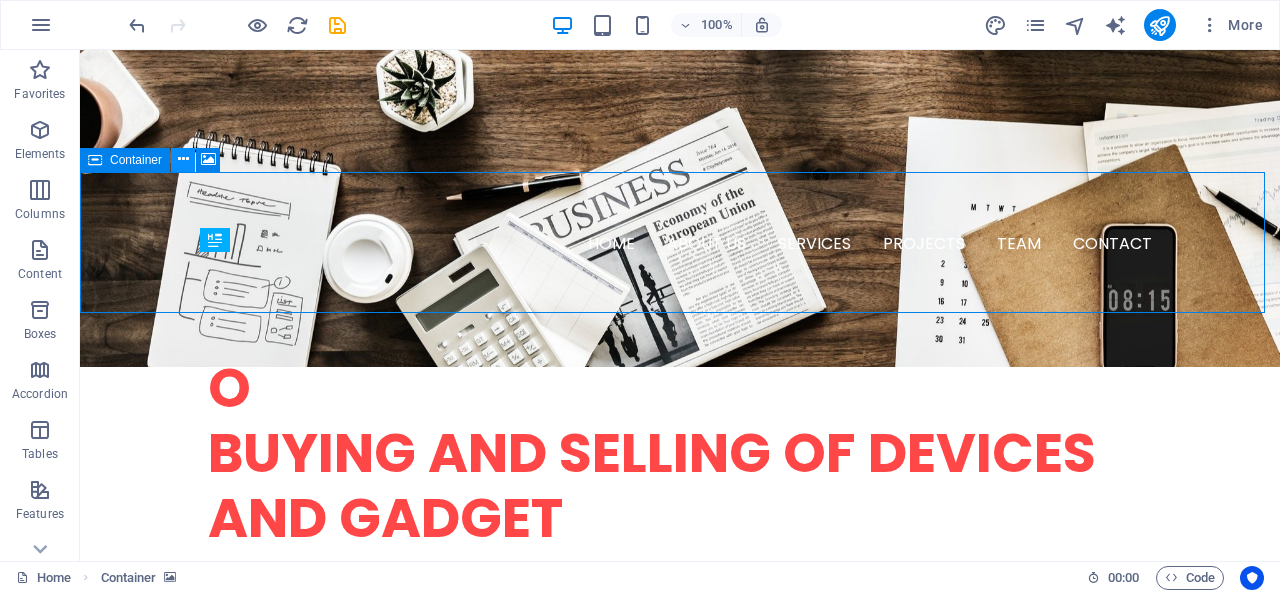 click at bounding box center (183, 159) 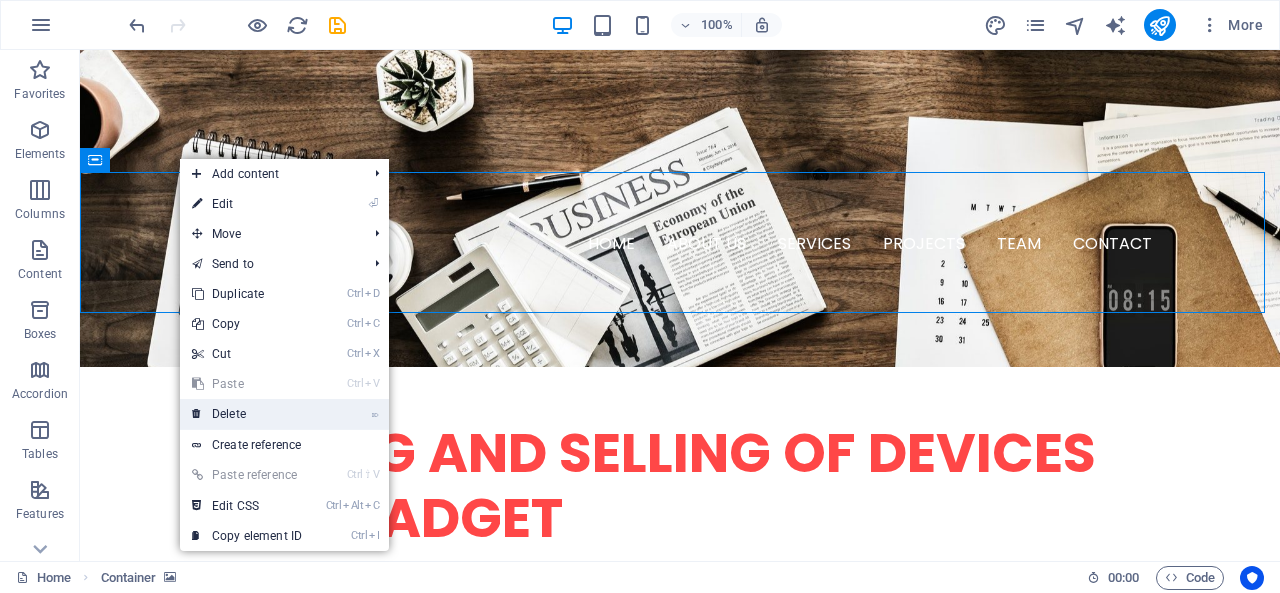 click on "⌦  Delete" at bounding box center [247, 414] 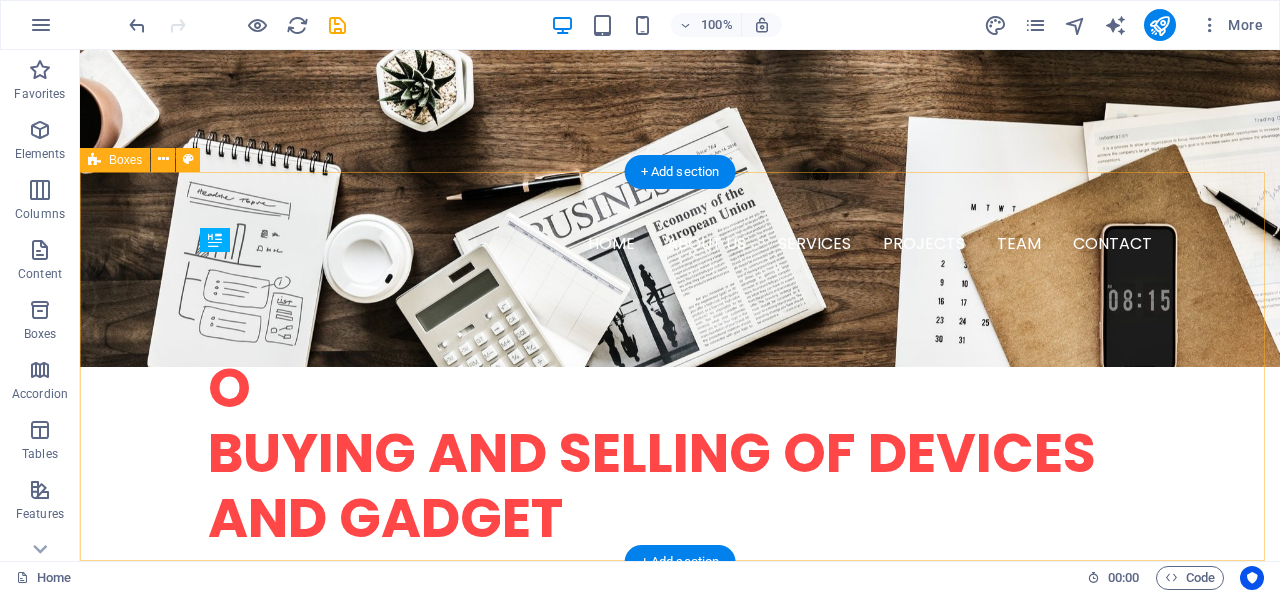 click on "Analytics Lorem ipsum dolor sit amet, consectetur adipisicing elit. Veritatis, dolorem!" at bounding box center (680, 1036) 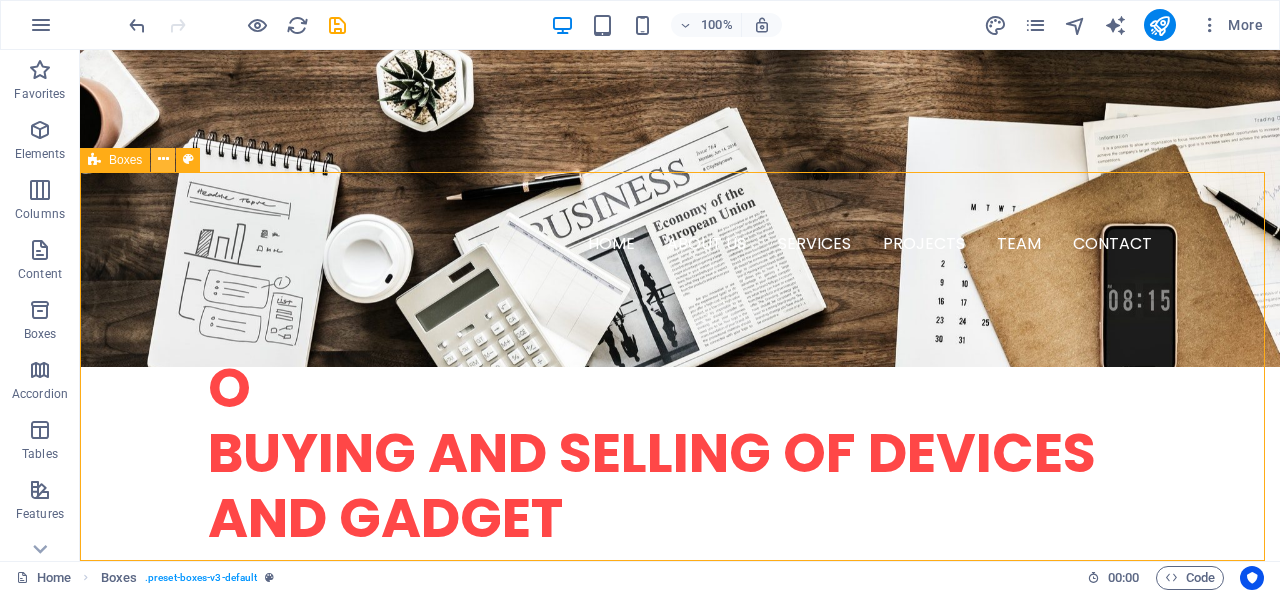 click at bounding box center (163, 159) 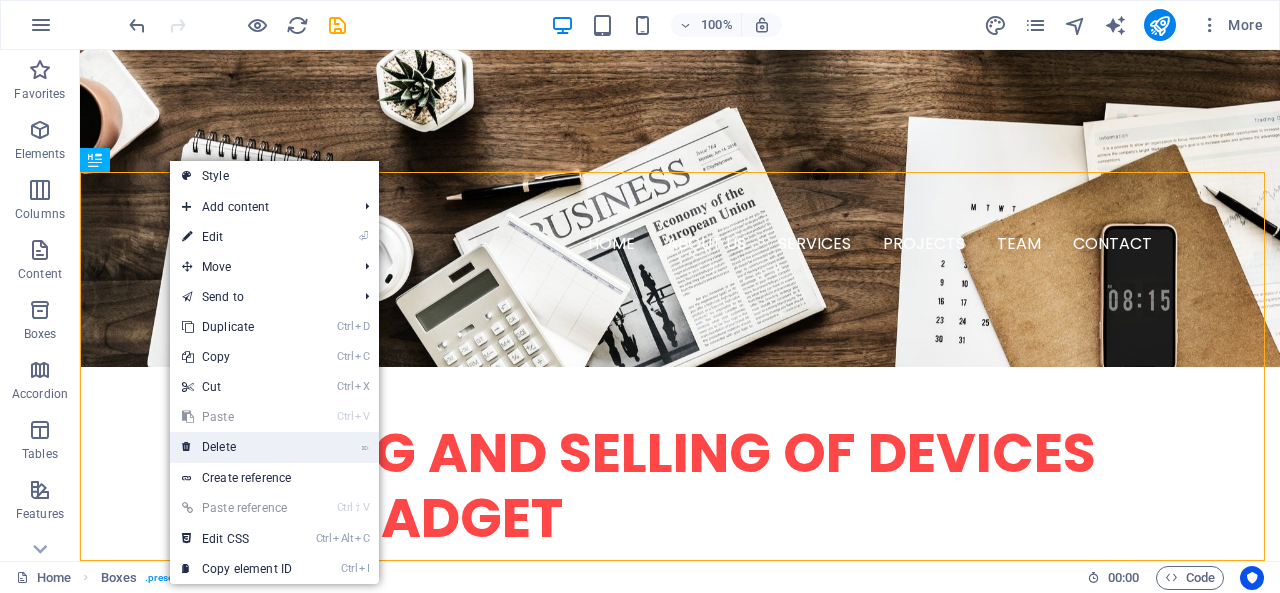 click on "⌦  Delete" at bounding box center [237, 447] 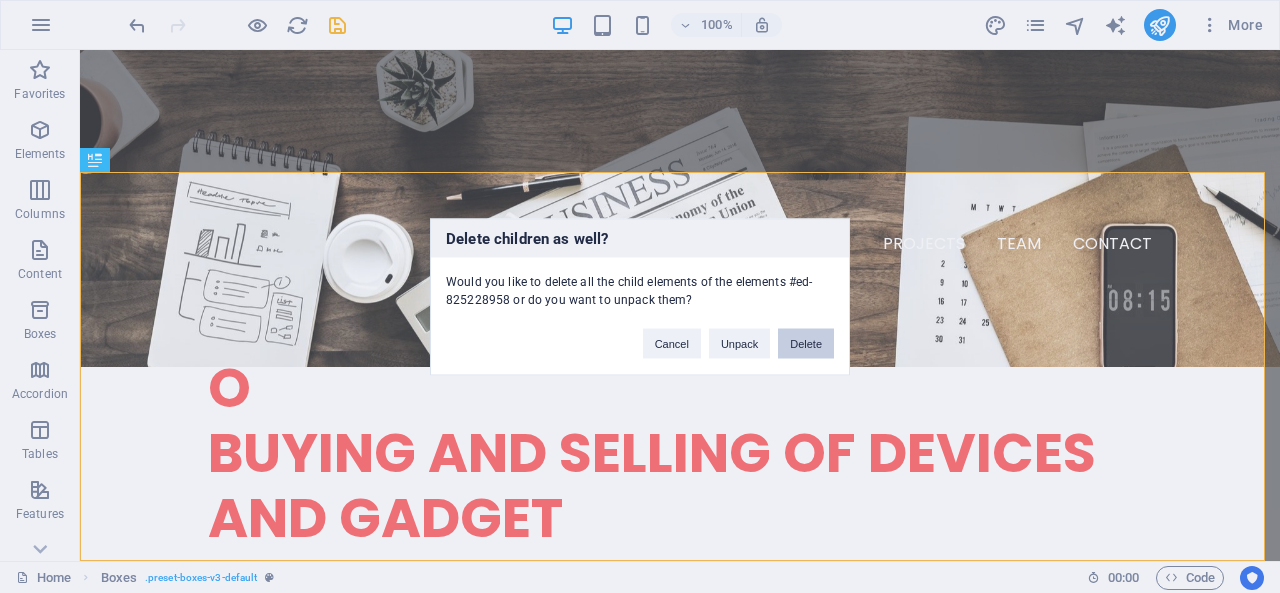 click on "Delete" at bounding box center (806, 343) 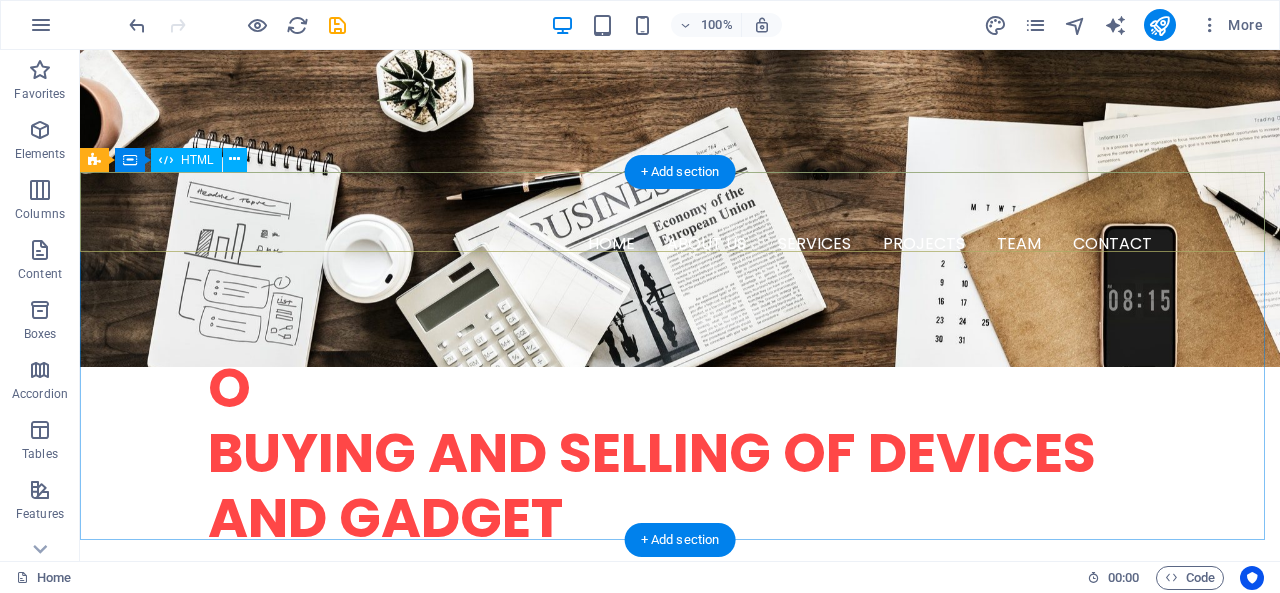 click at bounding box center (680, 1249) 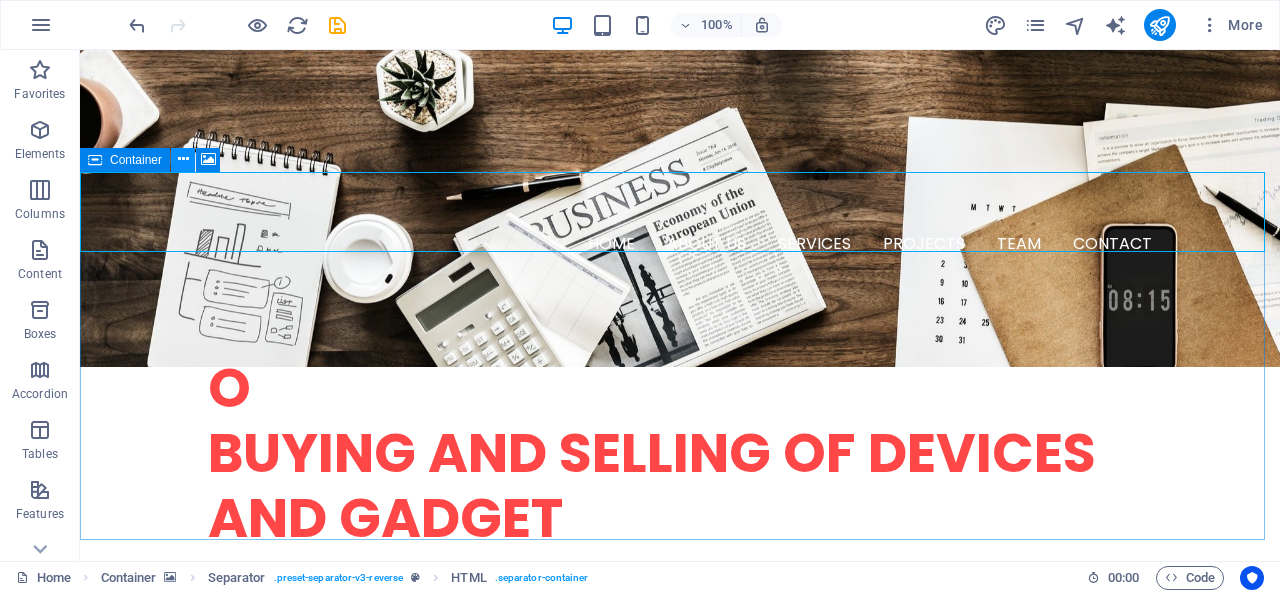 click at bounding box center [183, 159] 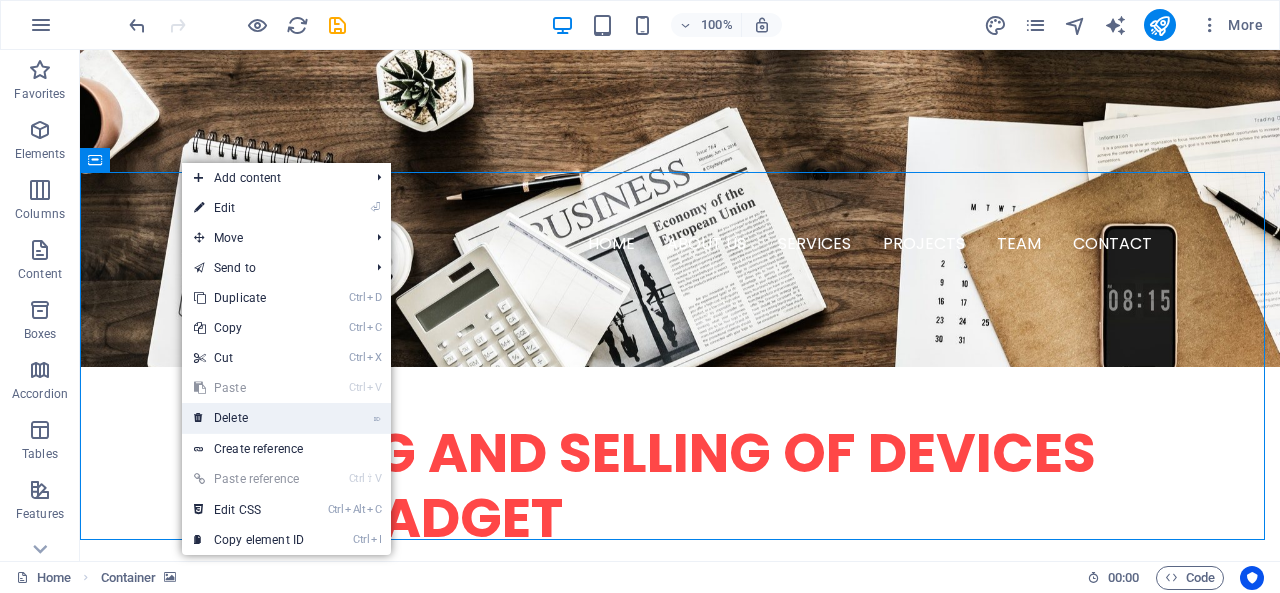 click on "⌦  Delete" at bounding box center [249, 418] 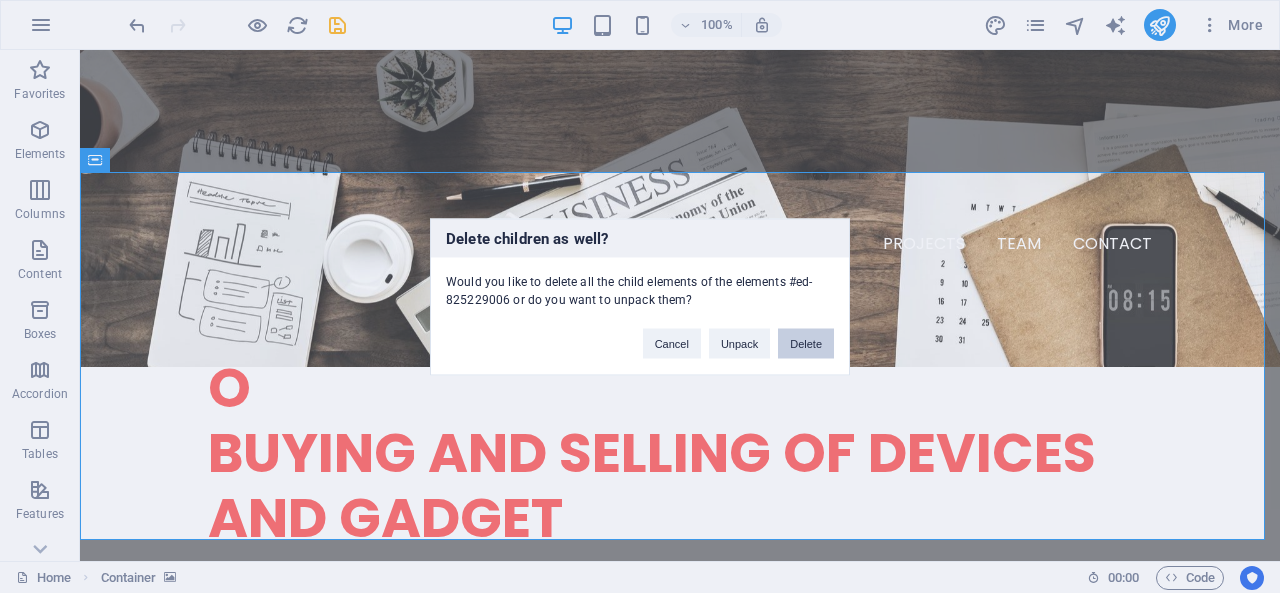 click on "Delete" at bounding box center (806, 343) 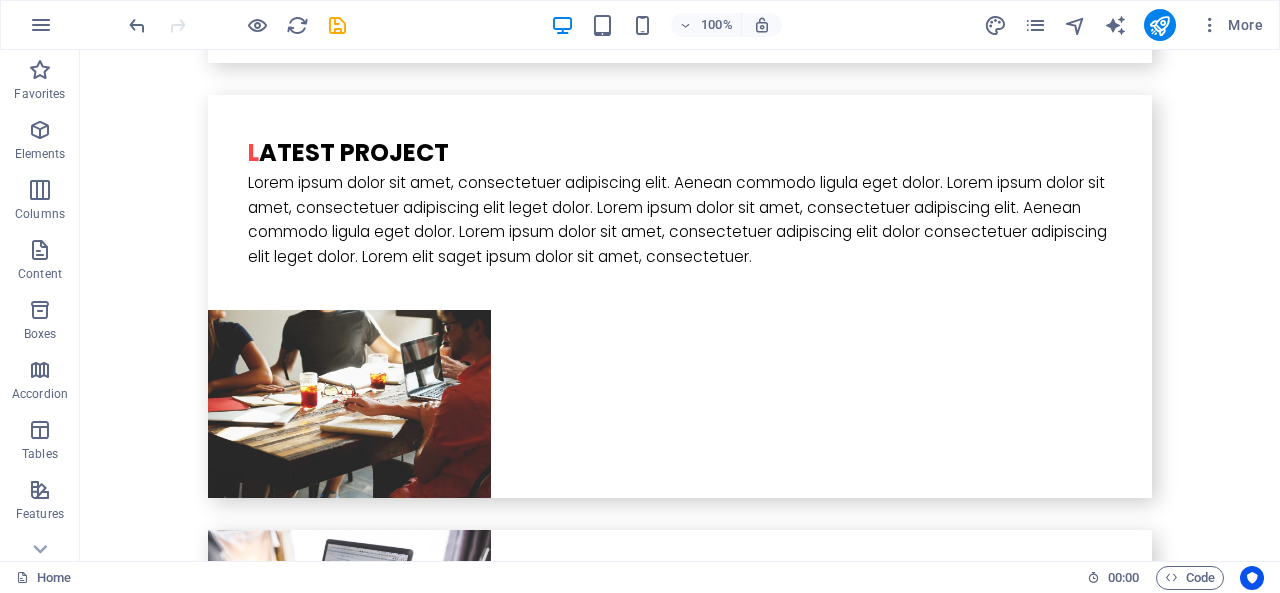 scroll, scrollTop: 1861, scrollLeft: 0, axis: vertical 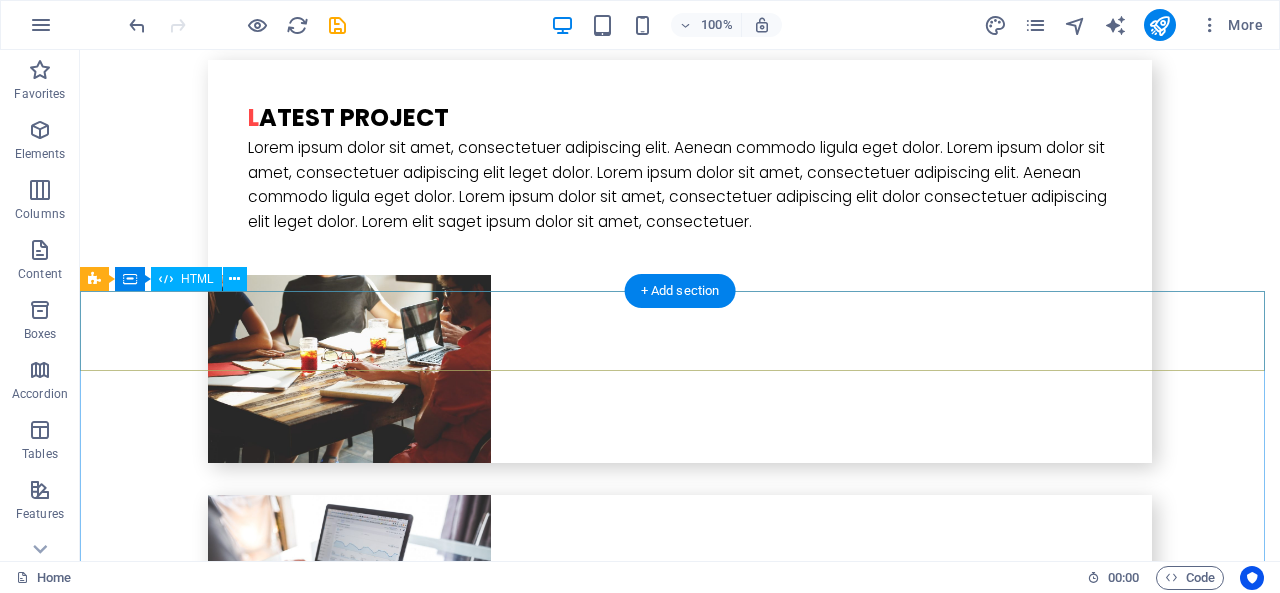 click at bounding box center [680, 1822] 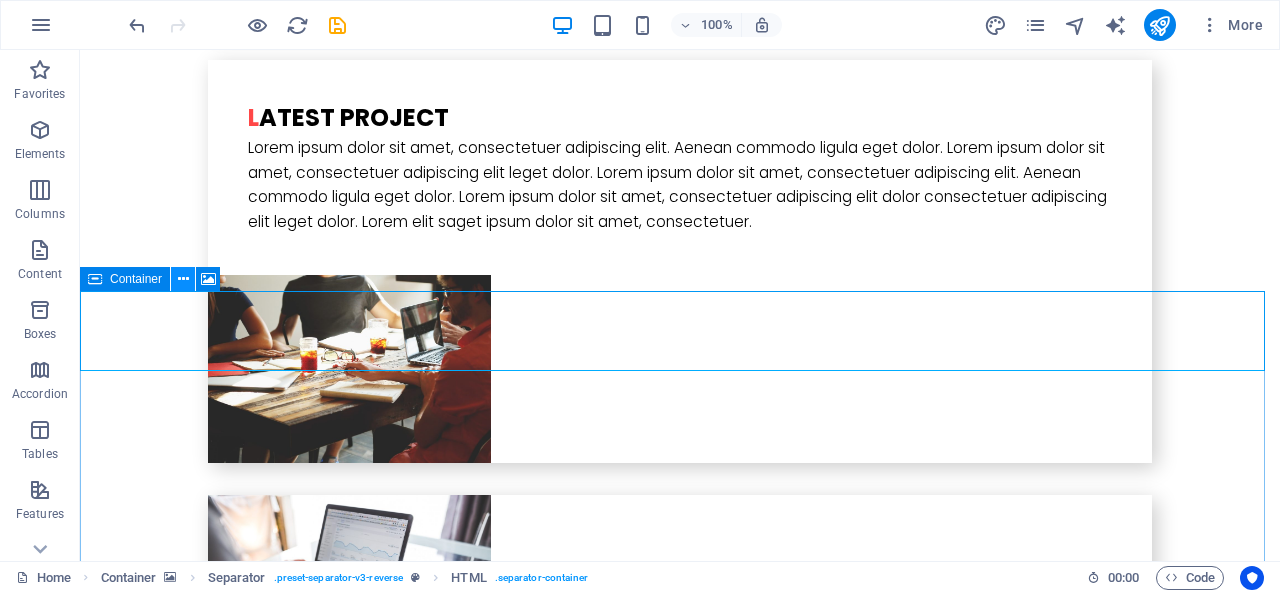 click at bounding box center [183, 279] 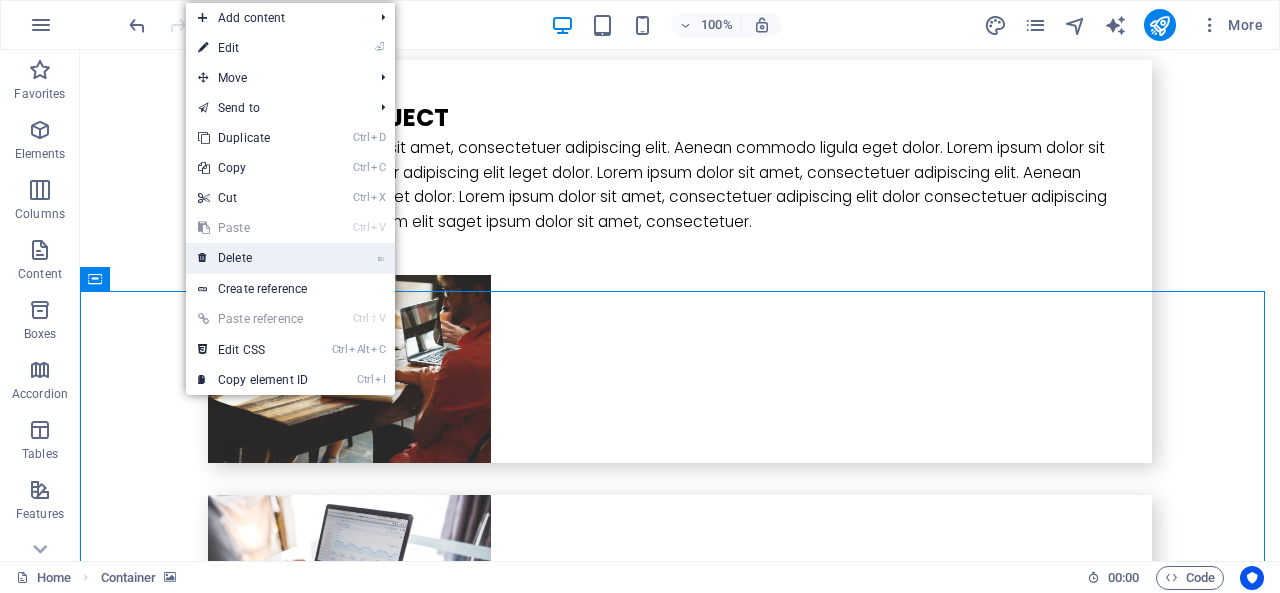 click on "⌦  Delete" at bounding box center (253, 258) 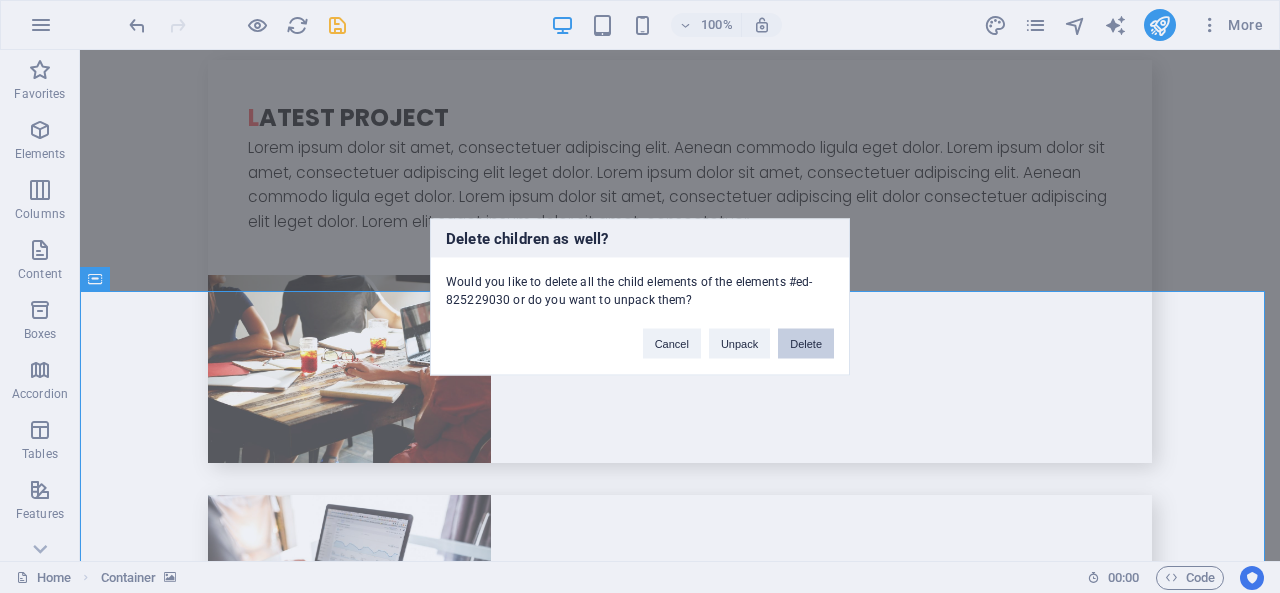 click on "Delete" at bounding box center (806, 343) 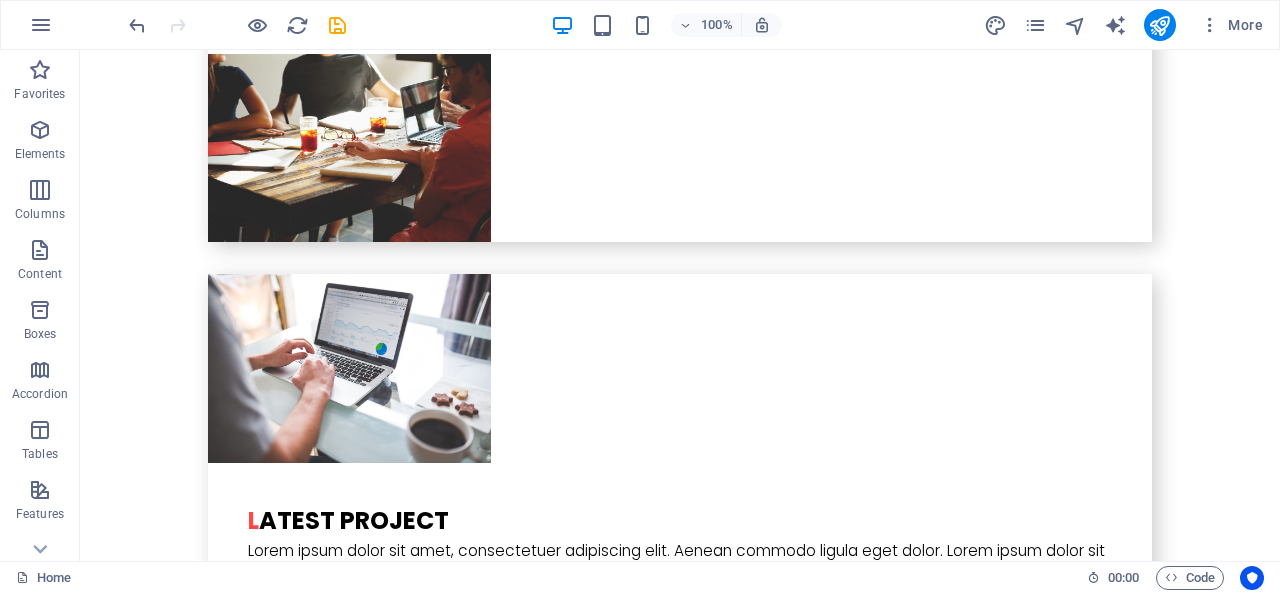 scroll, scrollTop: 2136, scrollLeft: 0, axis: vertical 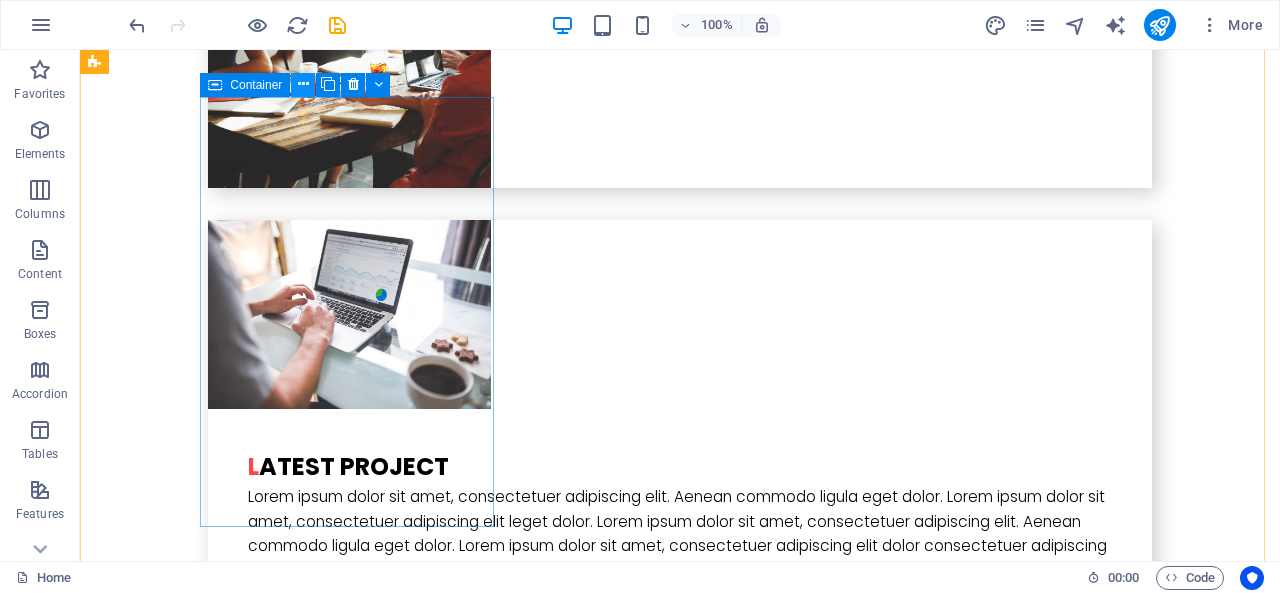 click at bounding box center [303, 84] 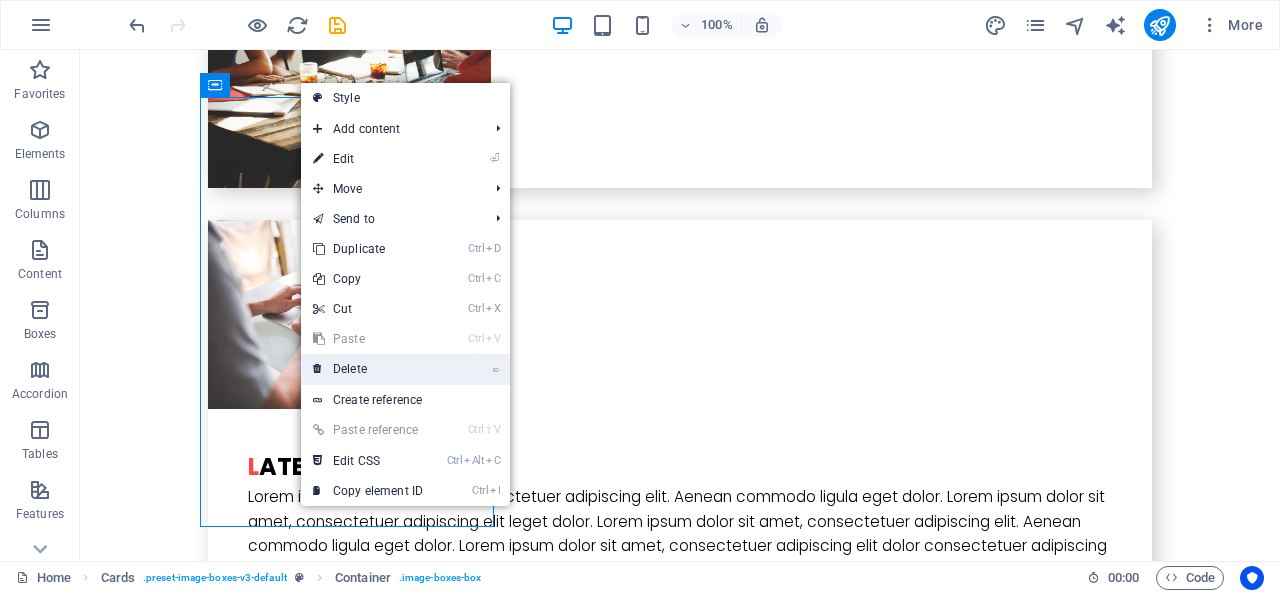 click on "⌦  Delete" at bounding box center [368, 369] 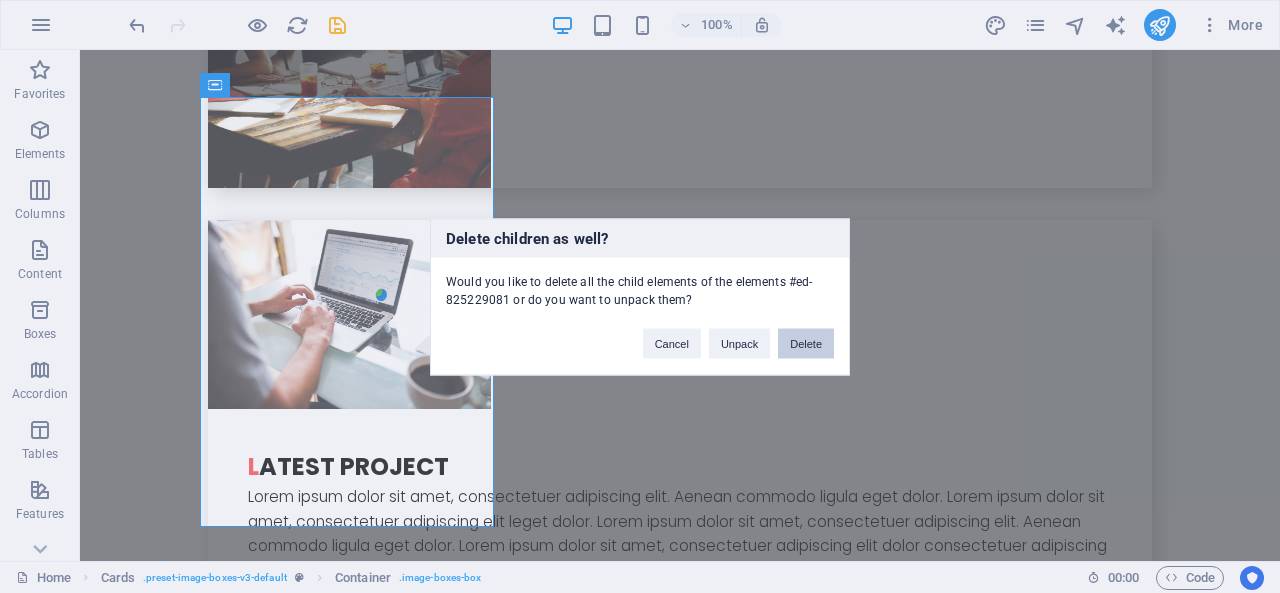 click on "Delete" at bounding box center (806, 343) 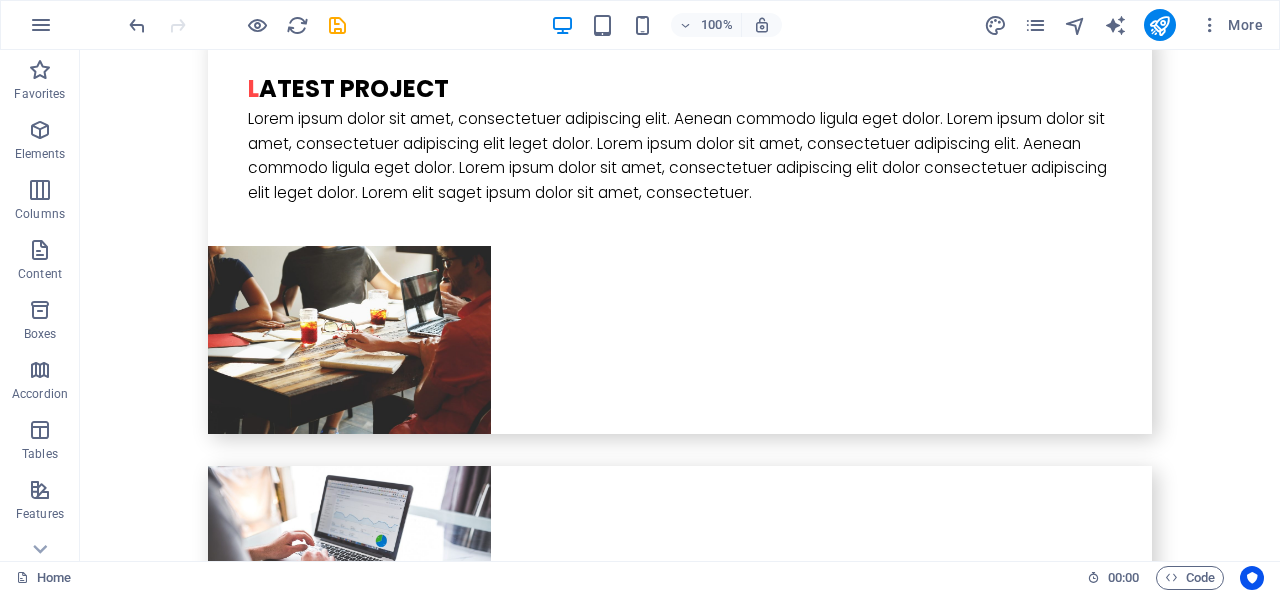 scroll, scrollTop: 1896, scrollLeft: 0, axis: vertical 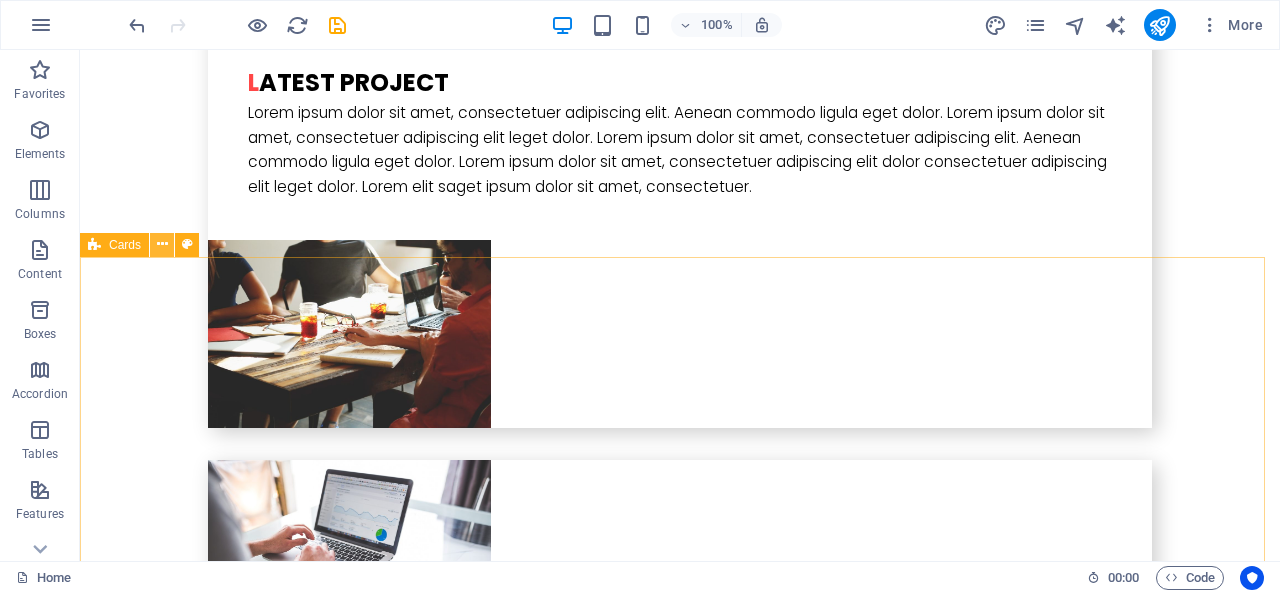 click at bounding box center (162, 244) 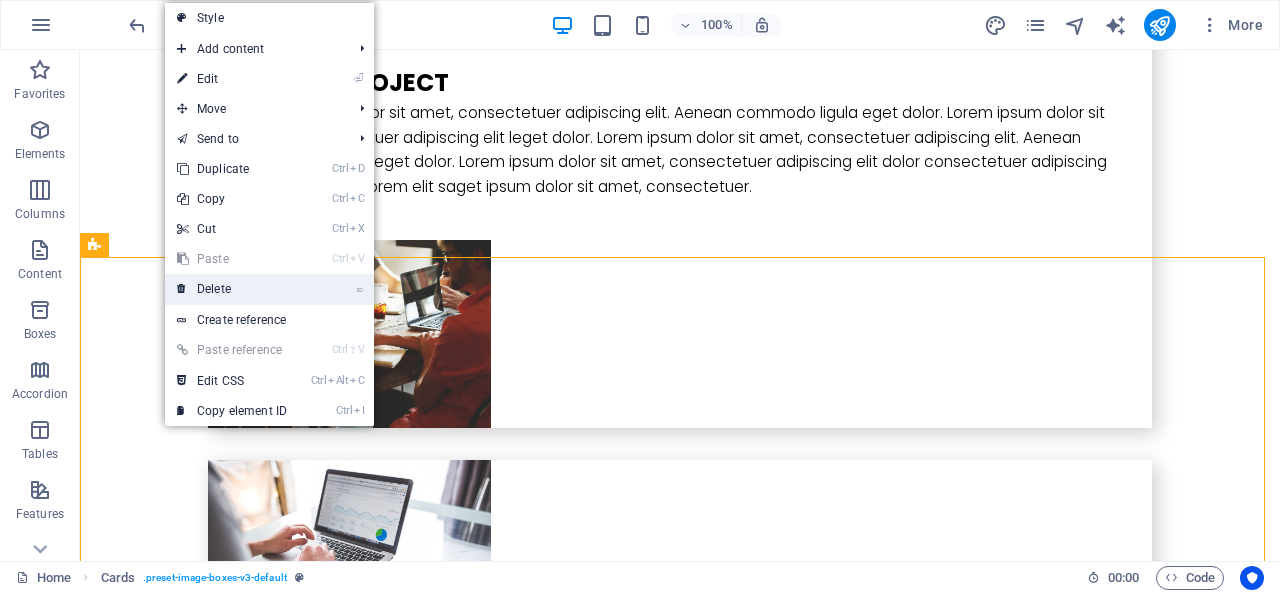 click on "⌦  Delete" at bounding box center (232, 289) 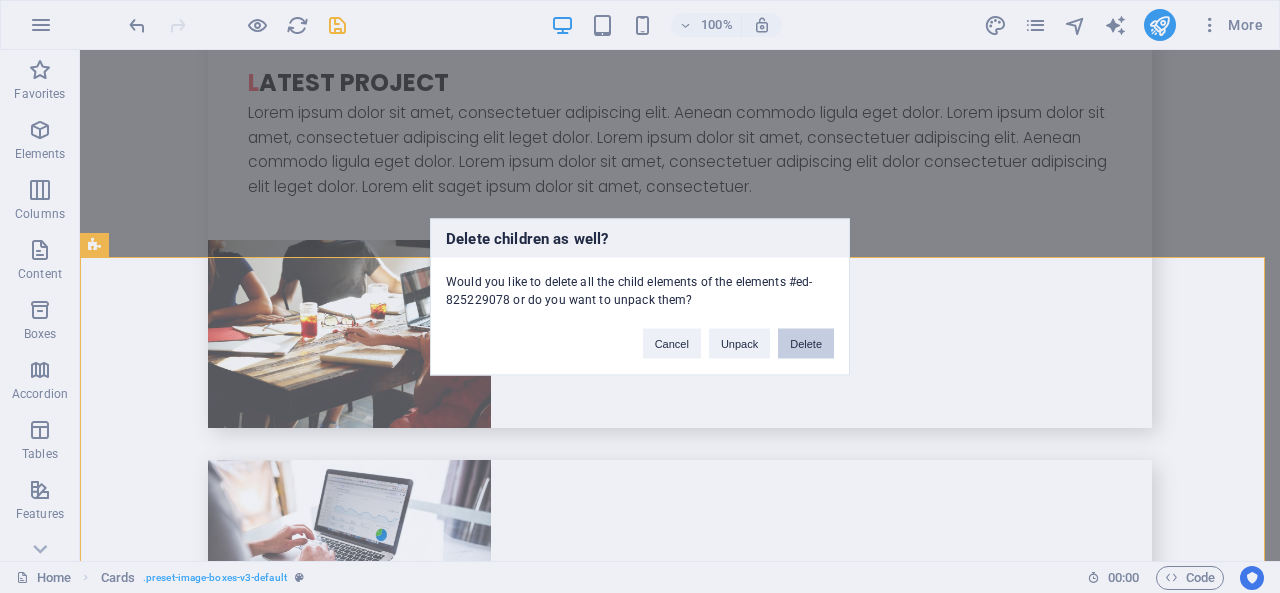 click on "Delete" at bounding box center [806, 343] 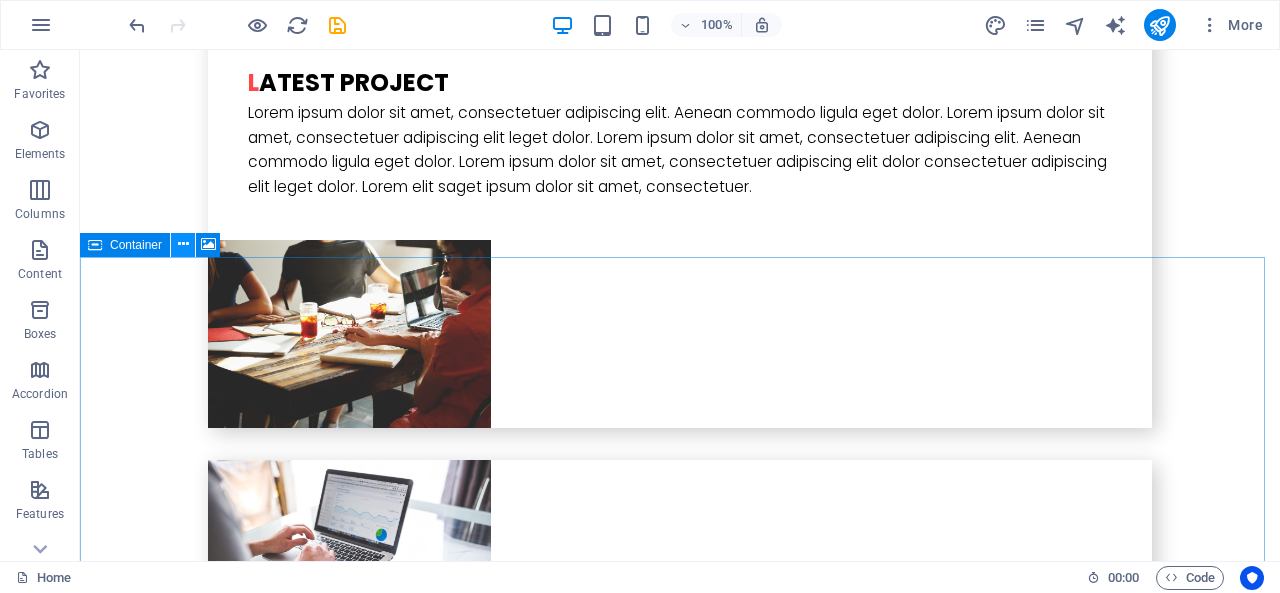 click at bounding box center [183, 244] 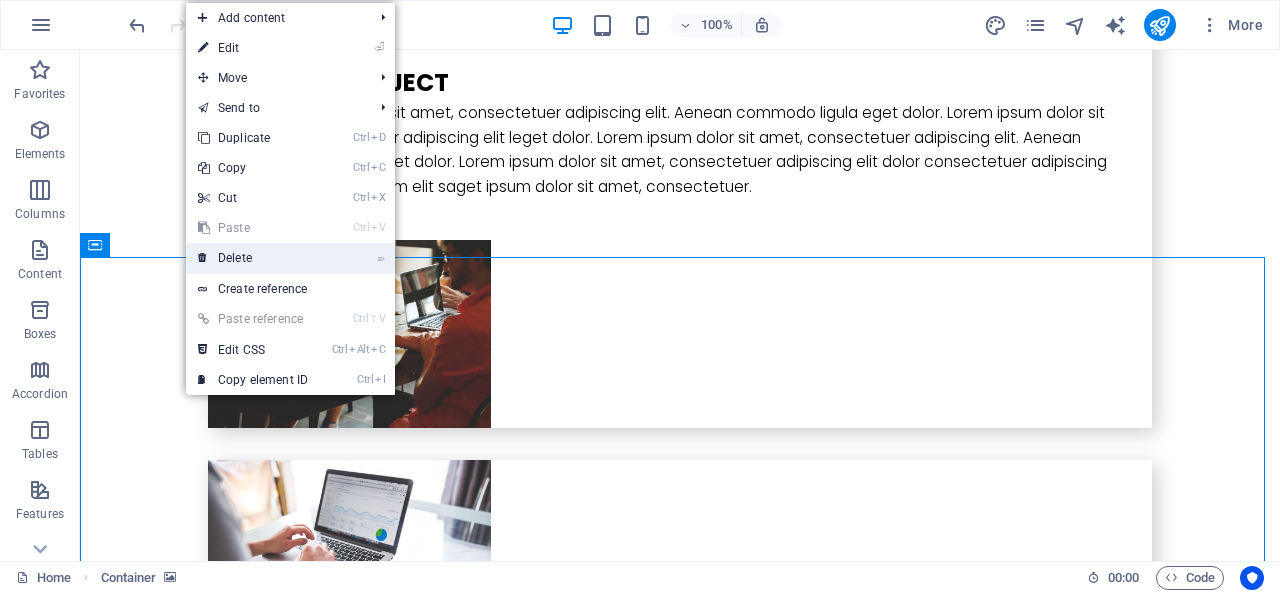 click on "⌦  Delete" at bounding box center [253, 258] 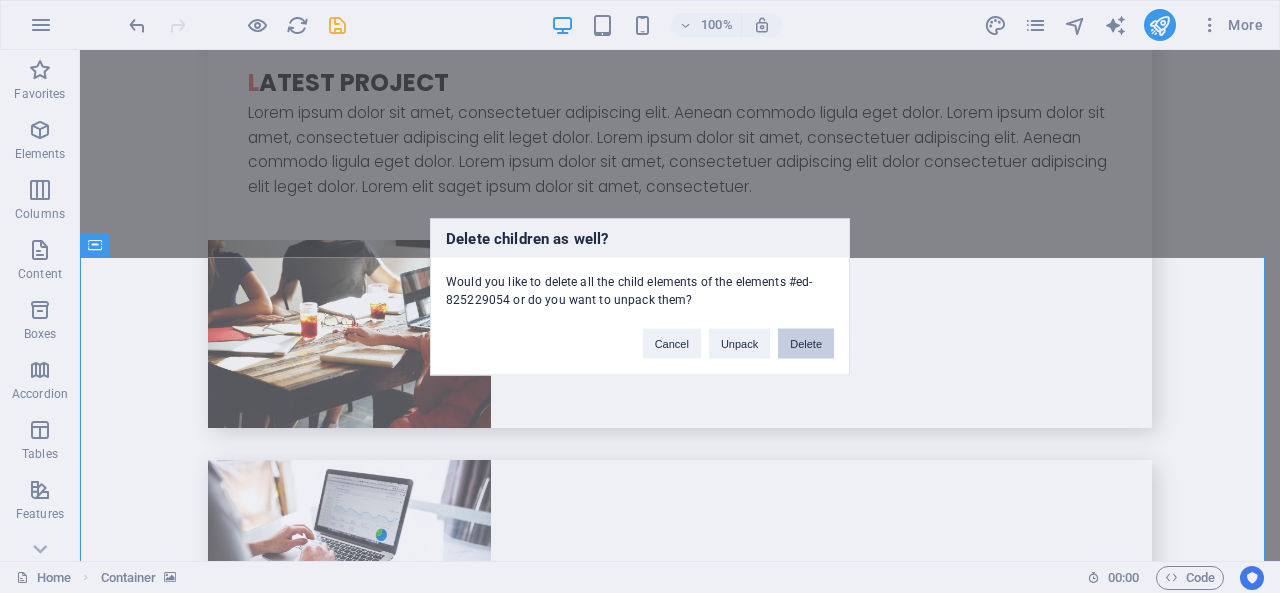 click on "Delete" at bounding box center (806, 343) 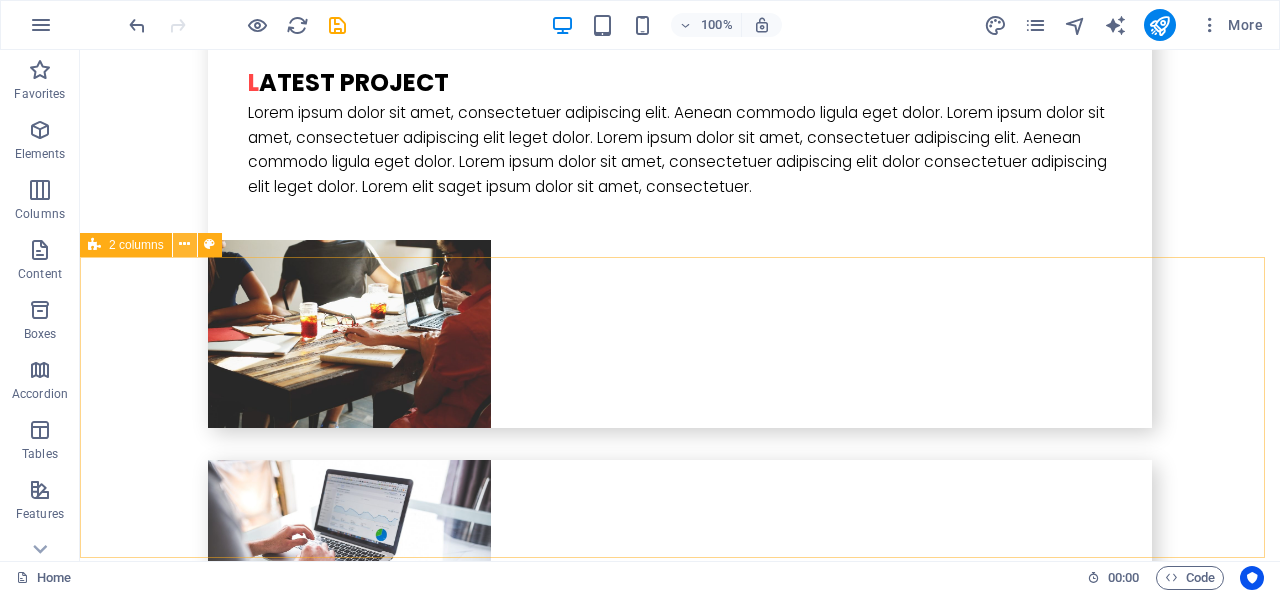 click at bounding box center (184, 244) 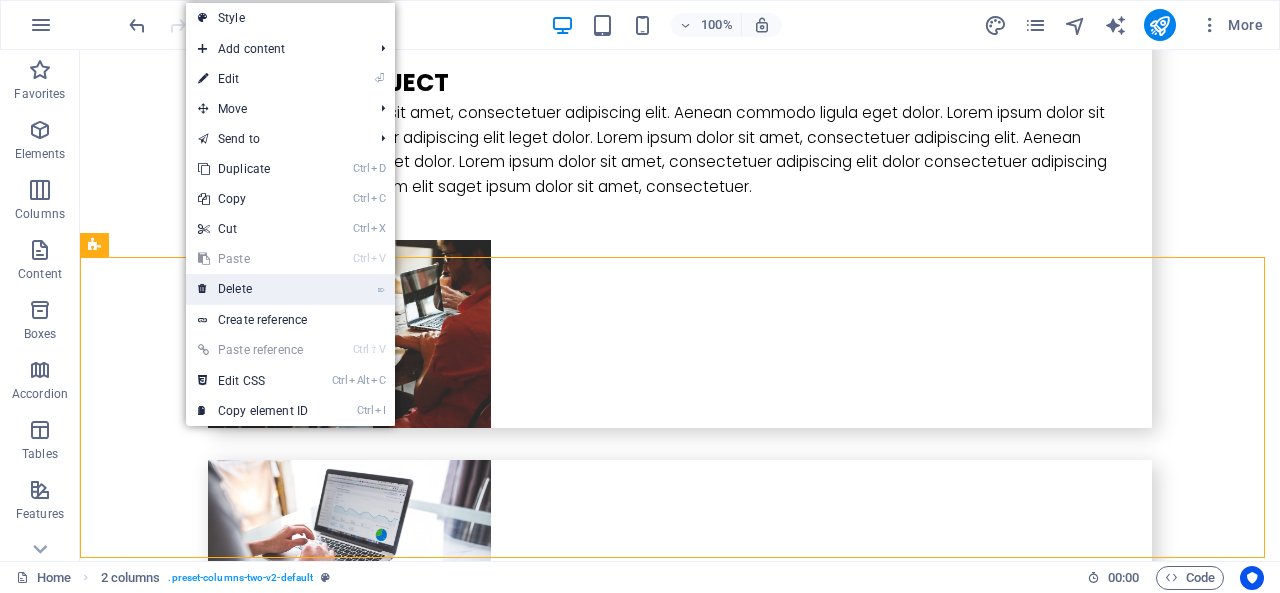 click on "⌦  Delete" at bounding box center (253, 289) 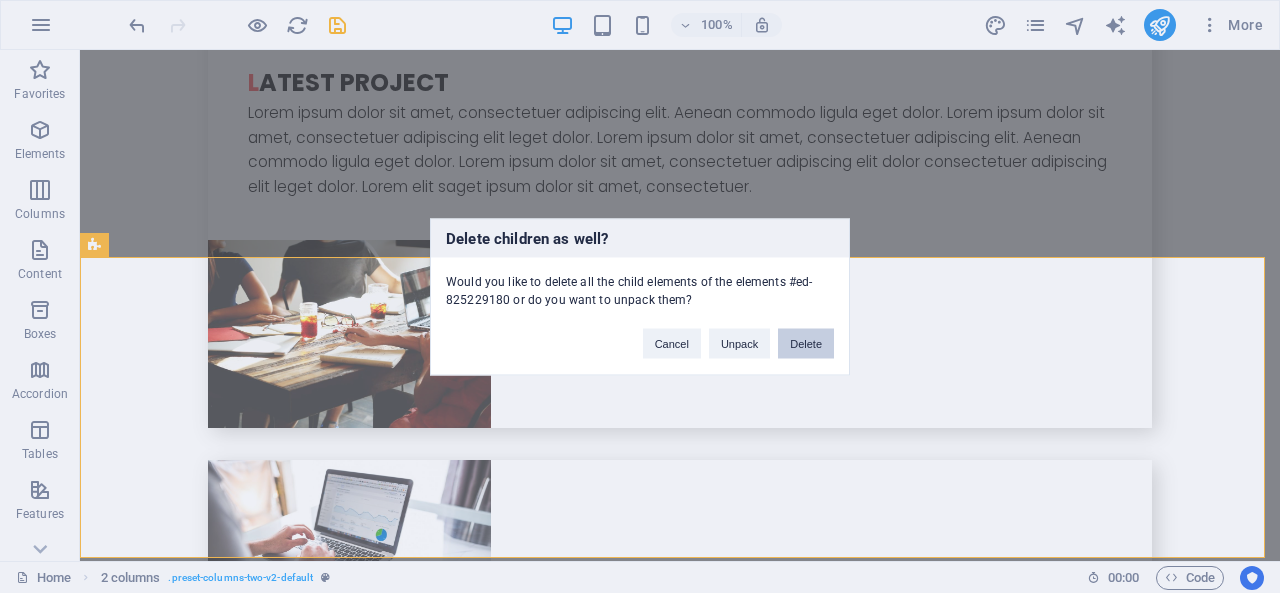 click on "Delete" at bounding box center (806, 343) 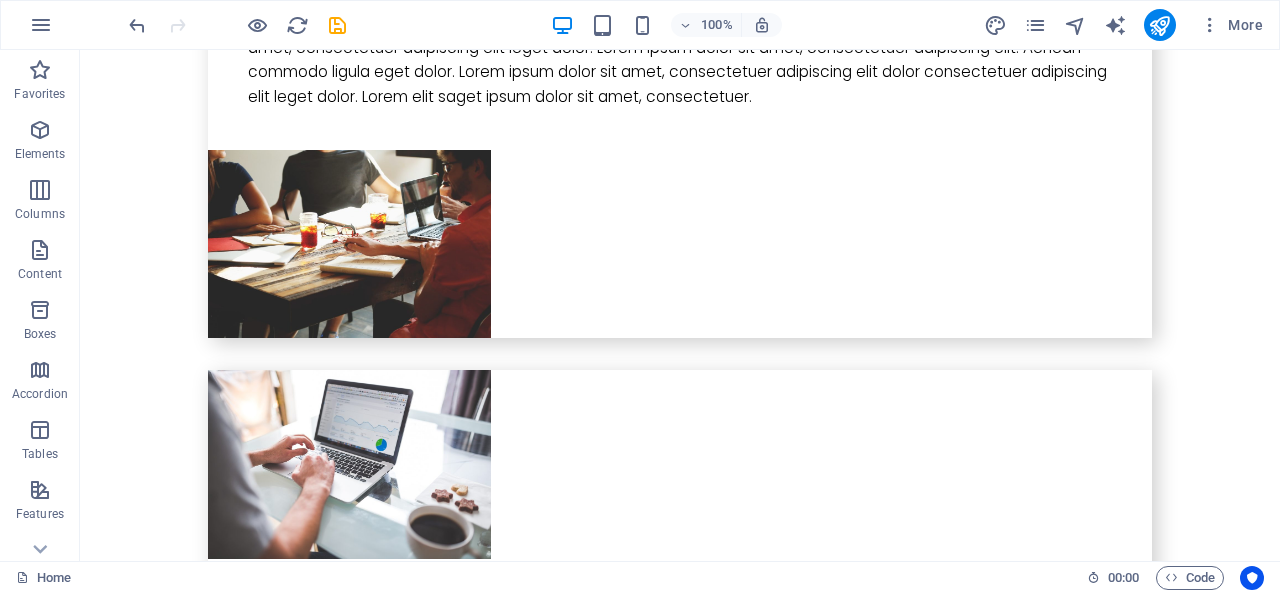 scroll, scrollTop: 2030, scrollLeft: 0, axis: vertical 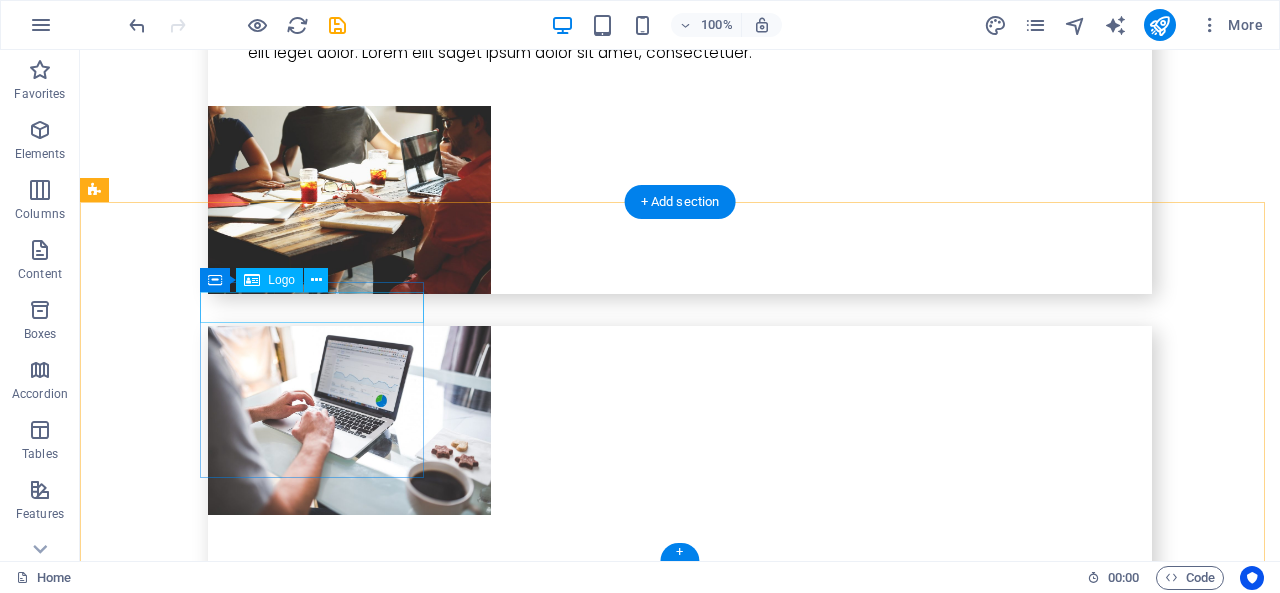 click at bounding box center (208, 1497) 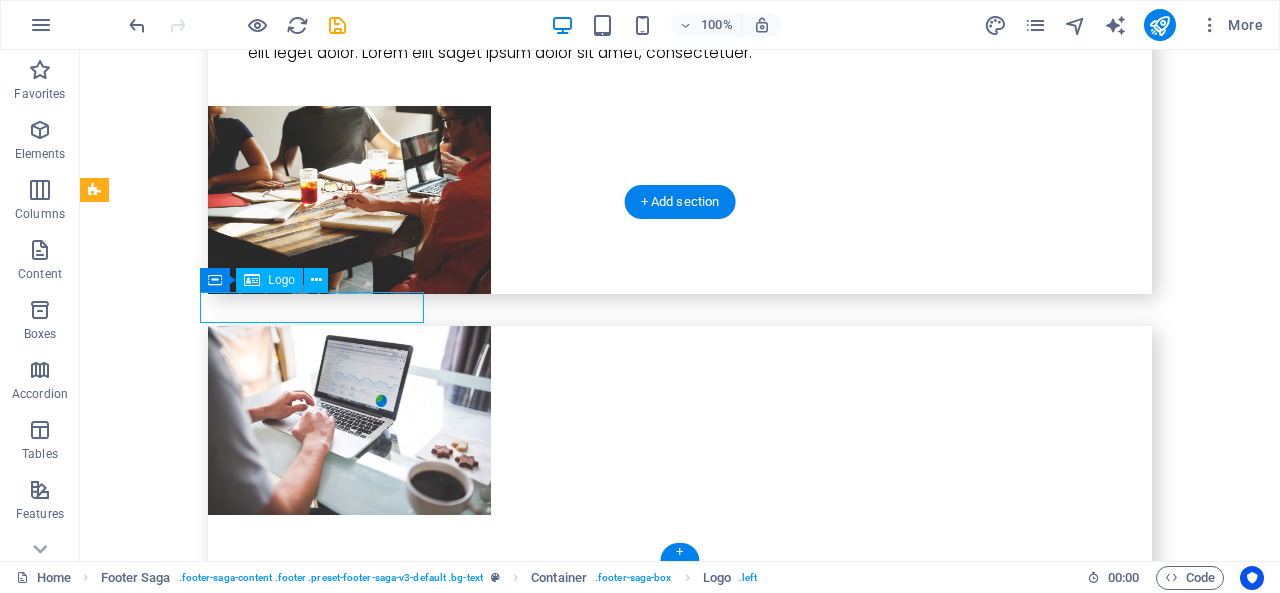 click at bounding box center [208, 1497] 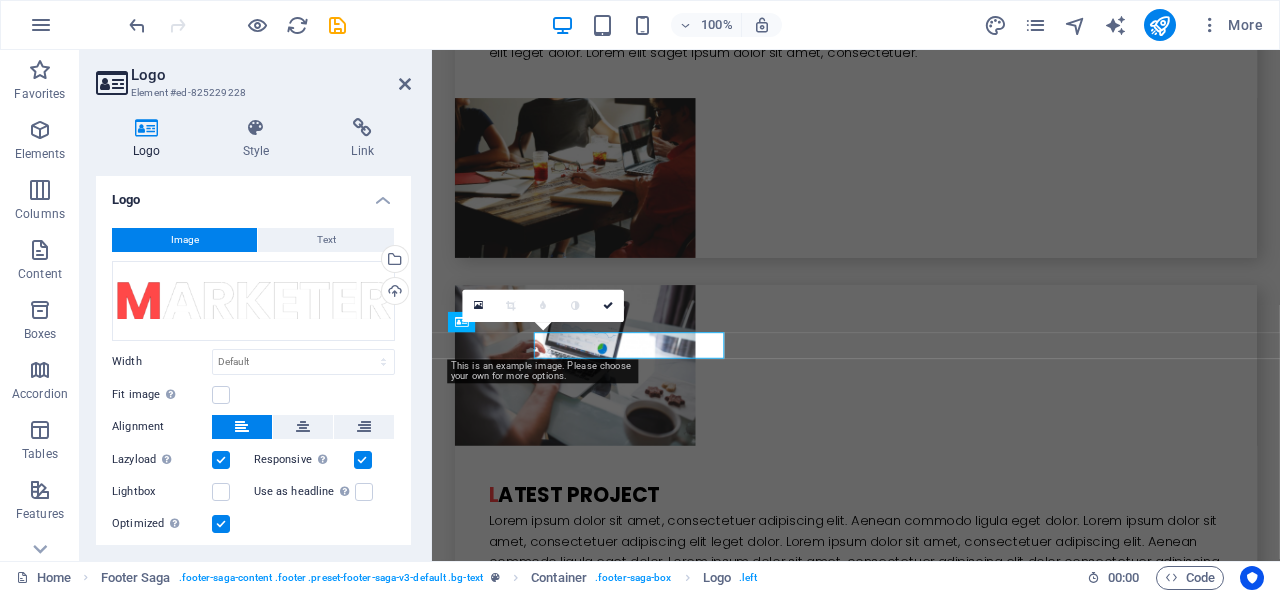 scroll, scrollTop: 1940, scrollLeft: 0, axis: vertical 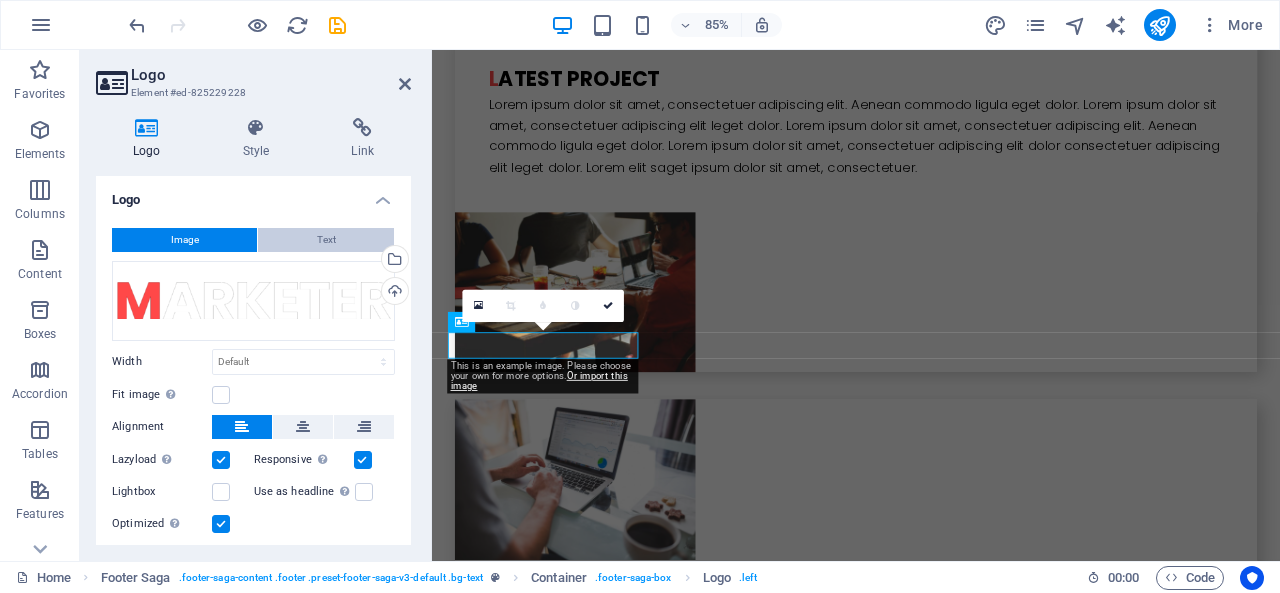 click on "Text" at bounding box center (326, 240) 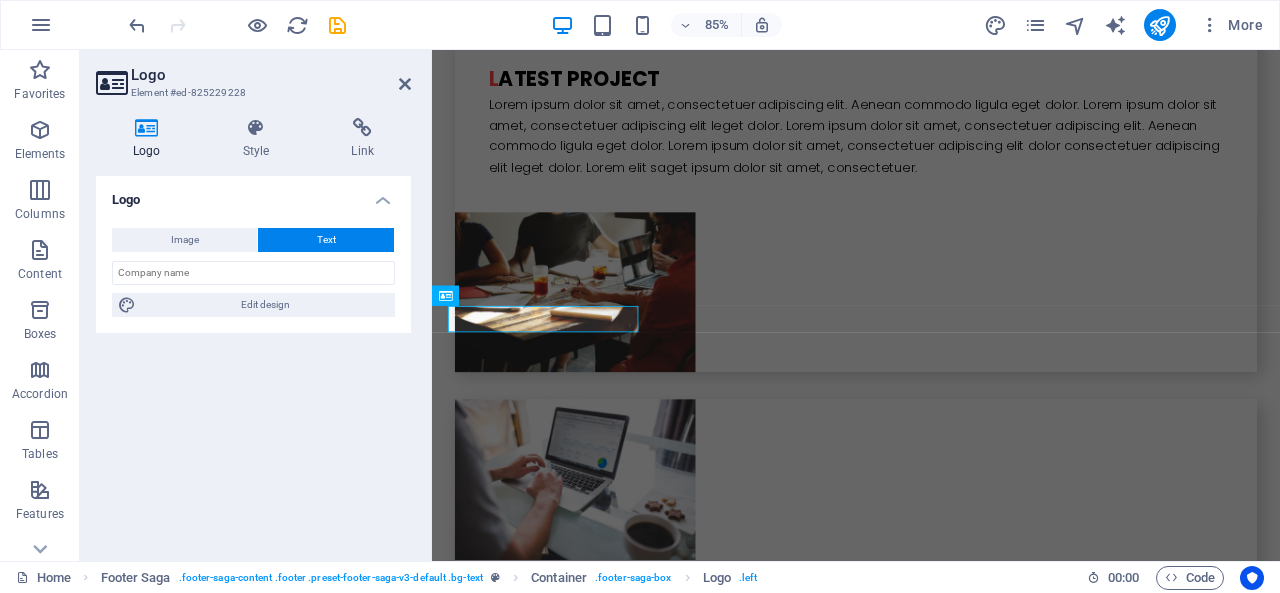 scroll, scrollTop: 1971, scrollLeft: 0, axis: vertical 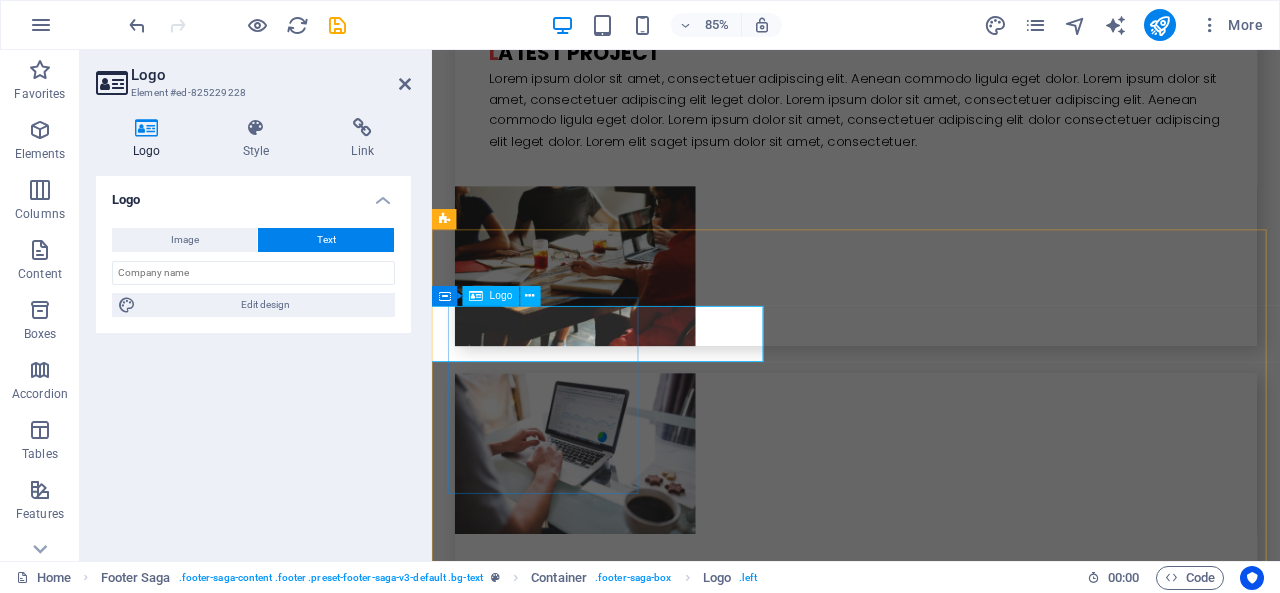 click on "chisavs.name.ng" at bounding box center (560, 1551) 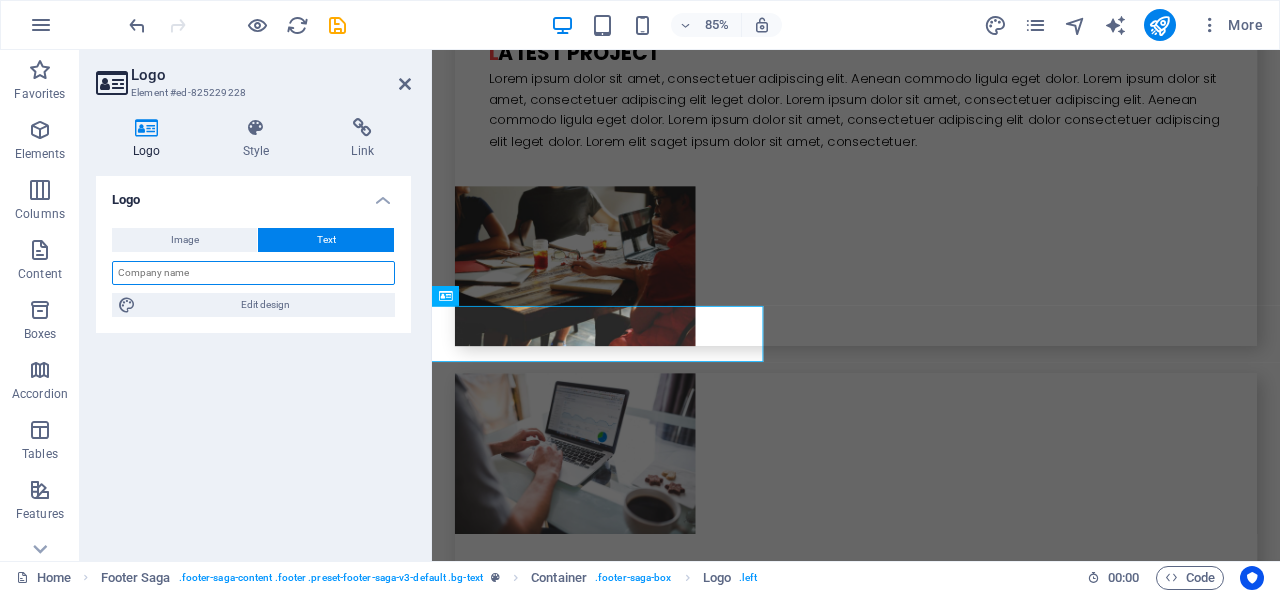 click at bounding box center [253, 273] 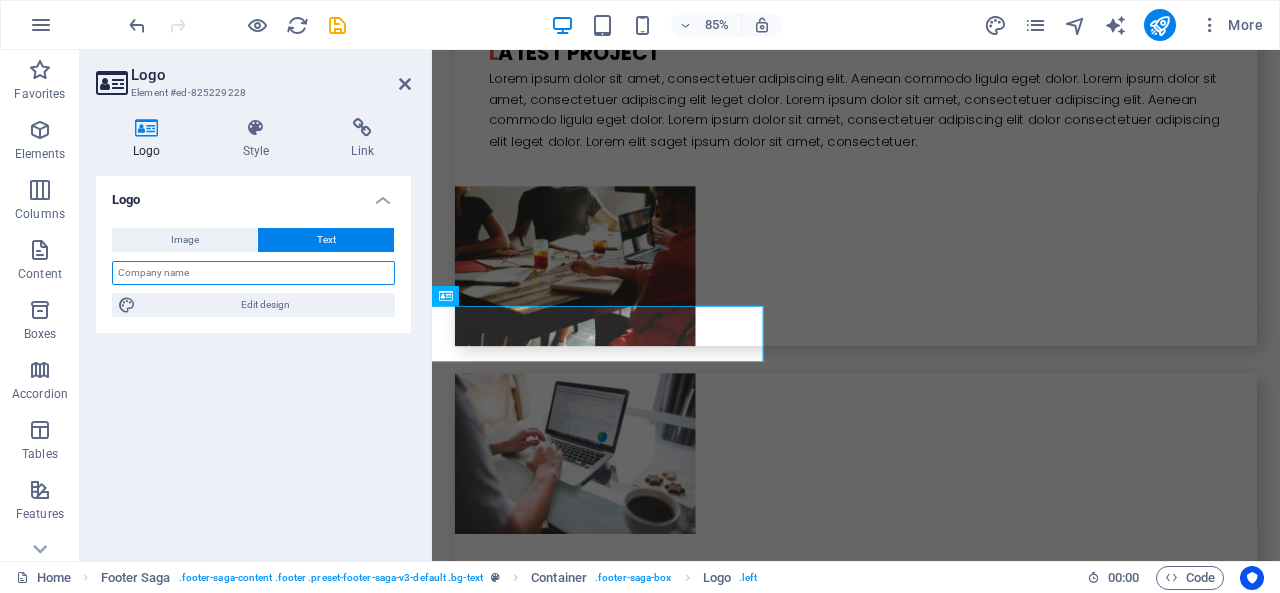 type on "S" 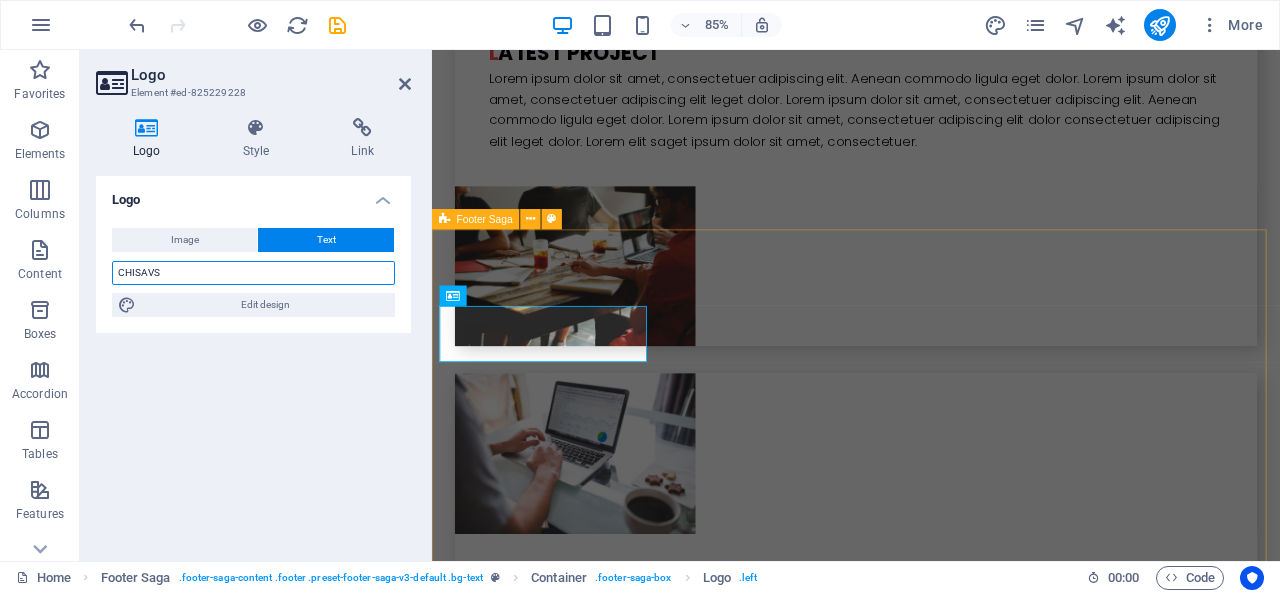 type on "CHISAVS" 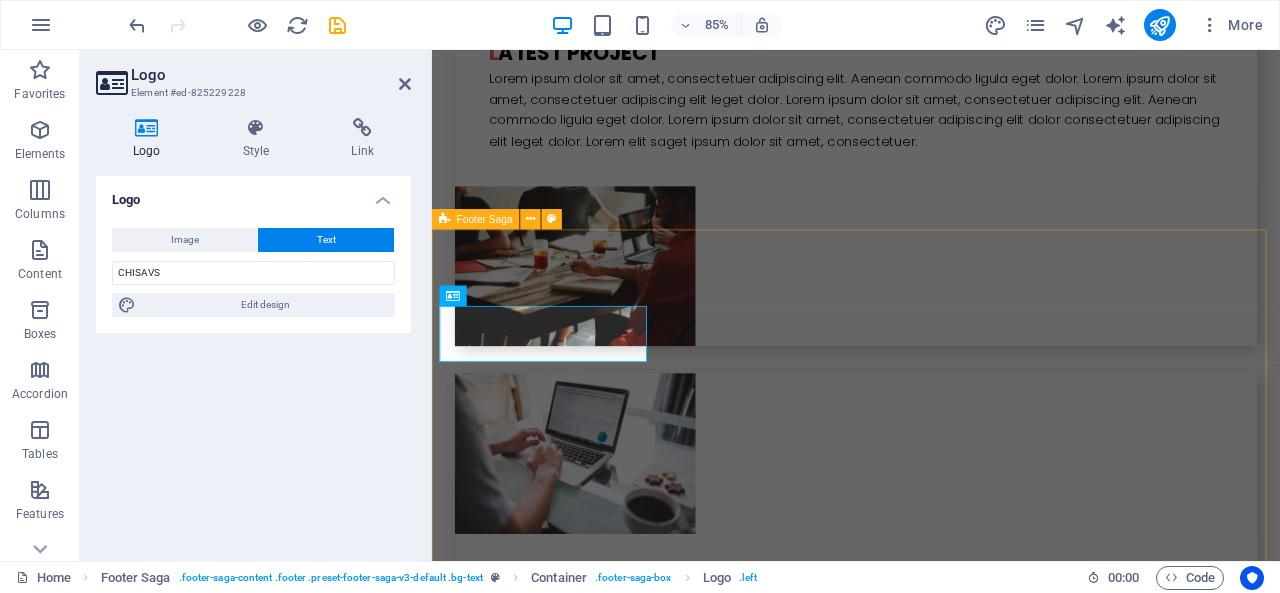 click on "CHISAVS 1119 Geary Blvd San Francisco 94109 Legal Notice Privacy Policy Navigation Home About us Services Projects Team Contact Social Media Facebook Twitter Instagram" at bounding box center (931, 1831) 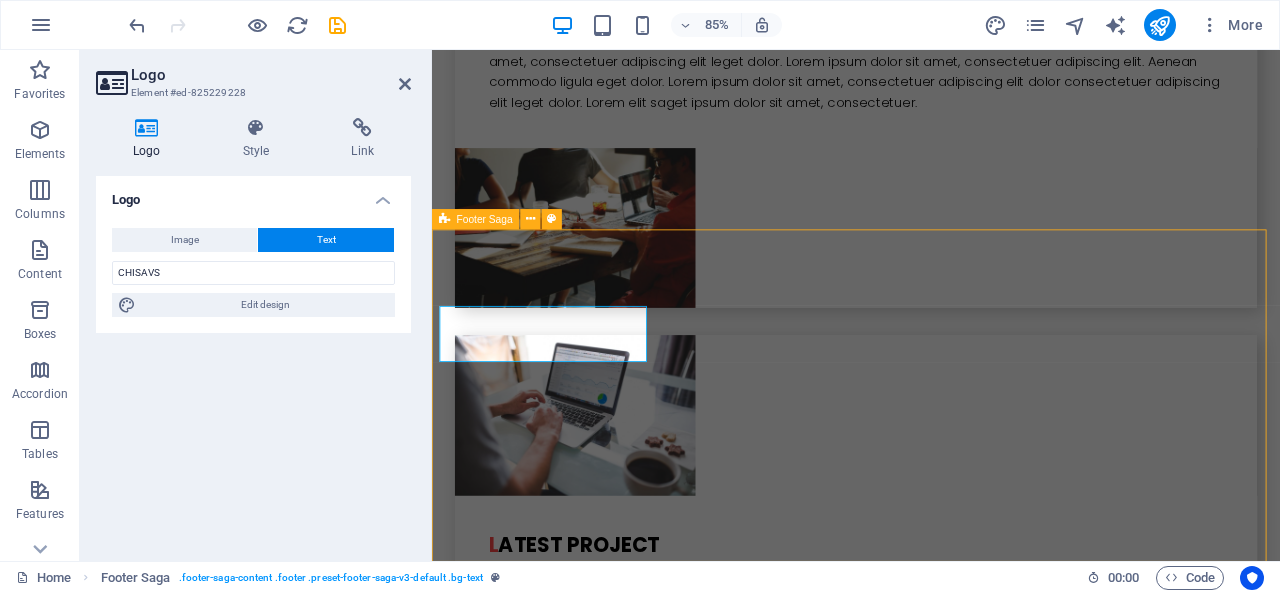 scroll, scrollTop: 2030, scrollLeft: 0, axis: vertical 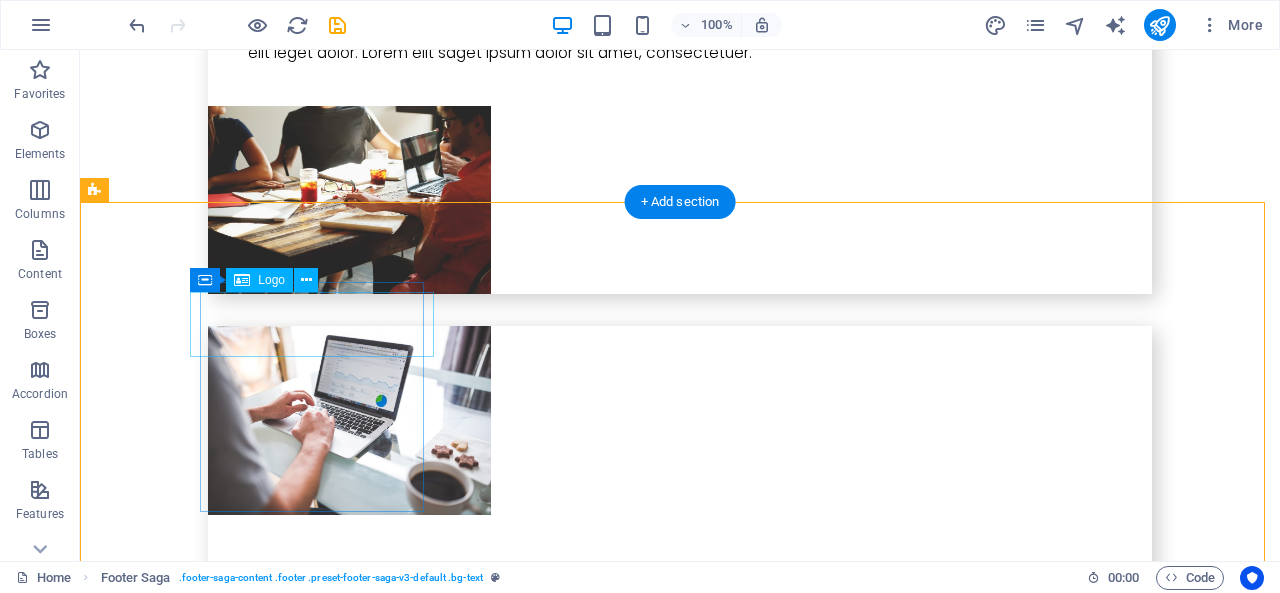 click on "CHISAVS" at bounding box center [208, 1447] 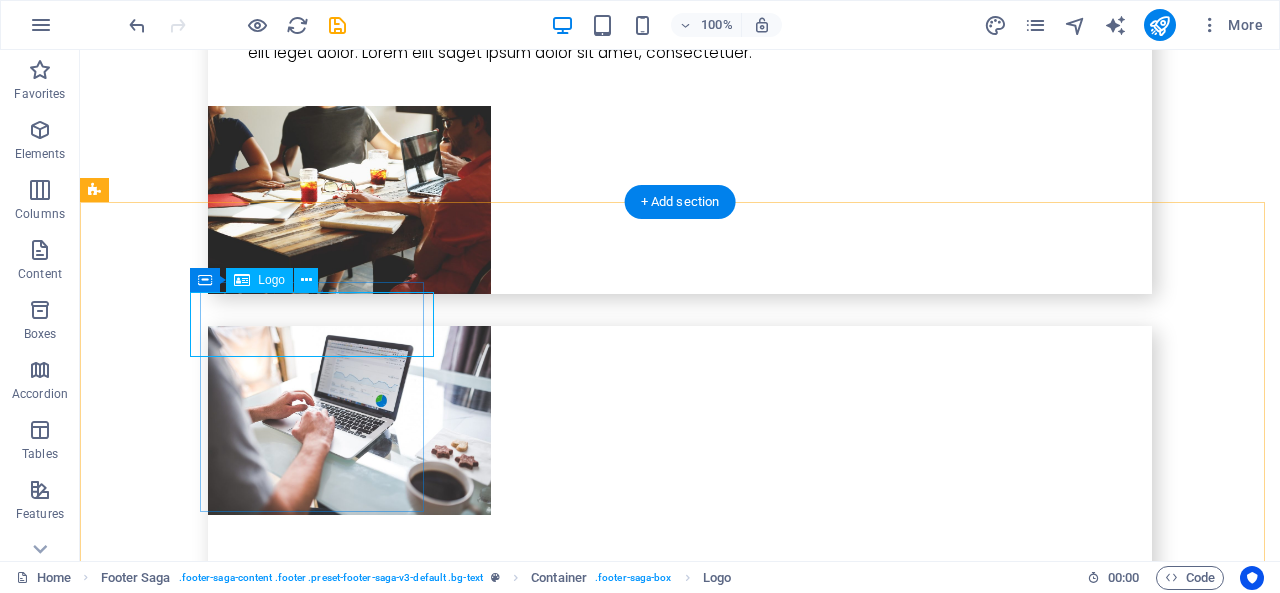 click on "CHISAVS" at bounding box center [208, 1447] 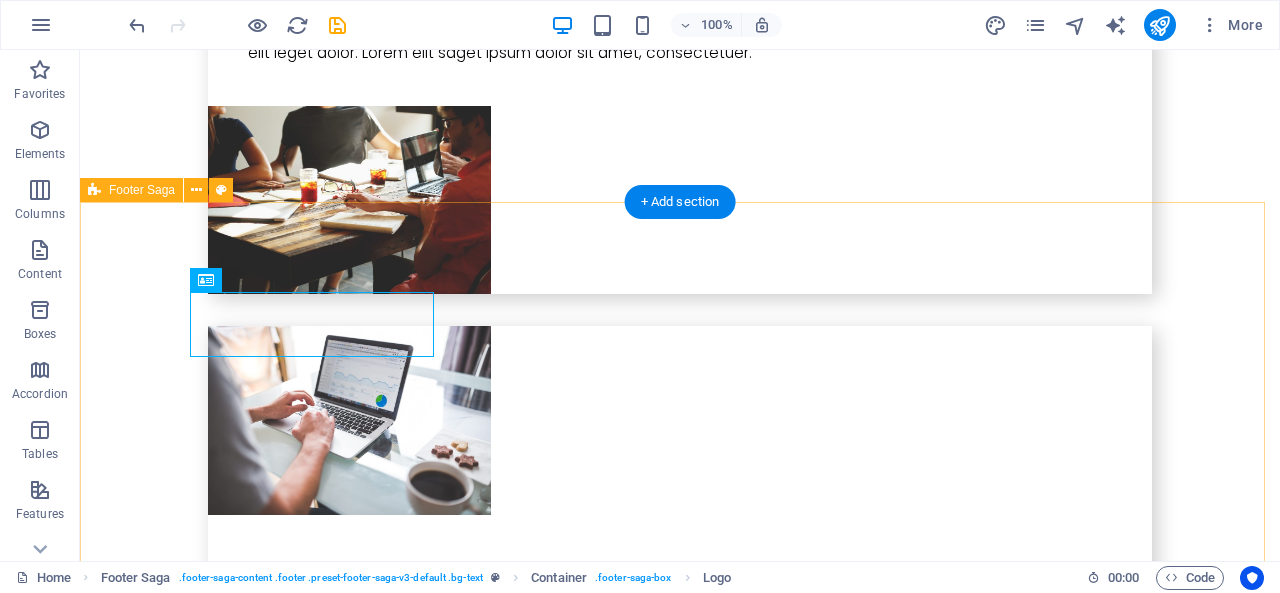 click on "CHISAVS 1119 Geary Blvd San Francisco 94109 Legal Notice Privacy Policy Navigation Home About us Services Projects Team Contact Social Media Facebook Twitter Instagram" at bounding box center [680, 1727] 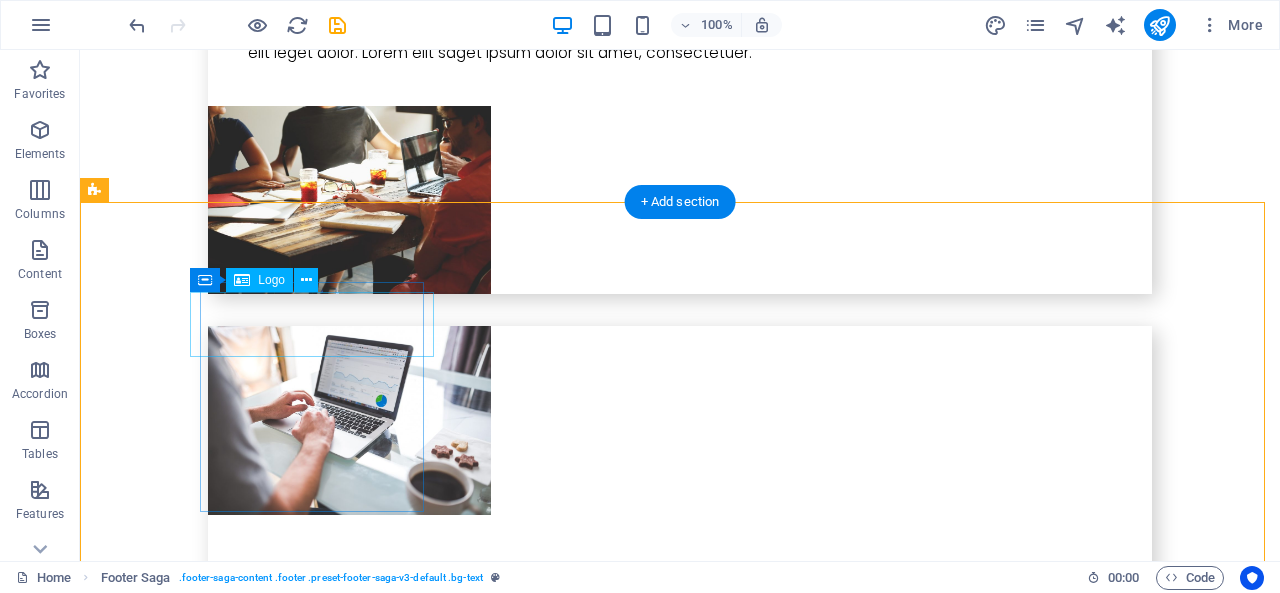 click on "CHISAVS" at bounding box center (208, 1447) 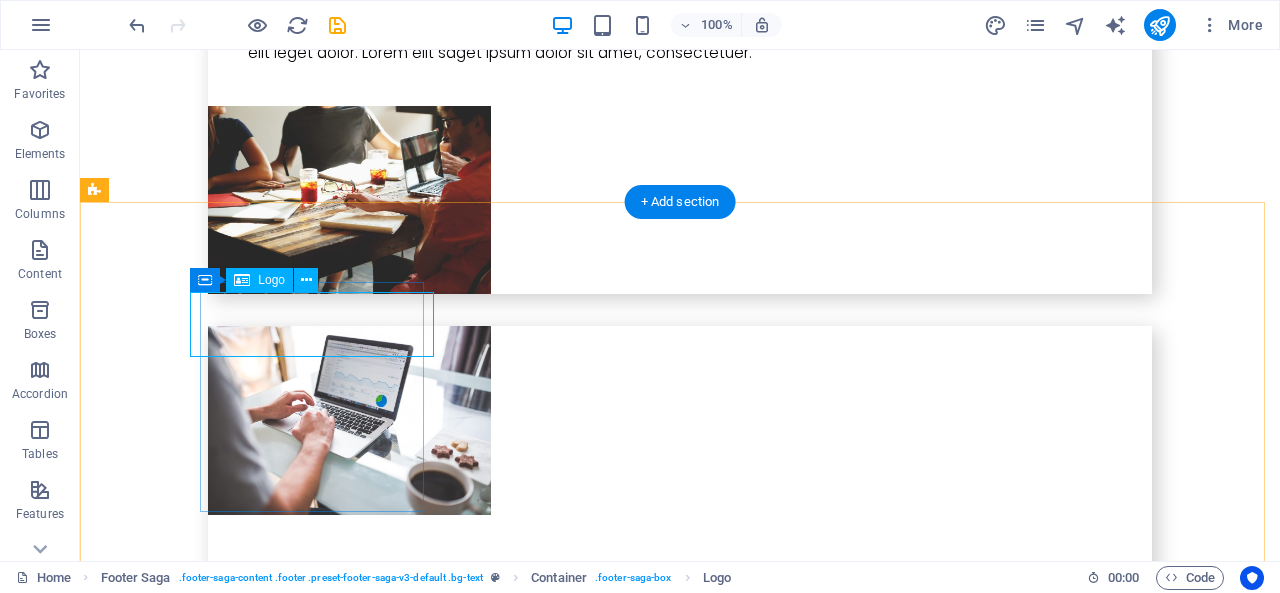 click on "CHISAVS" at bounding box center [208, 1447] 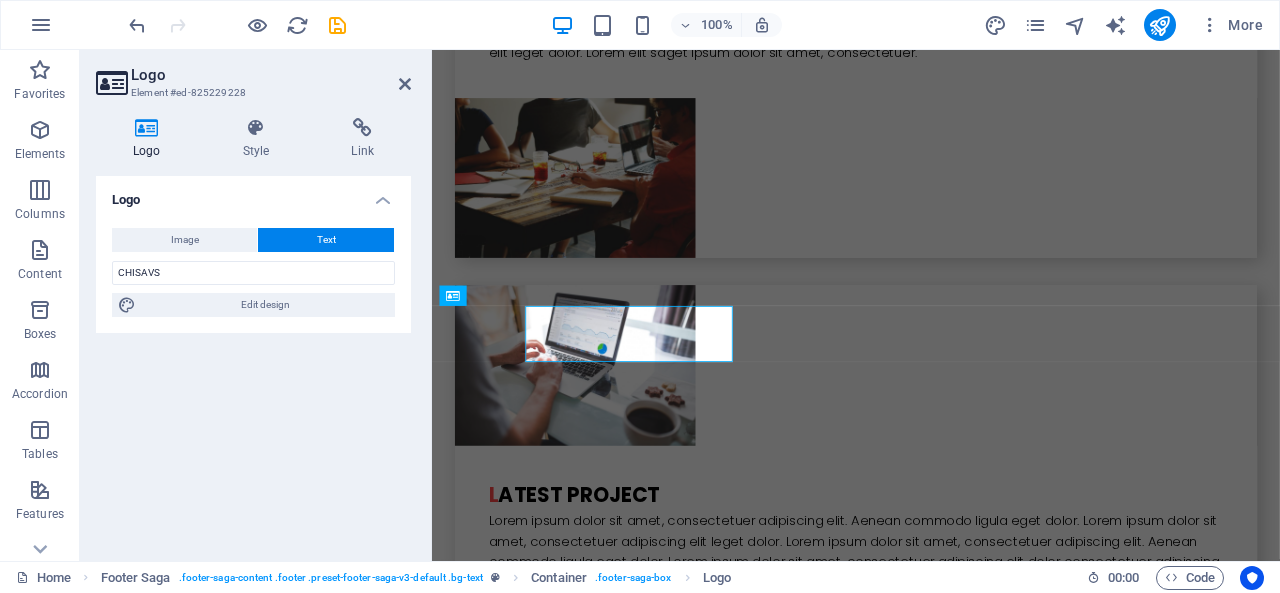 click on "Image Text Drag files here, click to choose files or select files from Files or our free stock photos & videos Select files from the file manager, stock photos, or upload file(s) Upload Width Default auto px rem % em vh vw Fit image Automatically fit image to a fixed width and height Height Default auto px Alignment Lazyload Loading images after the page loads improves page speed. Responsive Automatically load retina image and smartphone optimized sizes. Lightbox Use as headline The image will be wrapped in an H1 headline tag. Useful for giving alternative text the weight of an H1 headline, e.g. for the logo. Leave unchecked if uncertain. Optimized Images are compressed to improve page speed. Position Direction Custom X offset 50 px rem % vh vw Y offset 50 px rem % vh vw CHISAVS Edit design" at bounding box center [253, 272] 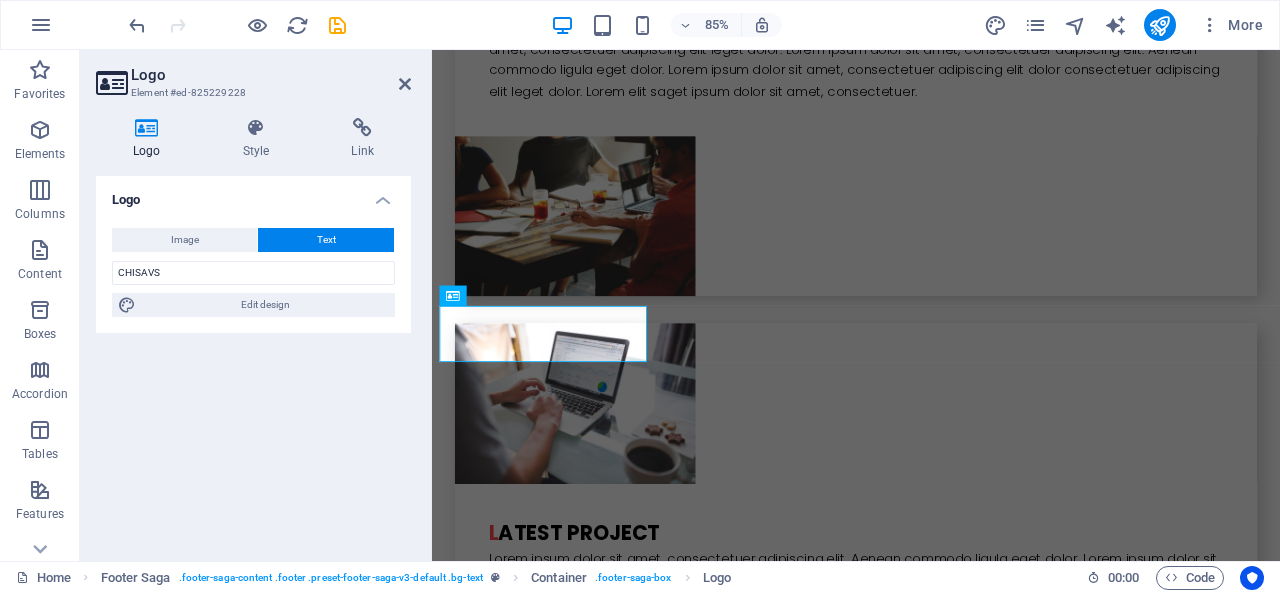 scroll, scrollTop: 1971, scrollLeft: 0, axis: vertical 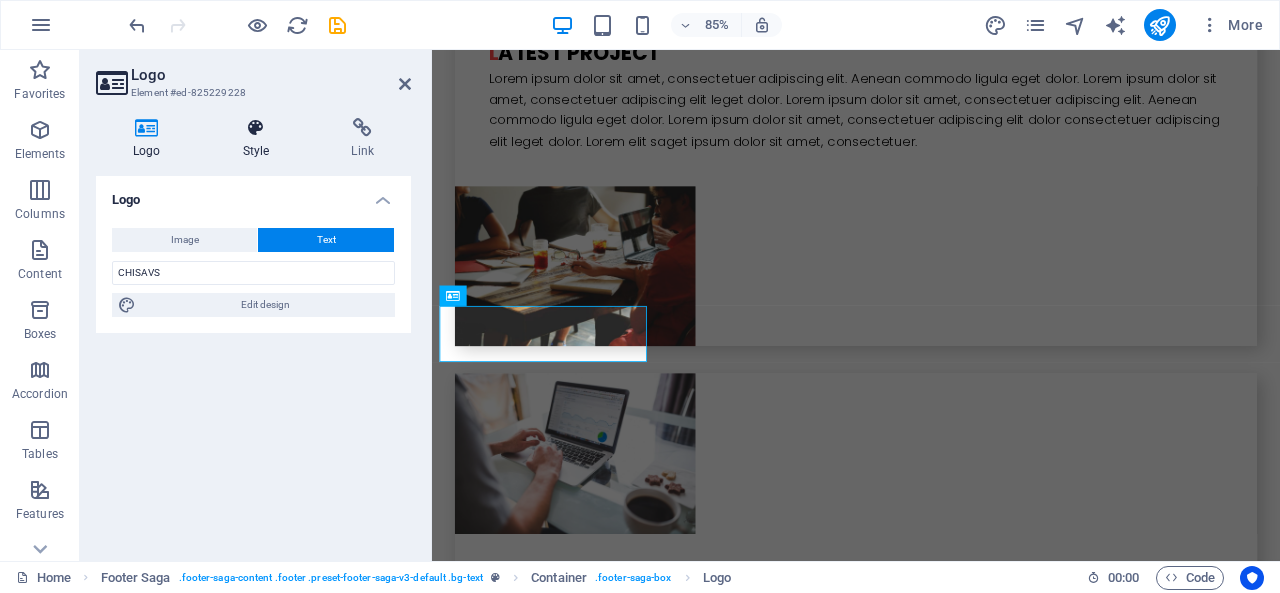 click on "Style" at bounding box center (260, 139) 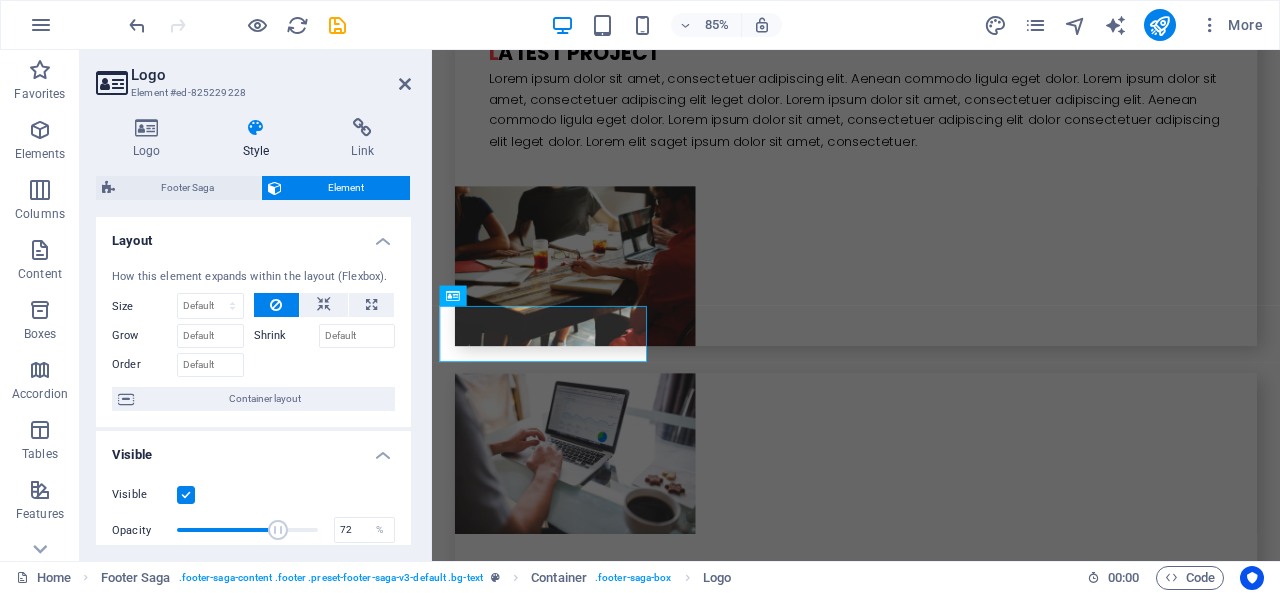 click at bounding box center [247, 530] 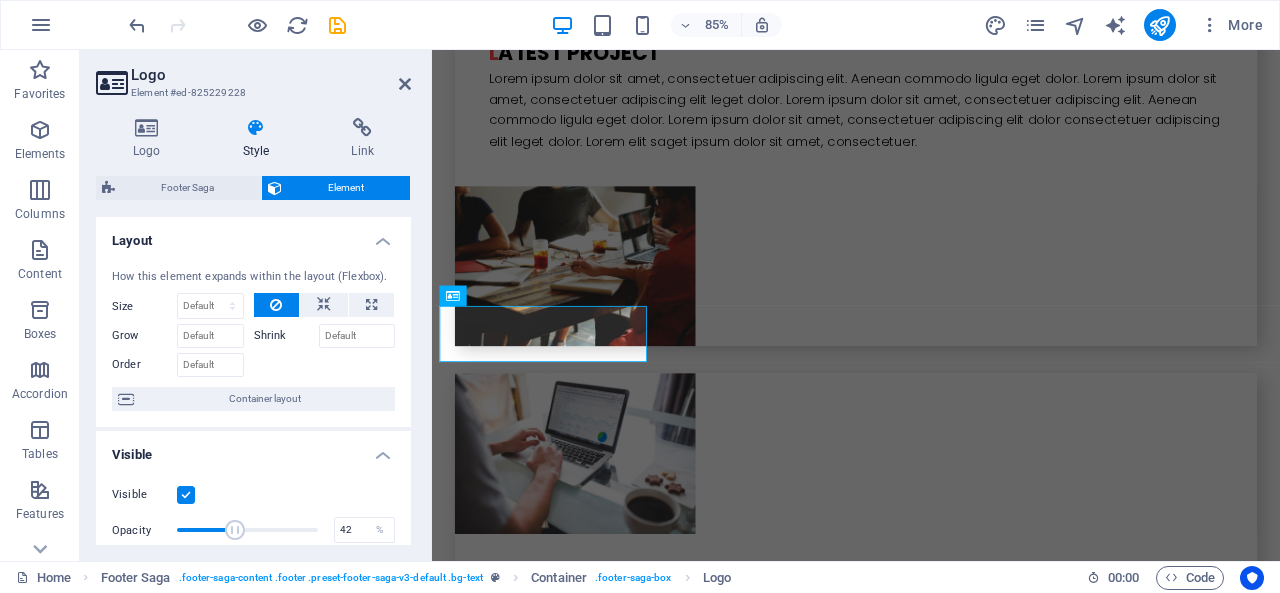 click at bounding box center (247, 530) 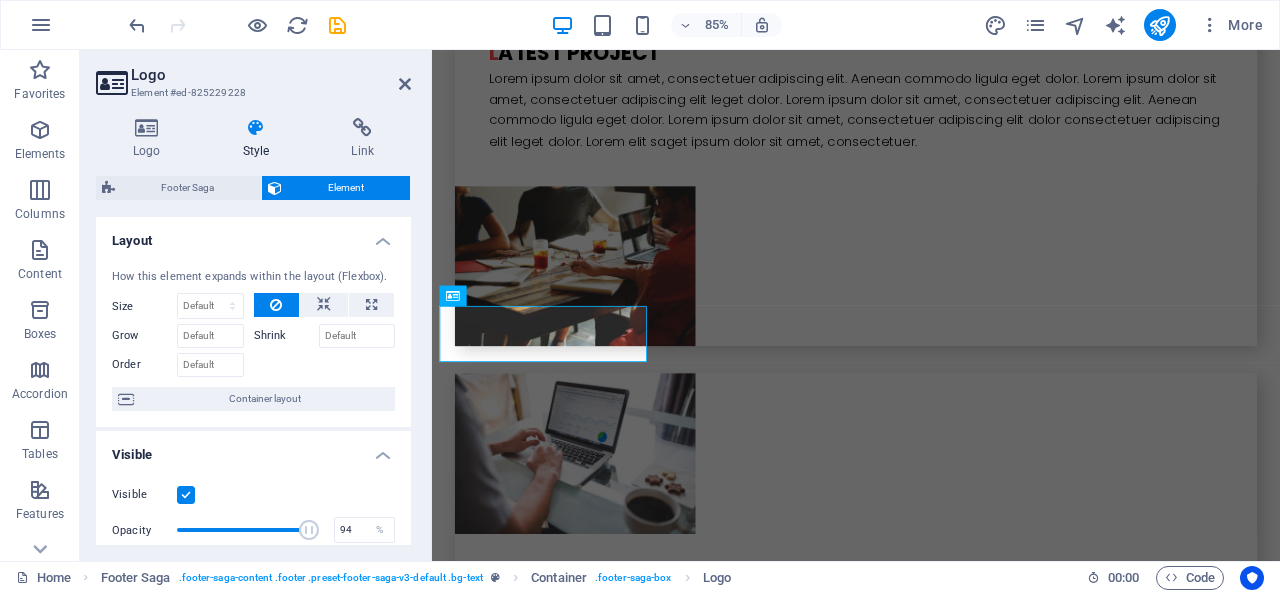 click at bounding box center [247, 530] 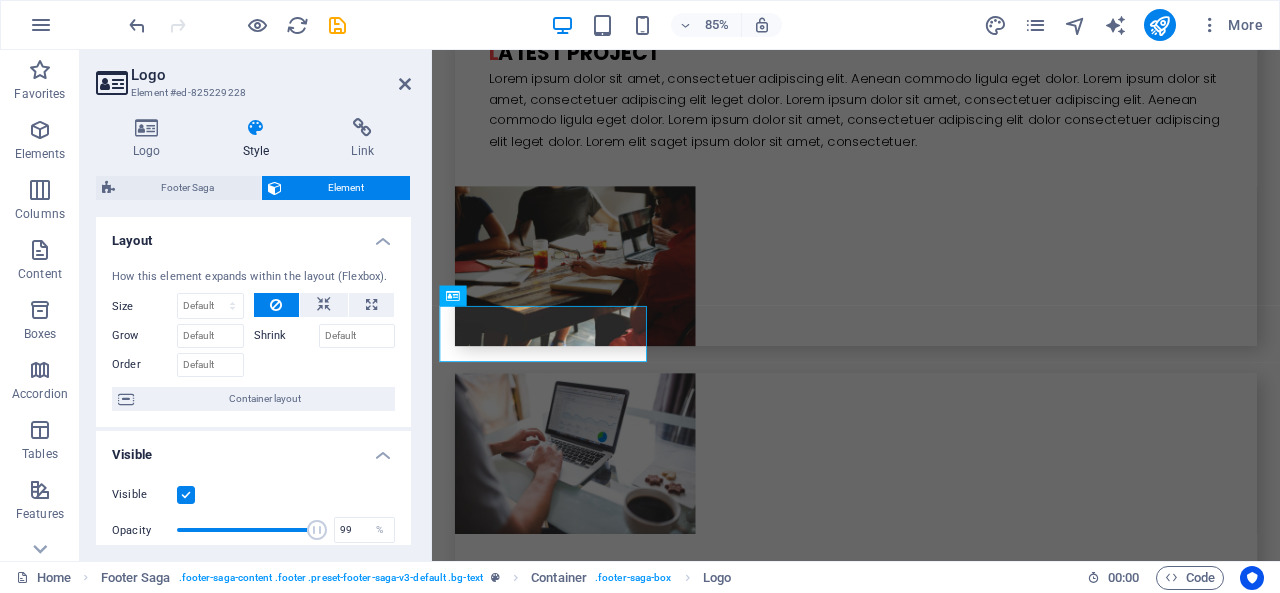 click at bounding box center [317, 530] 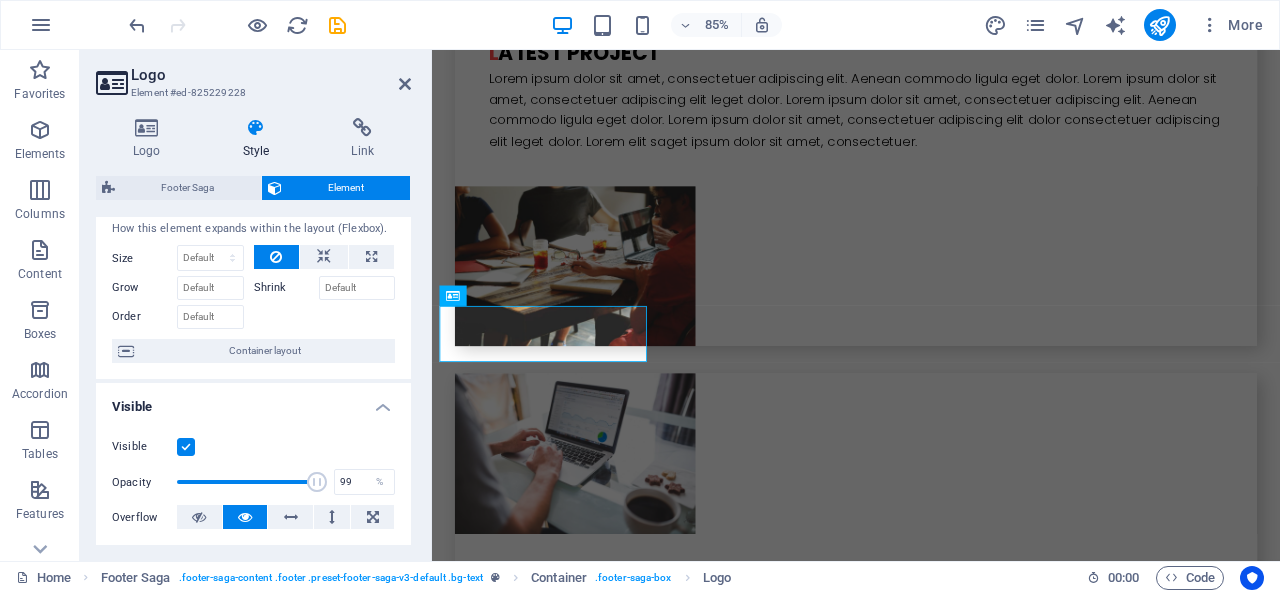 scroll, scrollTop: 54, scrollLeft: 0, axis: vertical 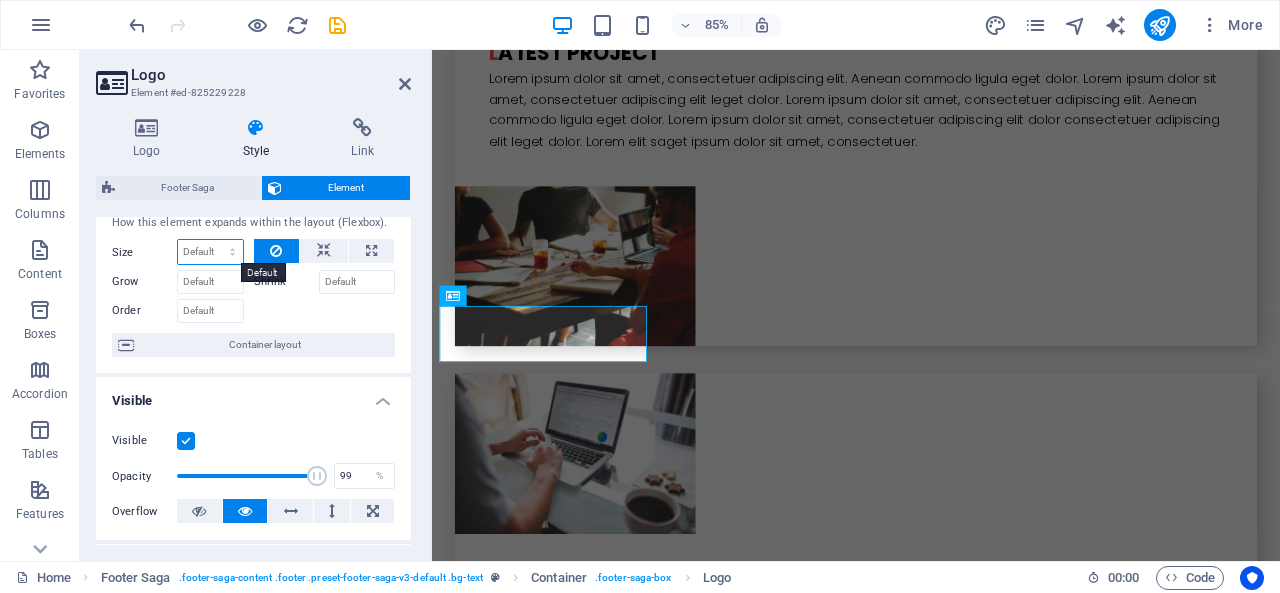 click on "Default auto px % 1/1 1/2 1/3 1/4 1/5 1/6 1/7 1/8 1/9 1/10" at bounding box center (210, 252) 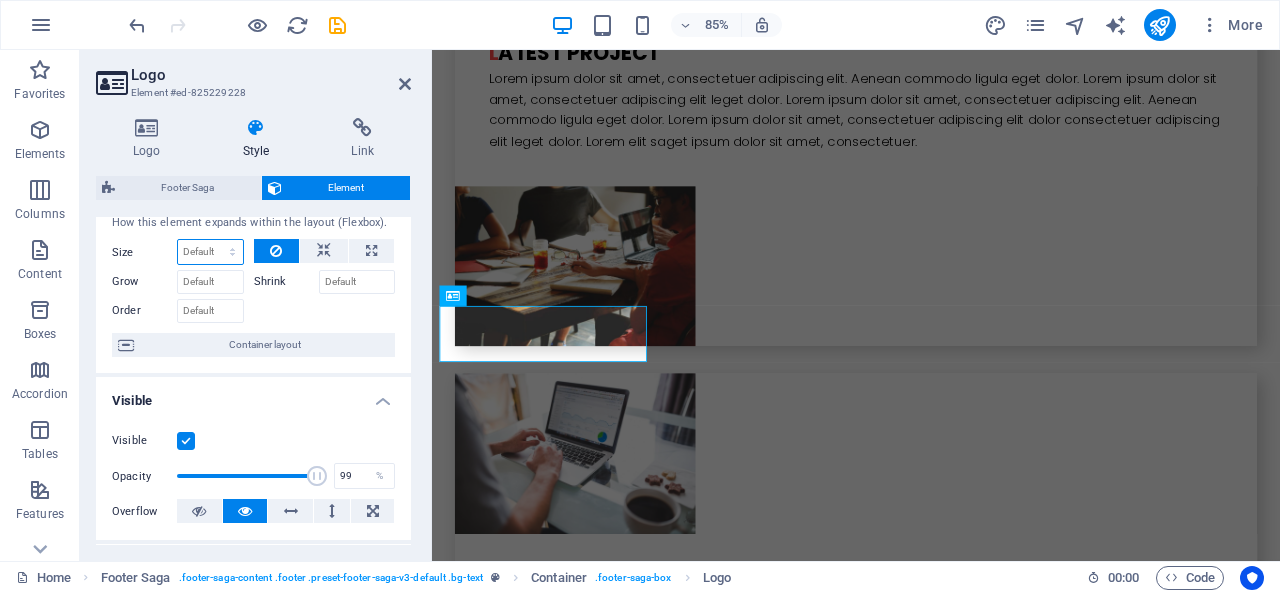 select on "1/4" 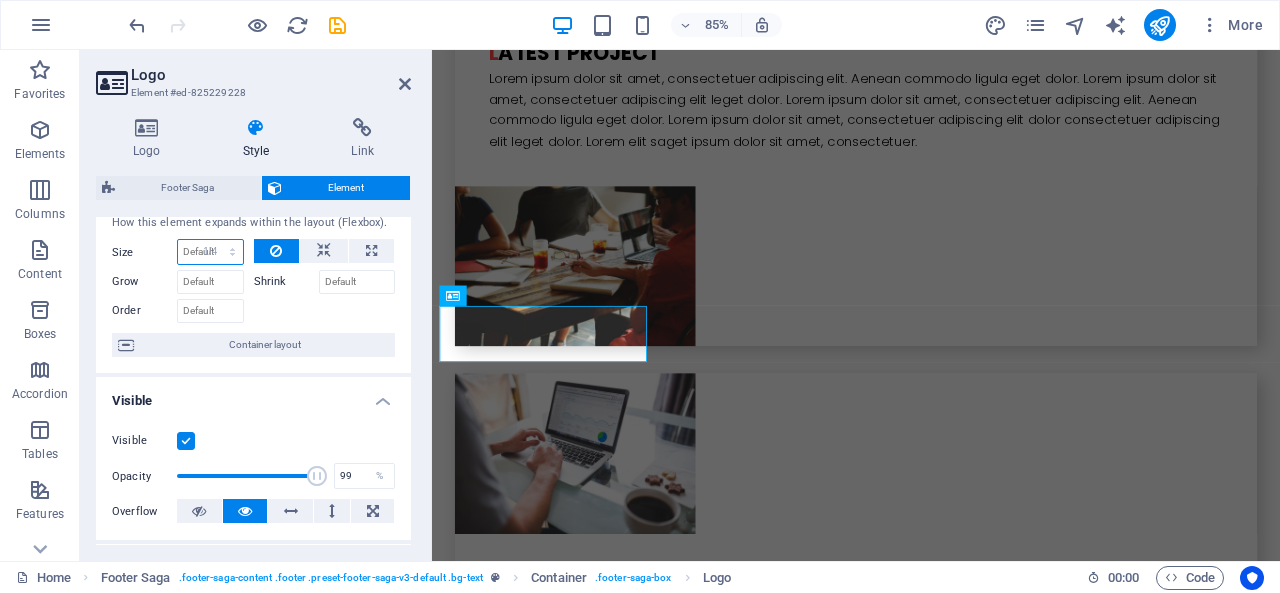 click on "Default auto px % 1/1 1/2 1/3 1/4 1/5 1/6 1/7 1/8 1/9 1/10" at bounding box center (210, 252) 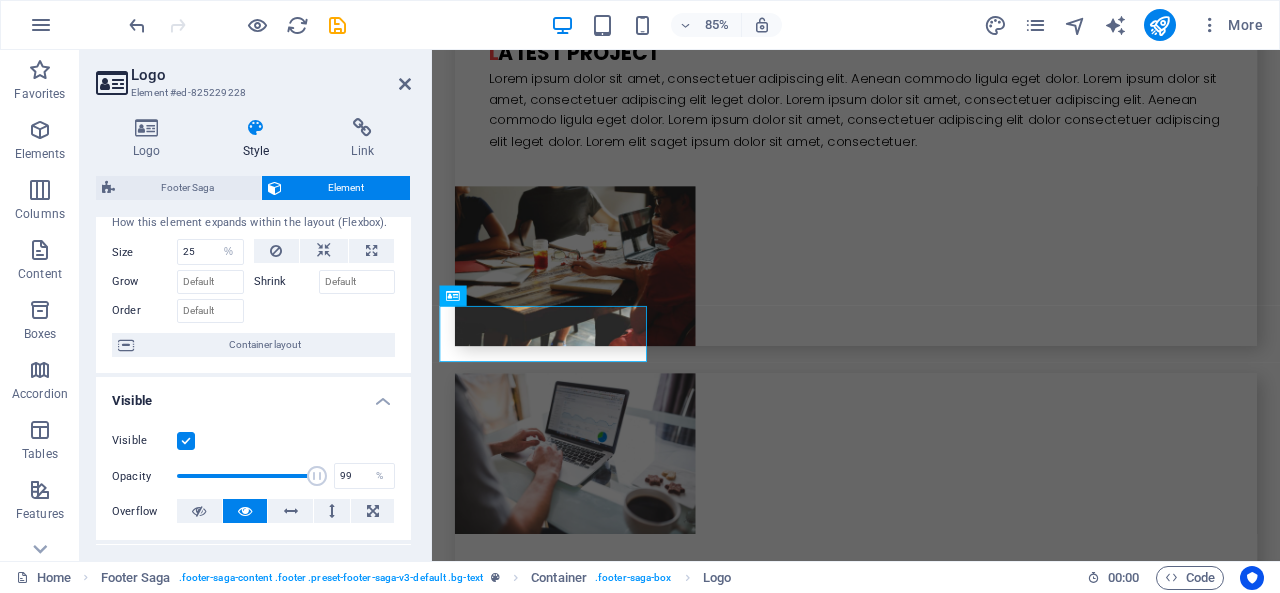 click on "Visible" at bounding box center (253, 441) 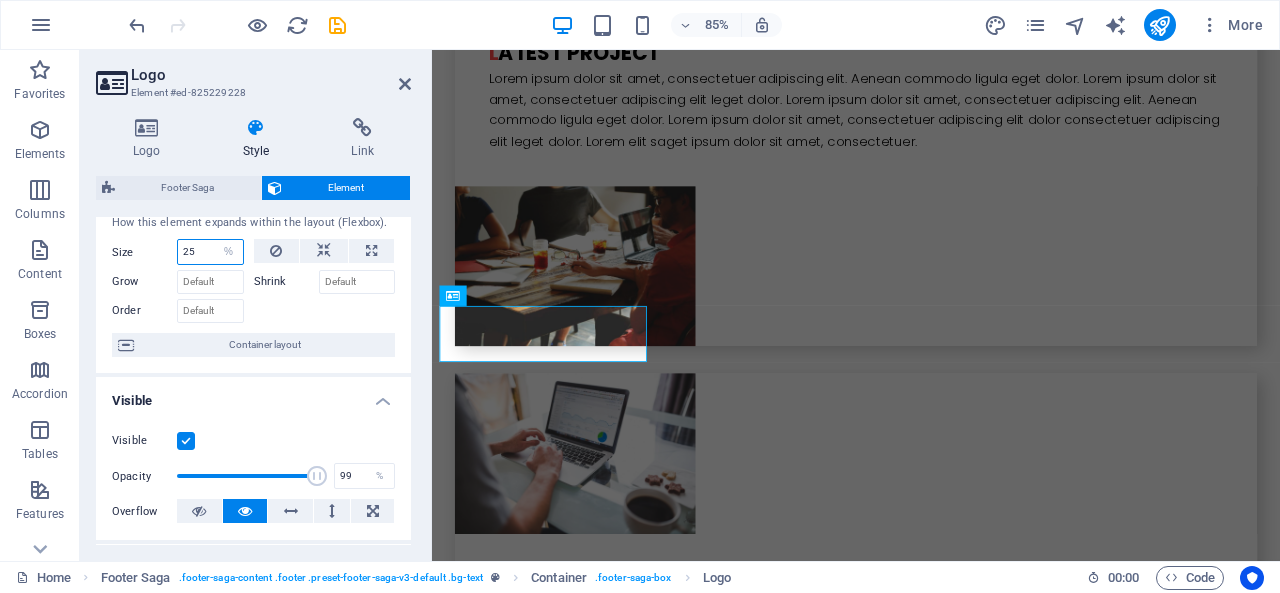 click on "25" at bounding box center (210, 252) 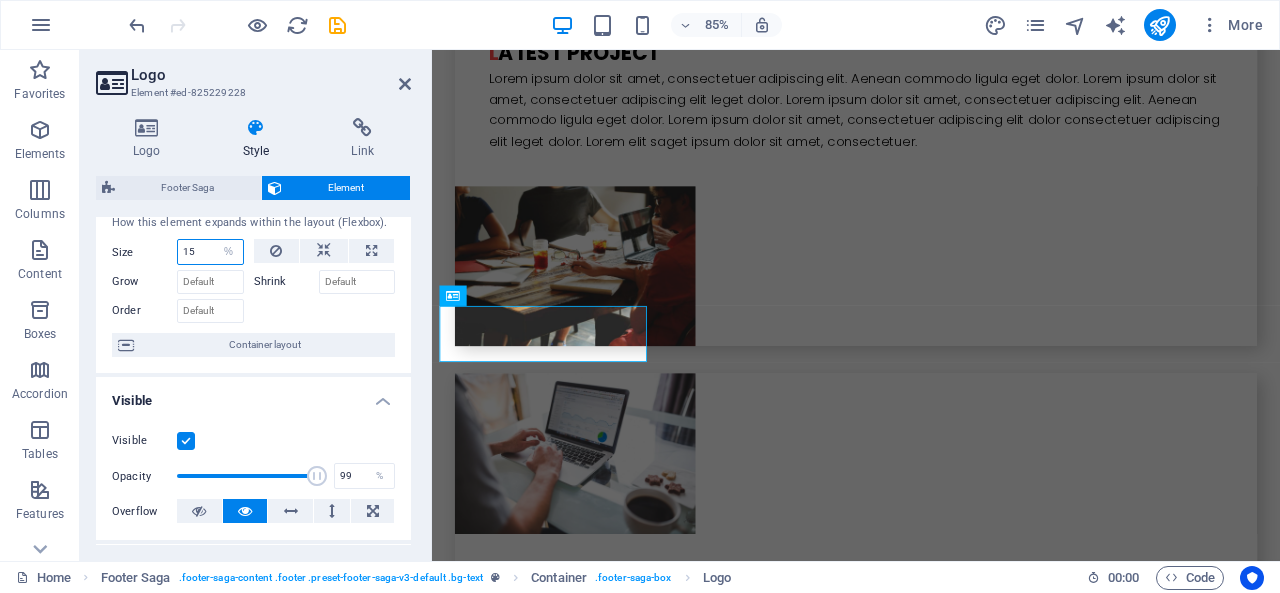 type on "15" 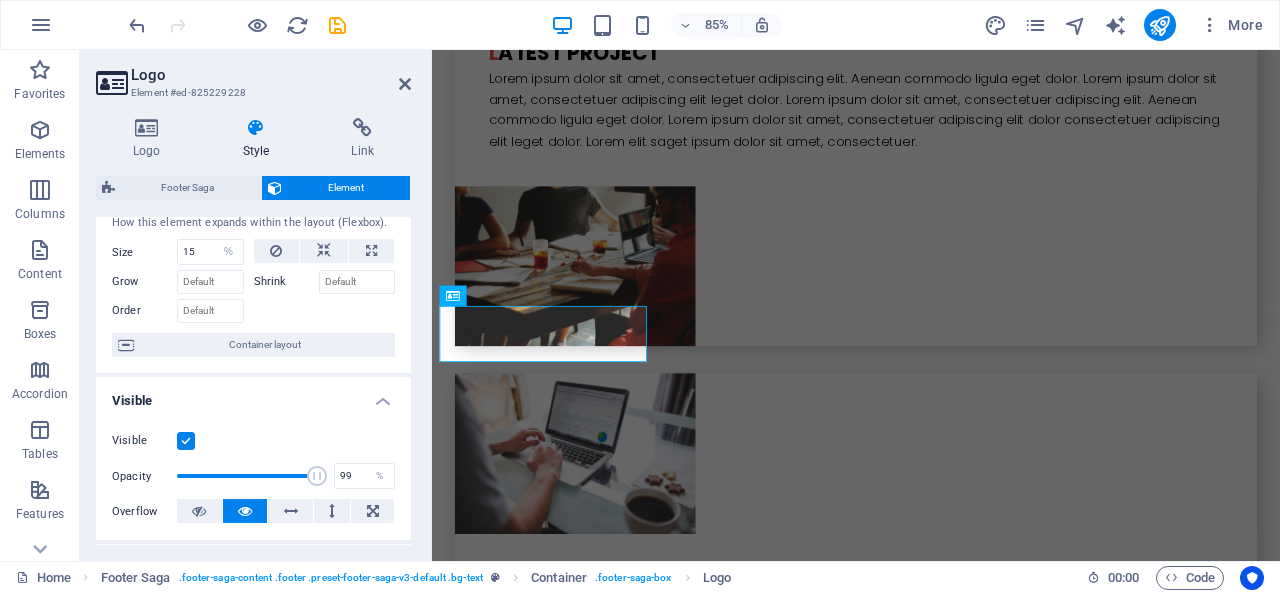 click on "Size" at bounding box center (144, 252) 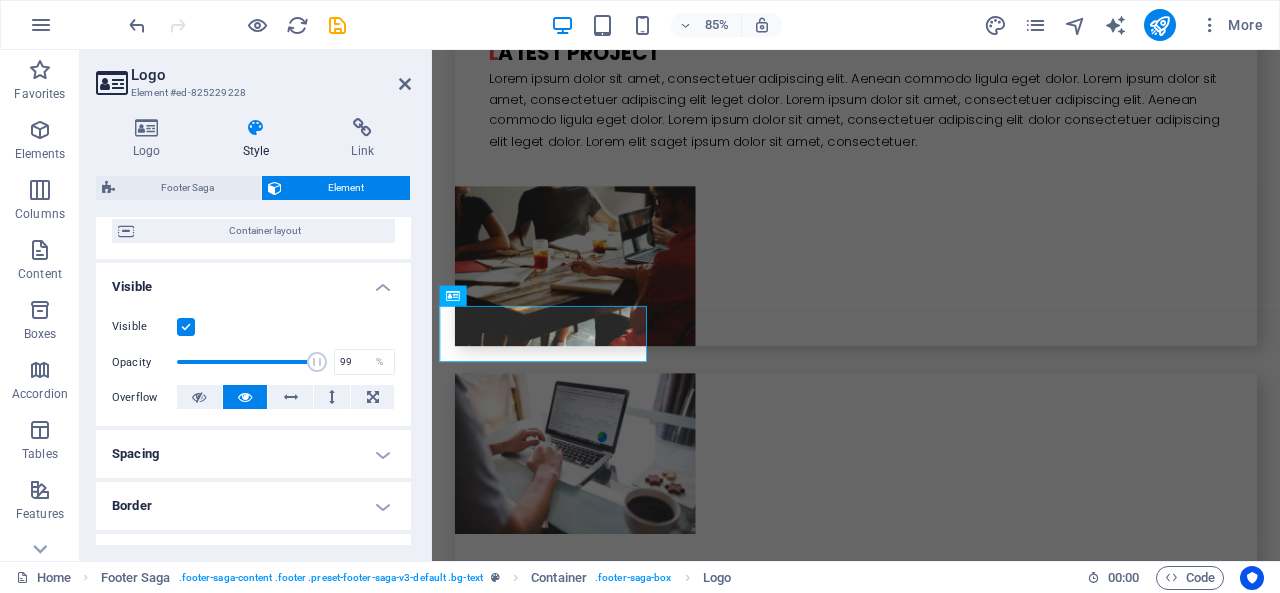 scroll, scrollTop: 104, scrollLeft: 0, axis: vertical 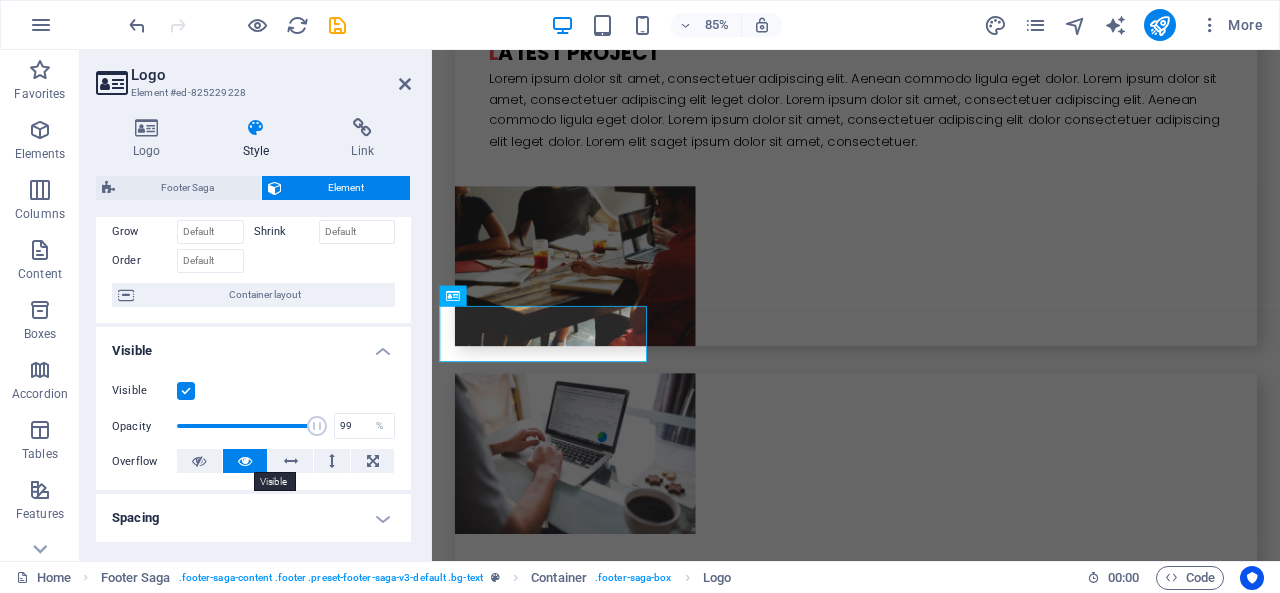 click at bounding box center (245, 461) 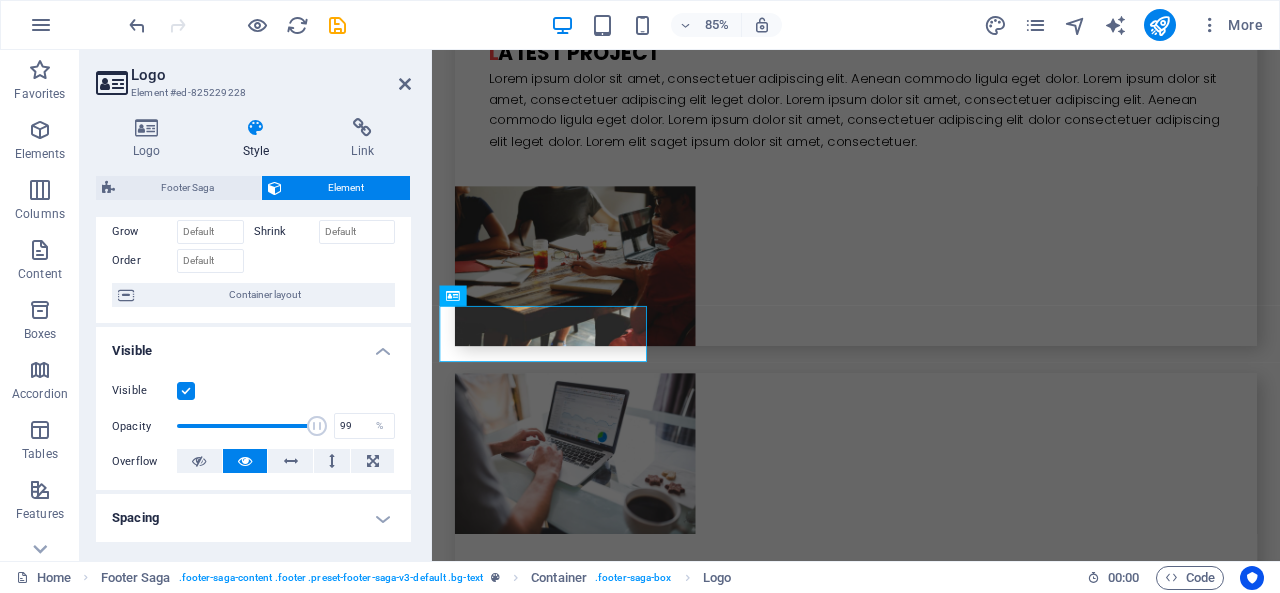 click at bounding box center (245, 461) 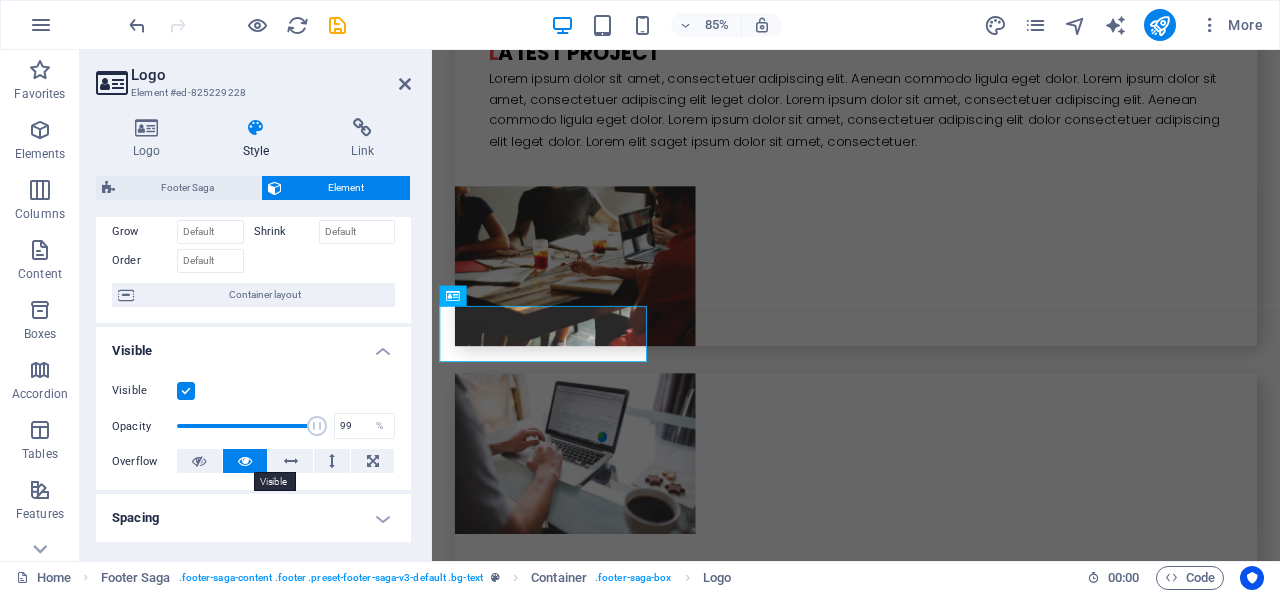 click at bounding box center (245, 461) 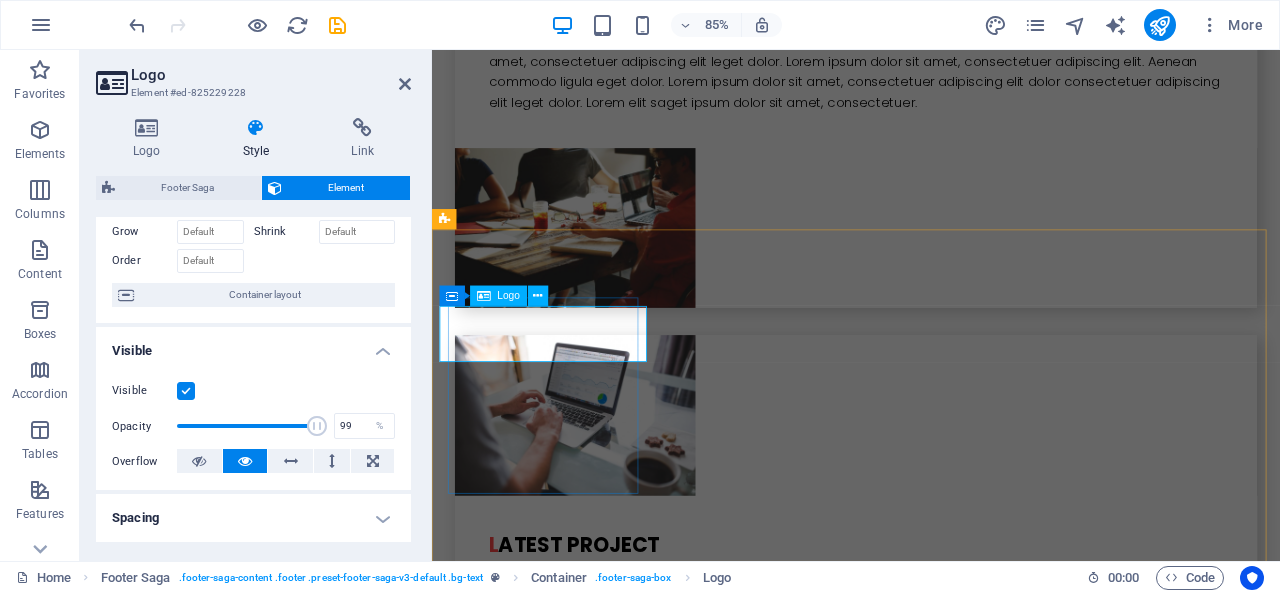scroll, scrollTop: 2030, scrollLeft: 0, axis: vertical 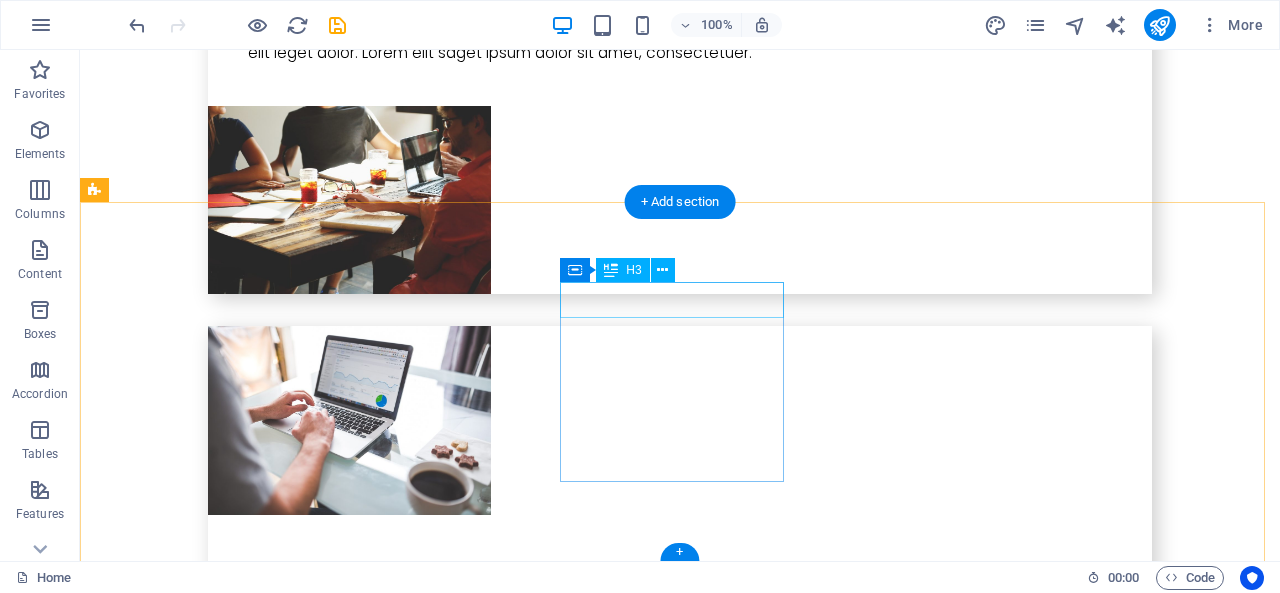 click on "Navigation" at bounding box center [208, 1595] 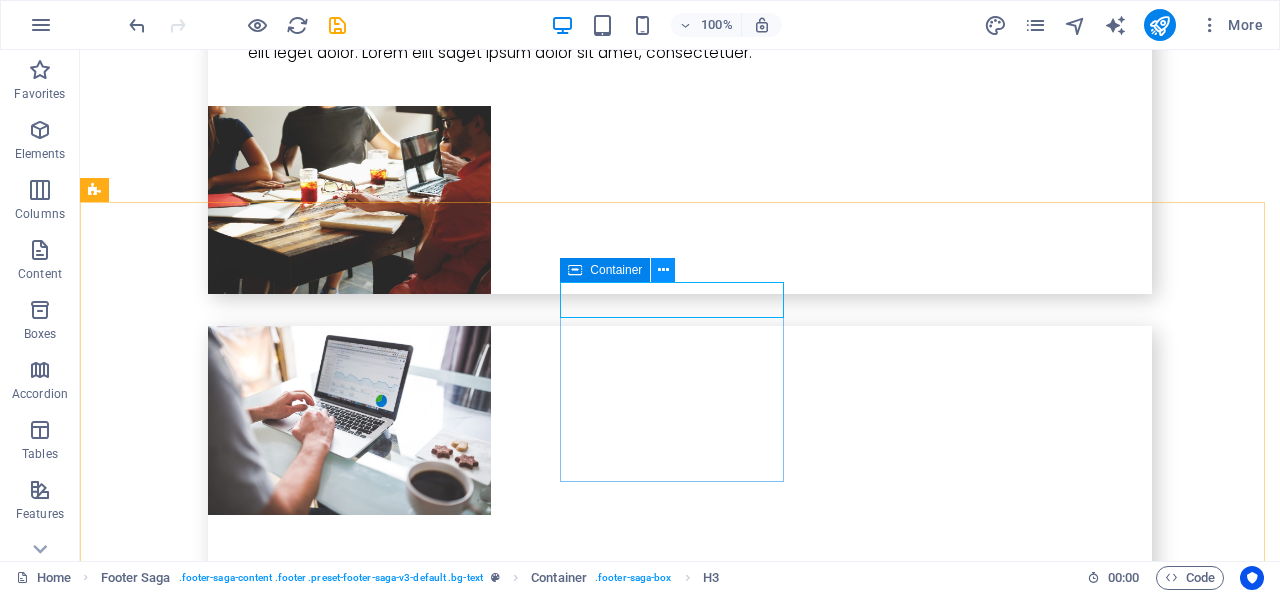 click at bounding box center [663, 270] 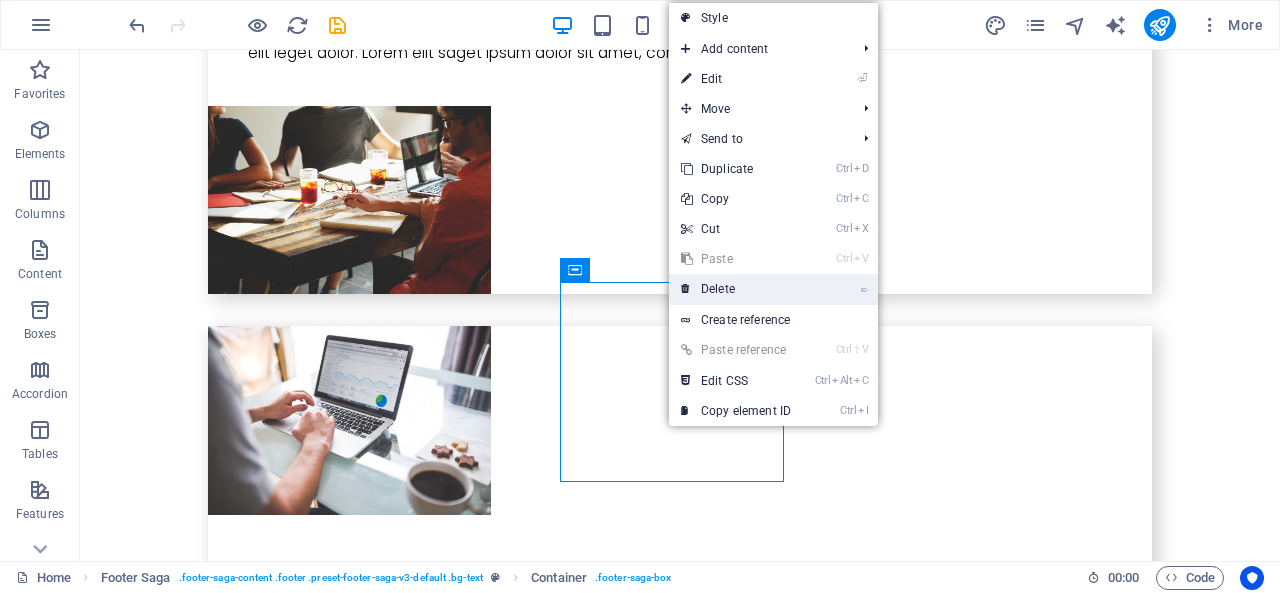 click on "⌦  Delete" at bounding box center (736, 289) 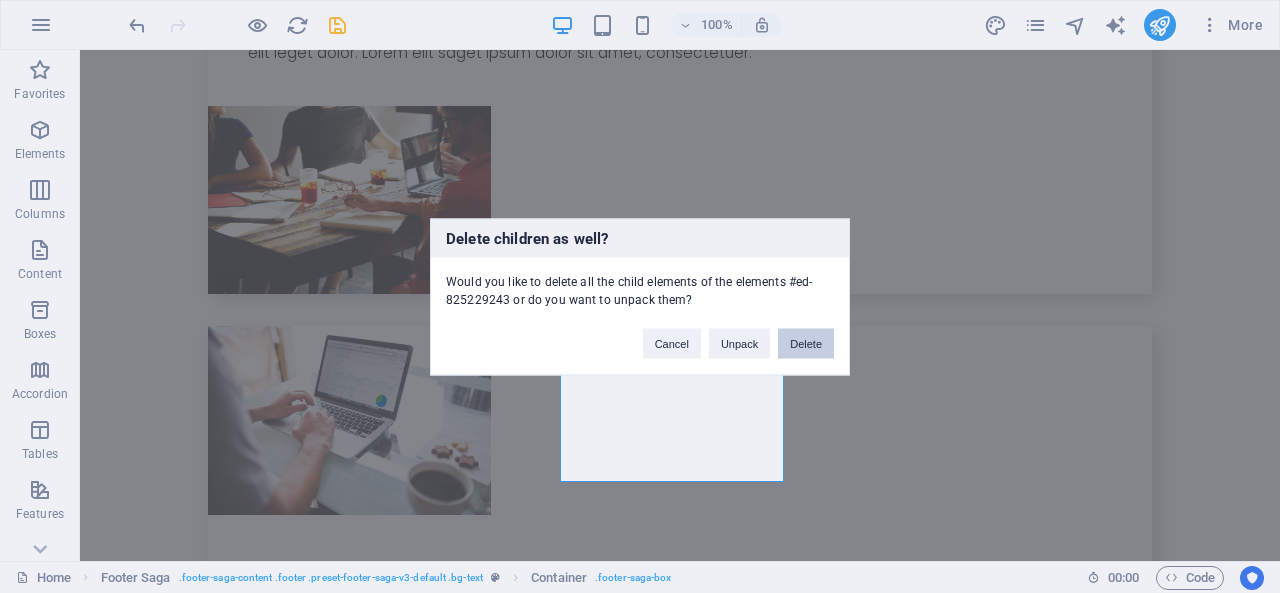click on "Delete" at bounding box center (806, 343) 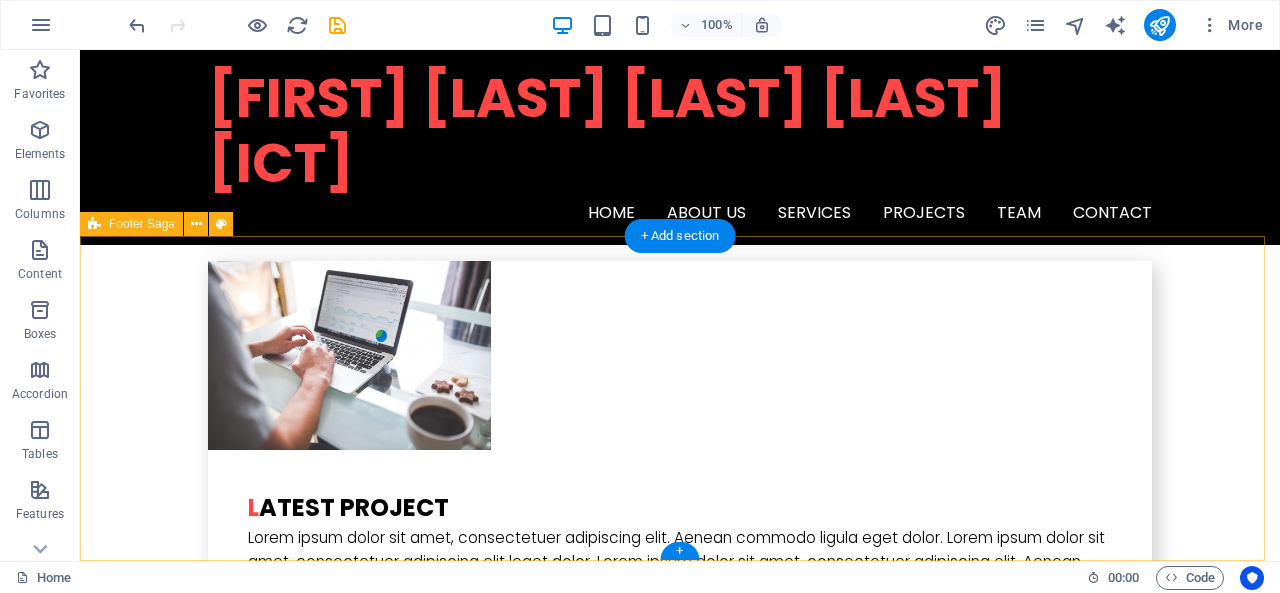 scroll, scrollTop: 1996, scrollLeft: 0, axis: vertical 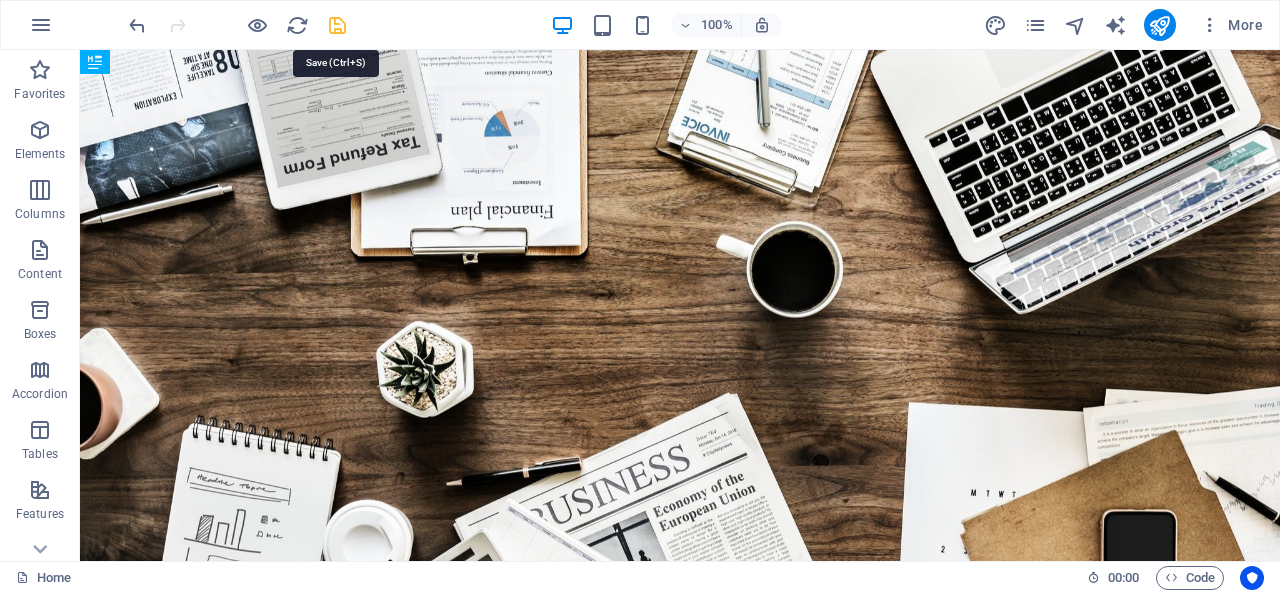 click at bounding box center [337, 25] 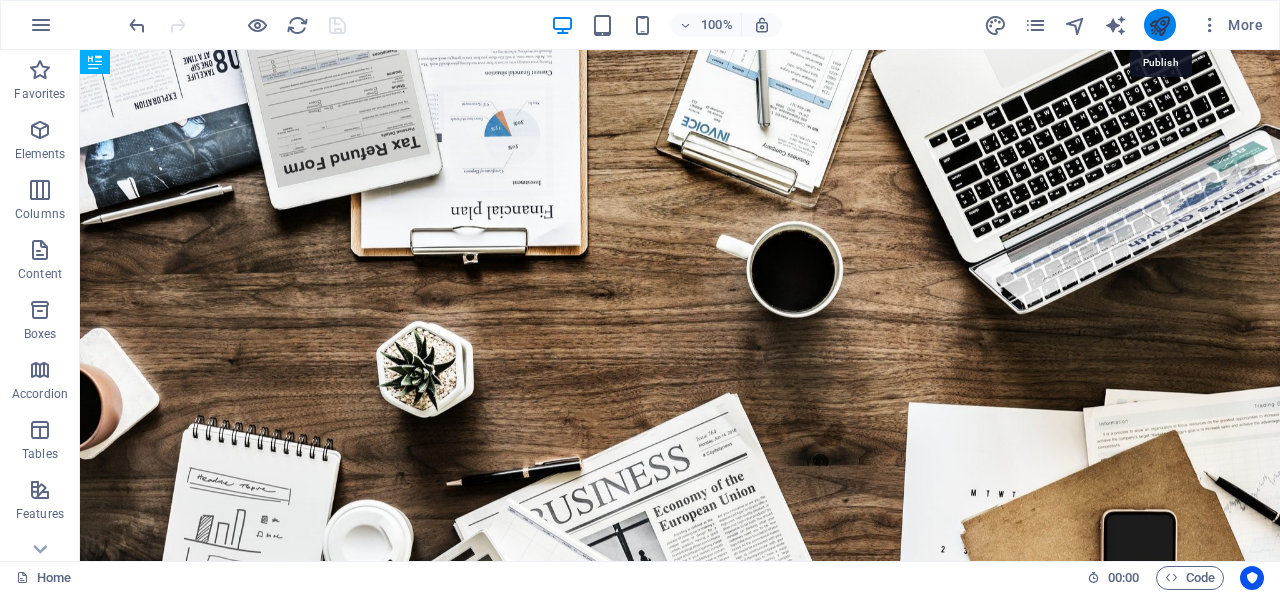 click at bounding box center [1159, 25] 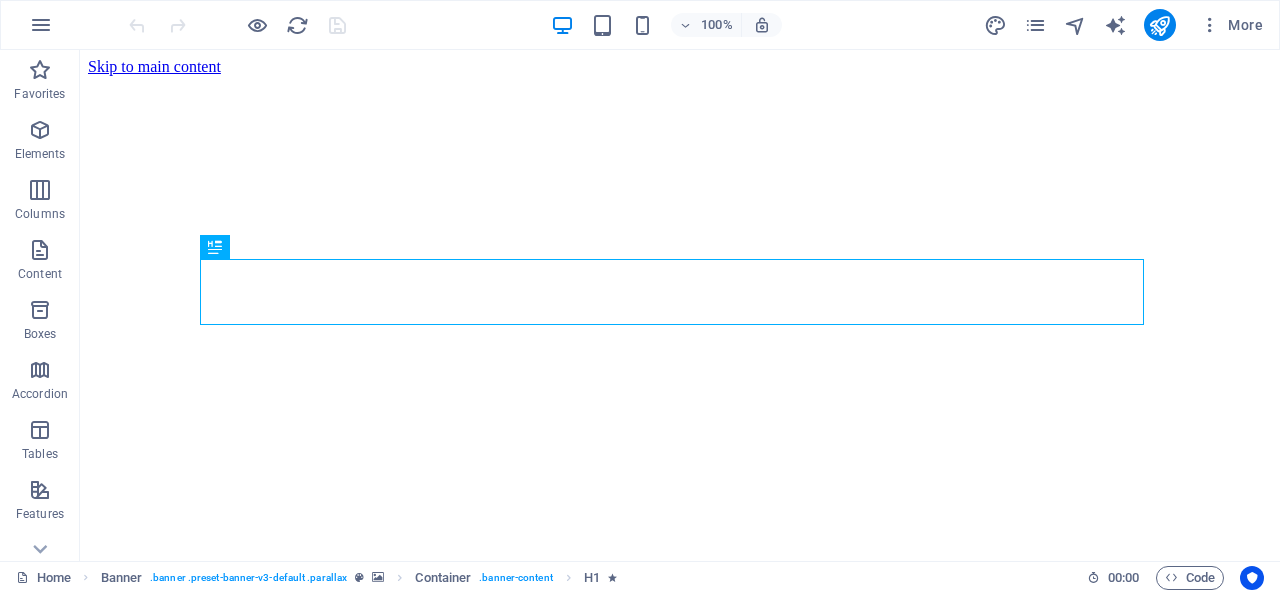 scroll, scrollTop: 0, scrollLeft: 0, axis: both 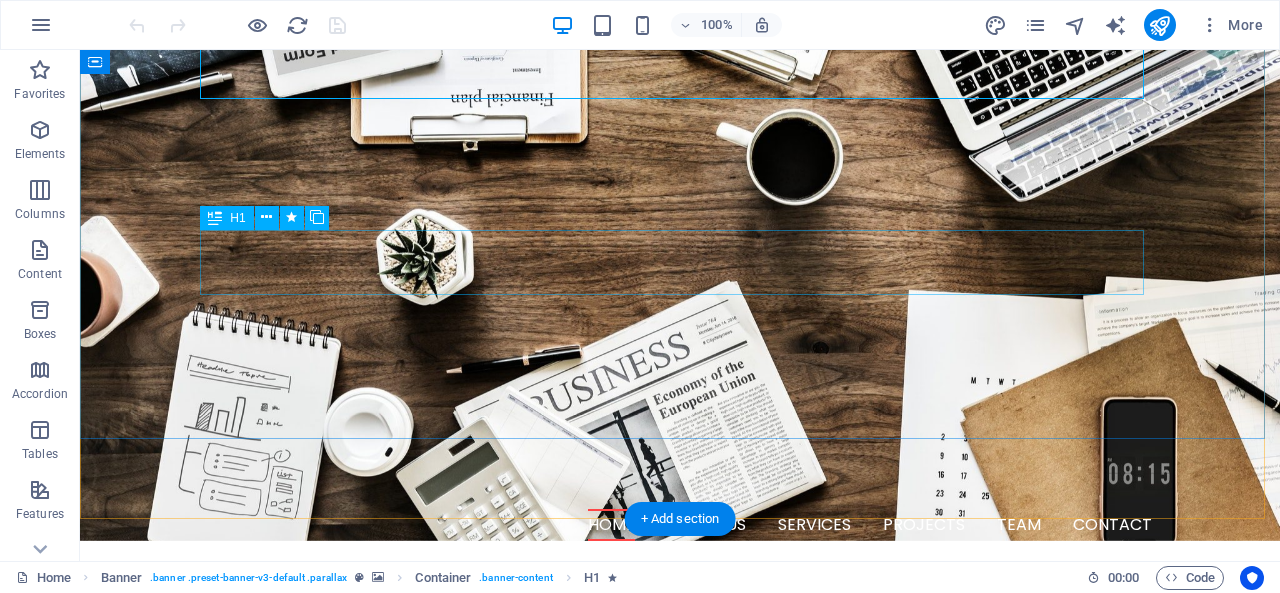 click on "R EVIEW & STATISTICS" at bounding box center [680, 865] 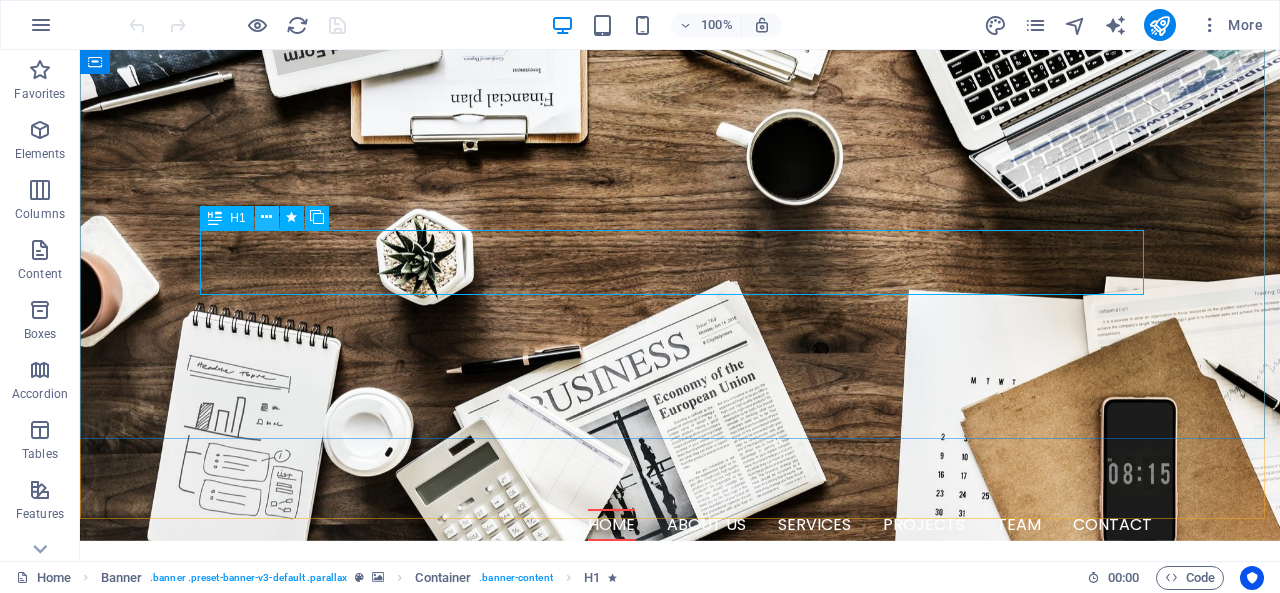 click at bounding box center (267, 218) 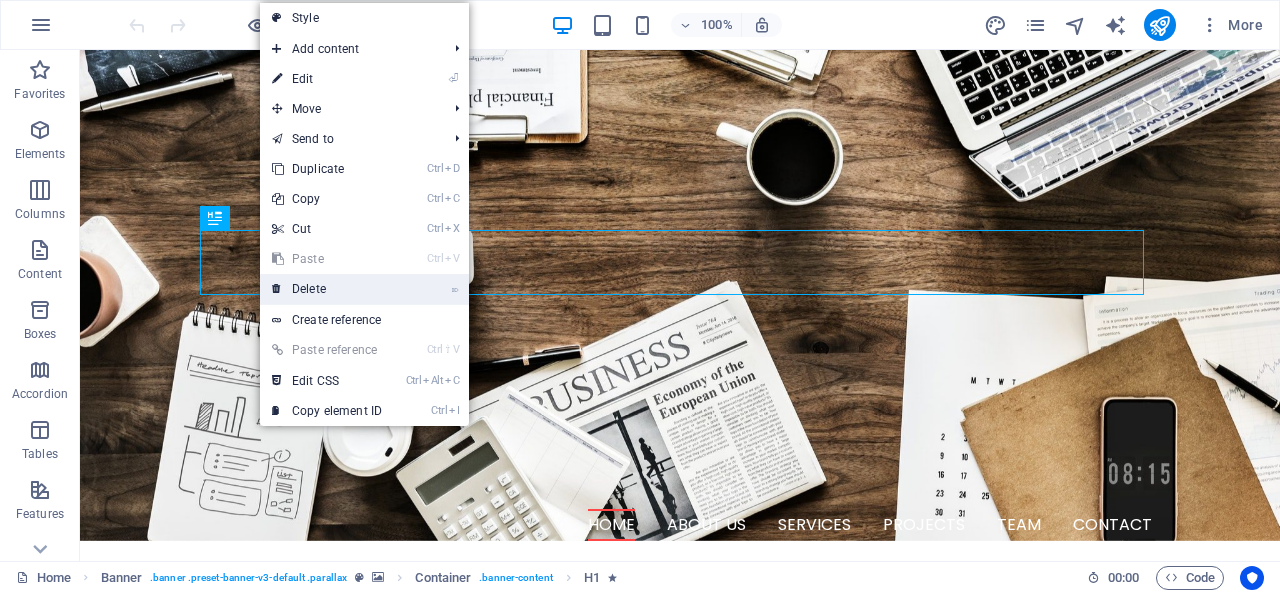 click on "⌦  Delete" at bounding box center [327, 289] 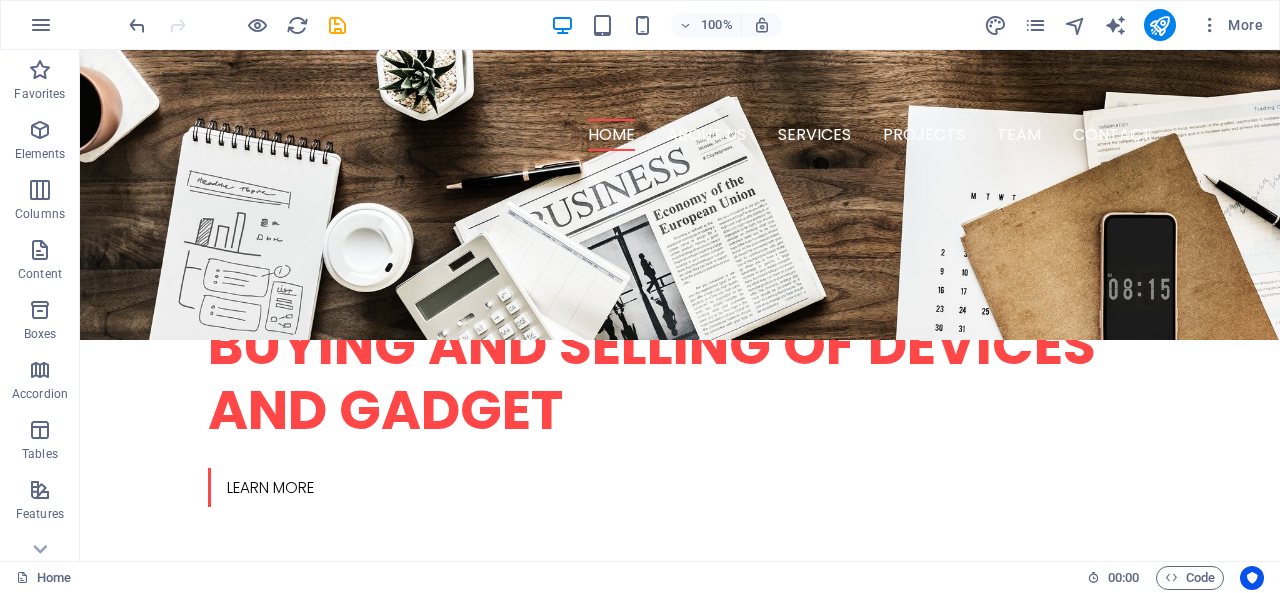 scroll, scrollTop: 672, scrollLeft: 0, axis: vertical 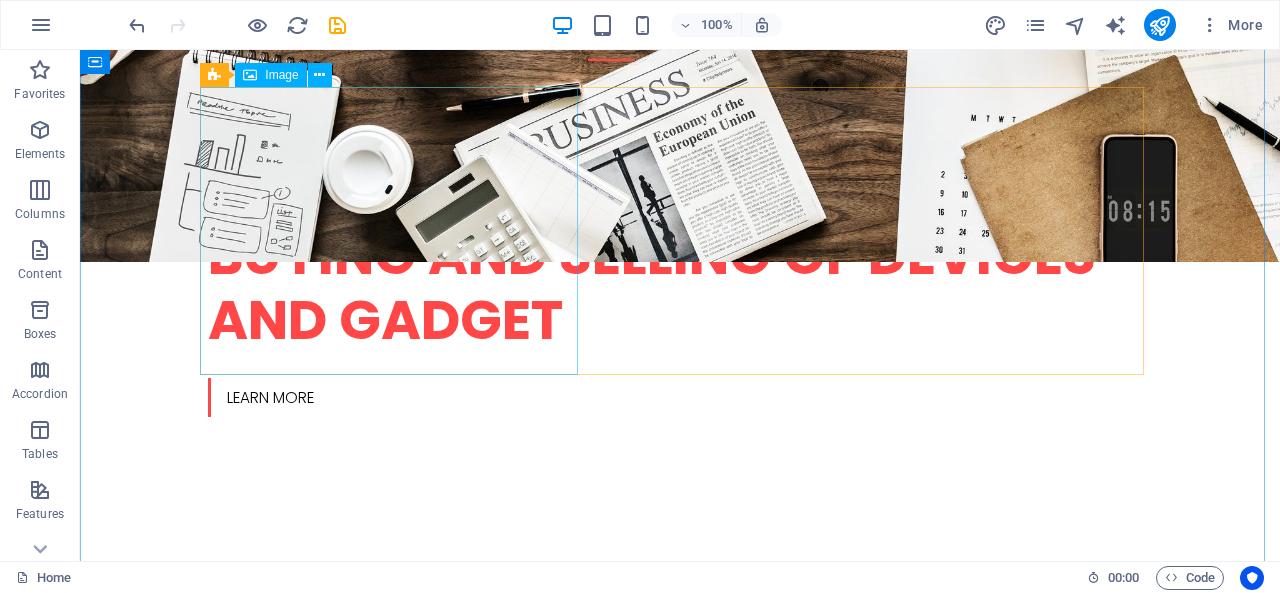 click at bounding box center [349, 748] 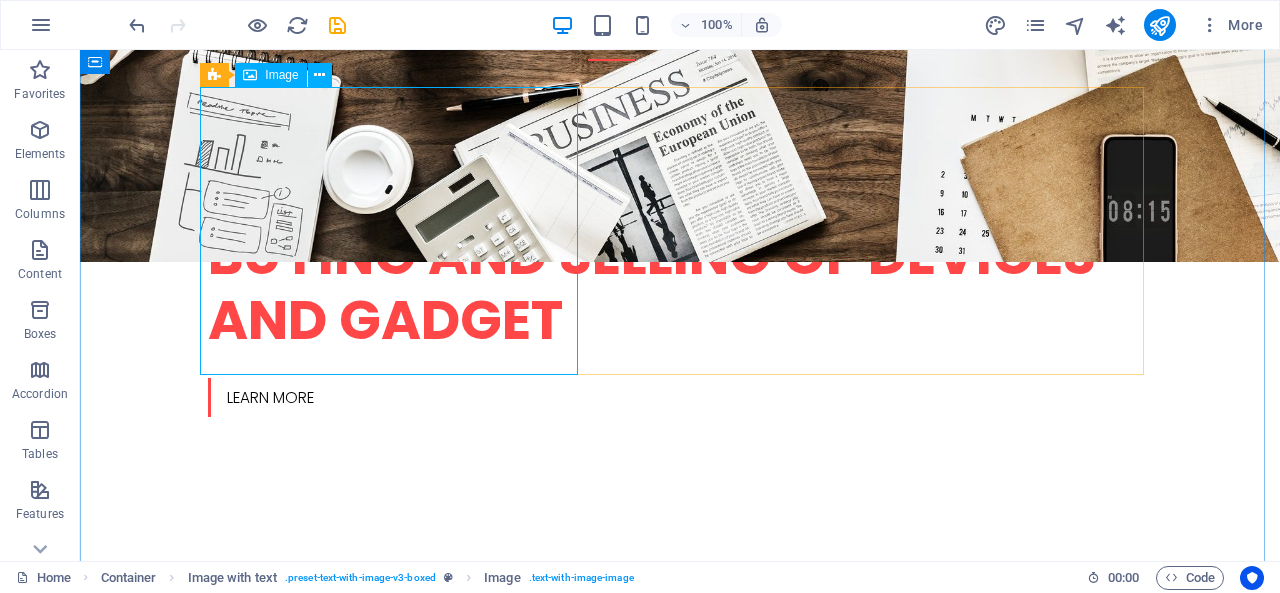 click at bounding box center (349, 748) 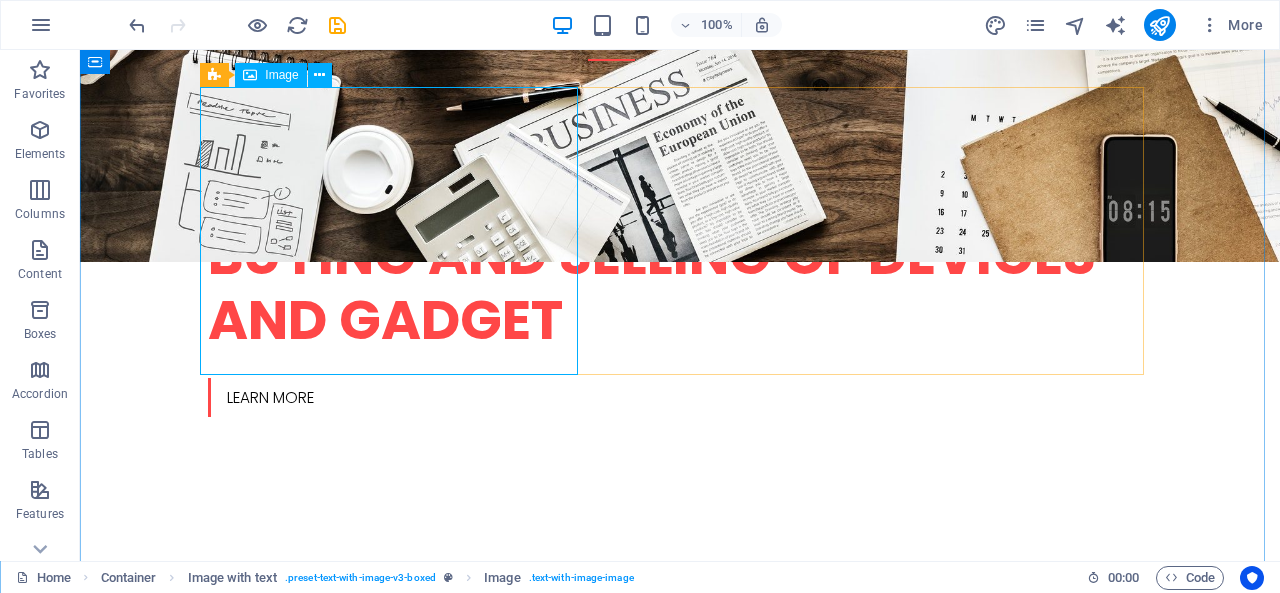 click at bounding box center [349, 748] 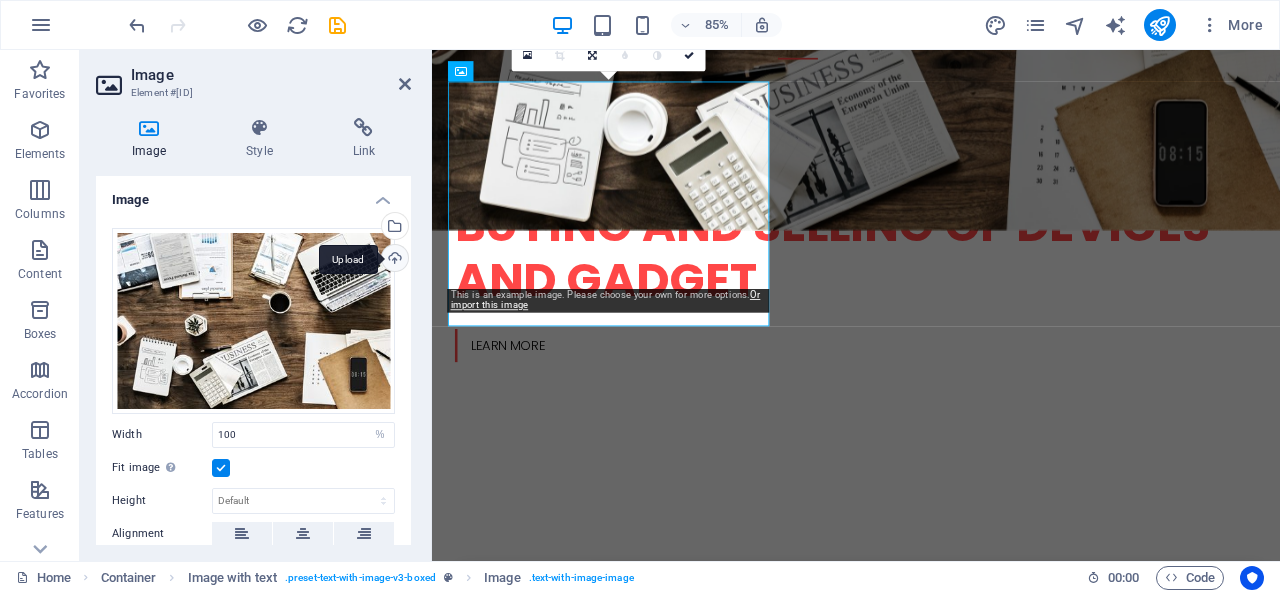 click on "Upload" at bounding box center [393, 260] 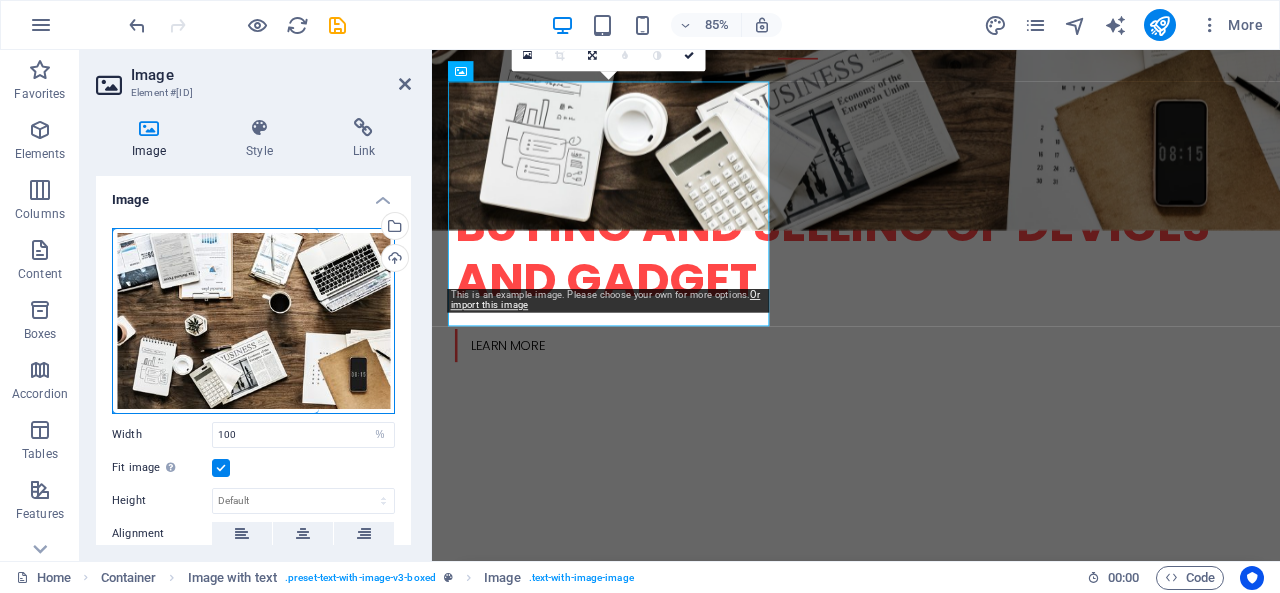 click on "Drag files here, click to choose files or select files from Files or our free stock photos & videos" at bounding box center (253, 321) 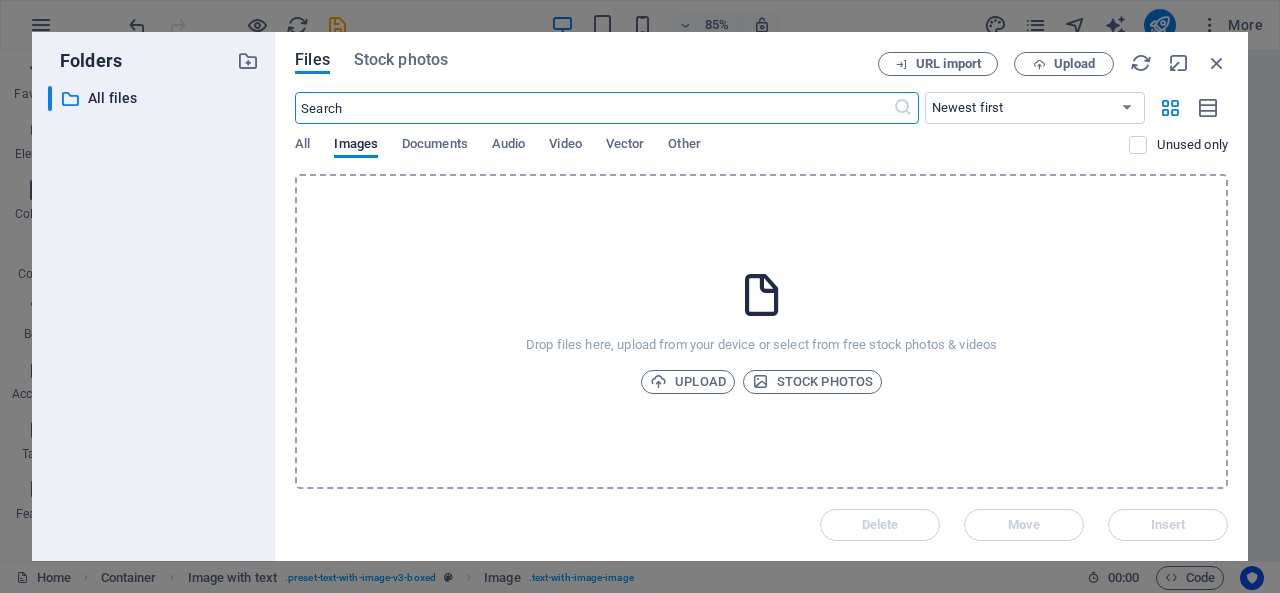 scroll, scrollTop: 1503, scrollLeft: 0, axis: vertical 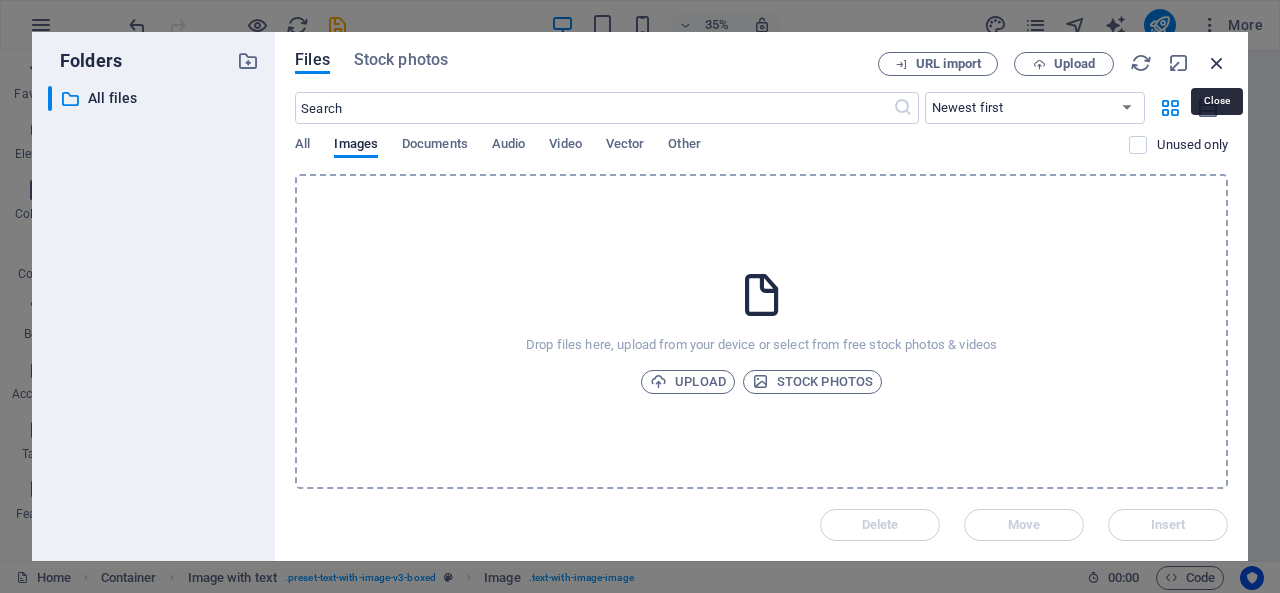 click at bounding box center (1217, 63) 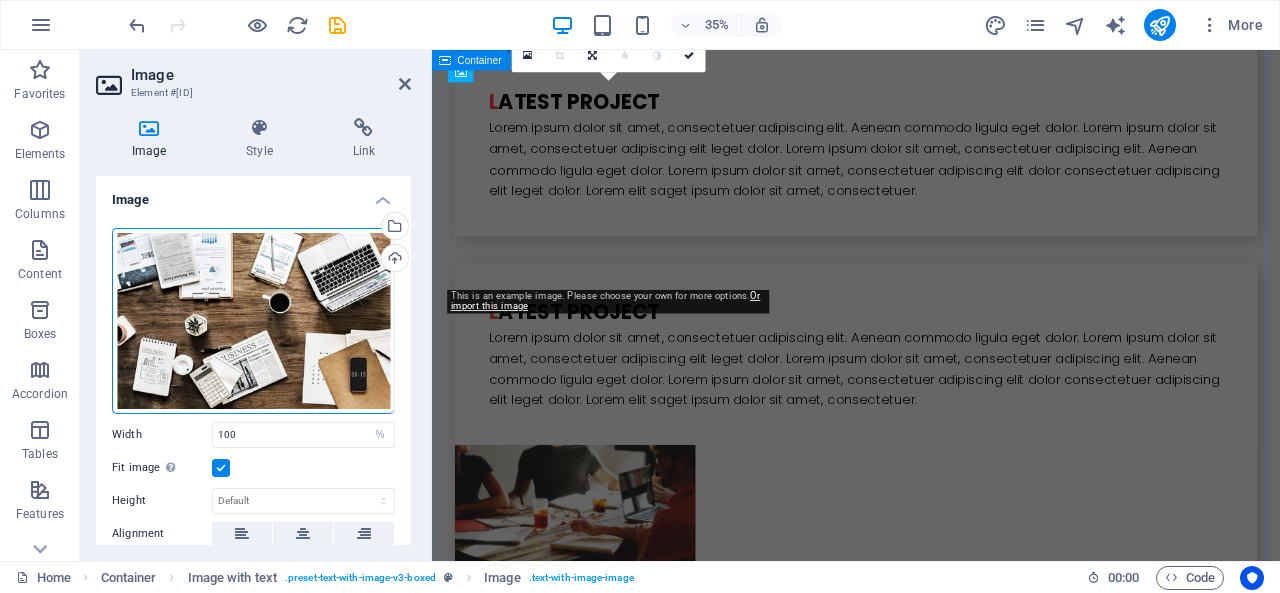 scroll, scrollTop: 672, scrollLeft: 0, axis: vertical 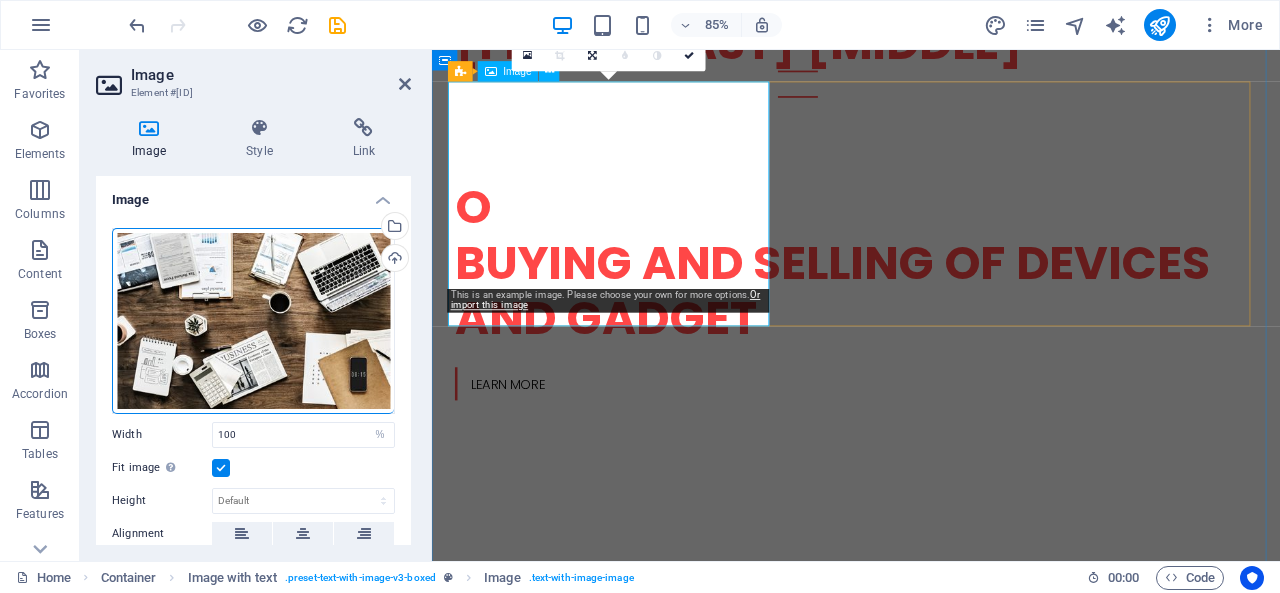 click at bounding box center [600, 793] 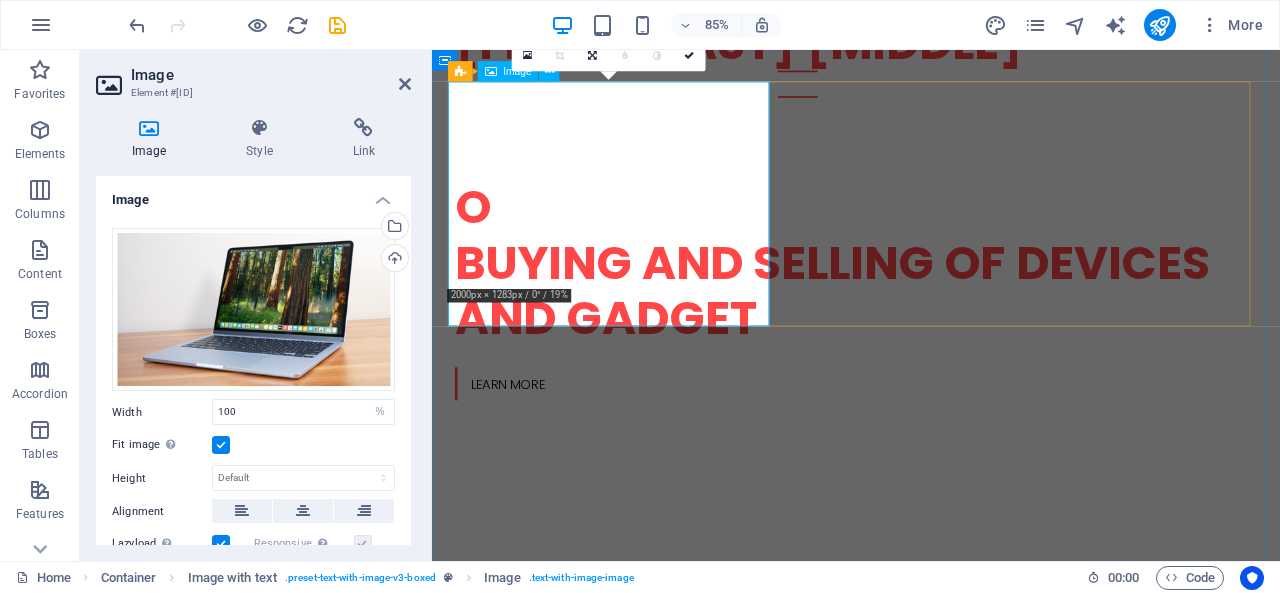 click at bounding box center [600, 781] 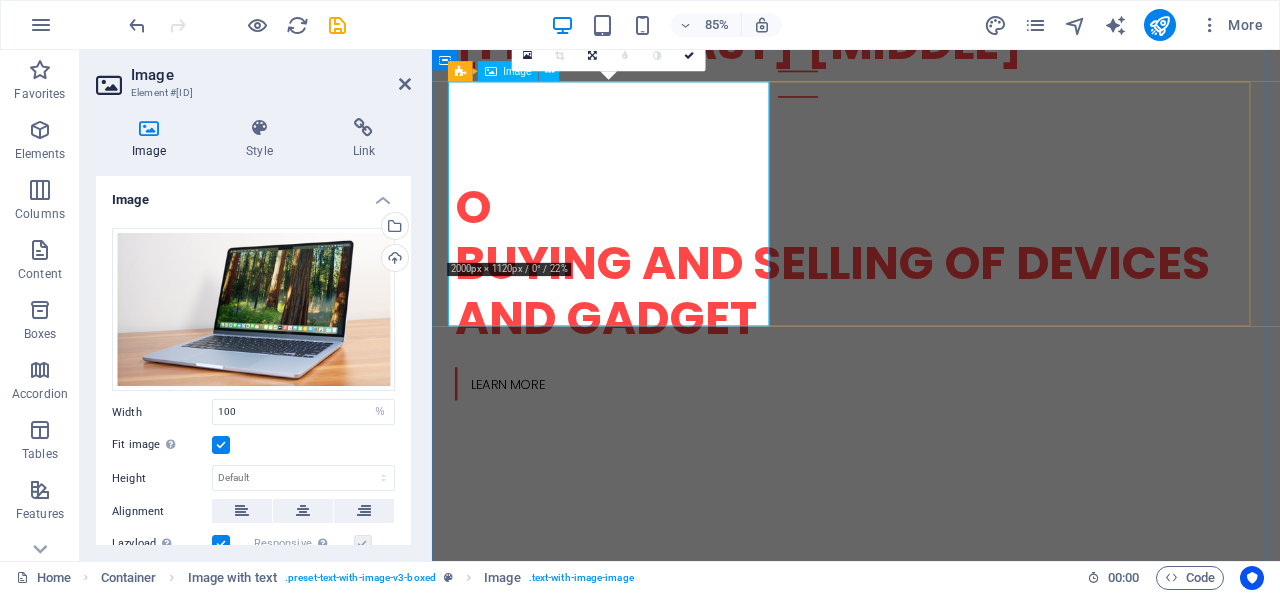 click at bounding box center (600, 781) 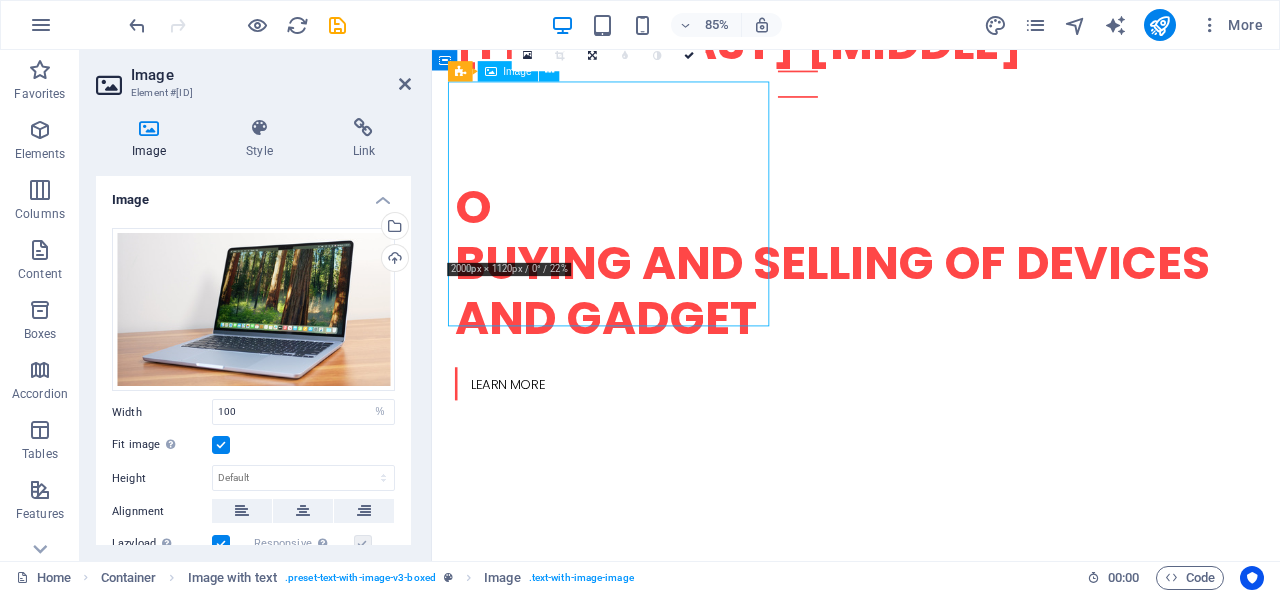 drag, startPoint x: 552, startPoint y: 299, endPoint x: 515, endPoint y: 370, distance: 80.06248 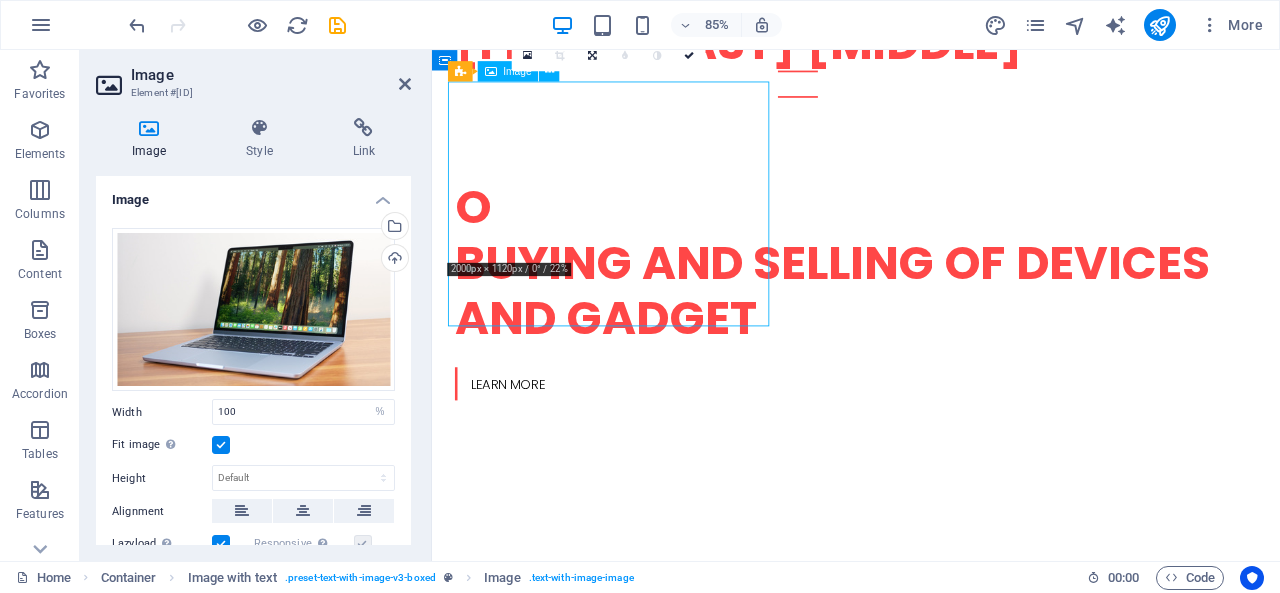 click at bounding box center (600, 781) 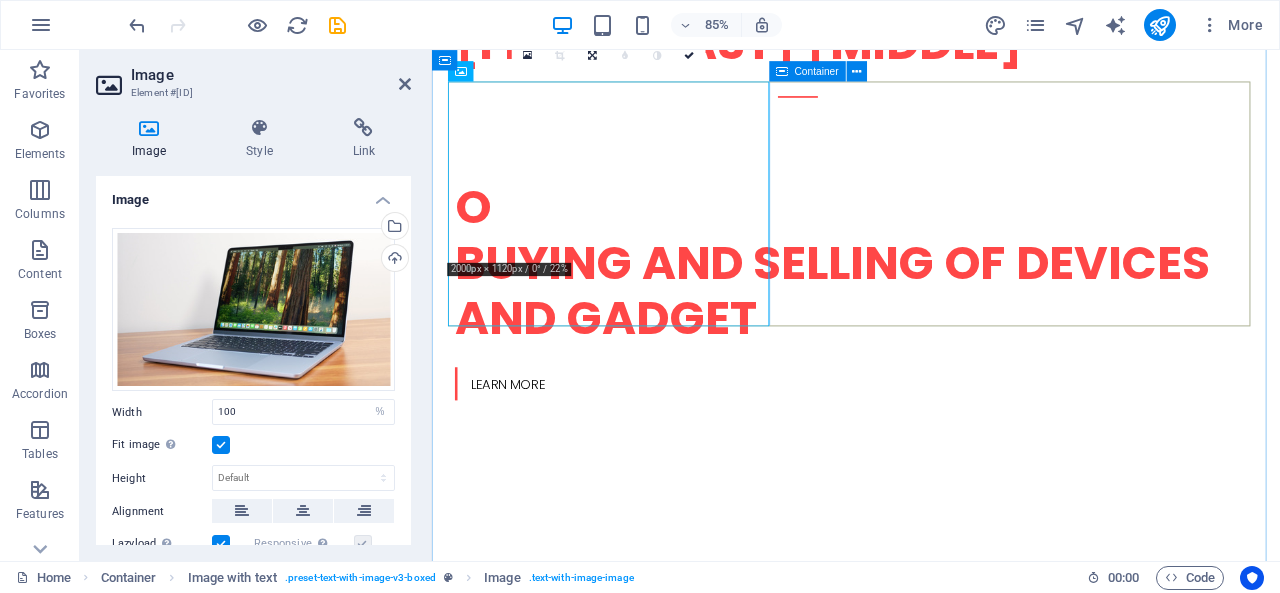 click on "L atest Project Lorem ipsum dolor sit amet, consectetuer adipiscing elit. Aenean commodo ligula eget dolor. Lorem ipsum dolor sit amet, consectetuer adipiscing elit leget dolor. Lorem ipsum dolor sit amet, consectetuer adipiscing elit. Aenean commodo ligula eget dolor. Lorem ipsum dolor sit amet, consectetuer adipiscing elit dolor consectetuer adipiscing elit leget dolor. Lorem elit saget ipsum dolor sit amet, consectetuer." at bounding box center (931, 968) 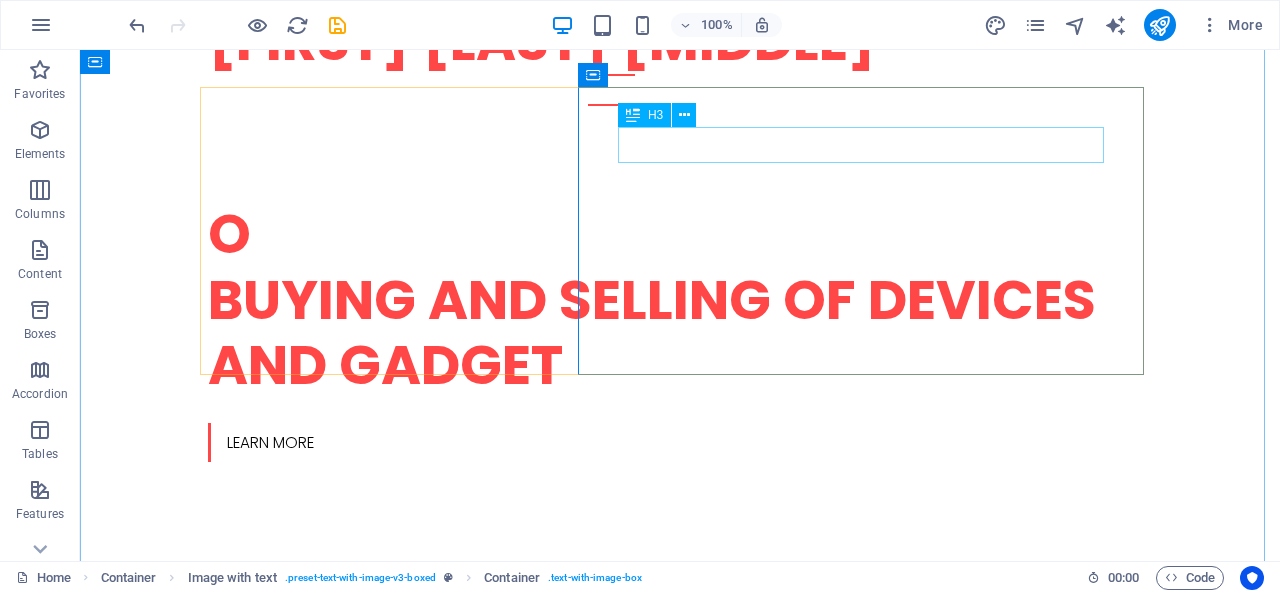 click on "L atest Project" at bounding box center (680, 919) 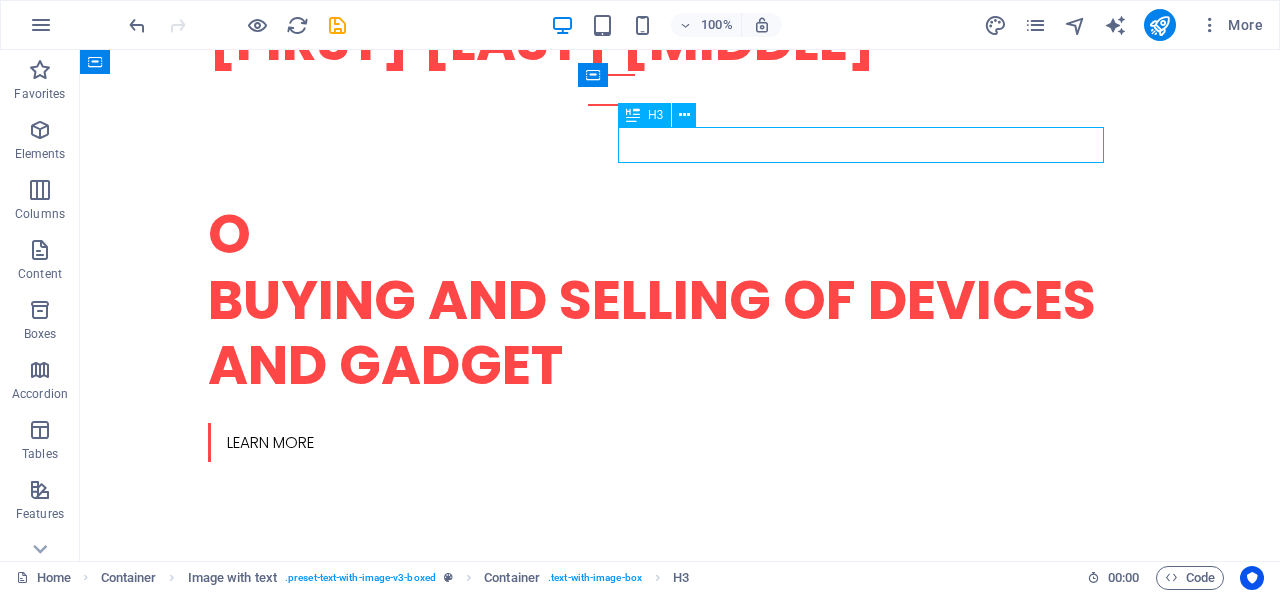 click on "L atest Project" at bounding box center [680, 919] 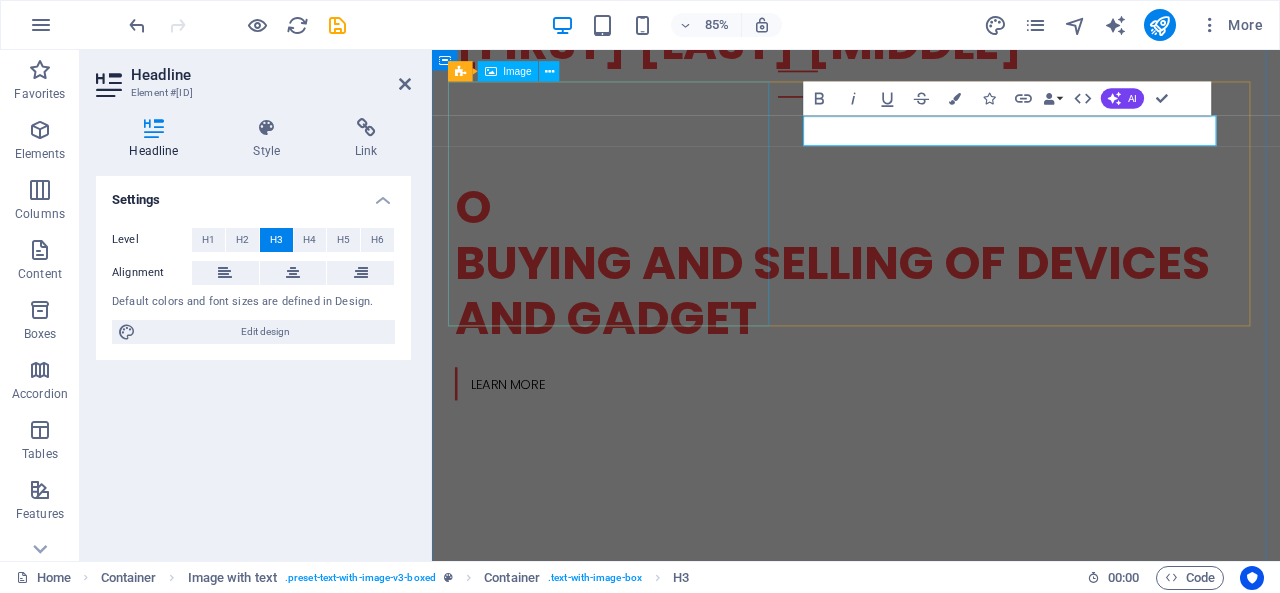 type 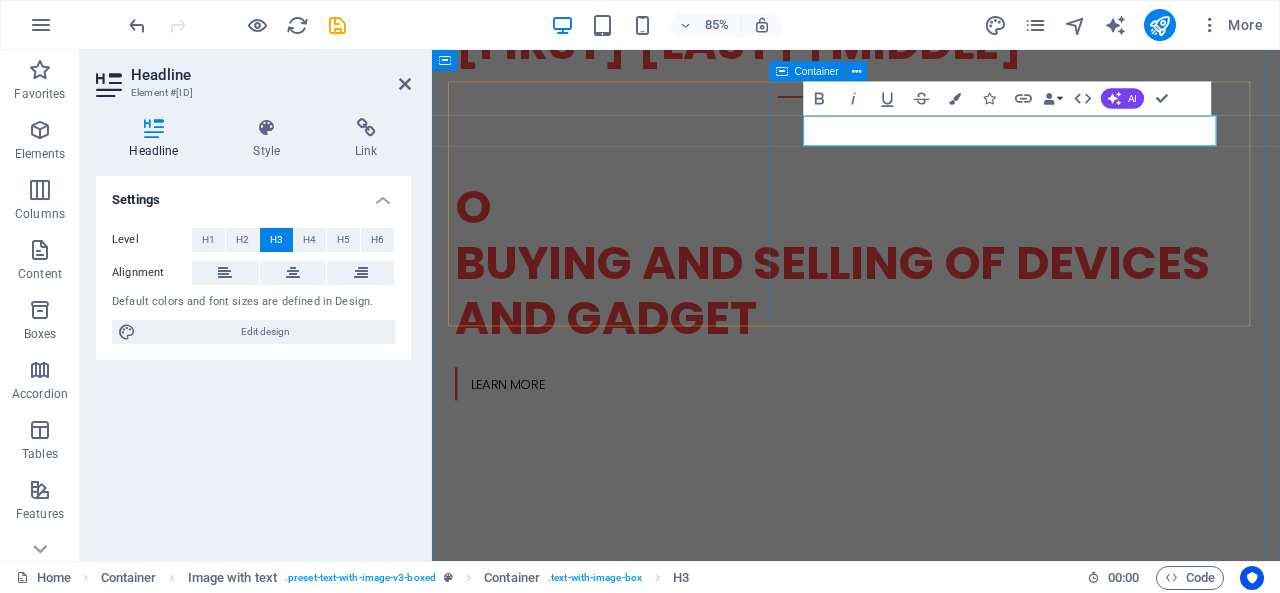 click on "hp labtops  Lorem ipsum dolor sit amet, consectetuer adipiscing elit. Aenean commodo ligula eget dolor. Lorem ipsum dolor sit amet, consectetuer adipiscing elit leget dolor. Lorem ipsum dolor sit amet, consectetuer adipiscing elit. Aenean commodo ligula eget dolor. Lorem ipsum dolor sit amet, consectetuer adipiscing elit dolor consectetuer adipiscing elit leget dolor. Lorem elit saget ipsum dolor sit amet, consectetuer." at bounding box center [931, 968] 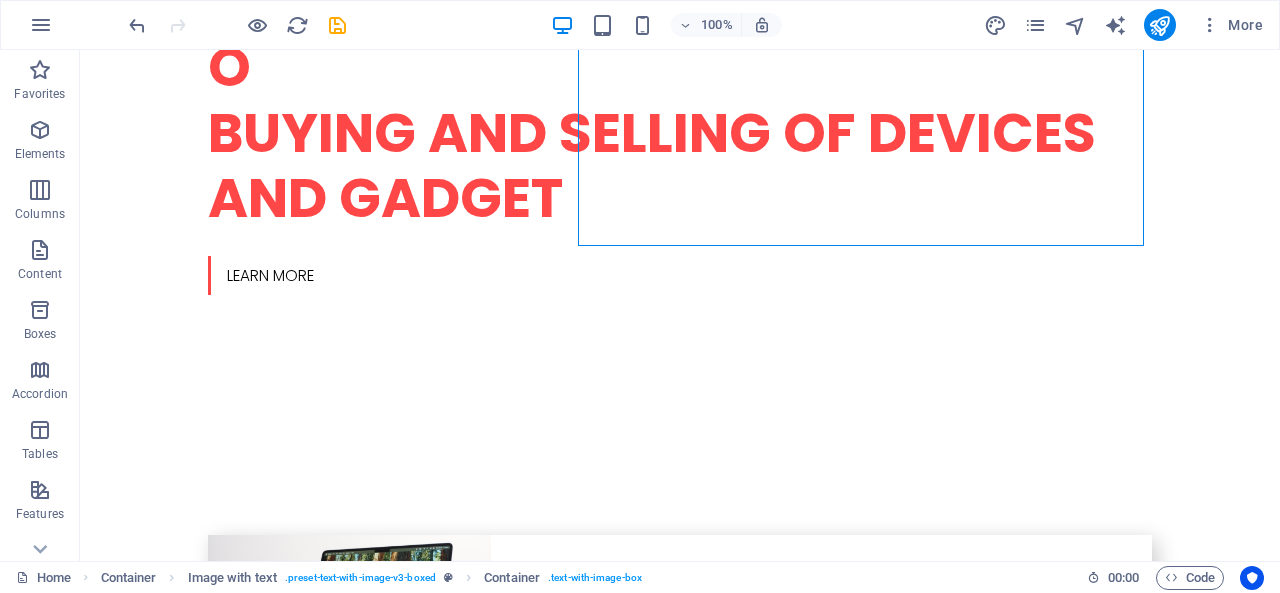 scroll, scrollTop: 1027, scrollLeft: 0, axis: vertical 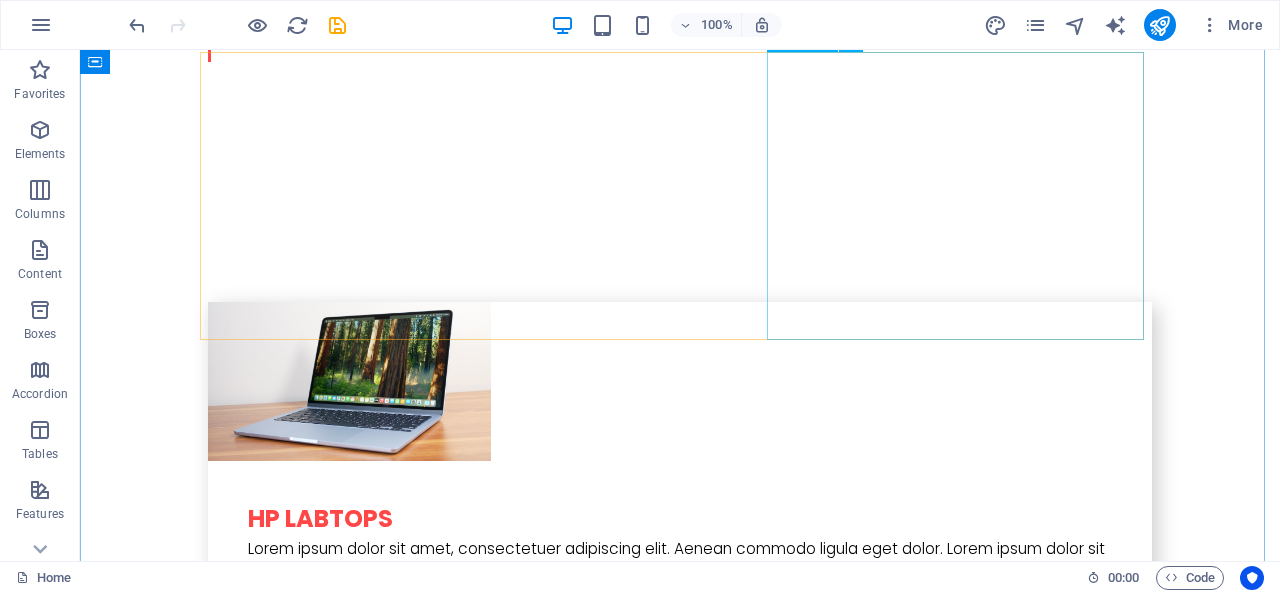 click at bounding box center [349, 1016] 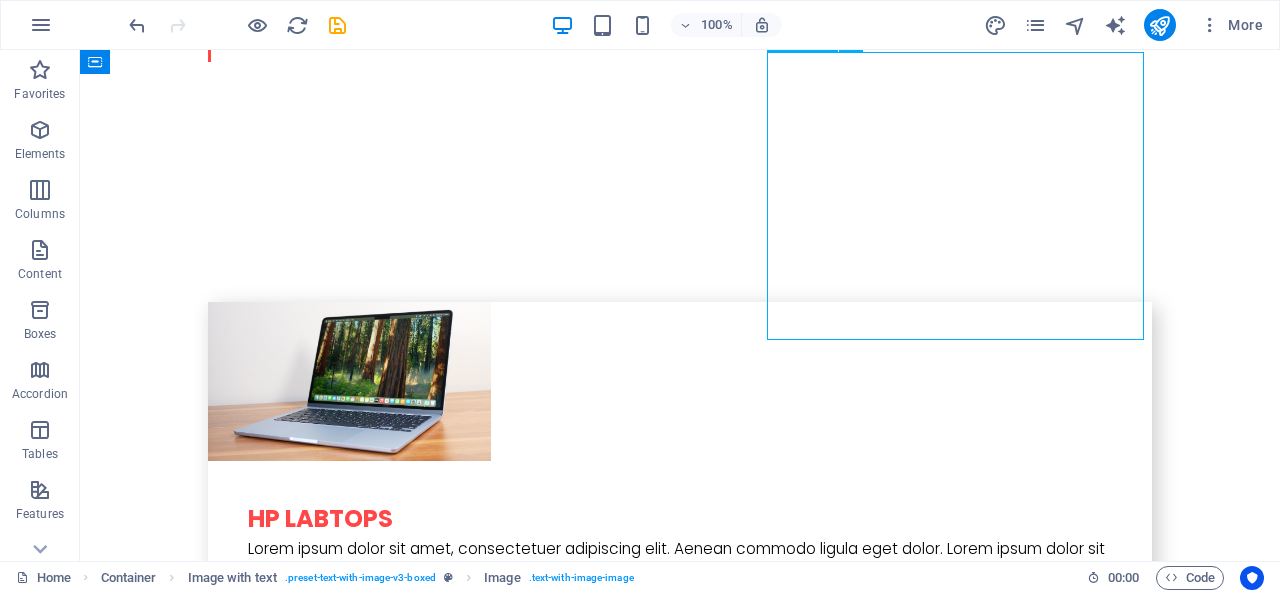 click at bounding box center [349, 1016] 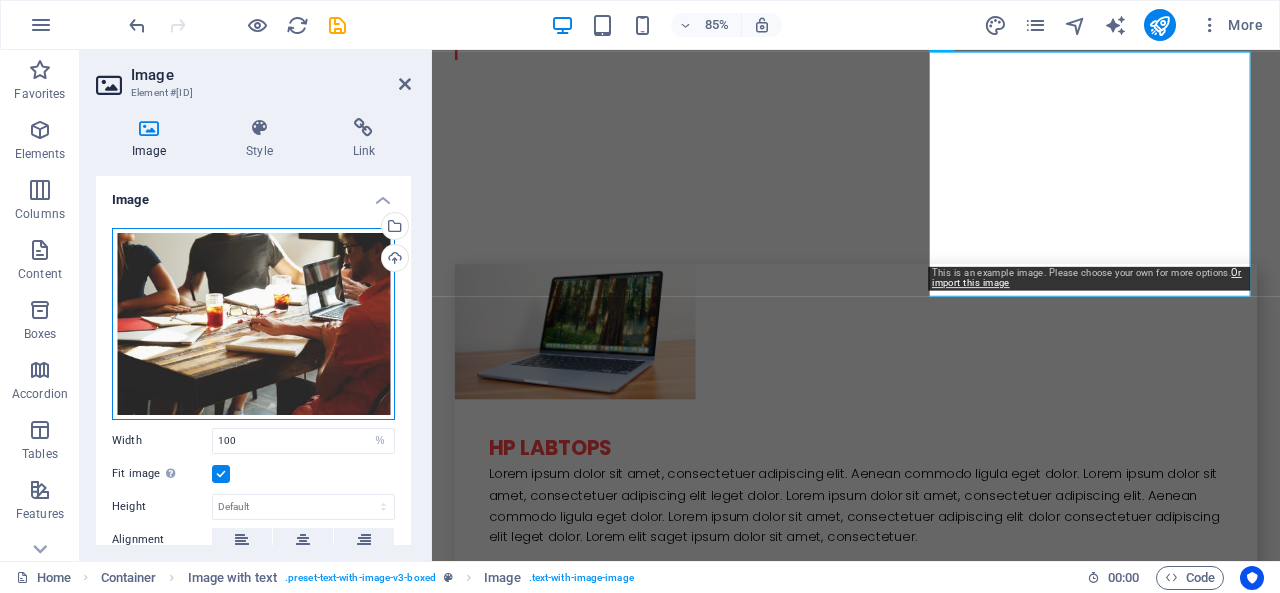 click on "Drag files here, click to choose files or select files from Files or our free stock photos & videos" at bounding box center [253, 324] 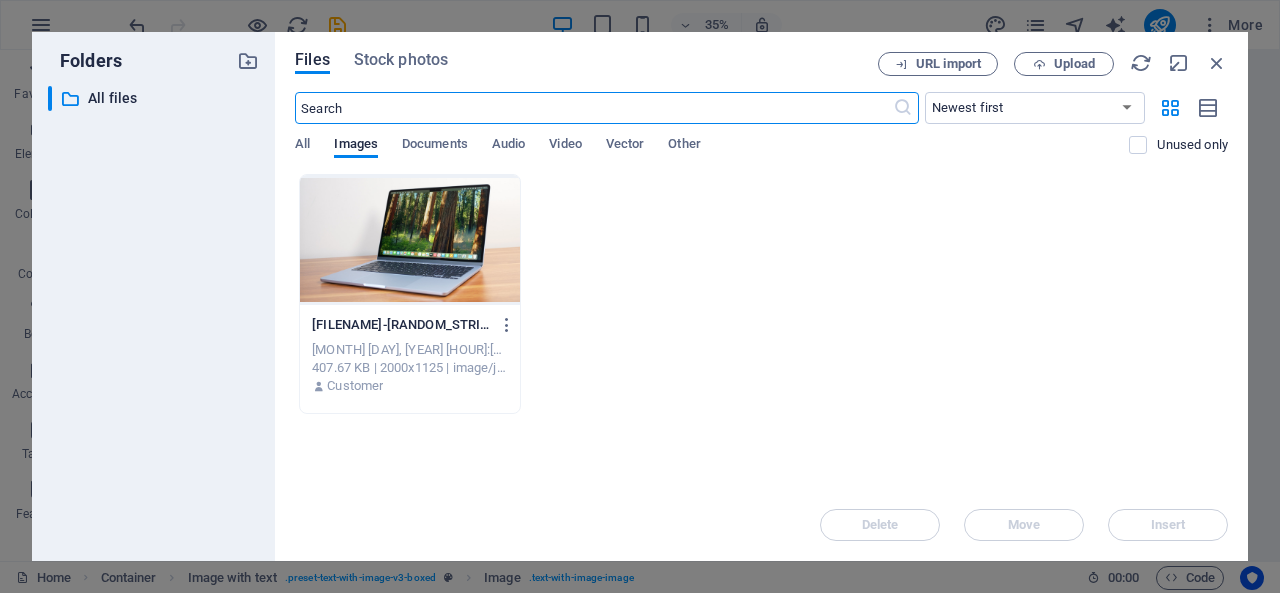 scroll, scrollTop: 1813, scrollLeft: 0, axis: vertical 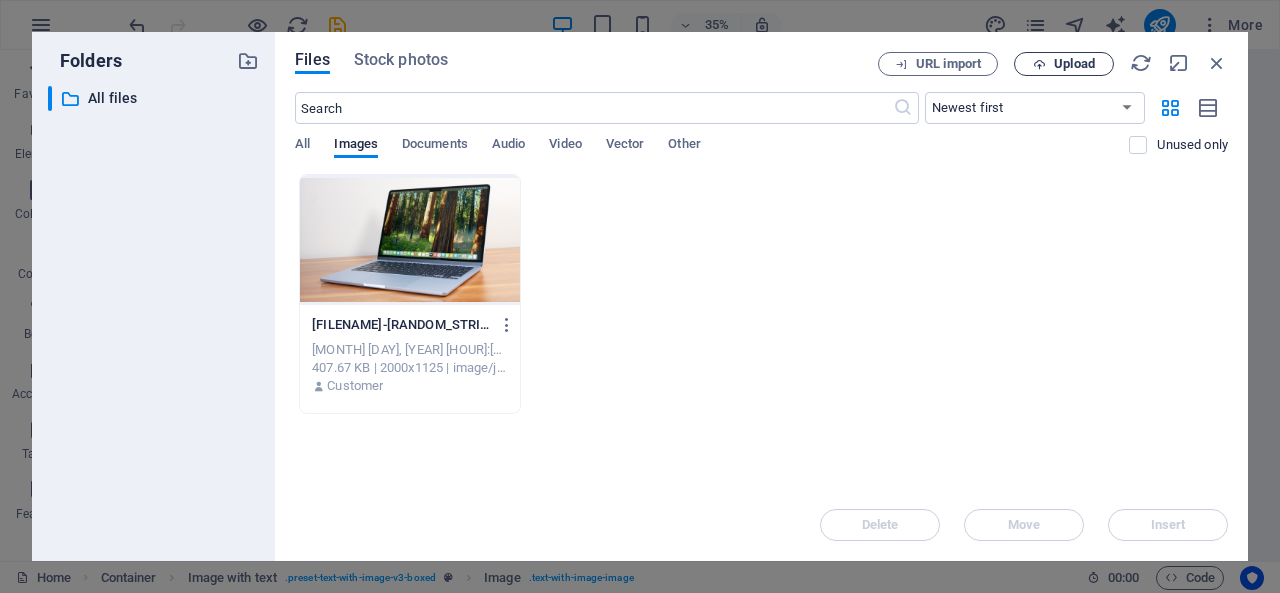 click on "Upload" at bounding box center (1074, 64) 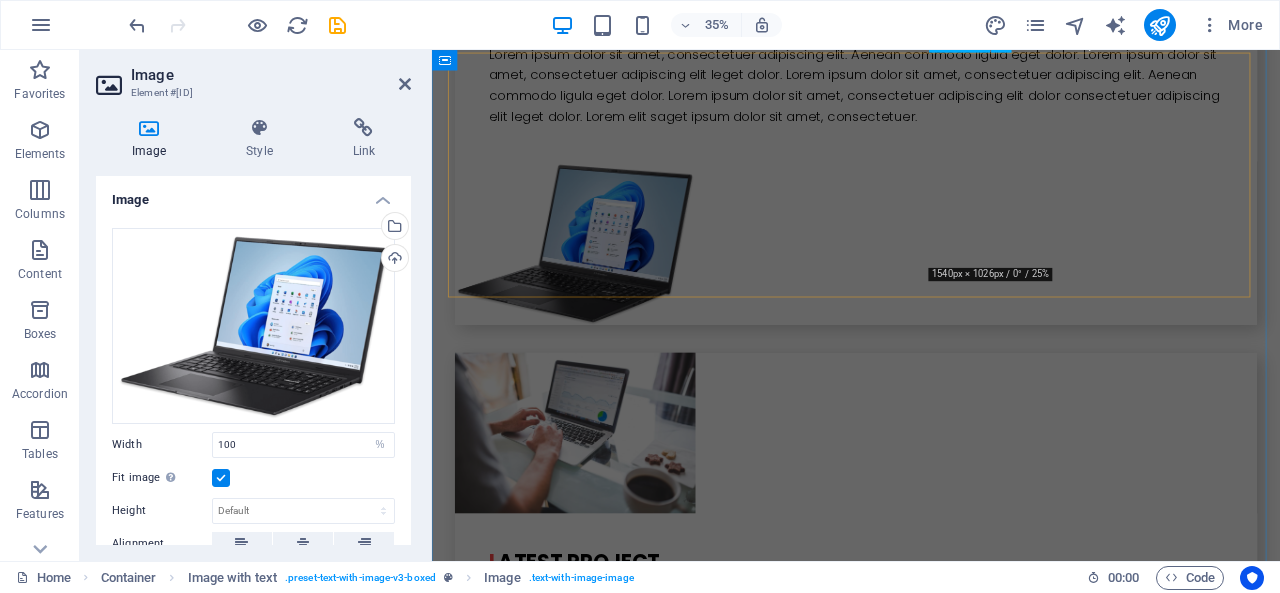 scroll, scrollTop: 1027, scrollLeft: 0, axis: vertical 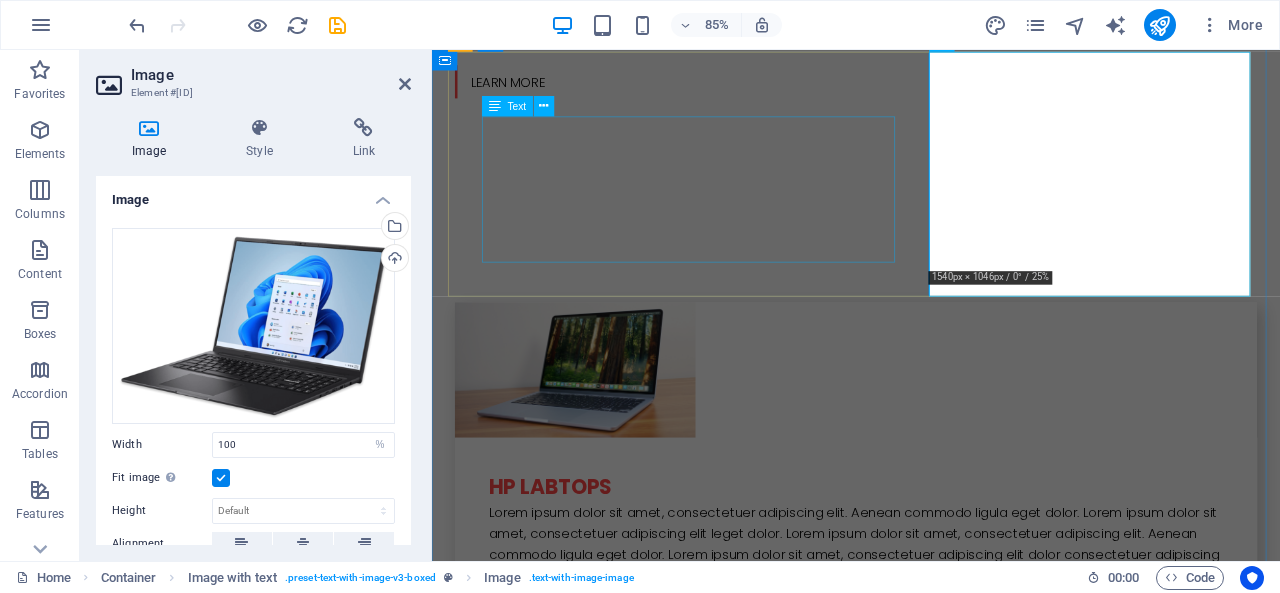 click on "Lorem ipsum dolor sit amet, consectetuer adipiscing elit. Aenean commodo ligula eget dolor. Lorem ipsum dolor sit amet, consectetuer adipiscing elit leget dolor. Lorem ipsum dolor sit amet, consectetuer adipiscing elit. Aenean commodo ligula eget dolor. Lorem ipsum dolor sit amet, consectetuer adipiscing elit dolor consectetuer adipiscing elit leget dolor. Lorem elit saget ipsum dolor sit amet, consectetuer." at bounding box center [931, 878] 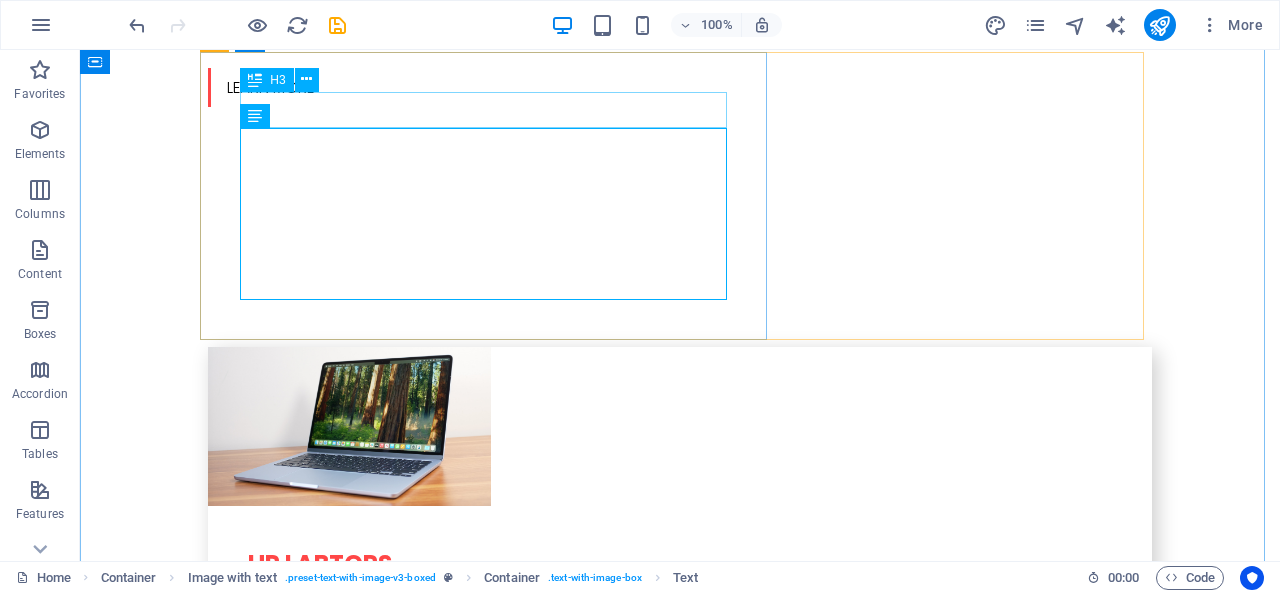 click on "L atest Project" at bounding box center [680, 811] 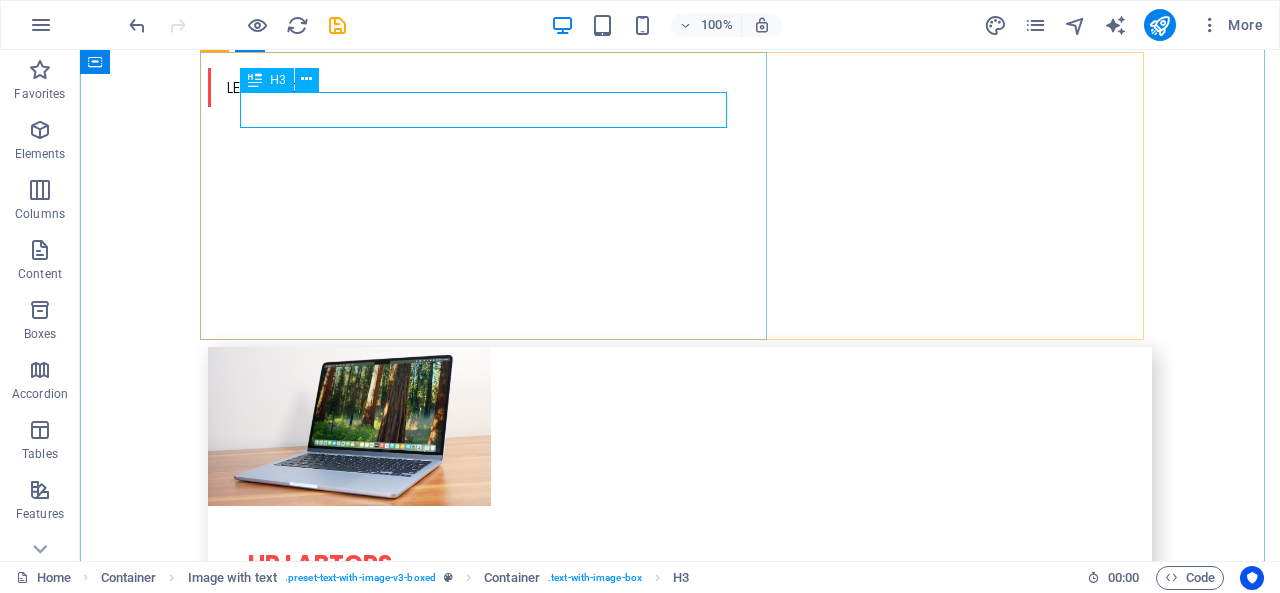 click on "L atest Project" at bounding box center (680, 811) 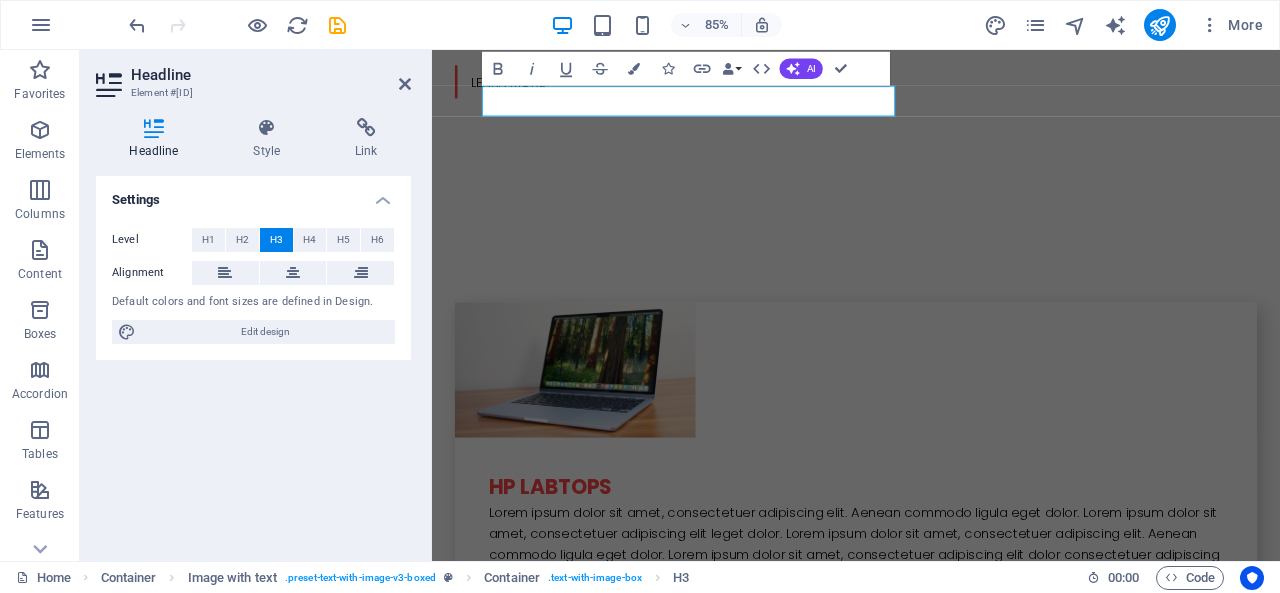 type 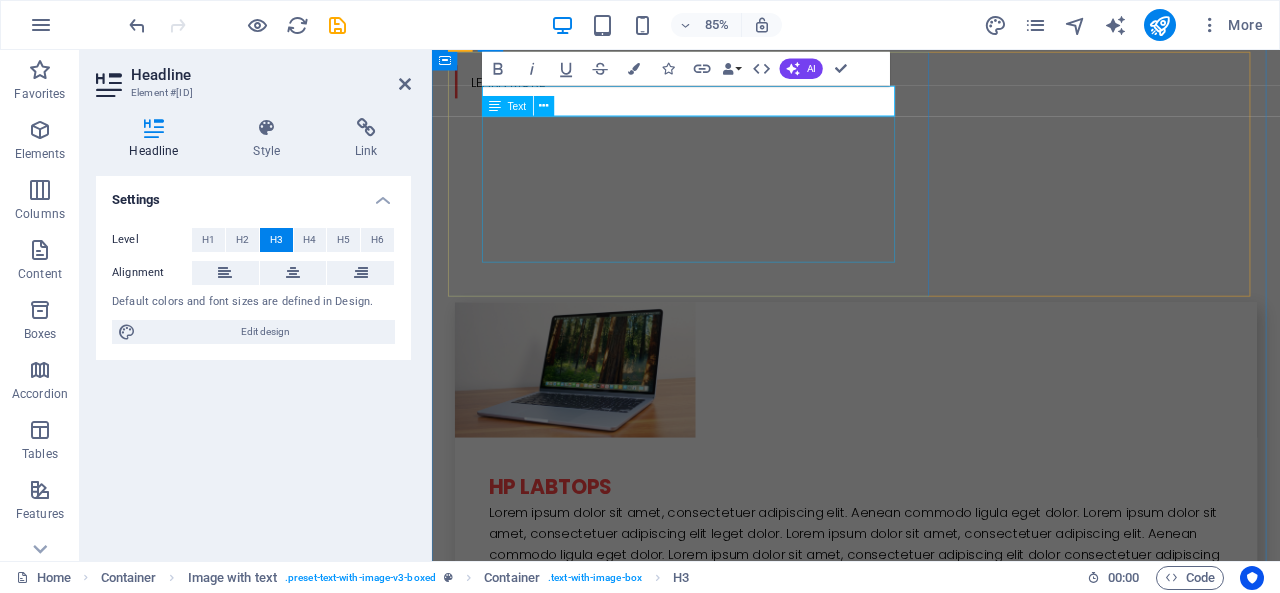 click on "Lorem ipsum dolor sit amet, consectetuer adipiscing elit. Aenean commodo ligula eget dolor. Lorem ipsum dolor sit amet, consectetuer adipiscing elit leget dolor. Lorem ipsum dolor sit amet, consectetuer adipiscing elit. Aenean commodo ligula eget dolor. Lorem ipsum dolor sit amet, consectetuer adipiscing elit dolor consectetuer adipiscing elit leget dolor. Lorem elit saget ipsum dolor sit amet, consectetuer." at bounding box center [931, 878] 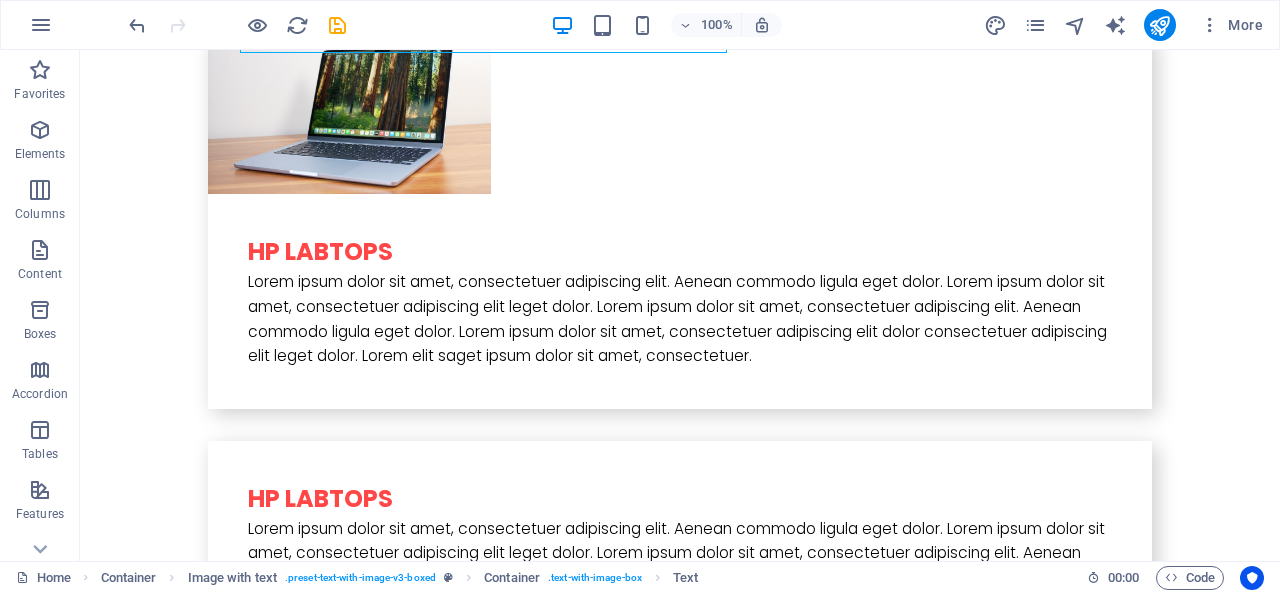 scroll, scrollTop: 1318, scrollLeft: 0, axis: vertical 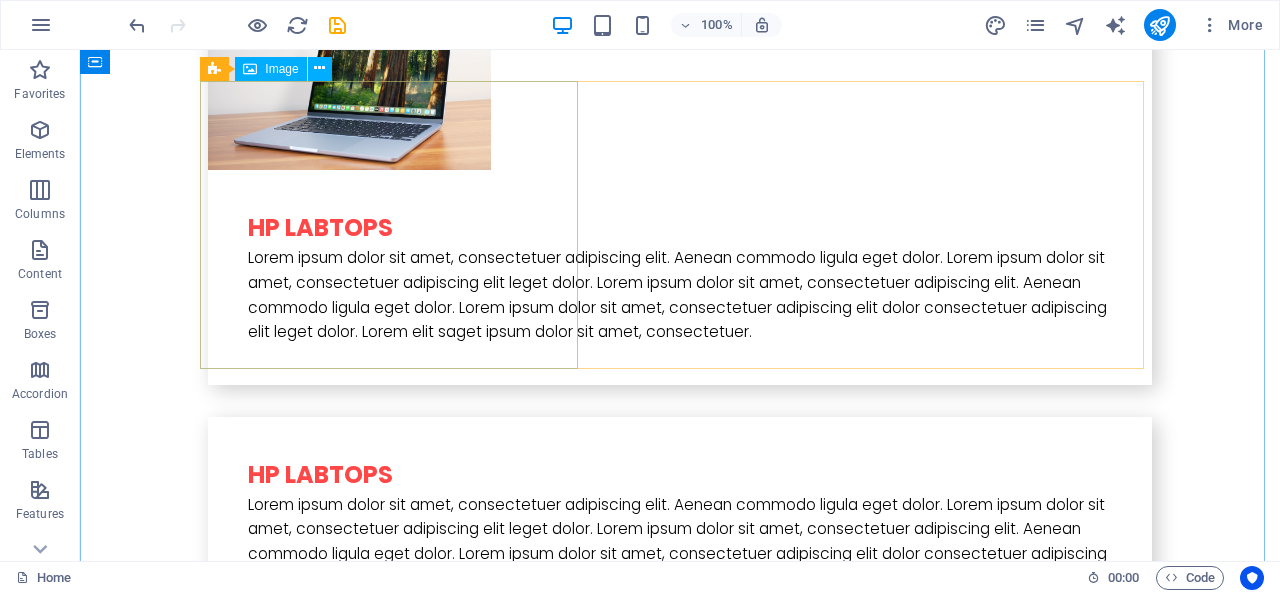 click at bounding box center (349, 950) 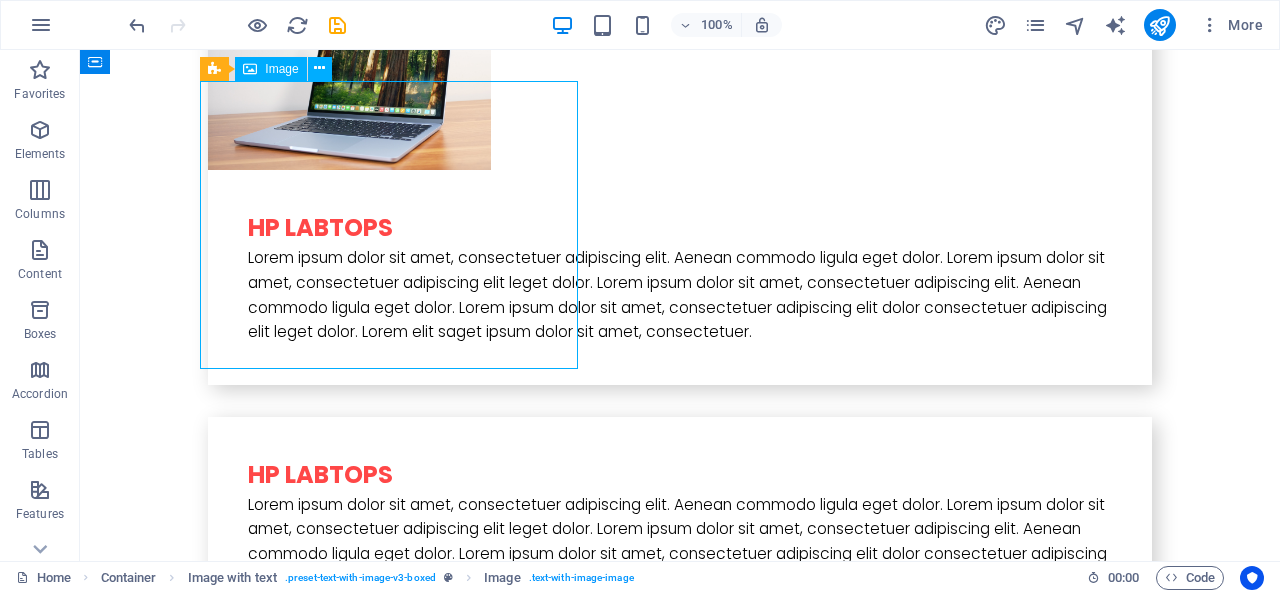 click at bounding box center (349, 950) 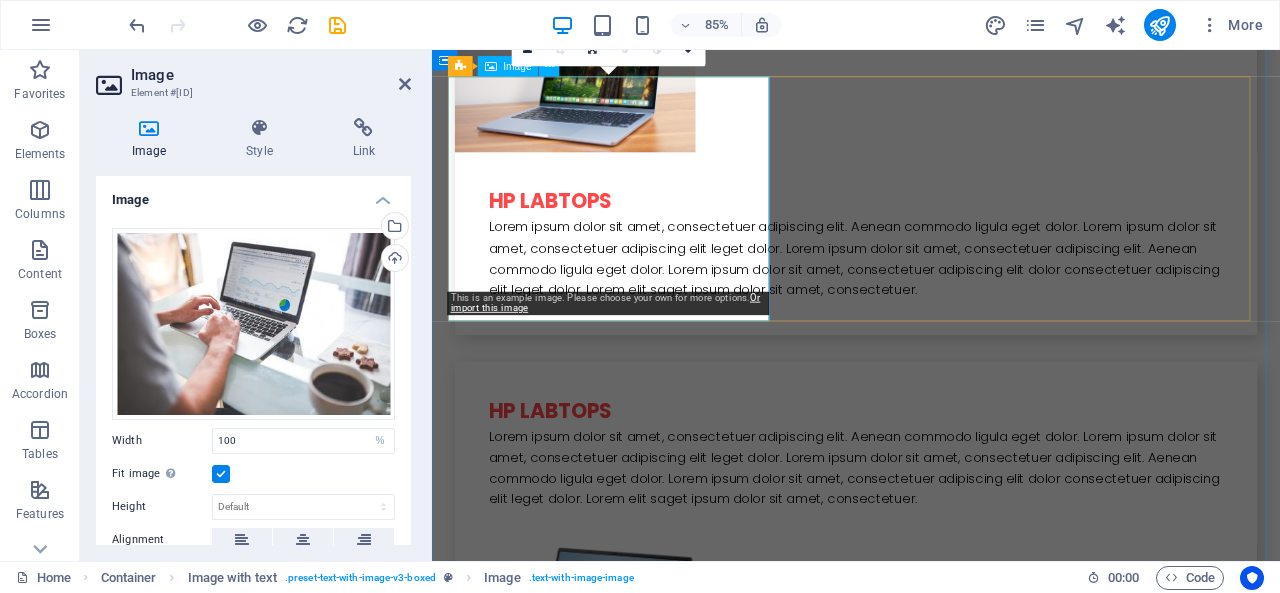 click at bounding box center (600, 950) 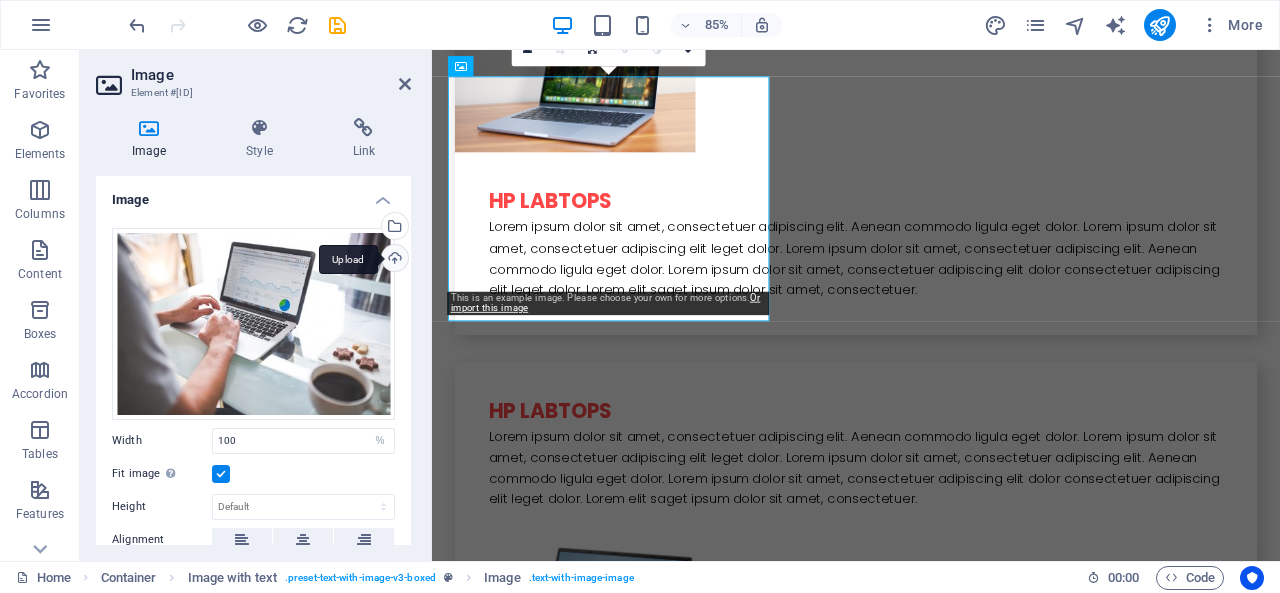 click on "Upload" at bounding box center (393, 260) 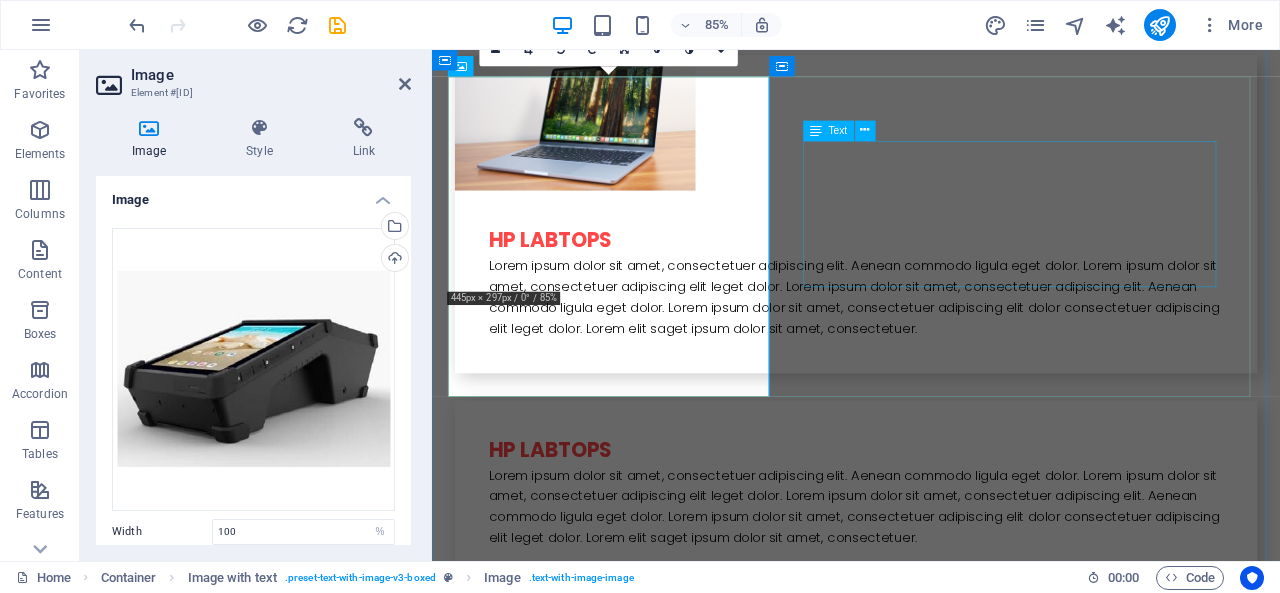click on "Lorem ipsum dolor sit amet, consectetuer adipiscing elit. Aenean commodo ligula eget dolor. Lorem ipsum dolor sit amet, consectetuer adipiscing elit leget dolor. Lorem ipsum dolor sit amet, consectetuer adipiscing elit. Aenean commodo ligula eget dolor. Lorem ipsum dolor sit amet, consectetuer adipiscing elit dolor consectetuer adipiscing elit leget dolor. Lorem elit saget ipsum dolor sit amet, consectetuer." at bounding box center (931, 1309) 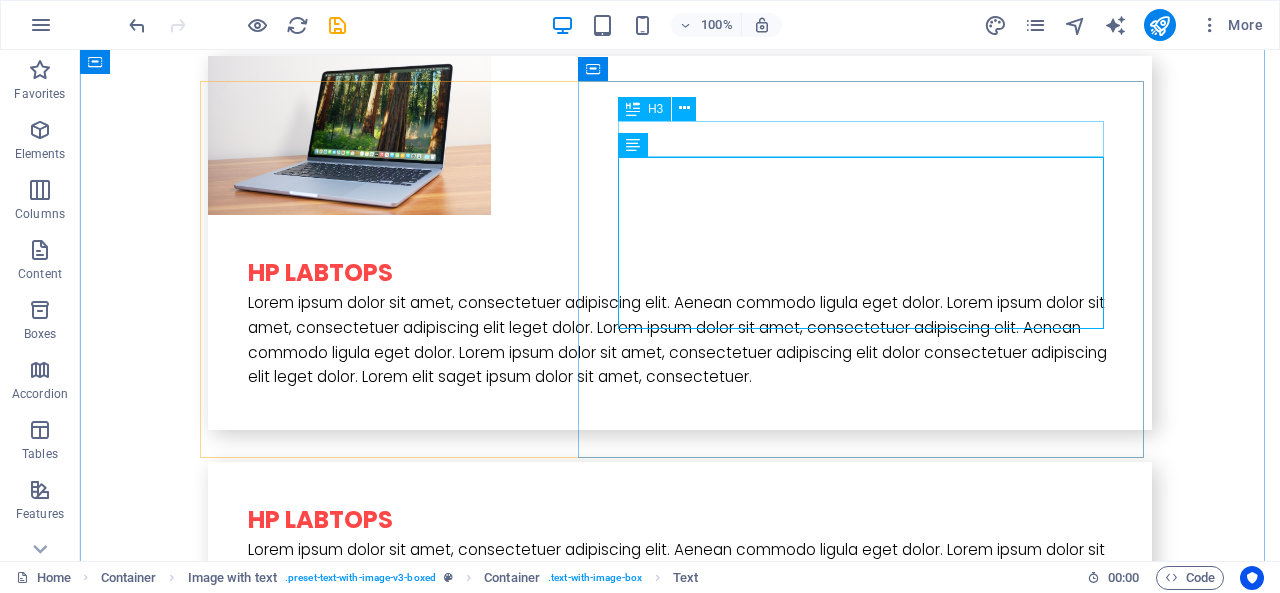 click on "L atest Project" at bounding box center (680, 1242) 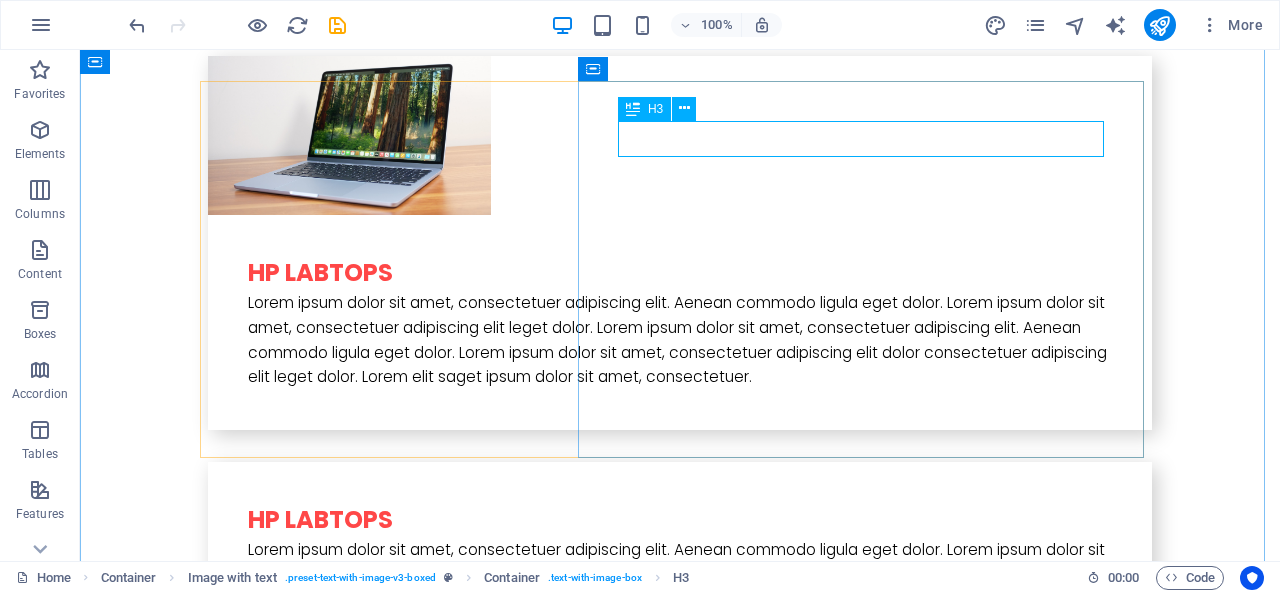 click on "L atest Project" at bounding box center (680, 1242) 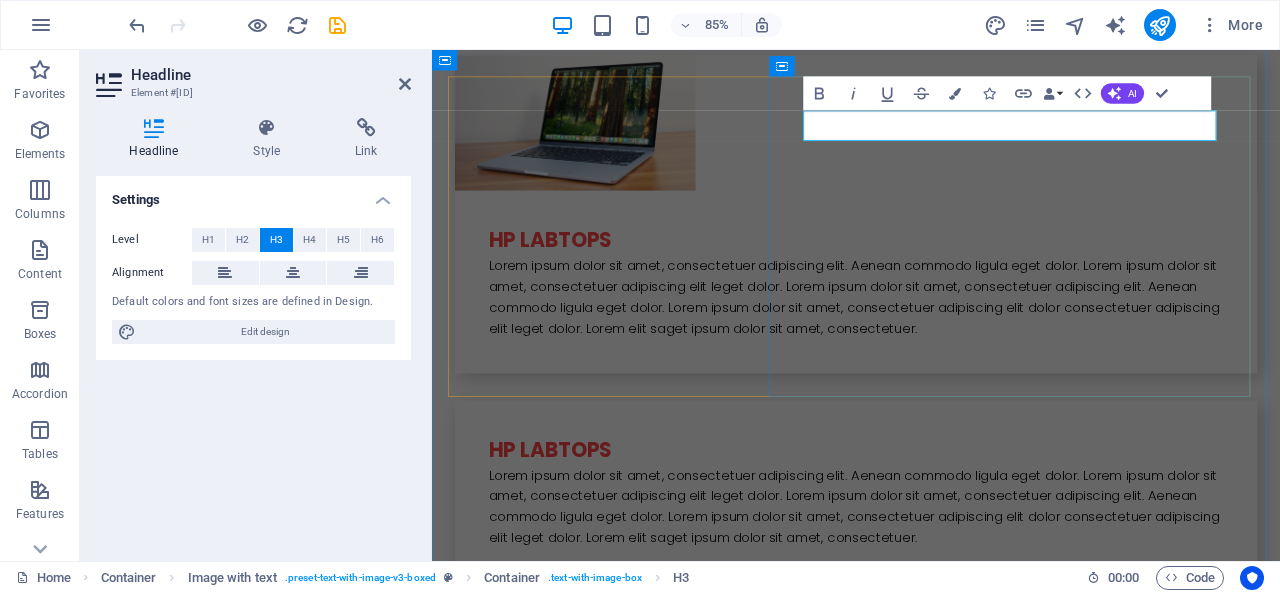 click on "L atest Project" at bounding box center [931, 1242] 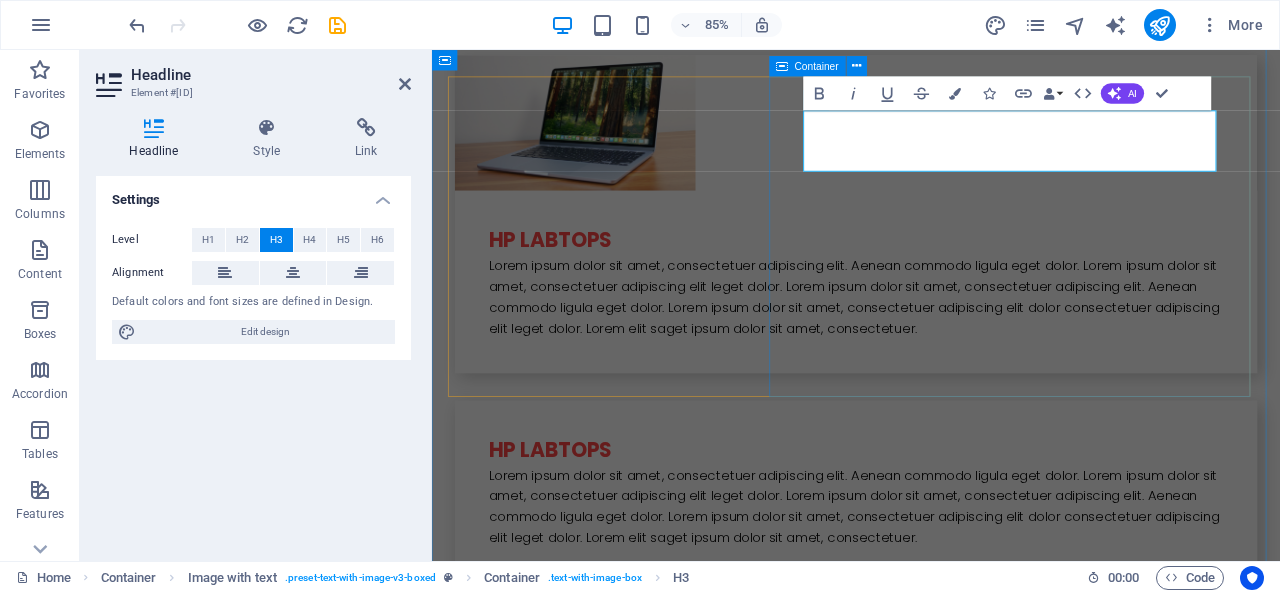 click on "Sc-777 Fap 60 Multi-finger Capture Combo Device Lorem ipsum dolor sit amet, consectetuer adipiscing elit. Aenean commodo ligula eget dolor. Lorem ipsum dolor sit amet, consectetuer adipiscing elit leget dolor. Lorem ipsum dolor sit amet, consectetuer adipiscing elit. Aenean commodo ligula eget dolor. Lorem ipsum dolor sit amet, consectetuer adipiscing elit dolor consectetuer adipiscing elit leget dolor. Lorem elit saget ipsum dolor sit amet, consectetuer." at bounding box center [931, 1291] 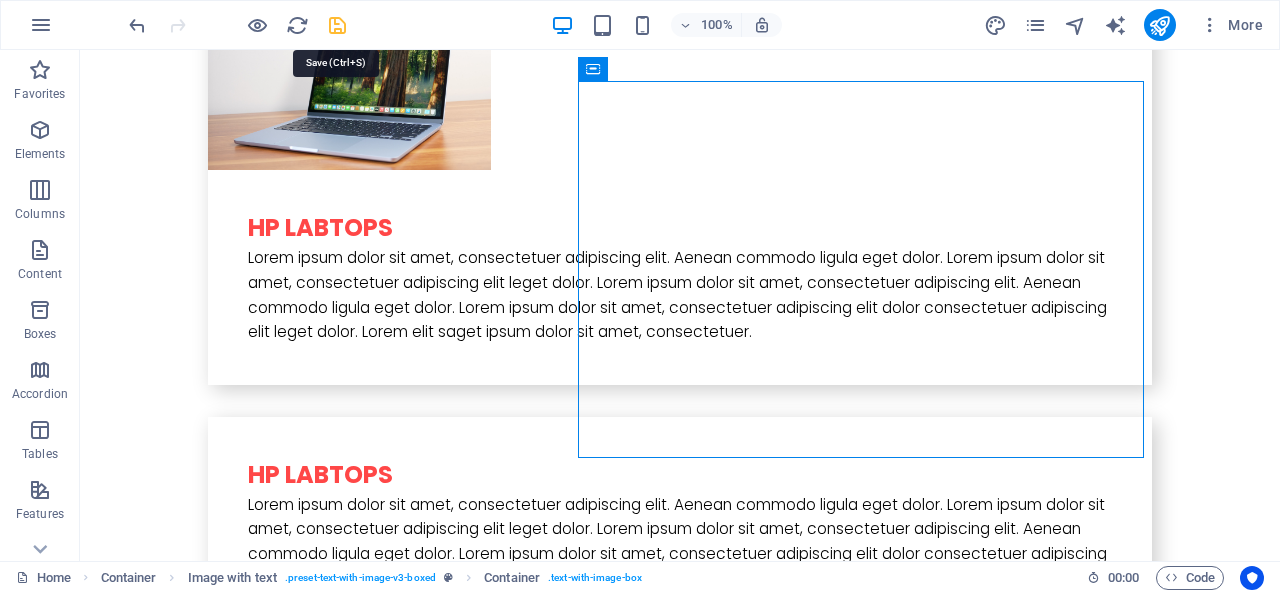 click at bounding box center [337, 25] 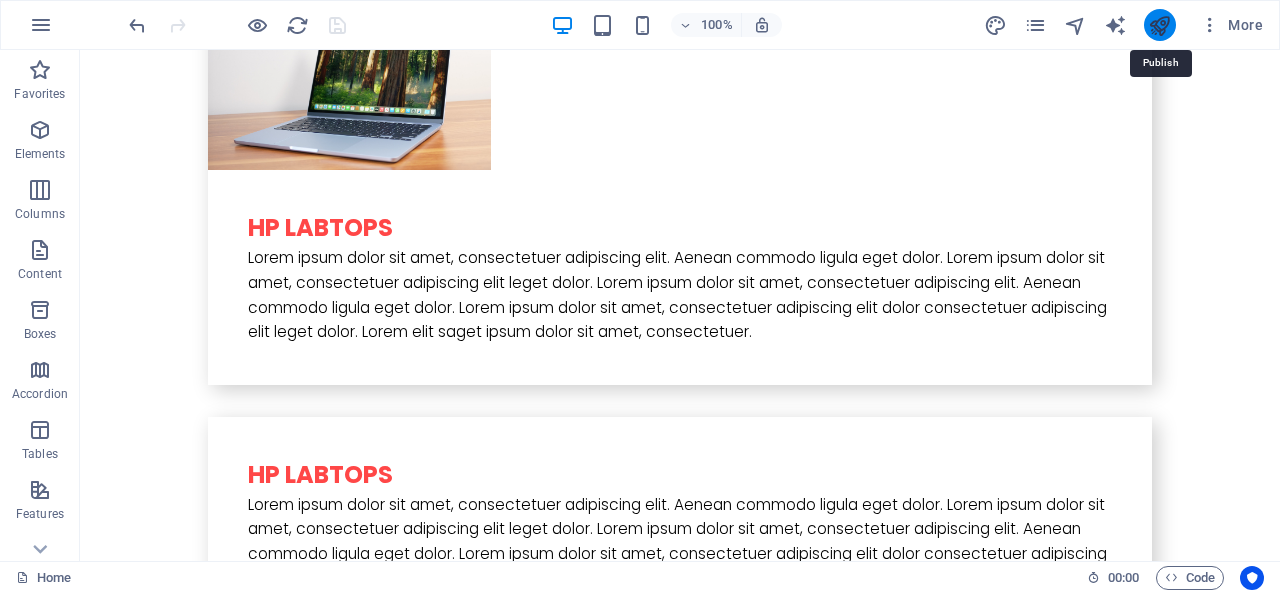 click at bounding box center [1159, 25] 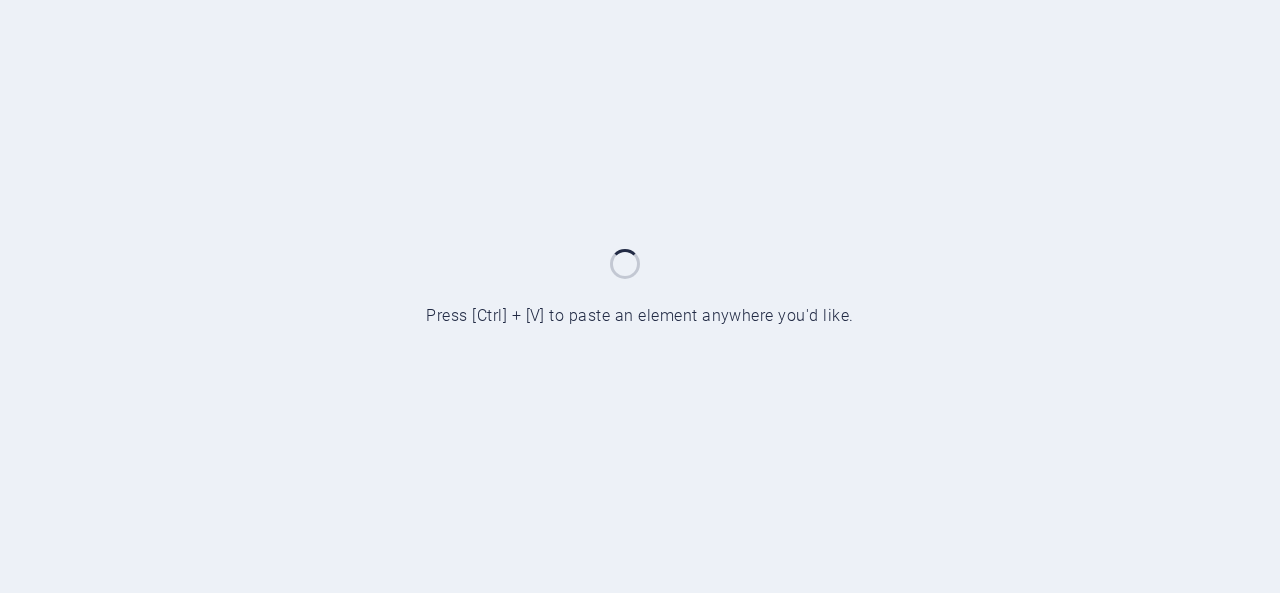 scroll, scrollTop: 0, scrollLeft: 0, axis: both 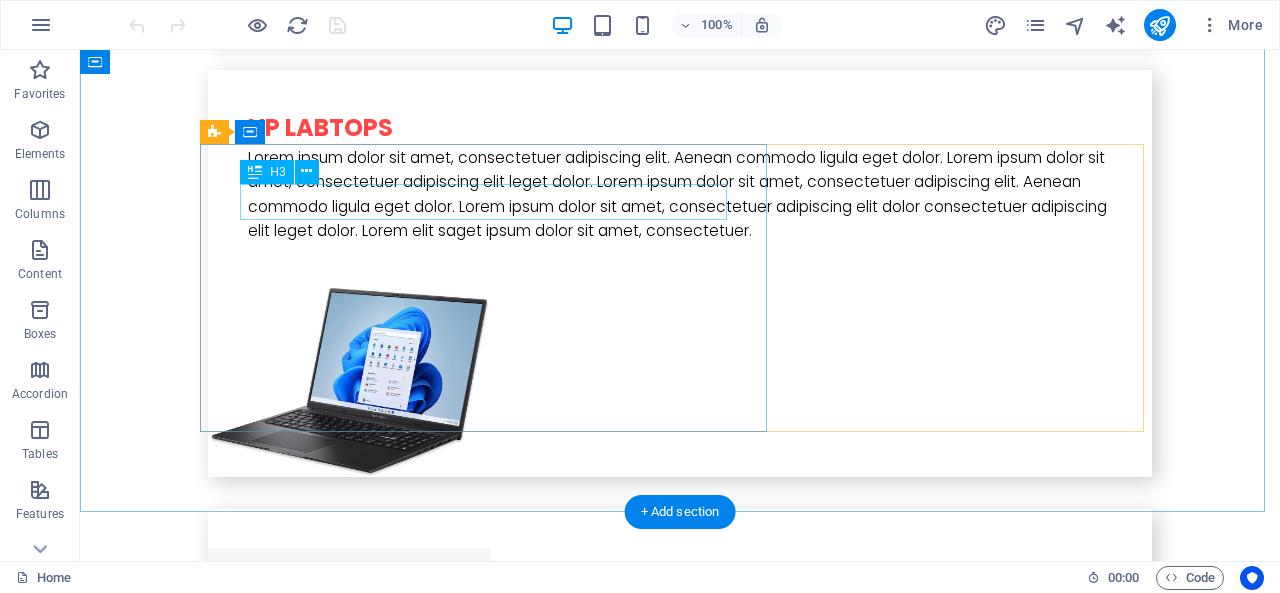 click on "L atest Project" at bounding box center (680, 1096) 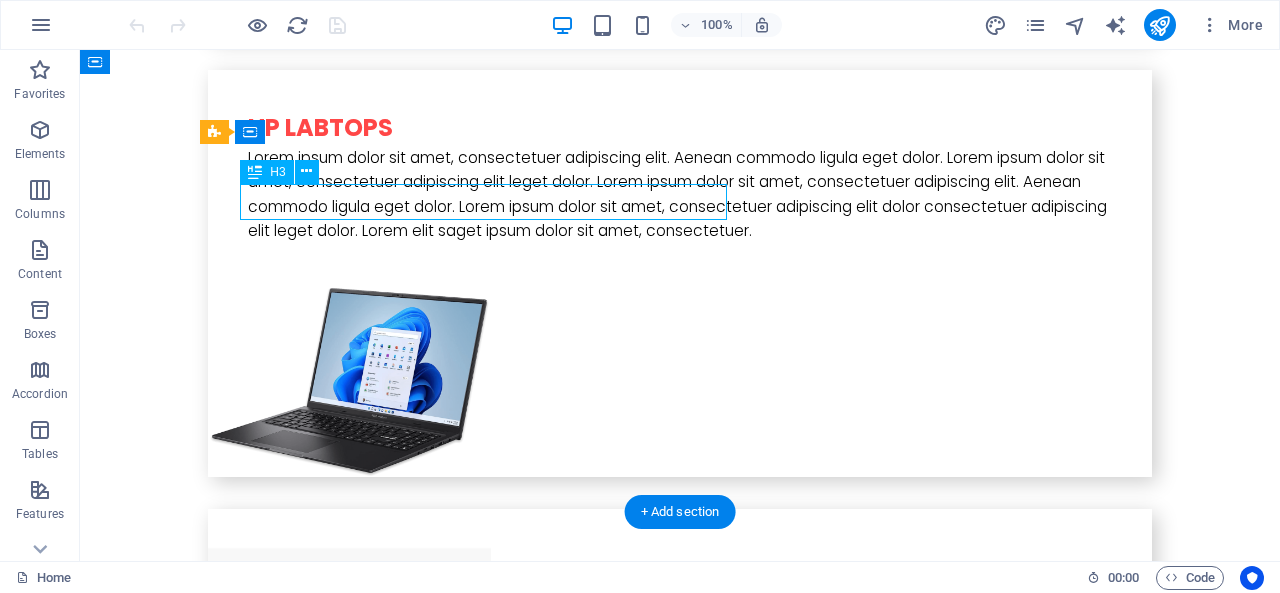 click on "L atest Project" at bounding box center [680, 1096] 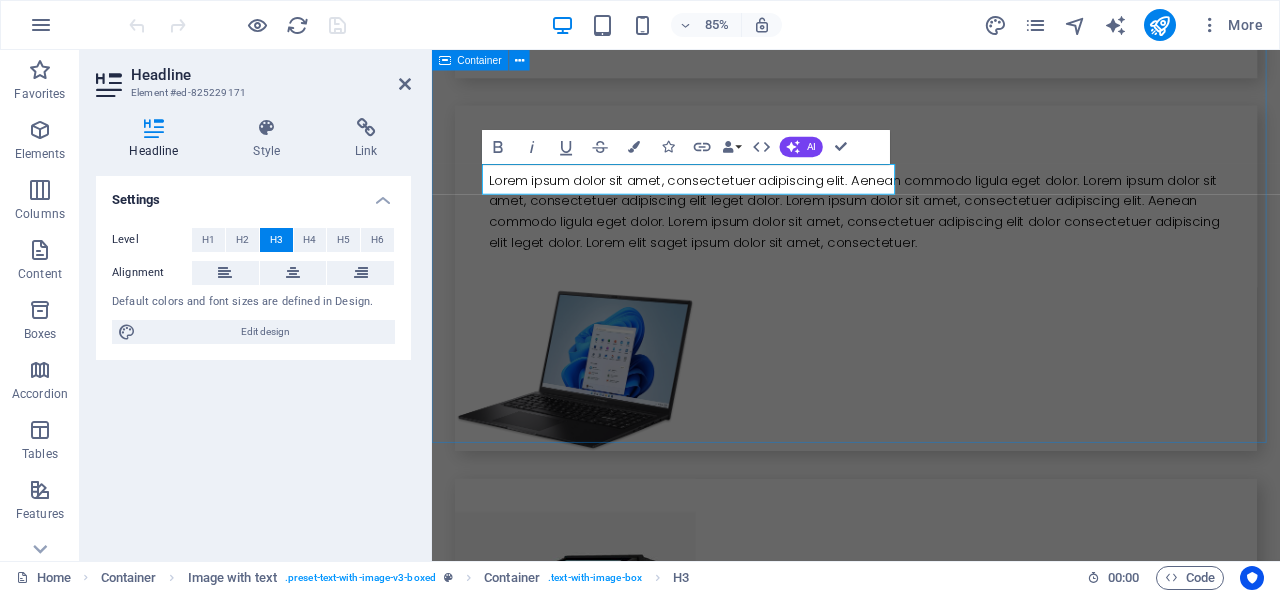 click on "hp labtops​ Lorem ipsum dolor sit amet, consectetuer adipiscing elit. Aenean commodo ligula eget dolor. Lorem ipsum dolor sit amet, consectetuer adipiscing elit leget dolor. Lorem ipsum dolor sit amet, consectetuer adipiscing elit. Aenean commodo ligula eget dolor. Lorem ipsum dolor sit amet, consectetuer adipiscing elit dolor consectetuer adipiscing elit leget dolor. Lorem elit saget ipsum dolor sit amet, consectetuer. hp labtops Lorem ipsum dolor sit amet, consectetuer adipiscing elit. Aenean commodo ligula eget dolor. Lorem ipsum dolor sit amet, consectetuer adipiscing elit leget dolor. Lorem ipsum dolor sit amet, consectetuer adipiscing elit. Aenean commodo ligula eget dolor. Lorem ipsum dolor sit amet, consectetuer adipiscing elit dolor consectetuer adipiscing elit leget dolor. Lorem elit saget ipsum dolor sit amet, consectetuer. Sc-777 Fap 60 Multi-finger Capture Combo Device L atest Project" at bounding box center [931, 597] 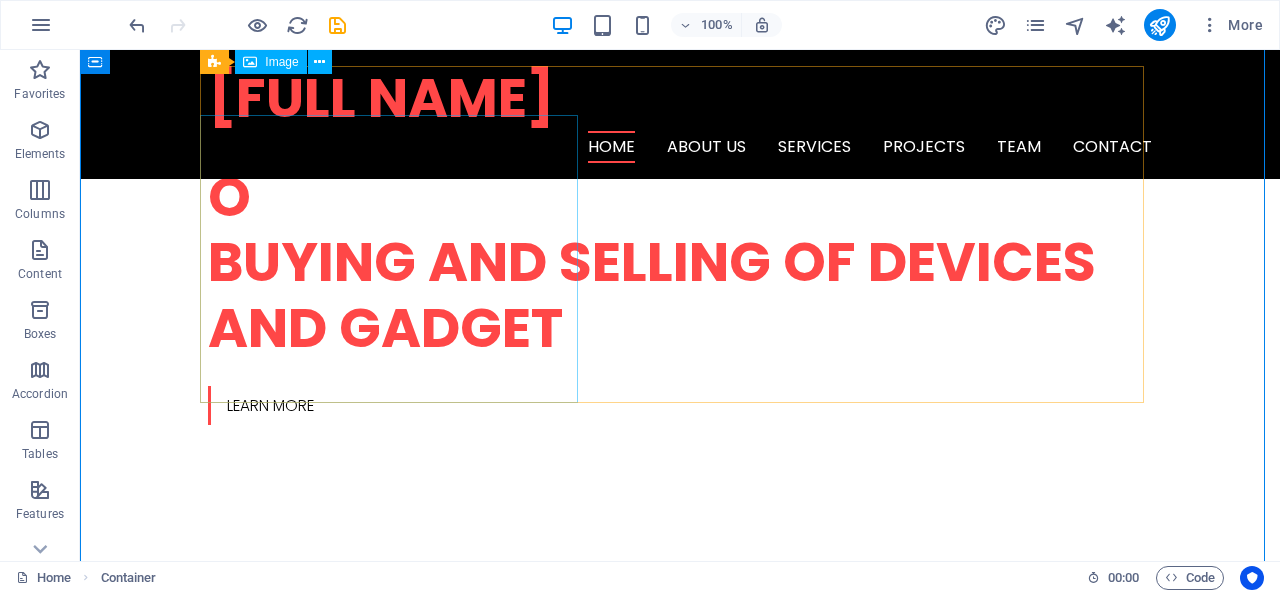 scroll, scrollTop: 478, scrollLeft: 0, axis: vertical 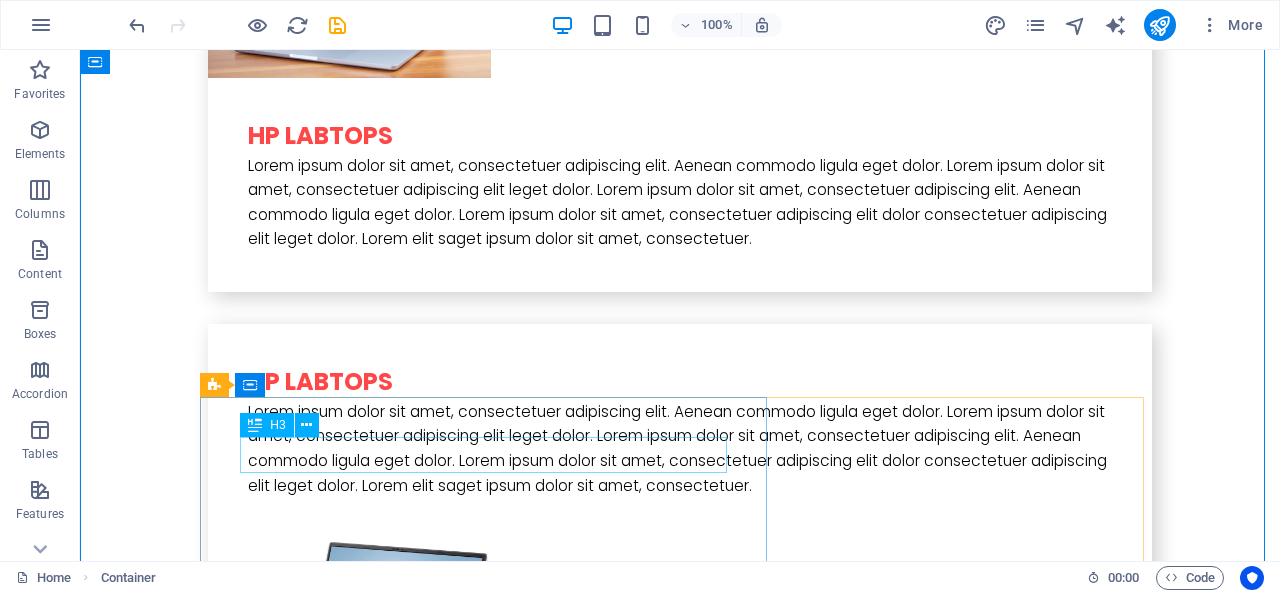 click on "L atest Project" at bounding box center (680, 1351) 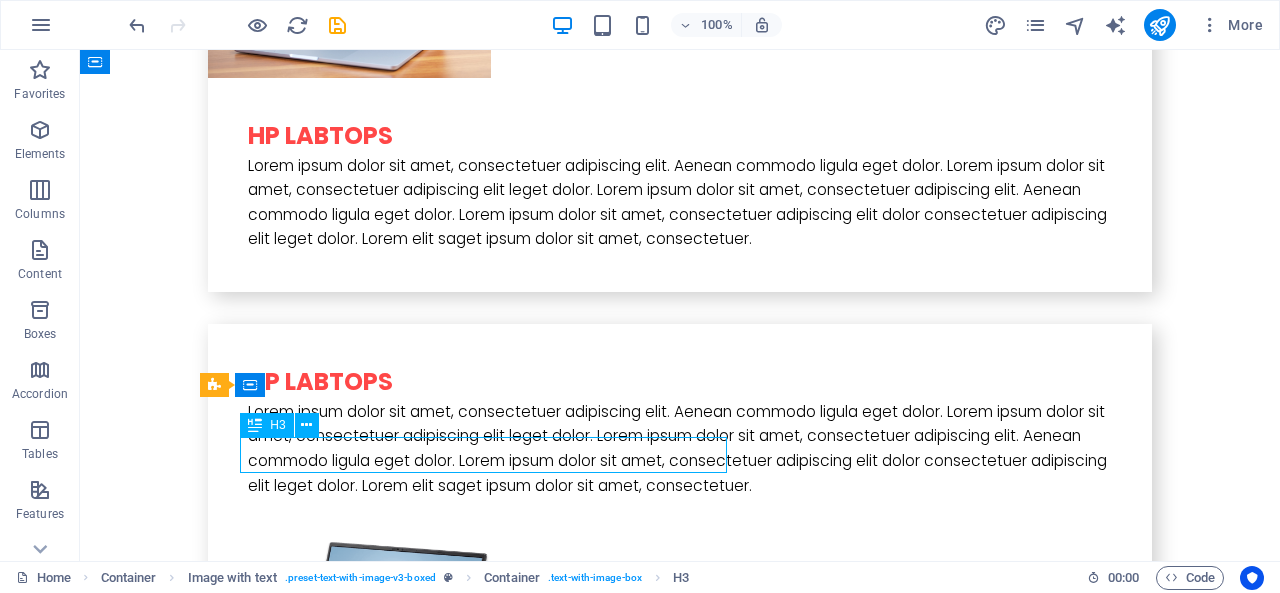 click on "L atest Project" at bounding box center (680, 1351) 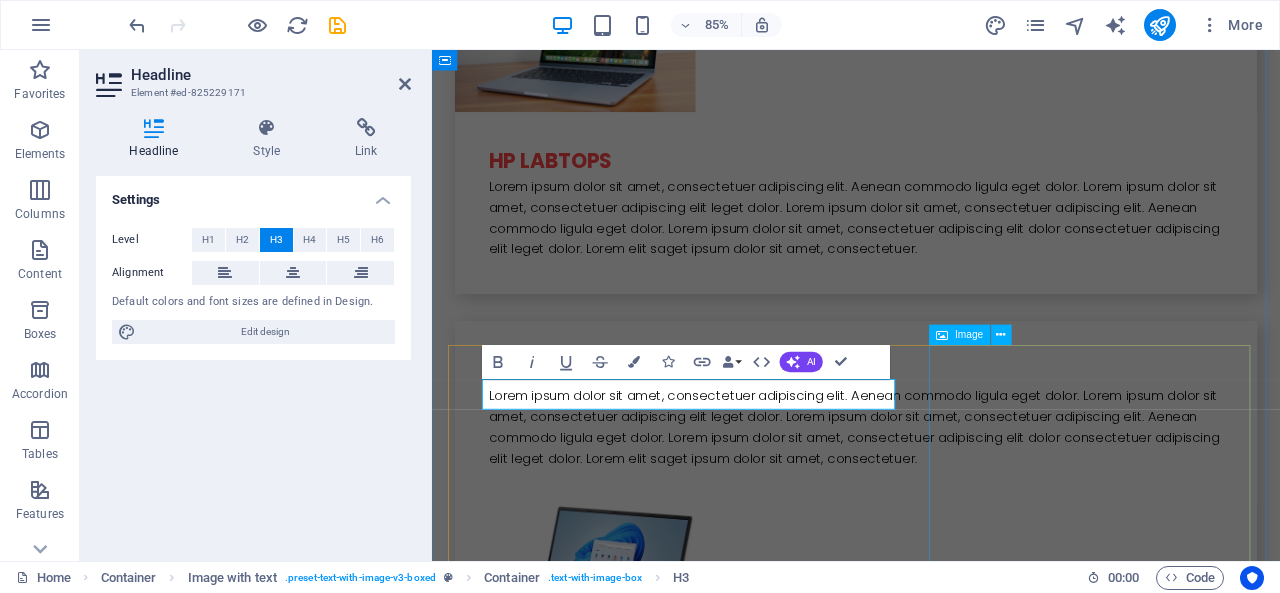 click at bounding box center [600, 1646] 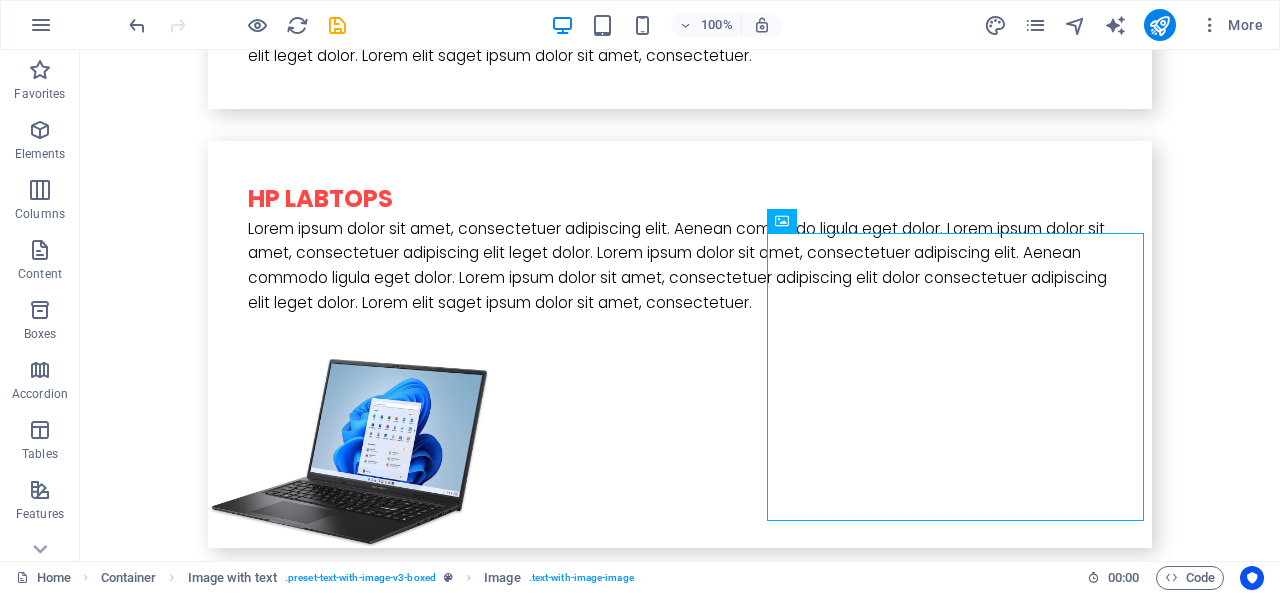 scroll, scrollTop: 1668, scrollLeft: 0, axis: vertical 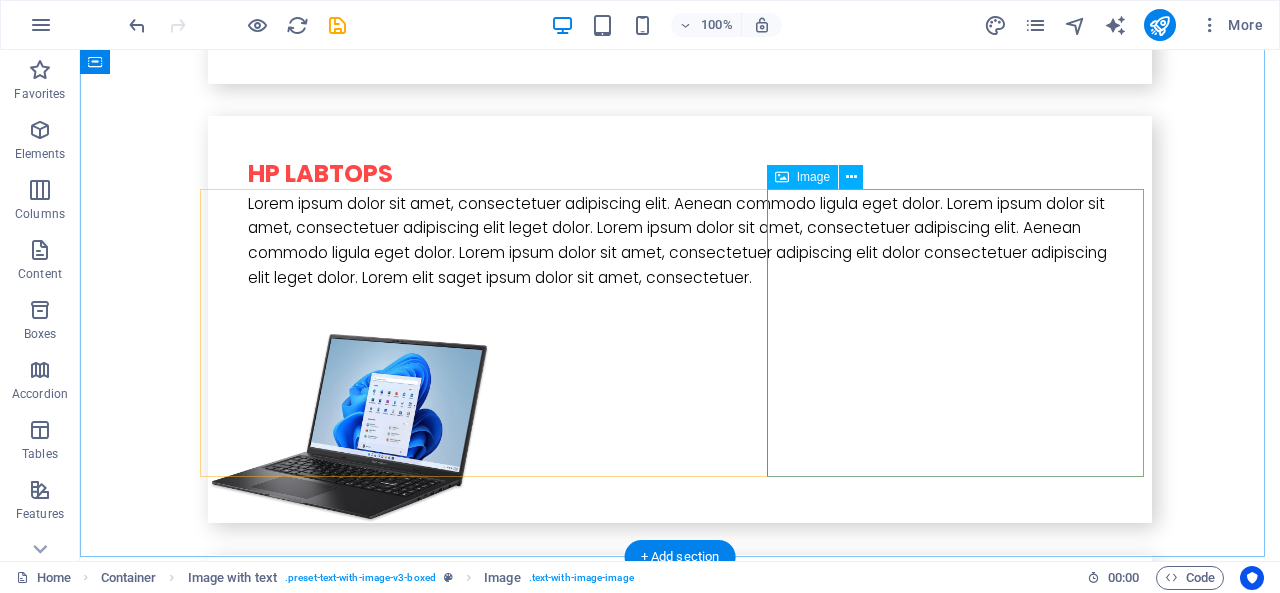 click at bounding box center (349, 1393) 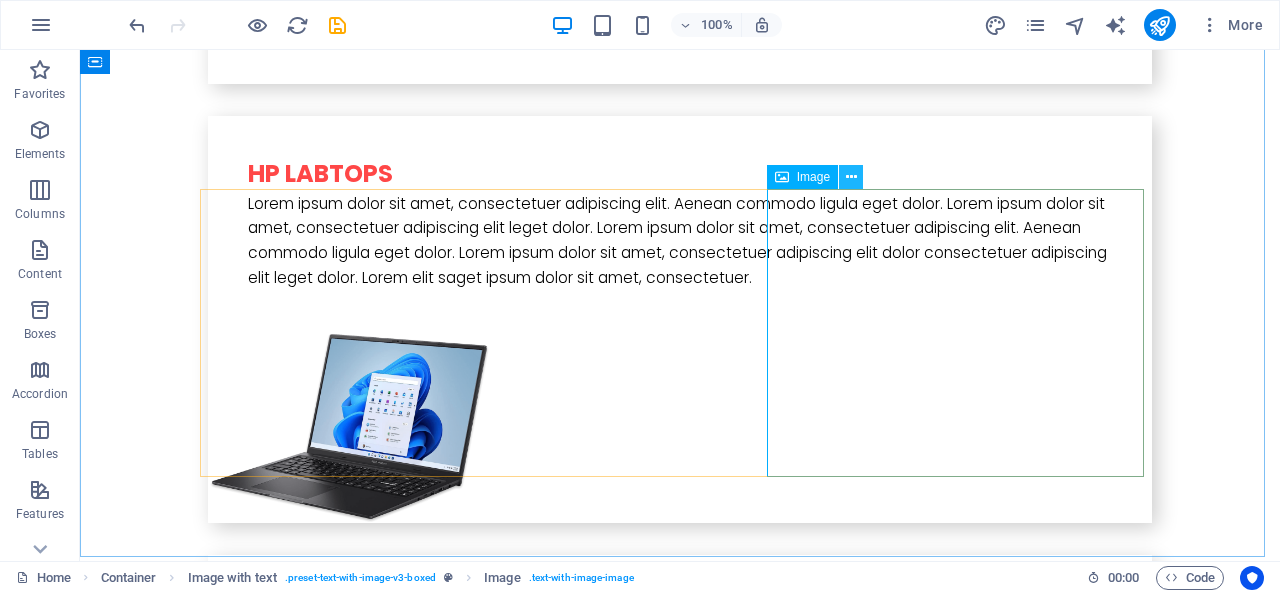 click at bounding box center [851, 177] 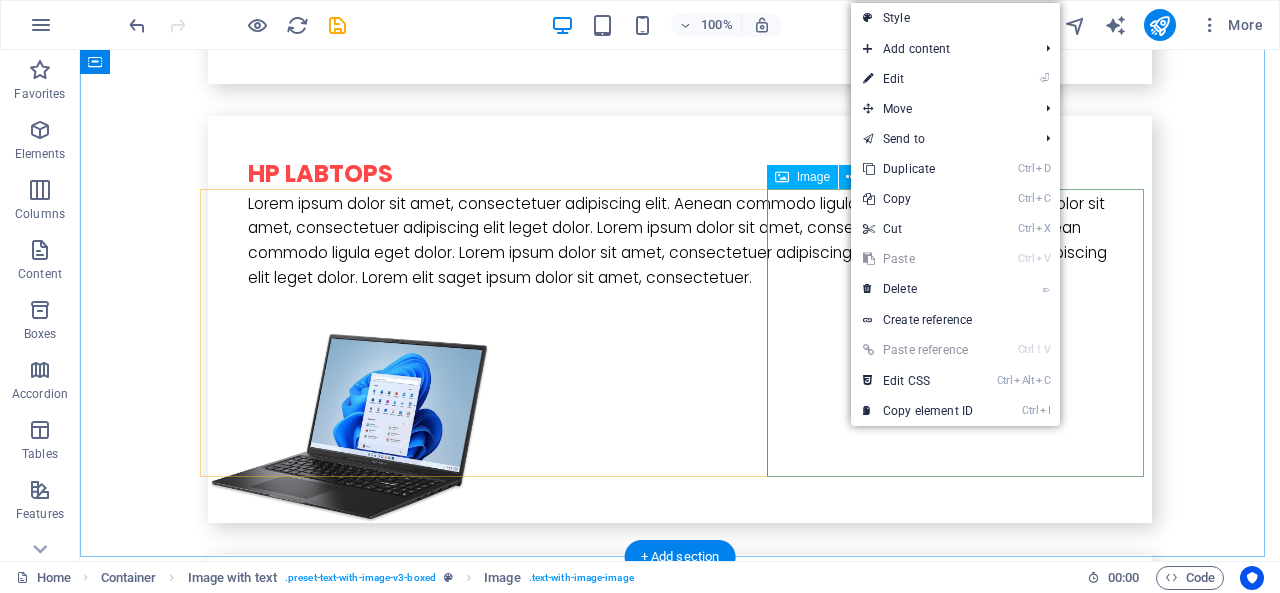 click at bounding box center (349, 1393) 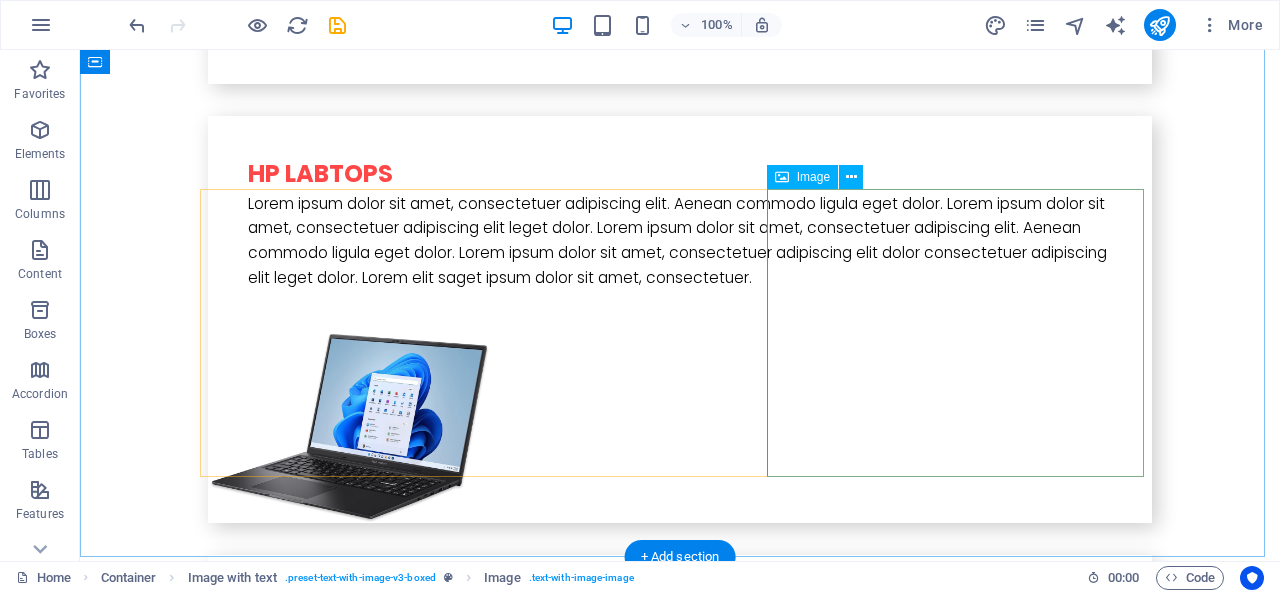 click at bounding box center [349, 1393] 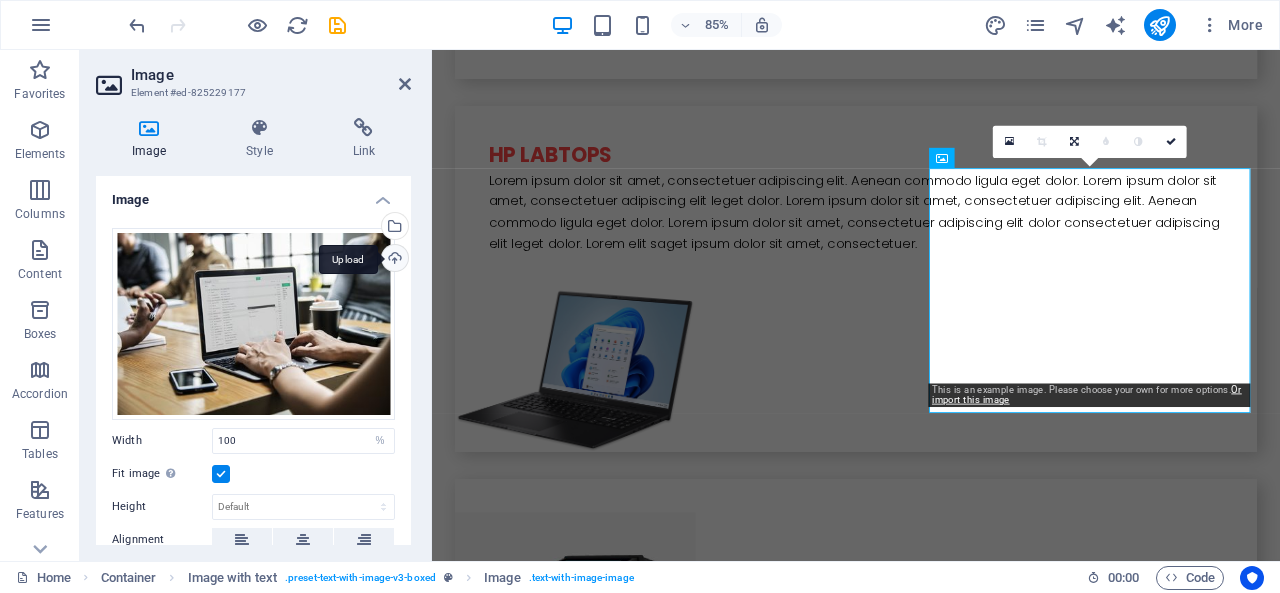 click on "Upload" at bounding box center (393, 260) 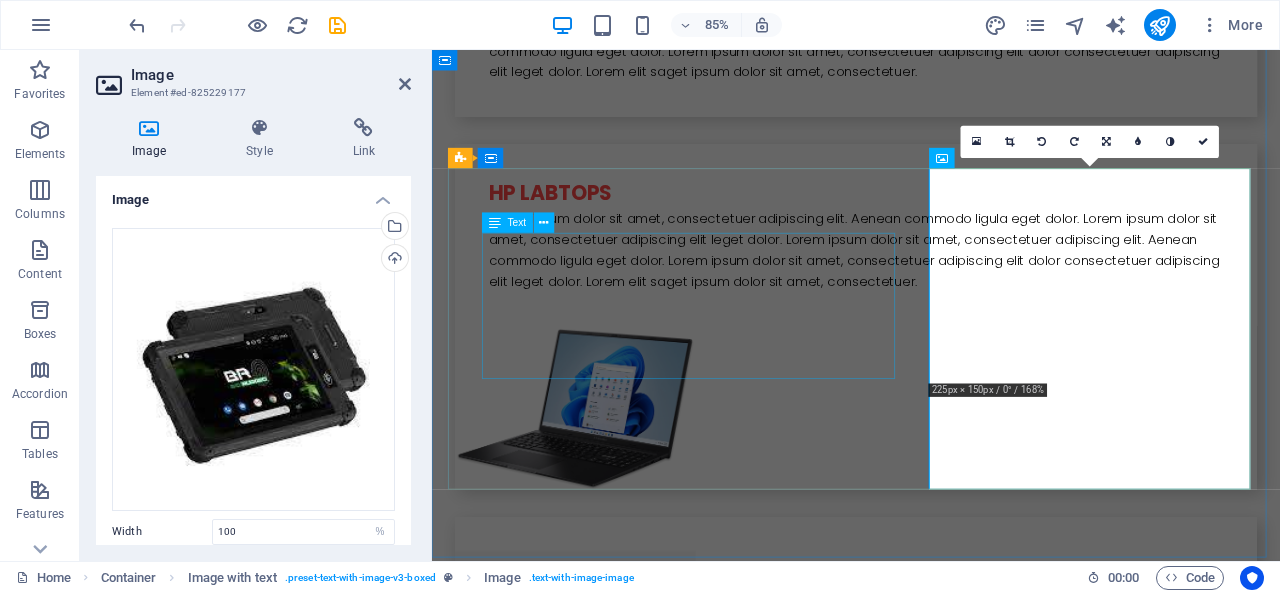 click on "Lorem ipsum dolor sit amet, consectetuer adipiscing elit. Aenean commodo ligula eget dolor. Lorem ipsum dolor sit amet, consectetuer adipiscing elit leget dolor. Lorem ipsum dolor sit amet, consectetuer adipiscing elit. Aenean commodo ligula eget dolor. Lorem ipsum dolor sit amet, consectetuer adipiscing elit dolor consectetuer adipiscing elit leget dolor. Lorem elit saget ipsum dolor sit amet, consectetuer." at bounding box center (931, 1255) 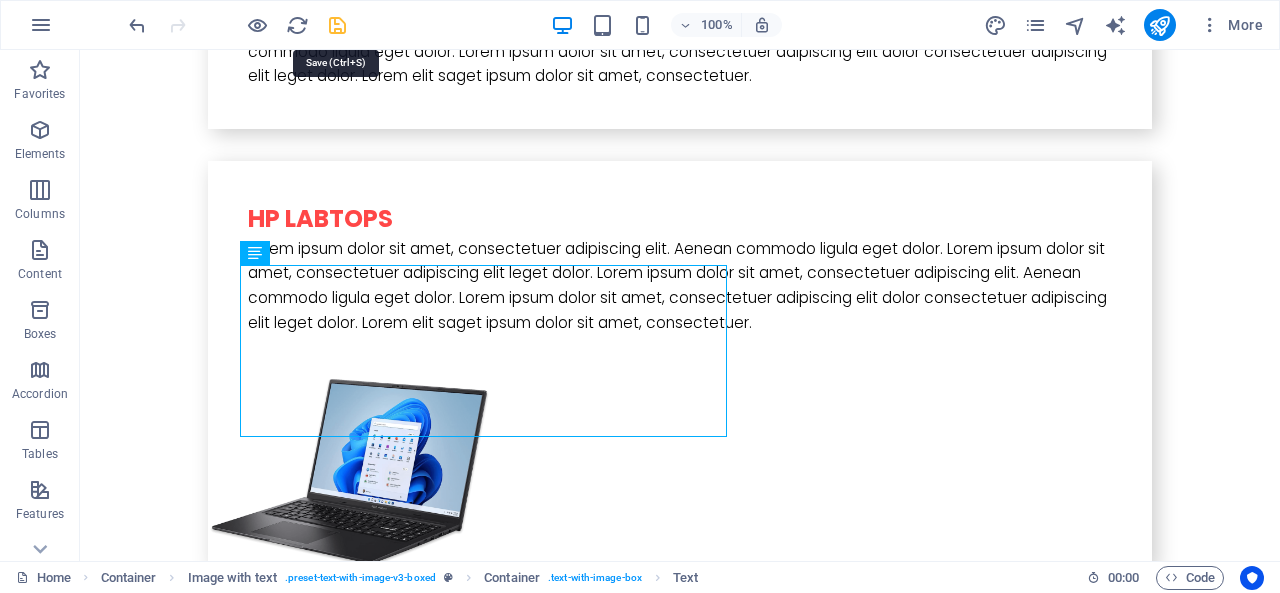 click at bounding box center [337, 25] 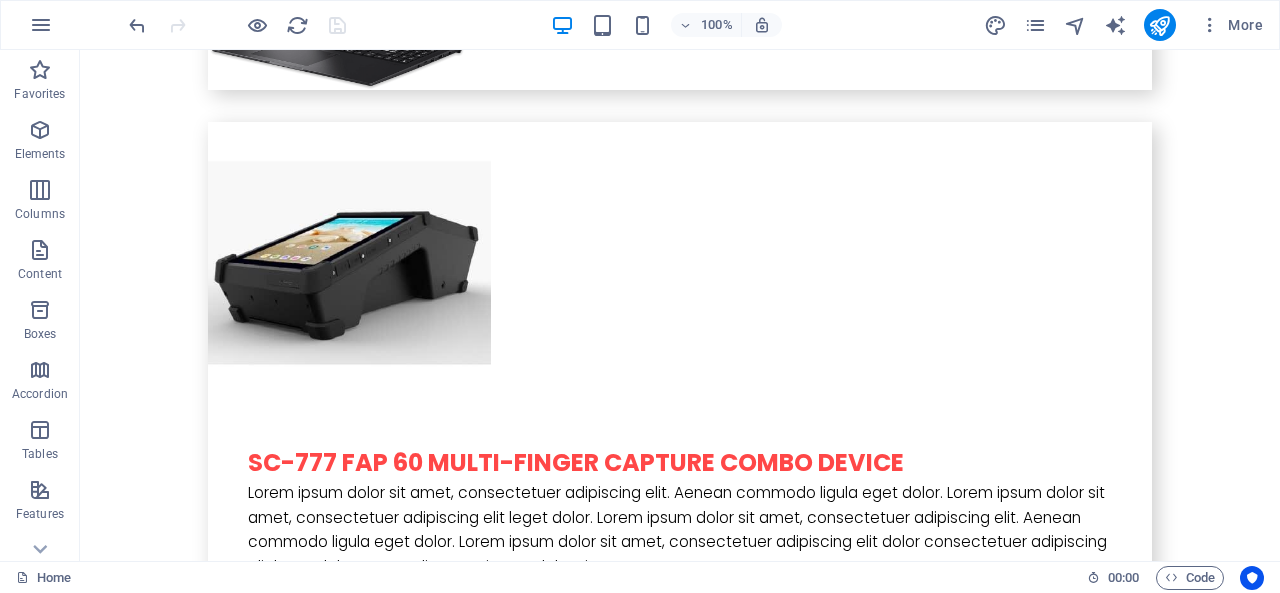 scroll, scrollTop: 2159, scrollLeft: 0, axis: vertical 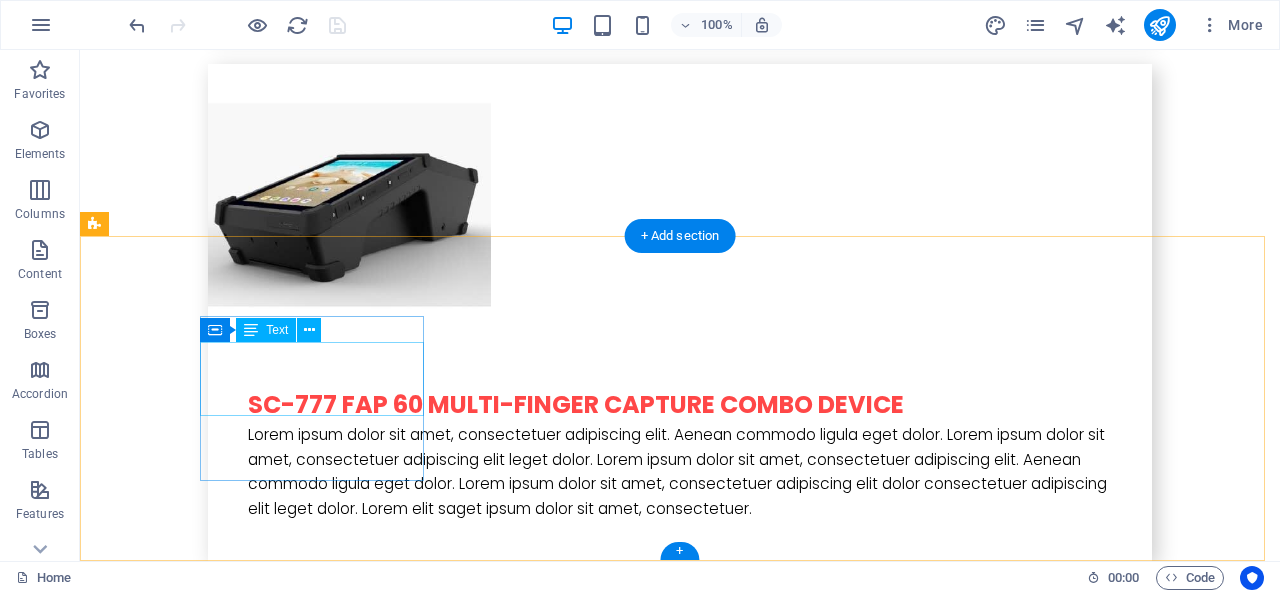 click on "San Francisco" at bounding box center (148, 1393) 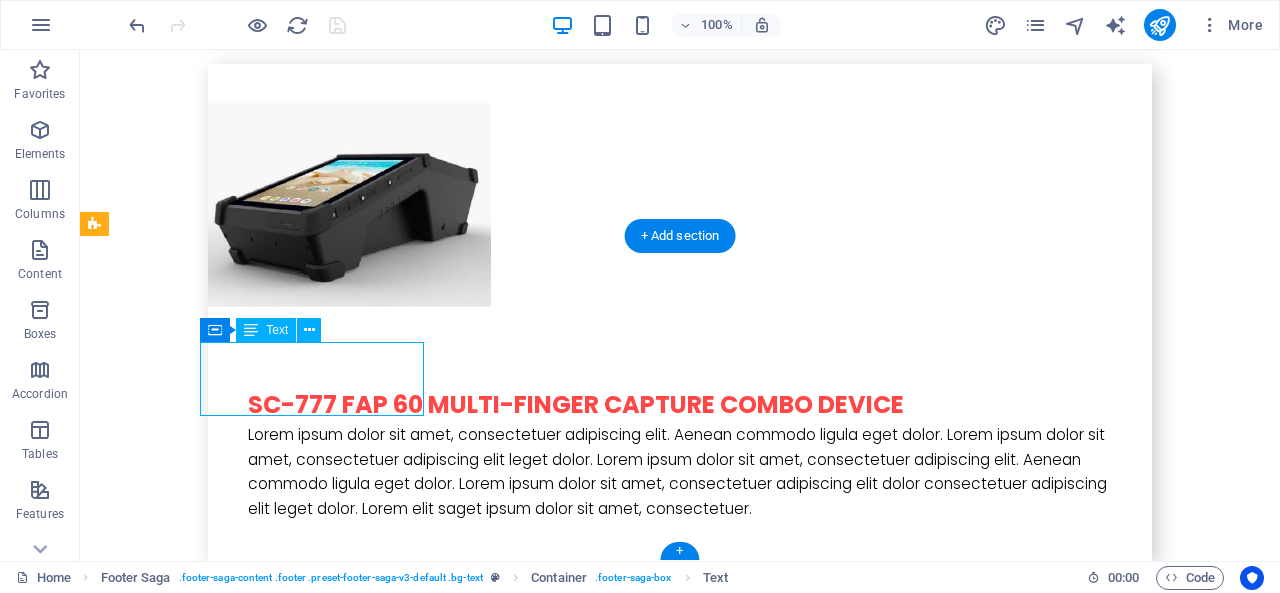 click on "San Francisco" at bounding box center [148, 1393] 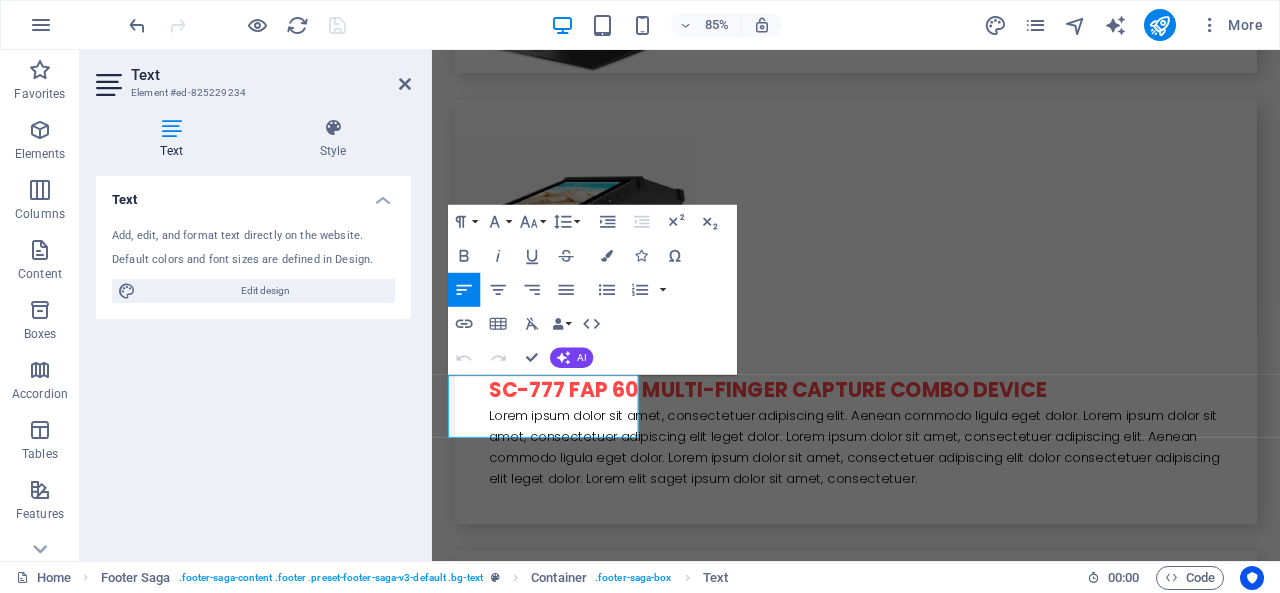 scroll, scrollTop: 2069, scrollLeft: 0, axis: vertical 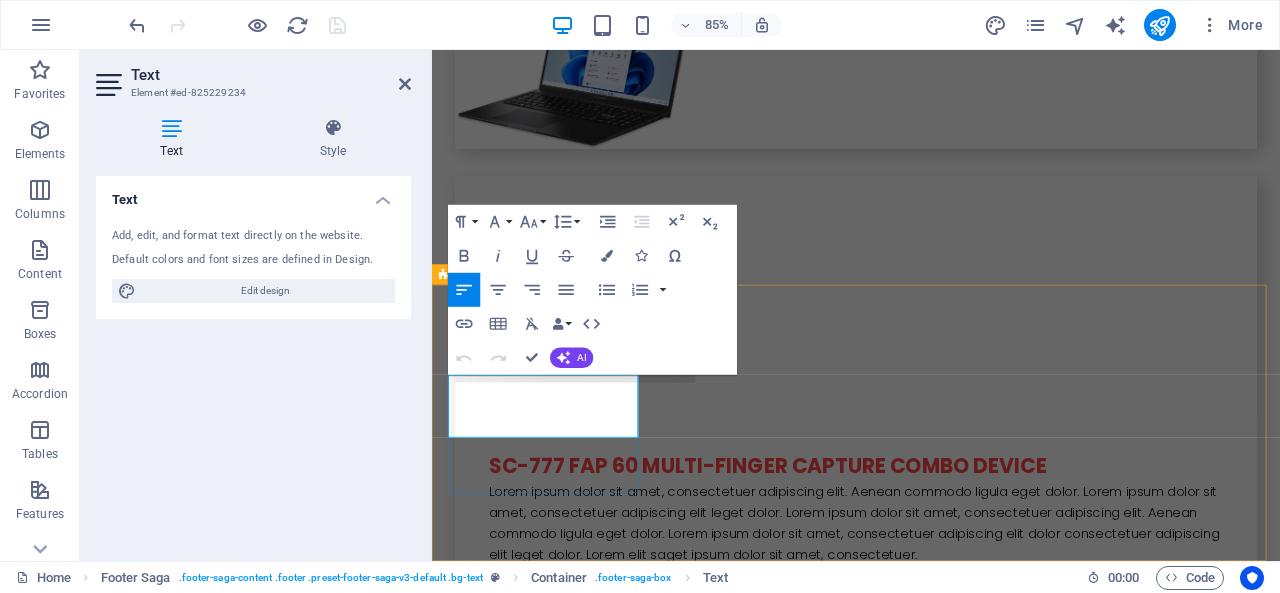 click on "94109" at bounding box center (560, 1553) 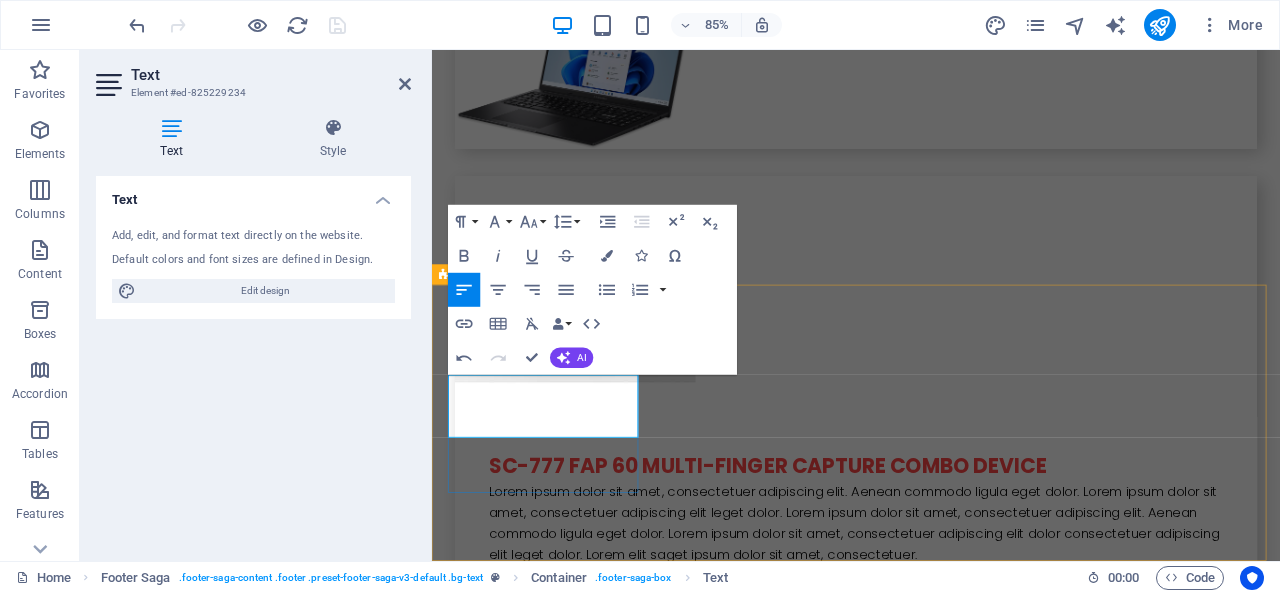 type 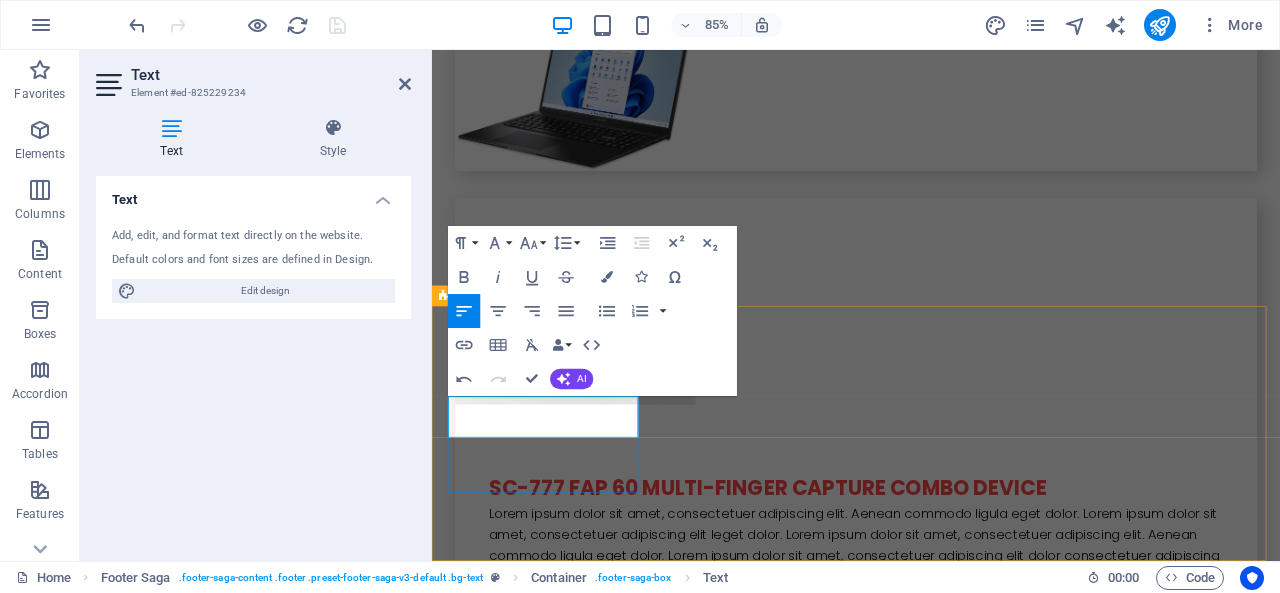 scroll, scrollTop: 2069, scrollLeft: 0, axis: vertical 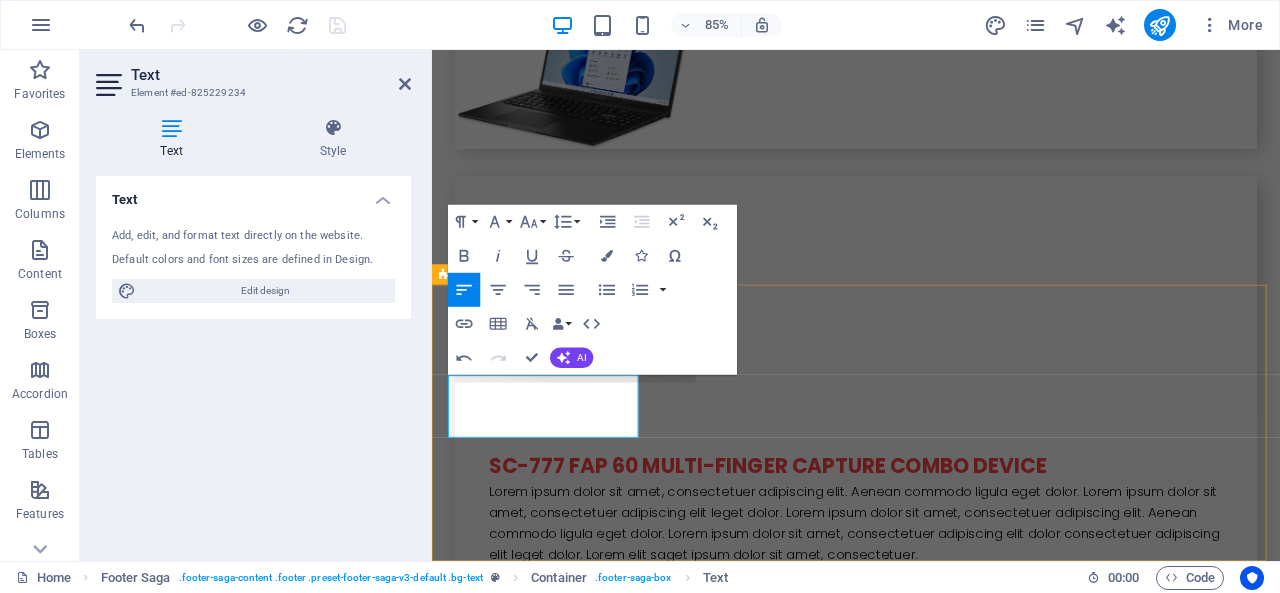 click on "Obupa, Nsukka, Enugu ​Enugu State. Nigeria Legal Notice Privacy Policy Social Media Facebook Twitter Instagram" at bounding box center [931, 1652] 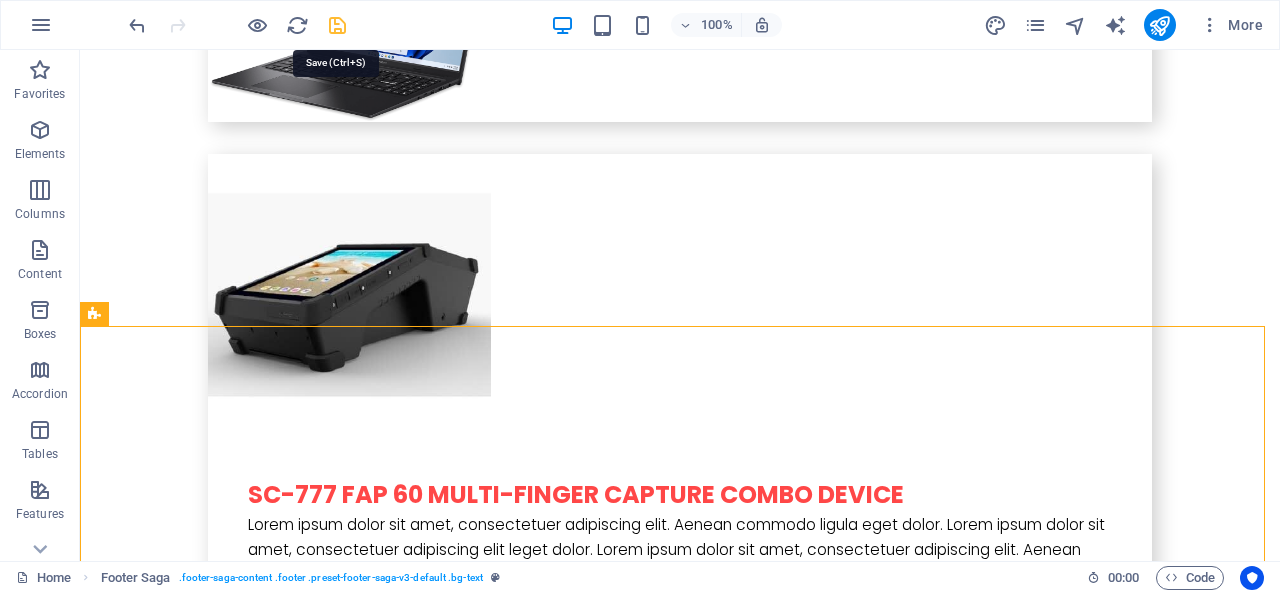 click at bounding box center (337, 25) 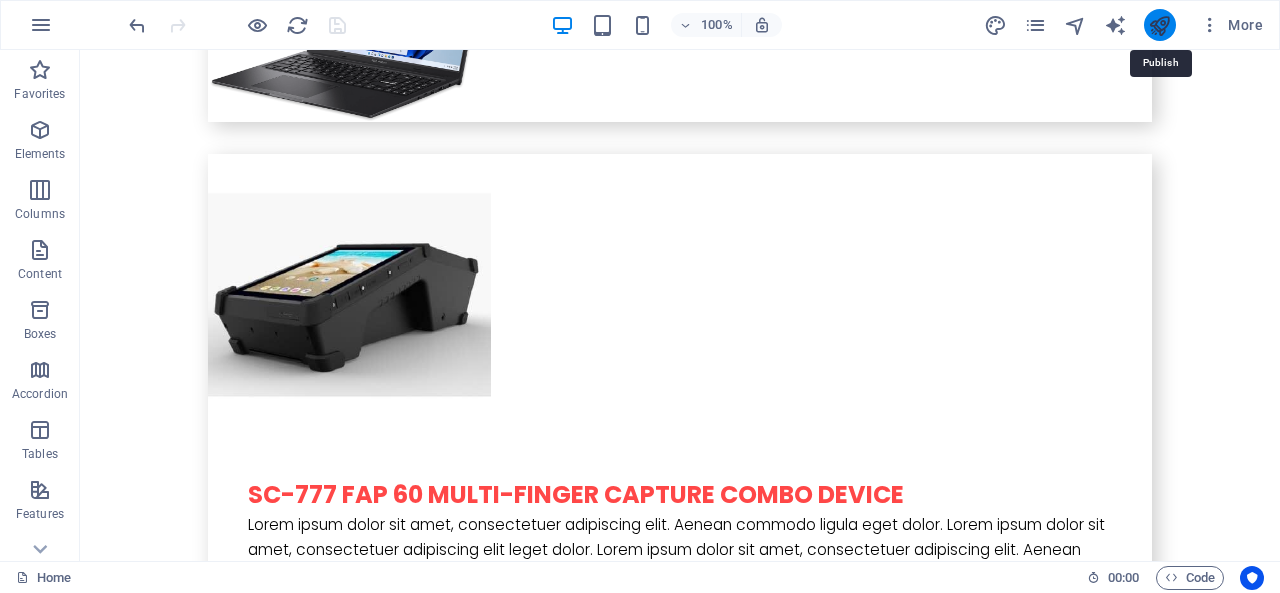click at bounding box center (1159, 25) 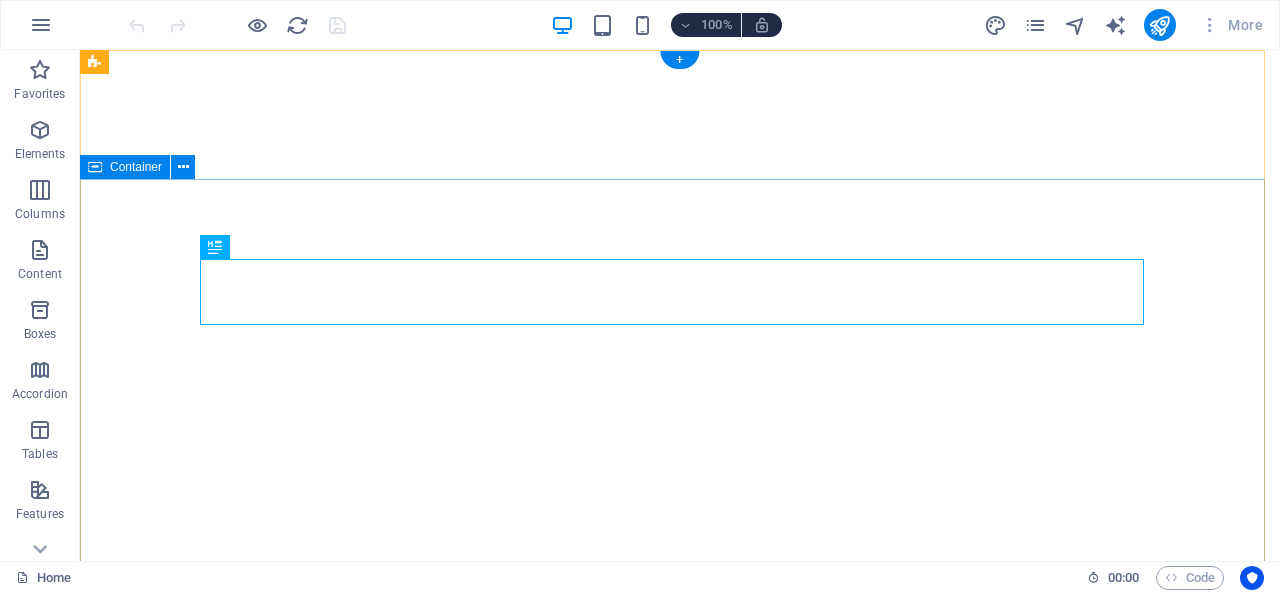 scroll, scrollTop: 0, scrollLeft: 0, axis: both 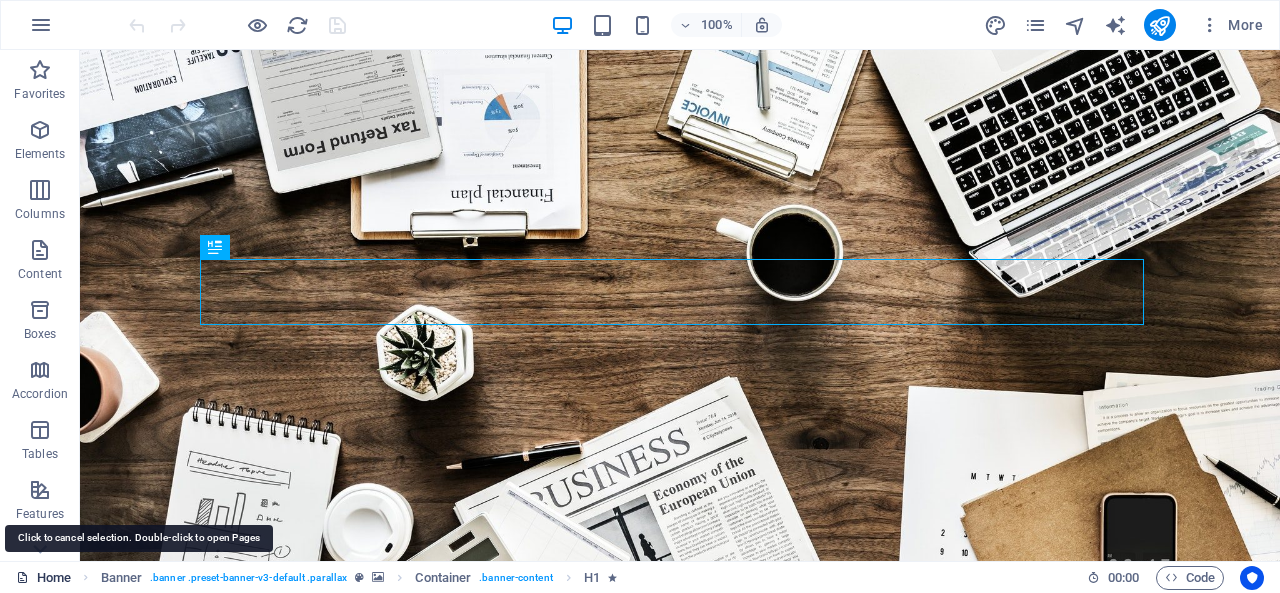 click on "Home" at bounding box center [43, 578] 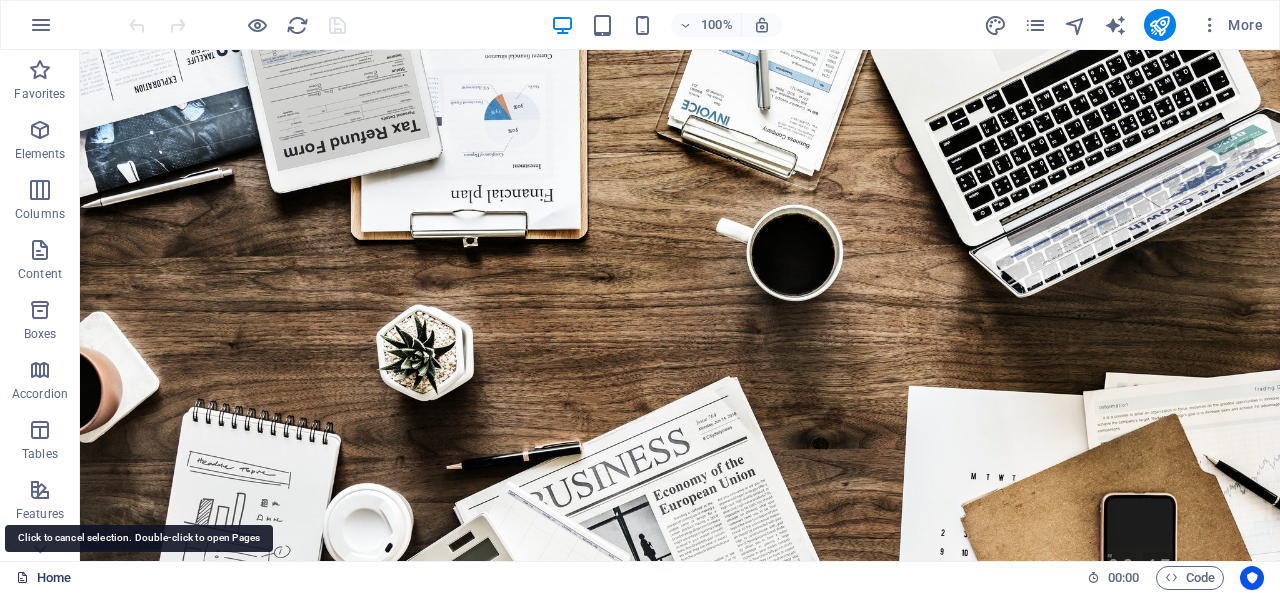 click on "Home" at bounding box center (43, 578) 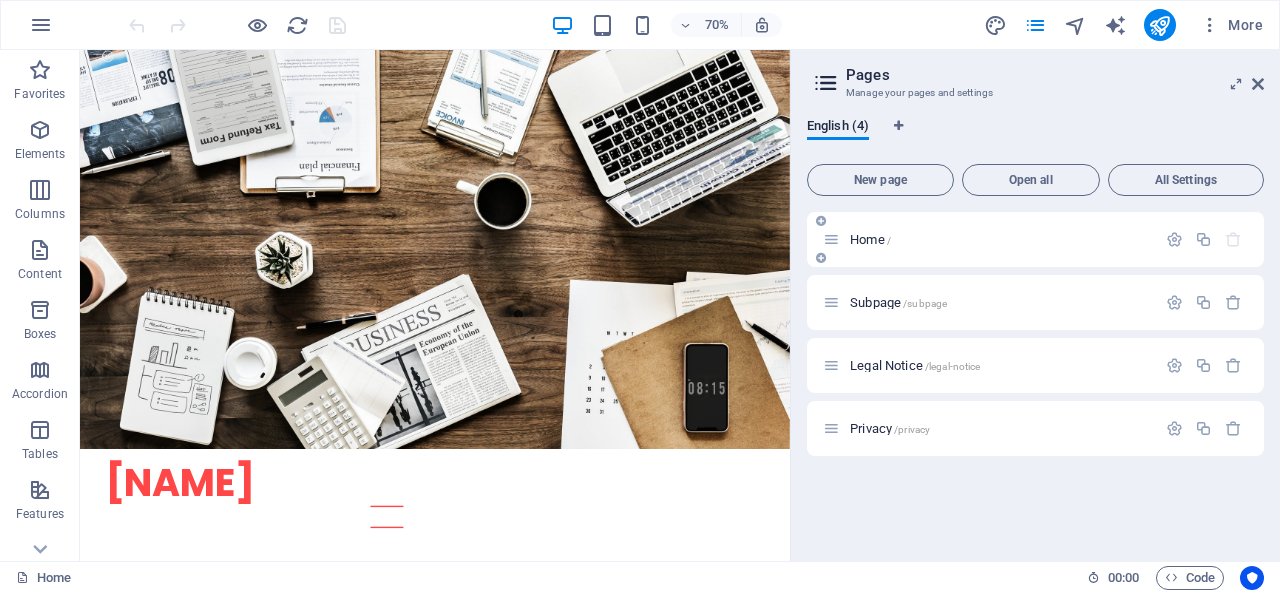 click on "Home /" at bounding box center (870, 239) 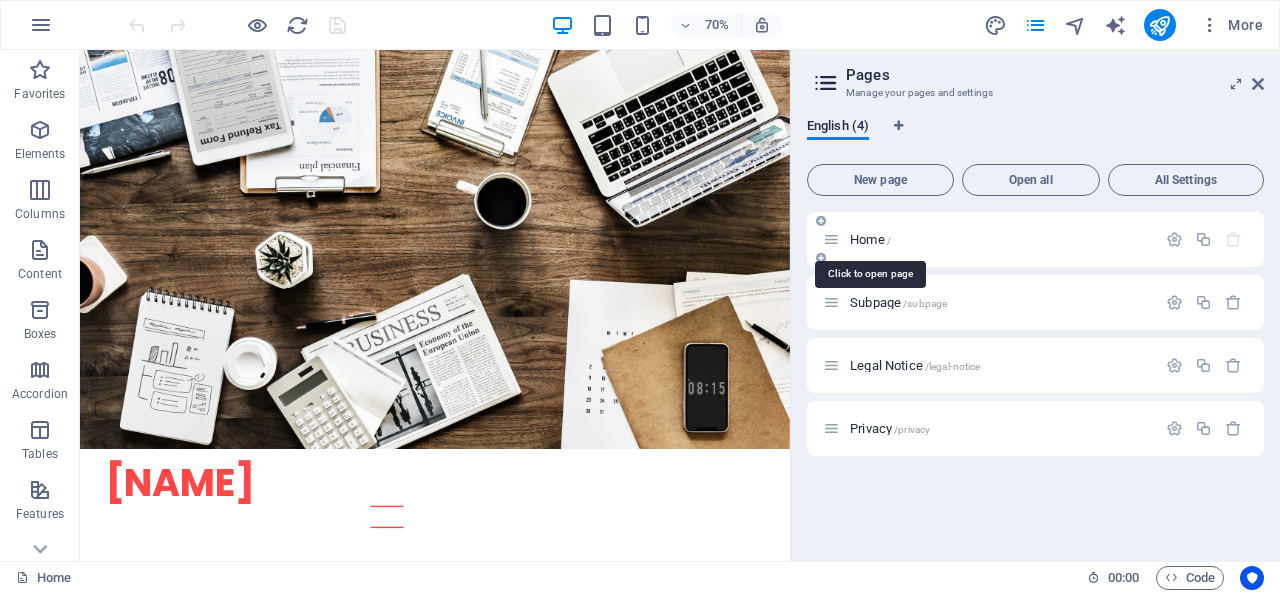click on "Home /" at bounding box center (870, 239) 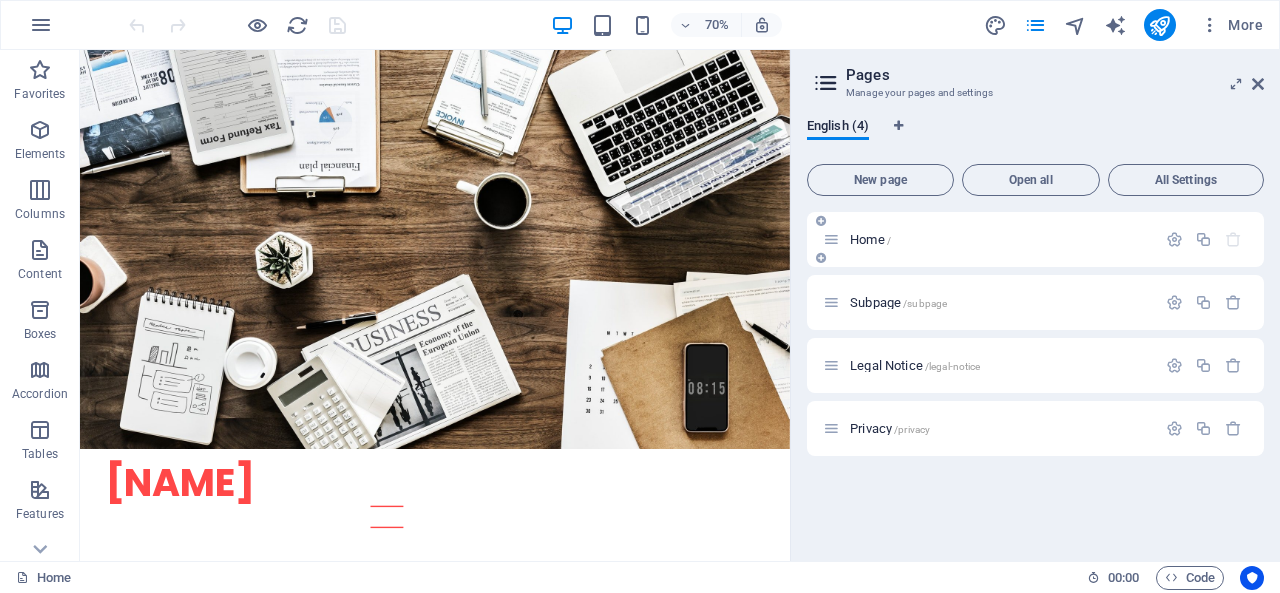 click at bounding box center [831, 239] 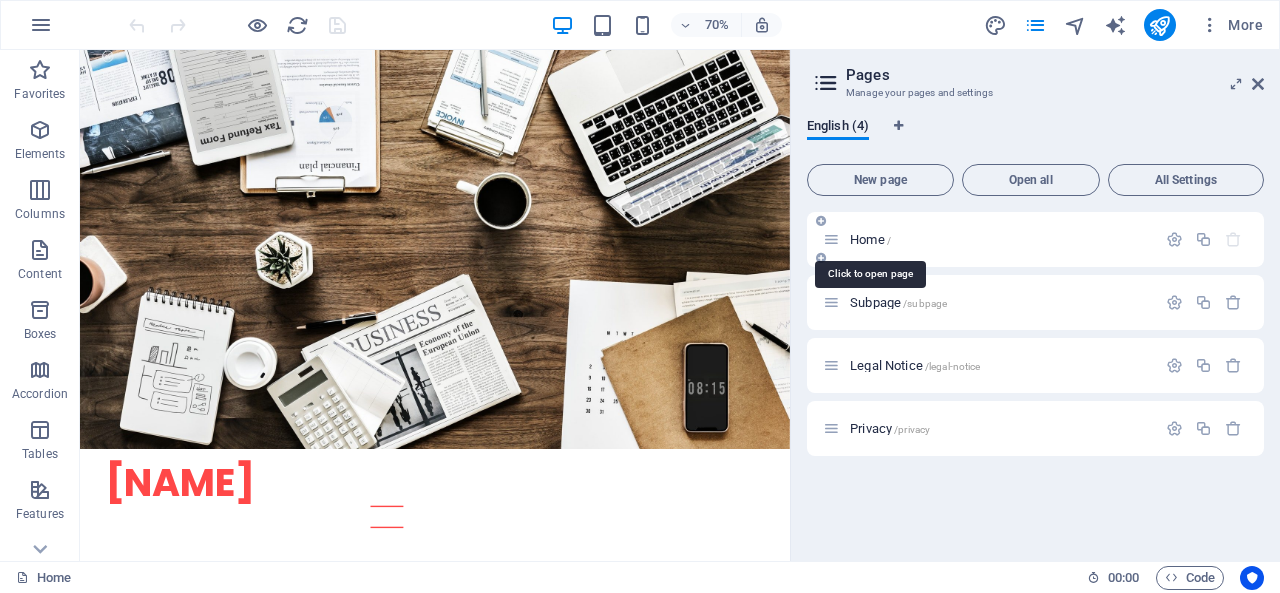 click on "Home /" at bounding box center [870, 239] 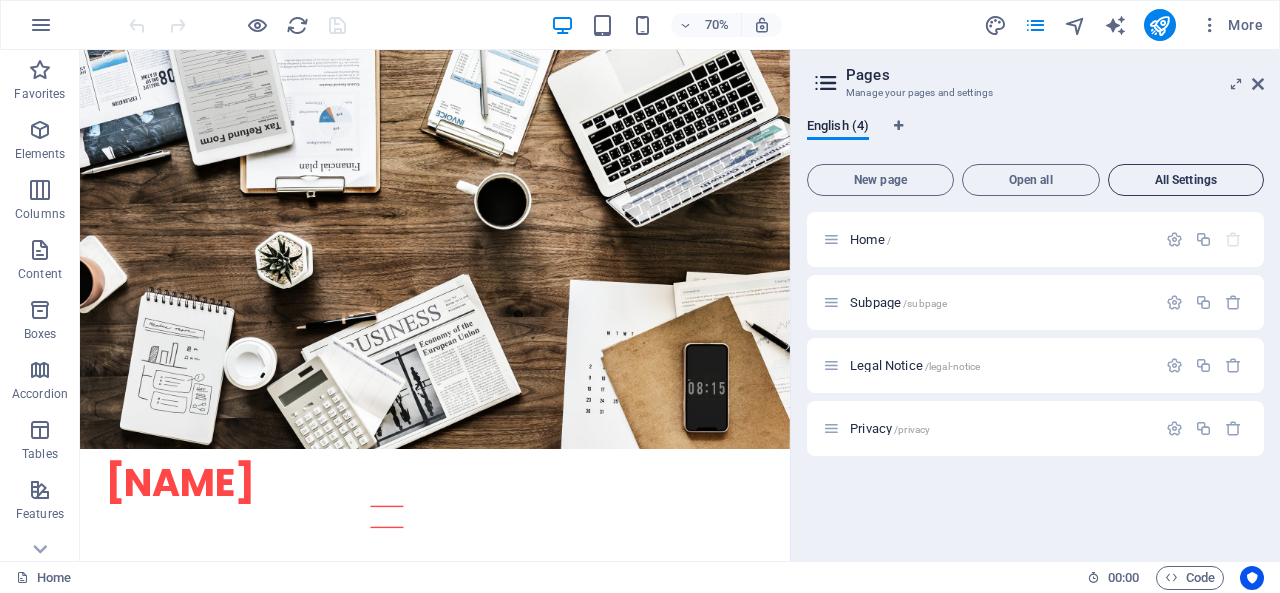 click on "All Settings" at bounding box center (1186, 180) 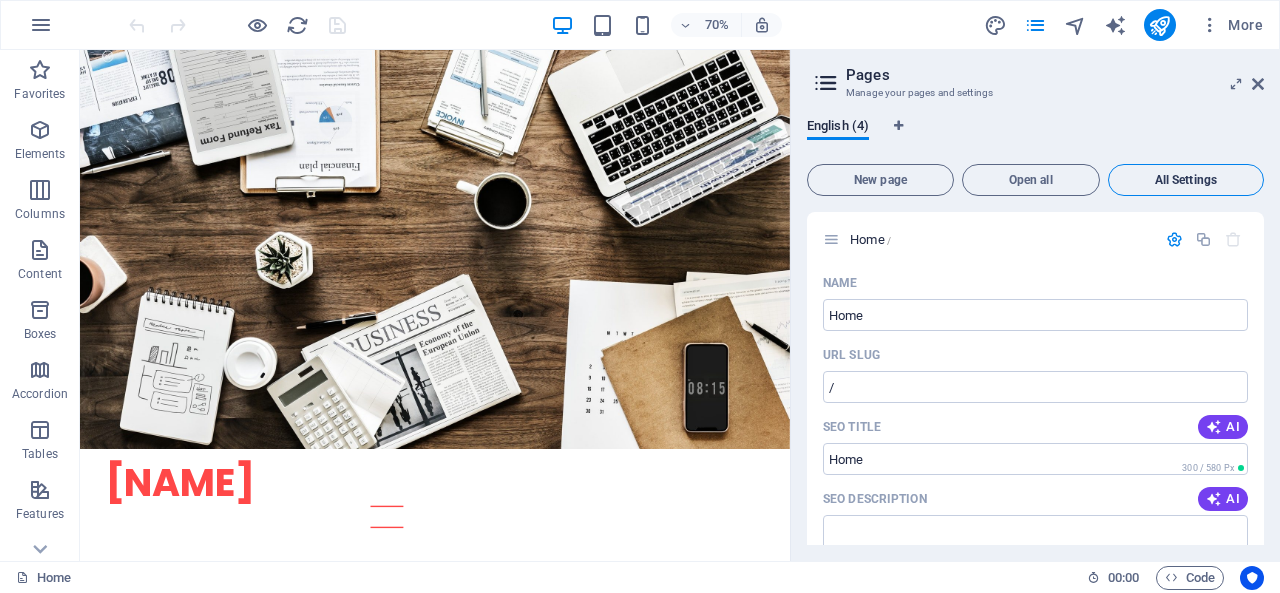scroll, scrollTop: 2387, scrollLeft: 0, axis: vertical 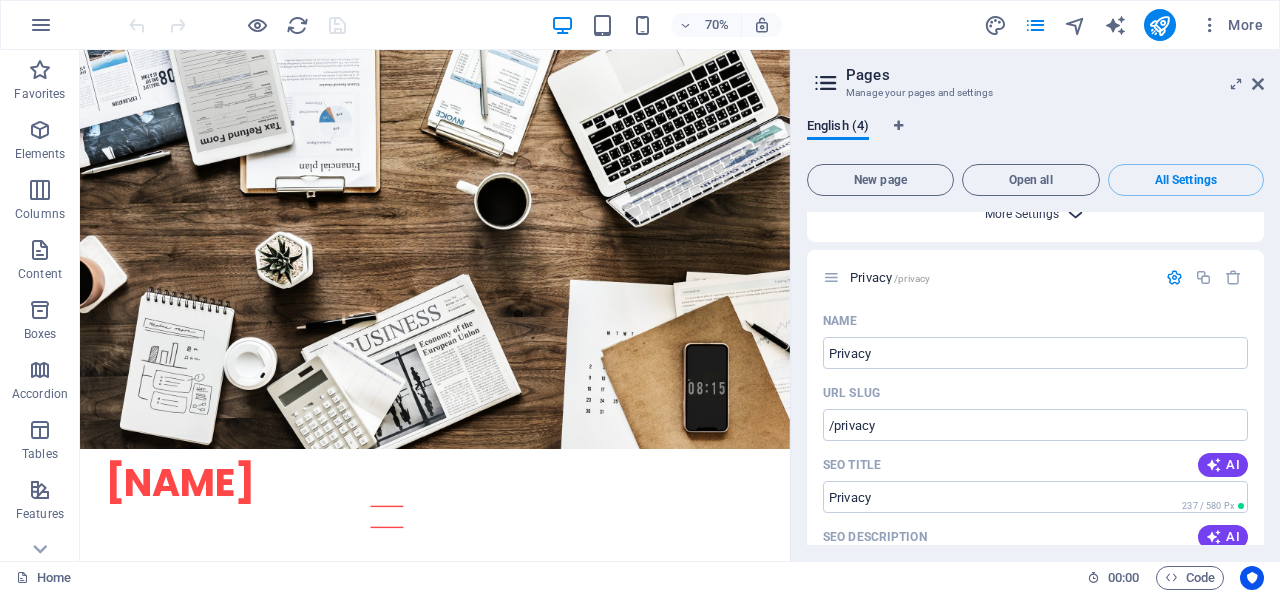 click on "More Settings" at bounding box center [1022, 214] 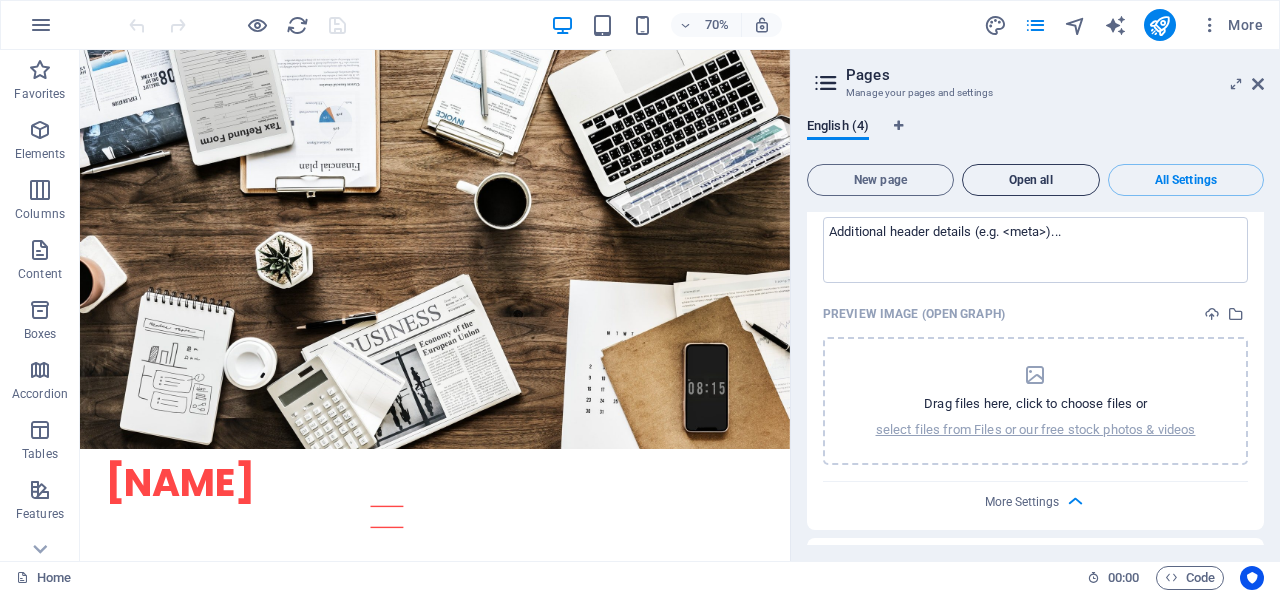 click on "Open all" at bounding box center (1031, 180) 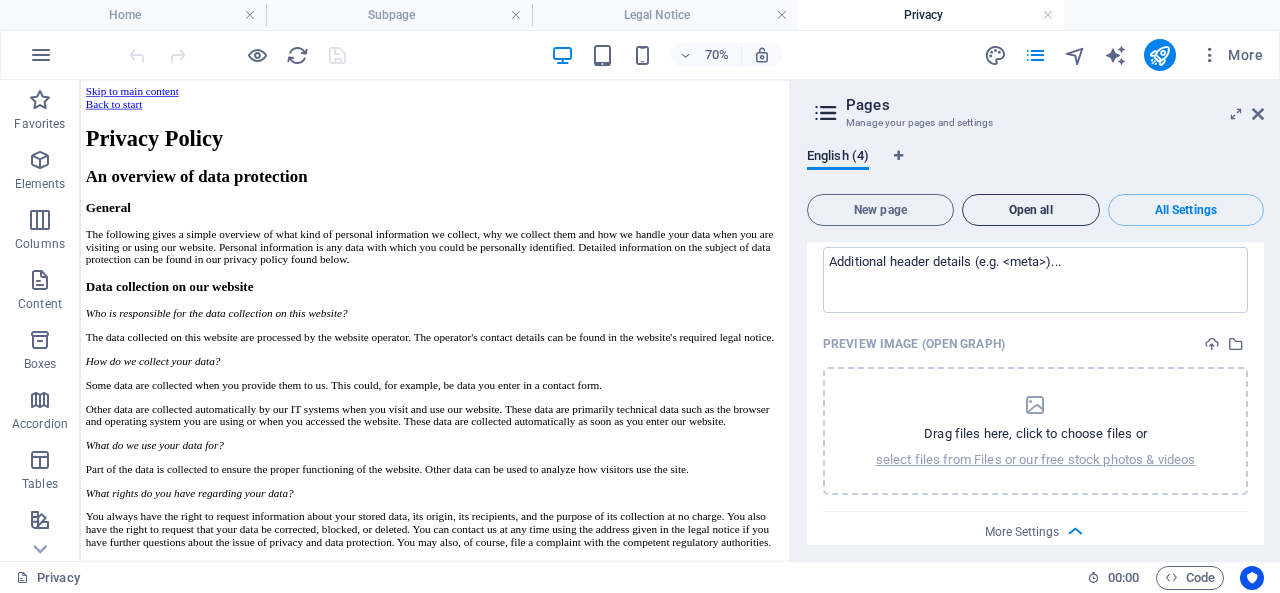 scroll, scrollTop: 0, scrollLeft: 0, axis: both 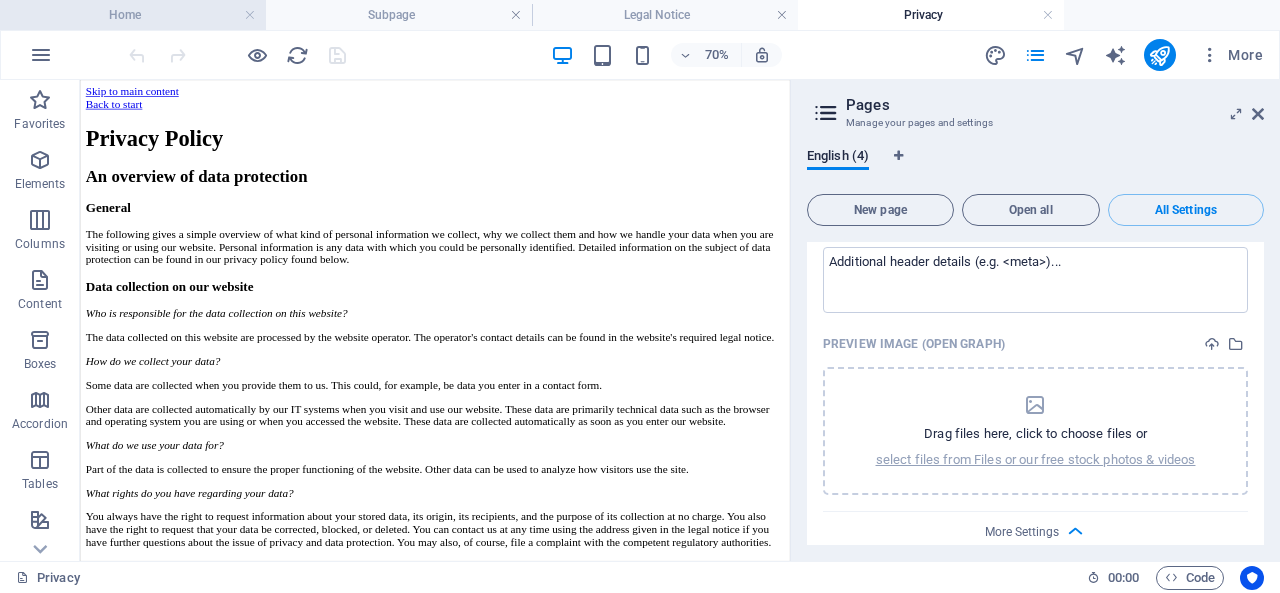 click on "Home" at bounding box center [133, 15] 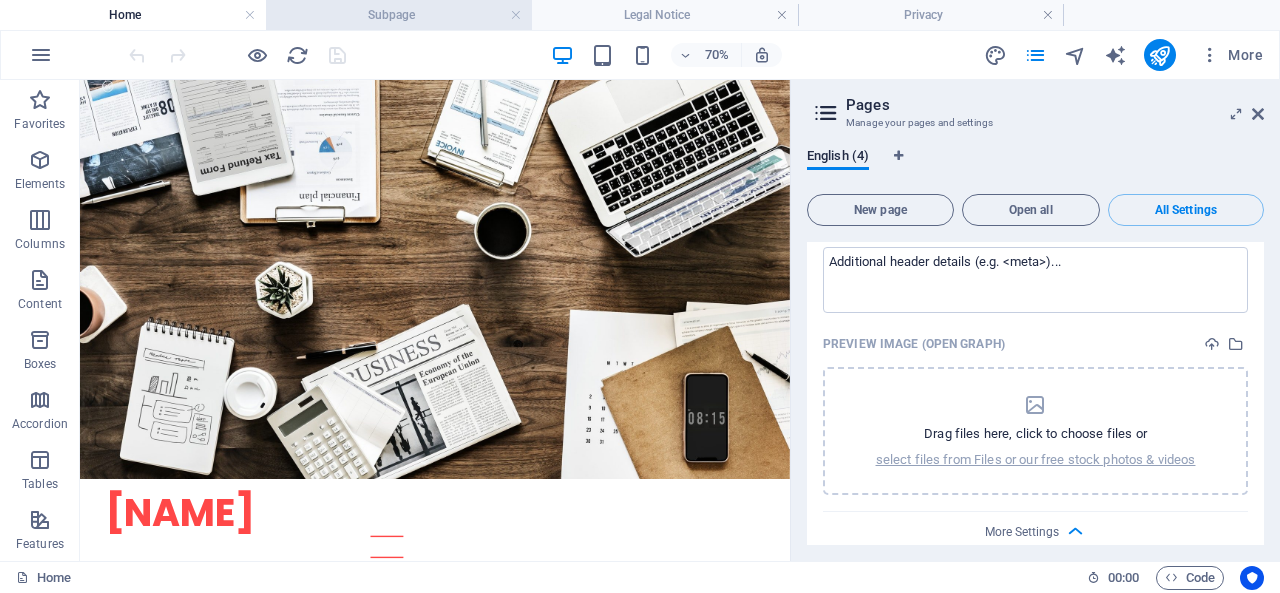 click on "Subpage" at bounding box center [399, 15] 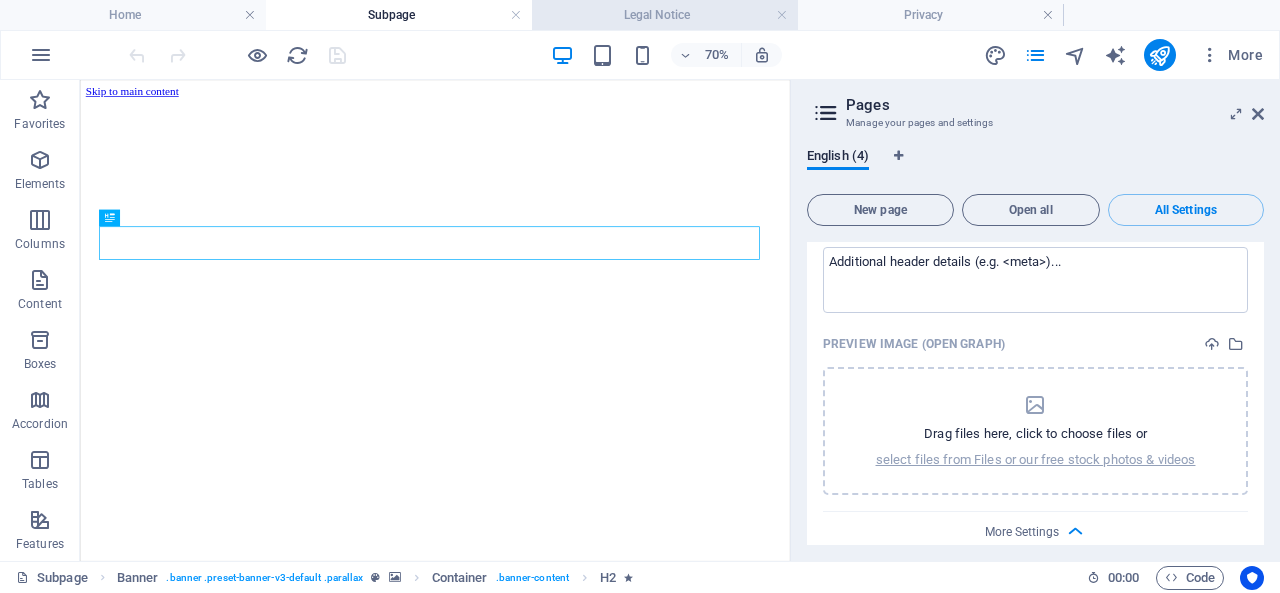 click on "Legal Notice" at bounding box center [665, 15] 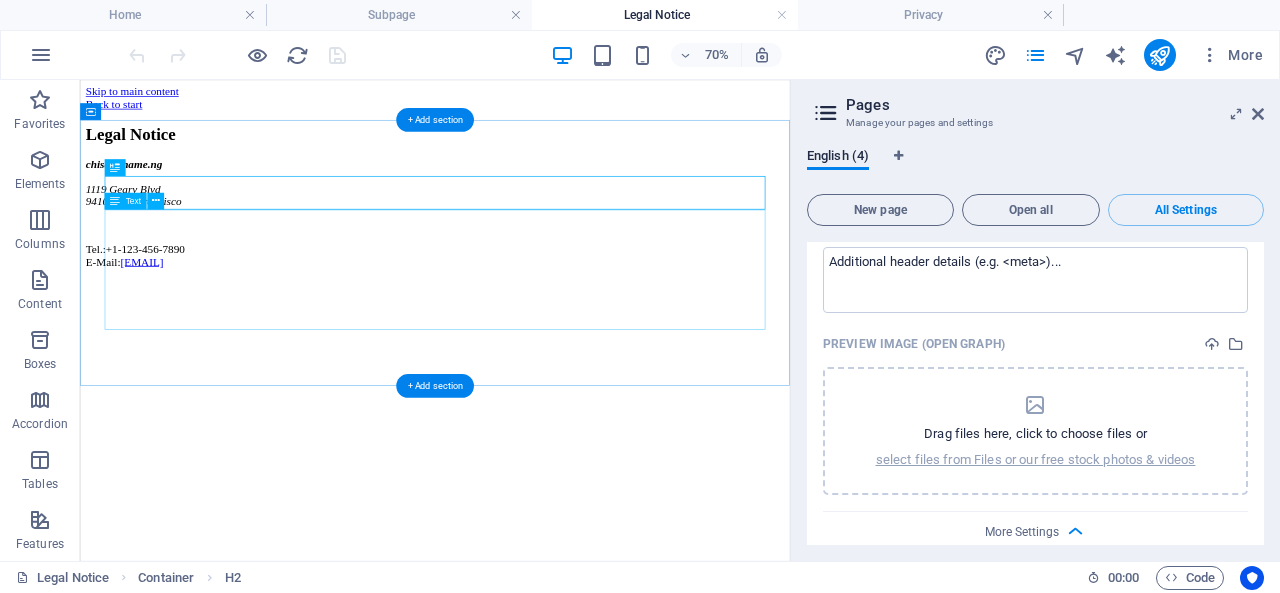 click on "chisavs.name.ng   1119 Geary Blvd 94109   San Francisco Tel.:  +1-123-456-7890 E-Mail:  a7d78f8be349ca3c5da7cbe2c16080@cpanel.local" at bounding box center (587, 270) 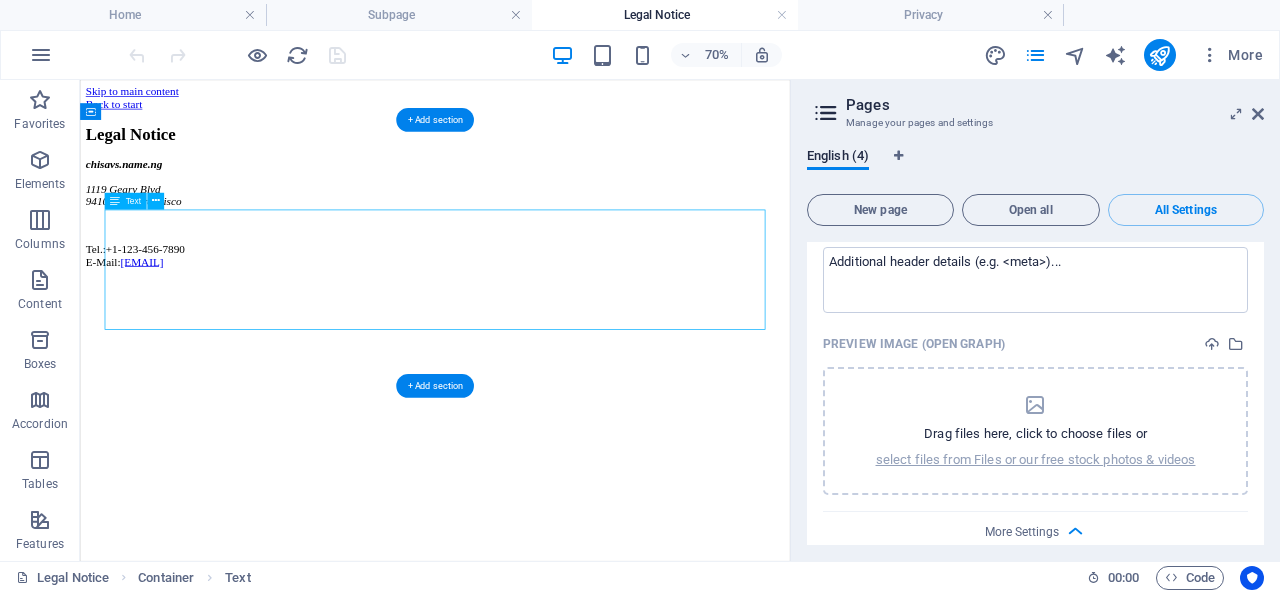 click on "chisavs.name.ng   1119 Geary Blvd 94109   San Francisco Tel.:  +1-123-456-7890 E-Mail:  a7d78f8be349ca3c5da7cbe2c16080@cpanel.local" at bounding box center (587, 270) 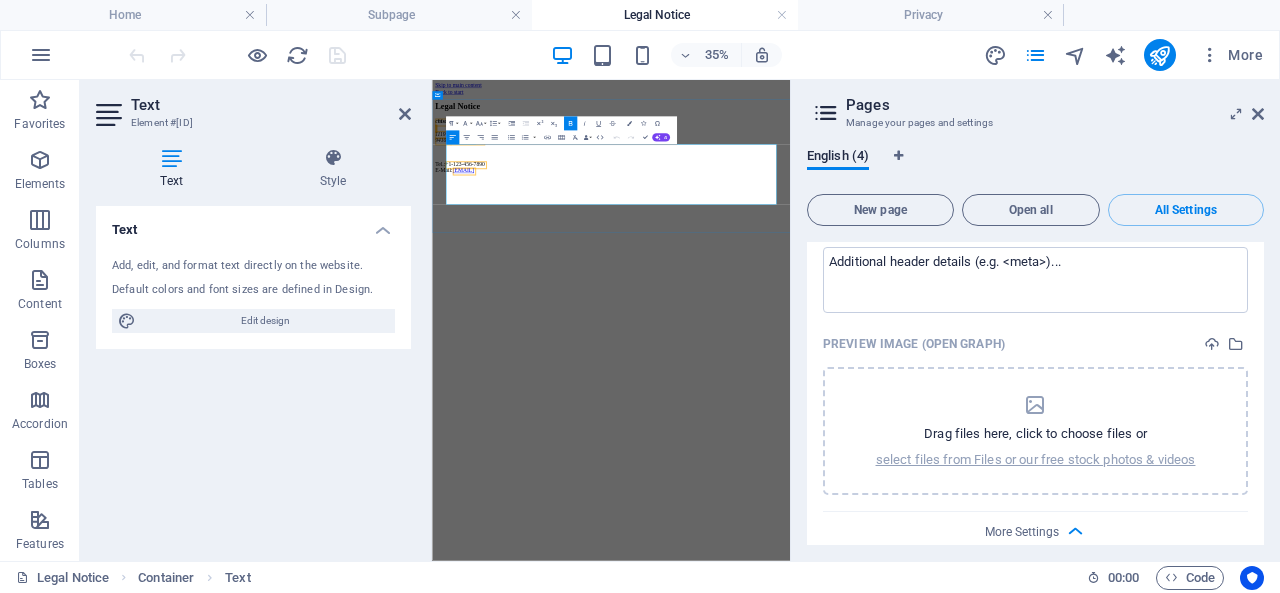 click on "chisavs.name.ng   1119 Geary Blvd 94109   San Francisco" at bounding box center (943, 227) 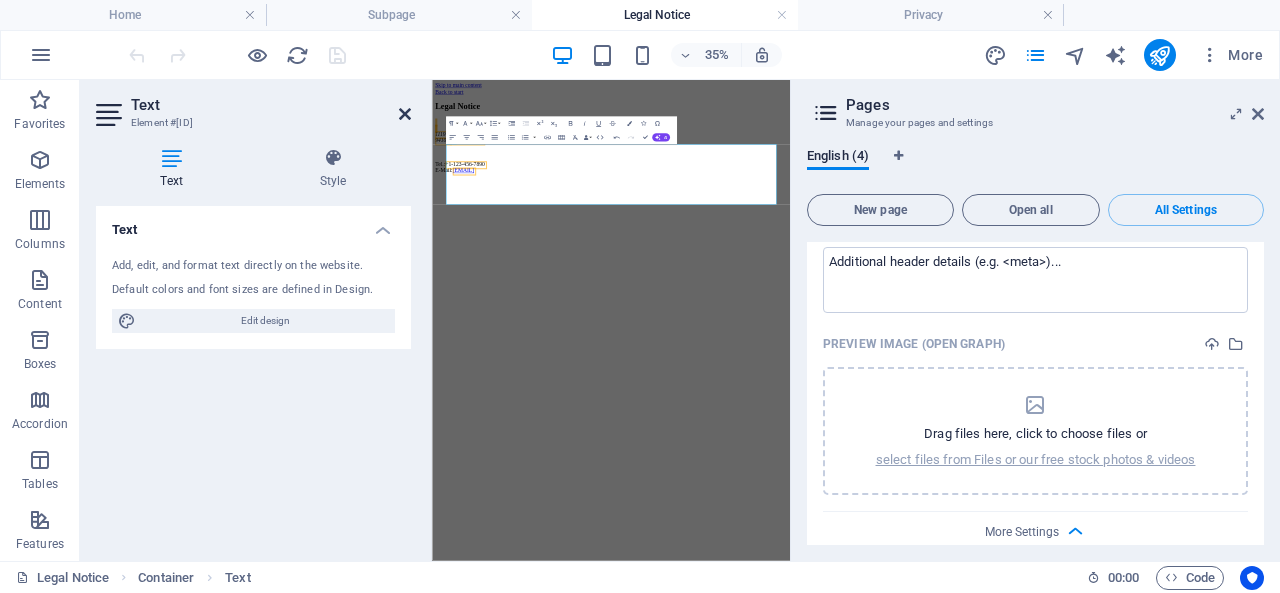 click at bounding box center (405, 114) 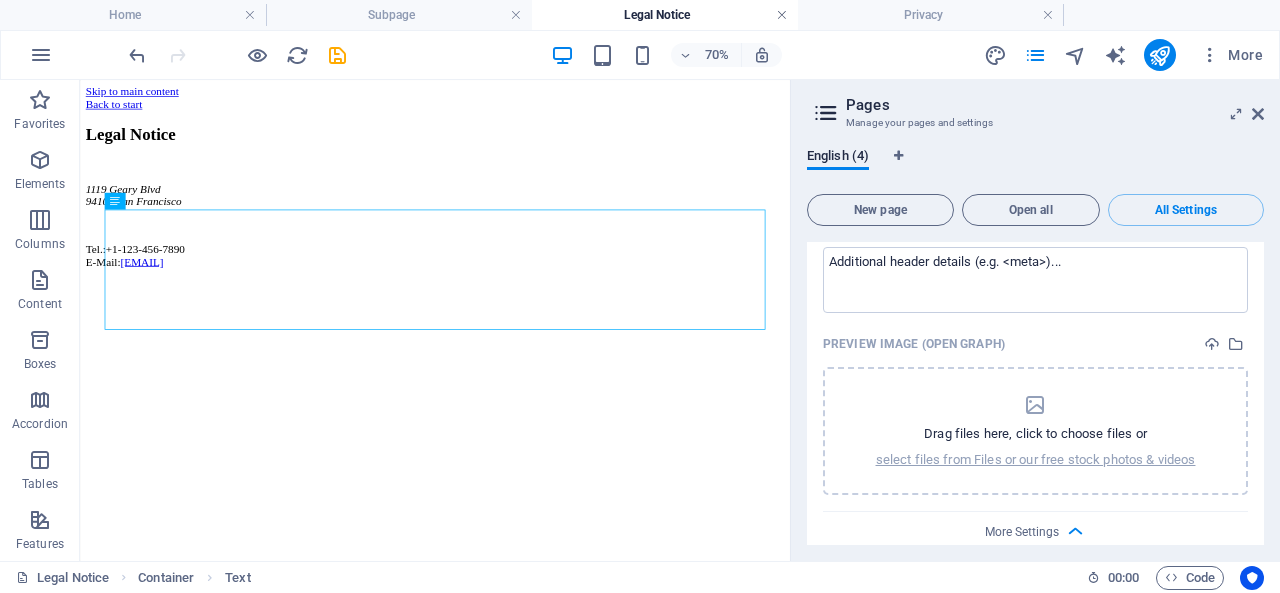 click at bounding box center [782, 15] 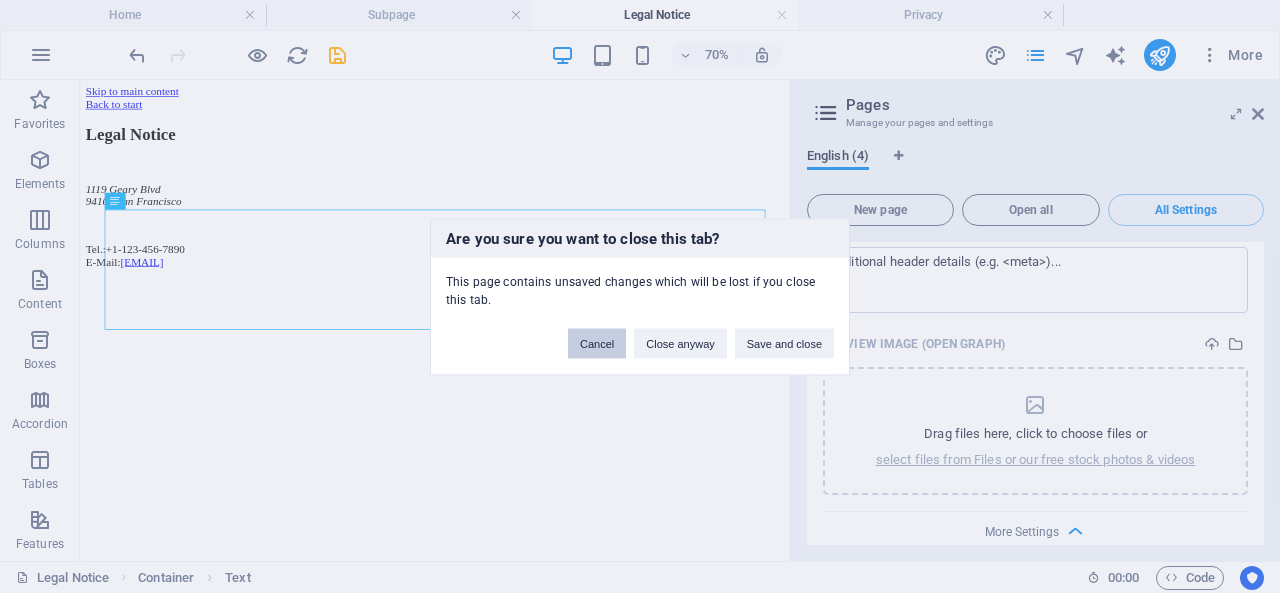 click on "Cancel" at bounding box center (597, 343) 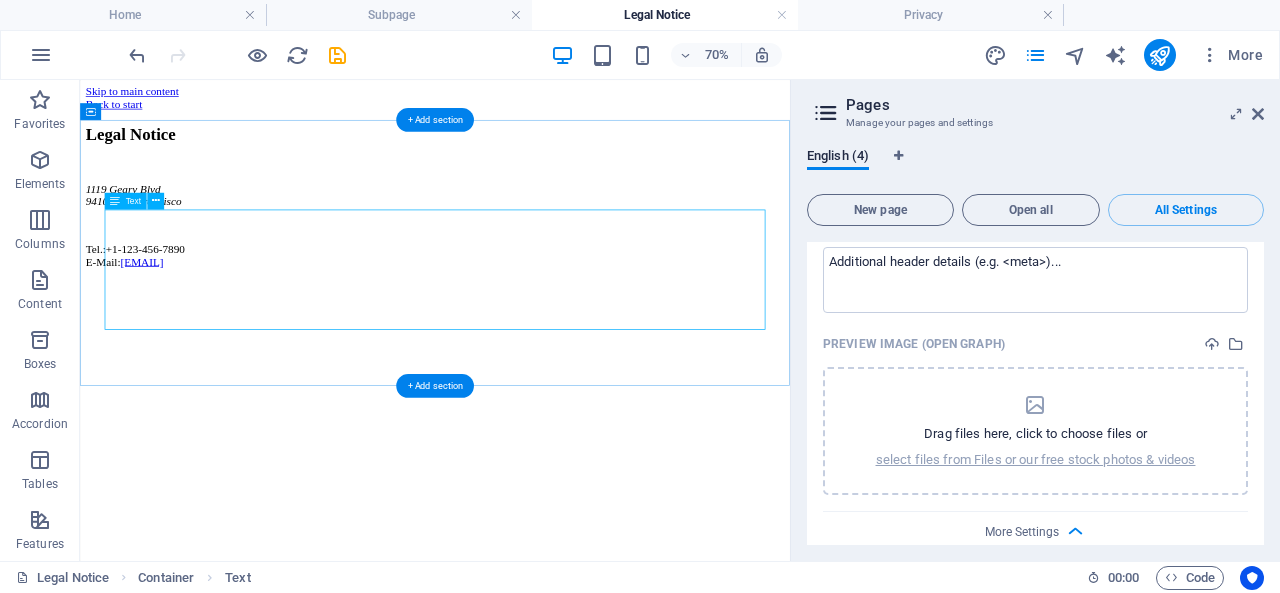 click on "1119 Geary Blvd 94109   San Francisco Tel.:  +1-123-456-7890 E-Mail:  a7d78f8be349ca3c5da7cbe2c16080@cpanel.local" at bounding box center [587, 270] 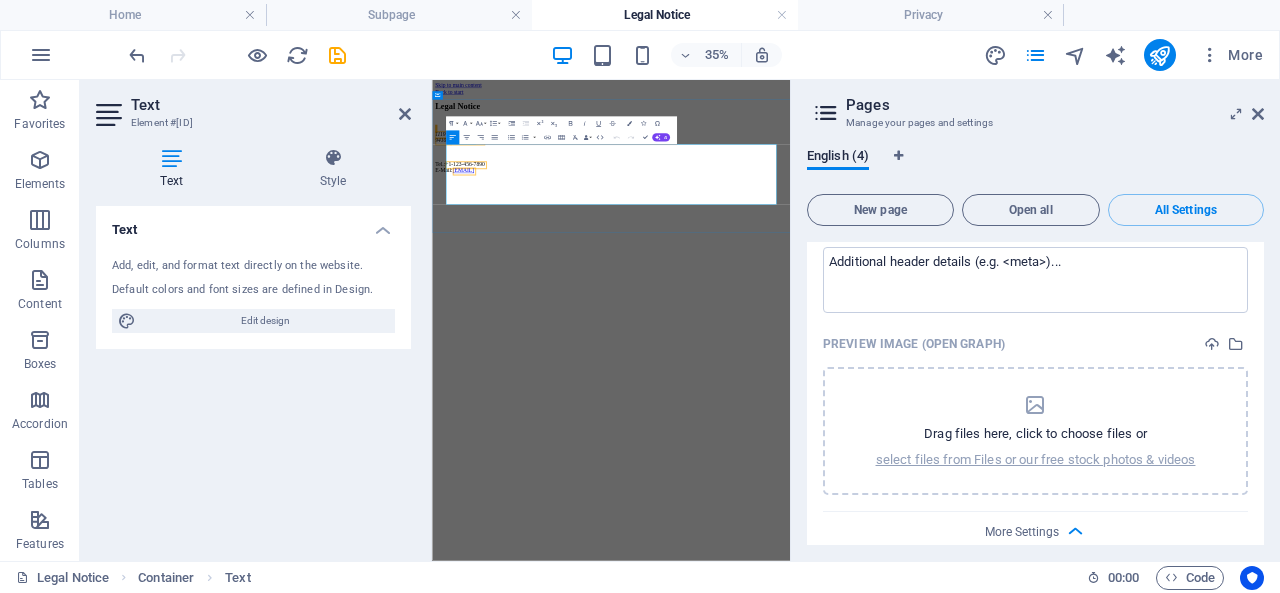click on "1119 Geary Blvd 94109   San Francisco" at bounding box center [943, 227] 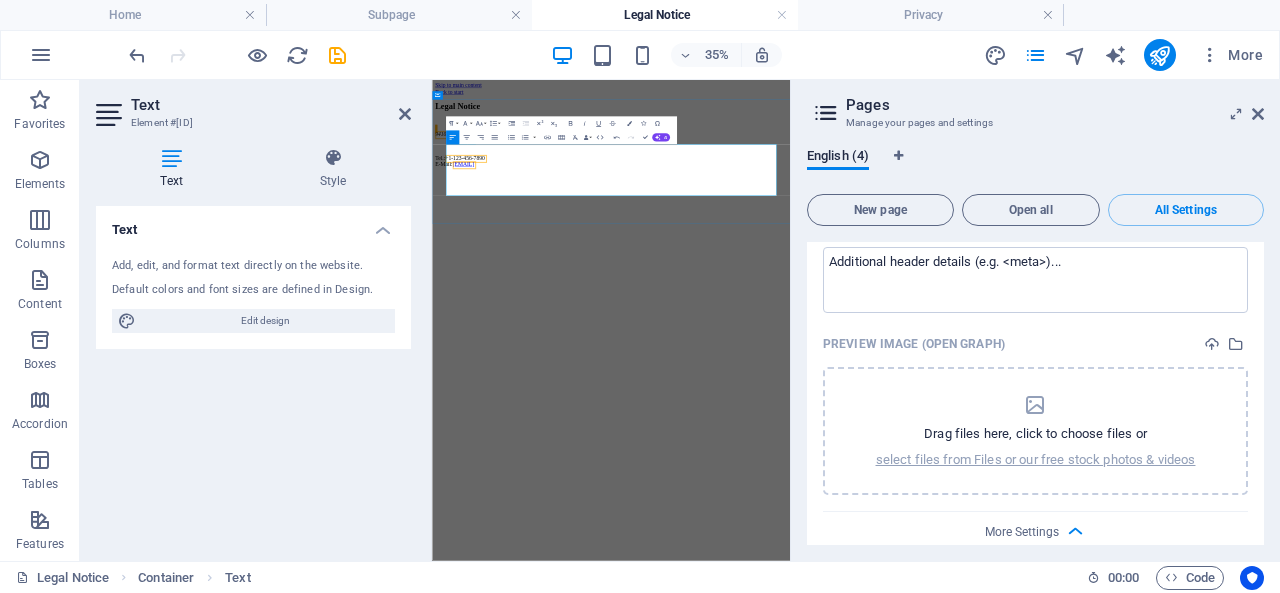 type 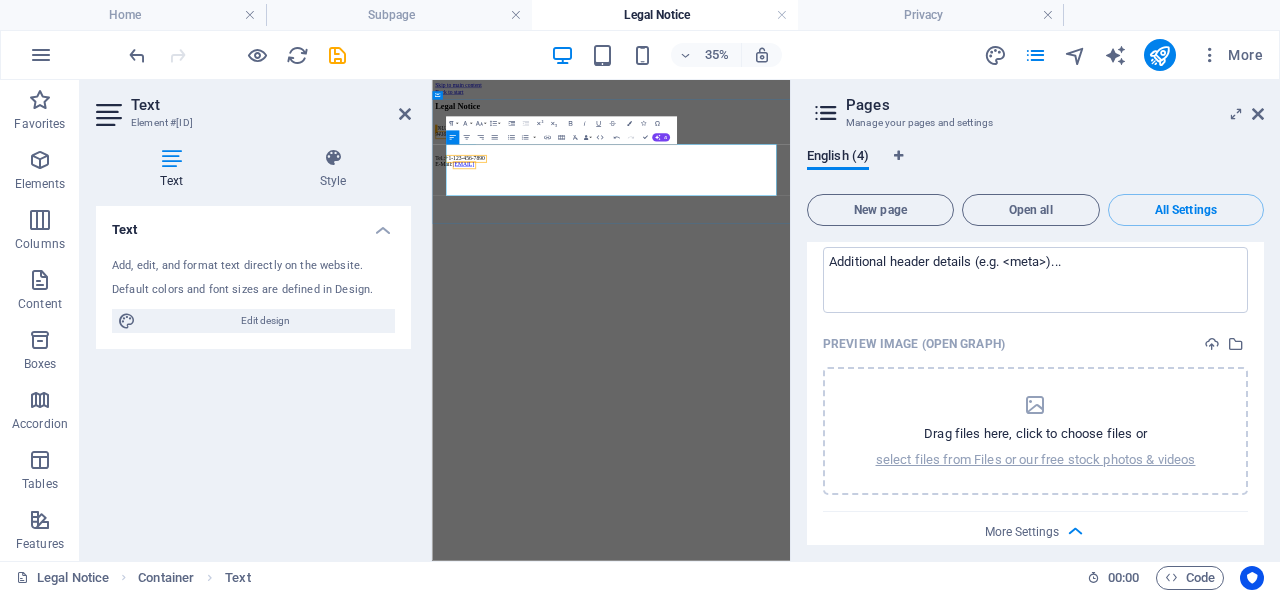 click on "11 Enugu Road 94109   San Francisco" at bounding box center (943, 218) 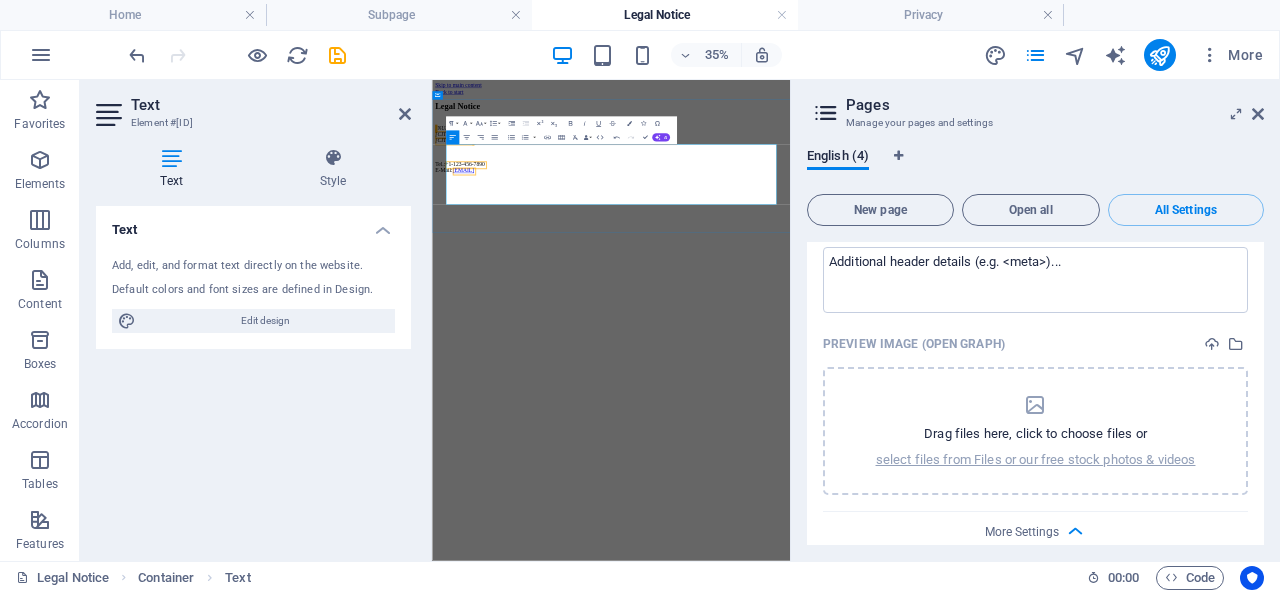 click on "Tel.:  +1-123-456-7890 E-Mail:  a7d78f8be349ca3c5da7cbe2c16080@cpanel.local" at bounding box center (943, 331) 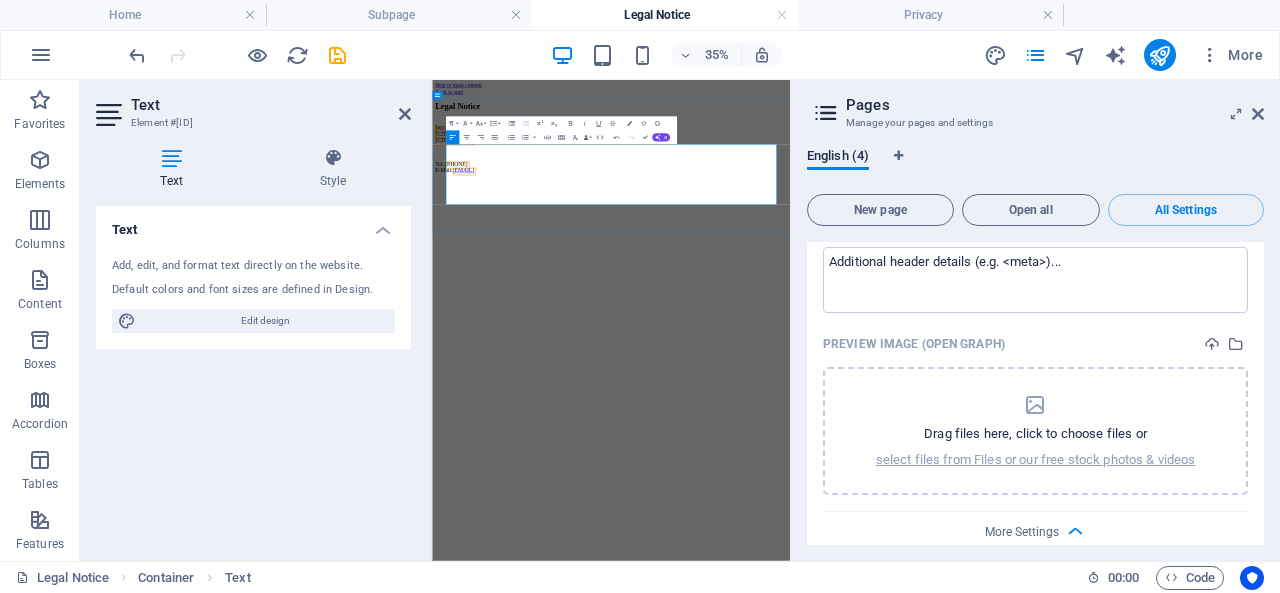 click on "Tel.:  +2347015557710 E-Mail:  a7d78f8be349ca3c5da7cbe2c16080@cpanel.local" at bounding box center [943, 331] 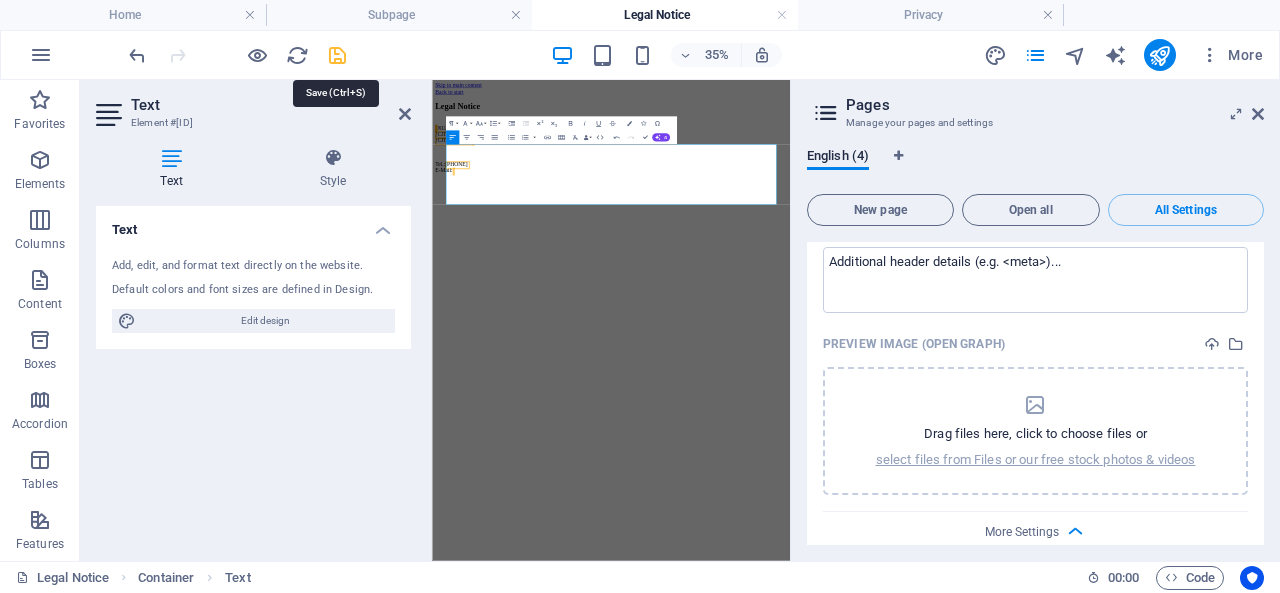 click at bounding box center [337, 55] 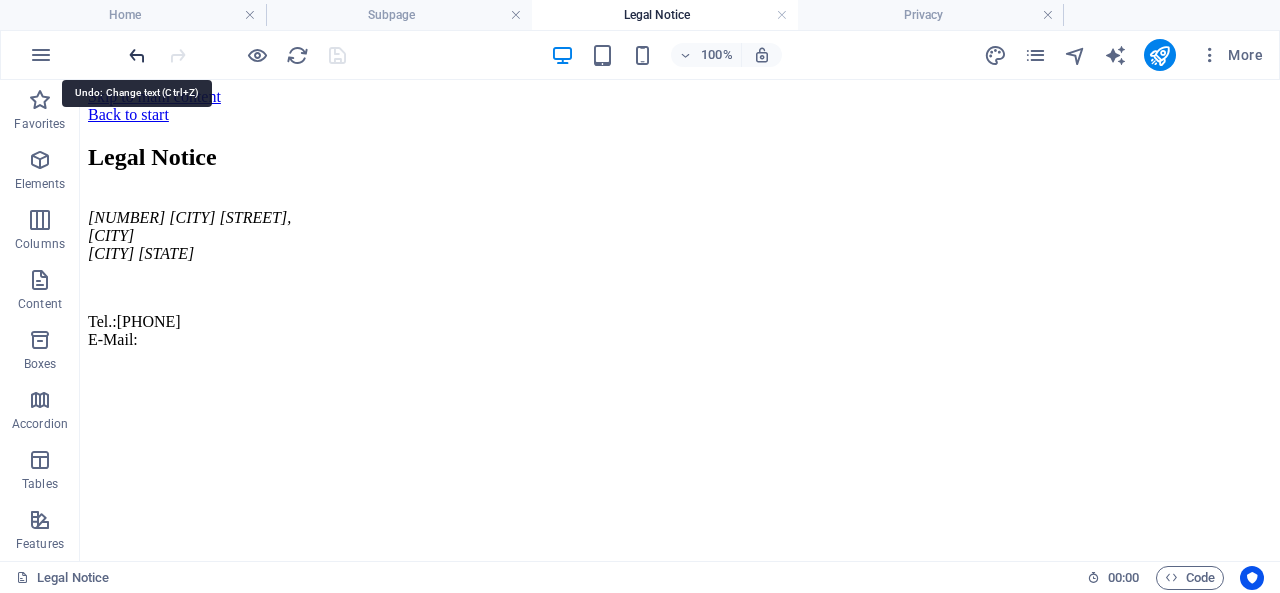 click at bounding box center (137, 55) 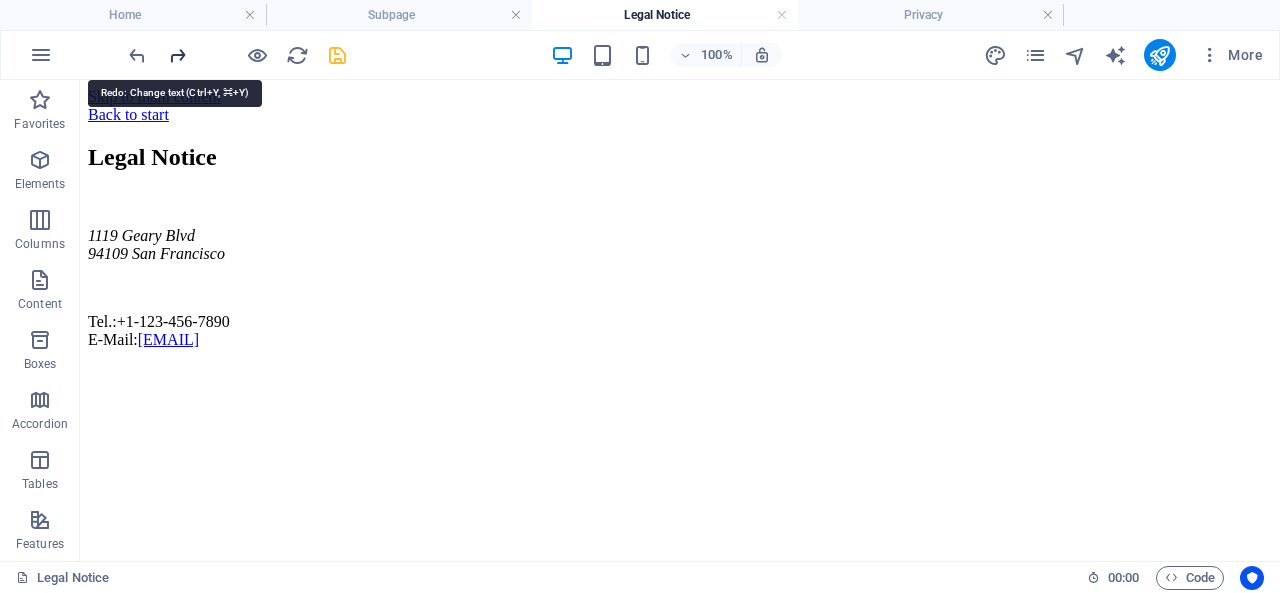 click at bounding box center (177, 55) 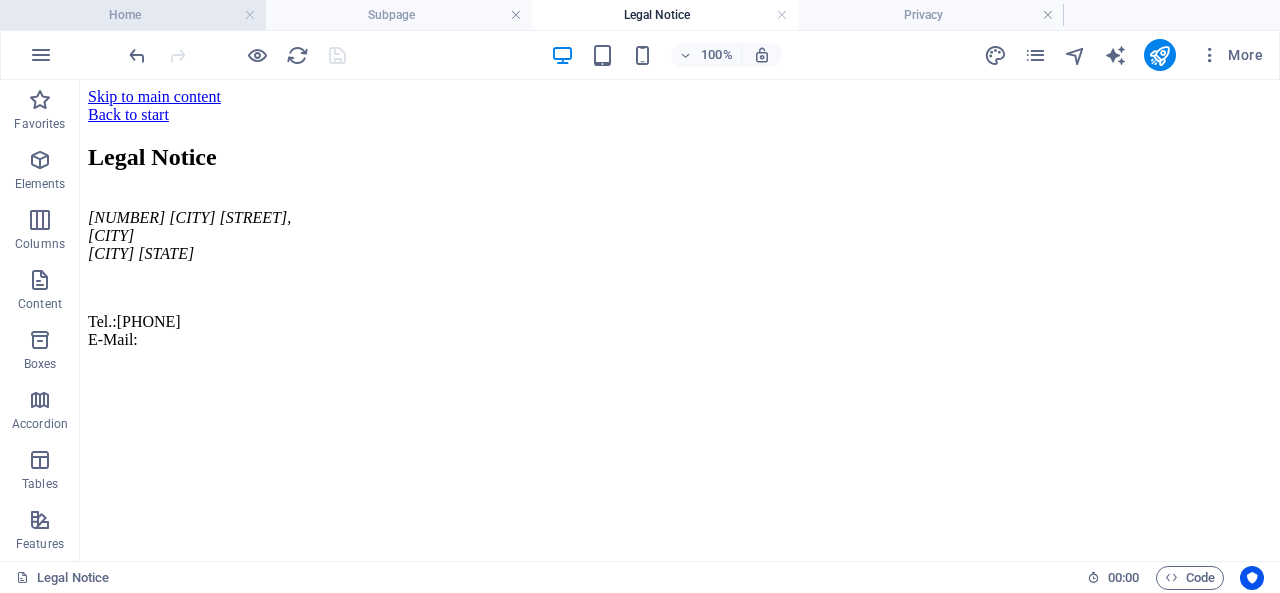 click on "Home" at bounding box center [133, 15] 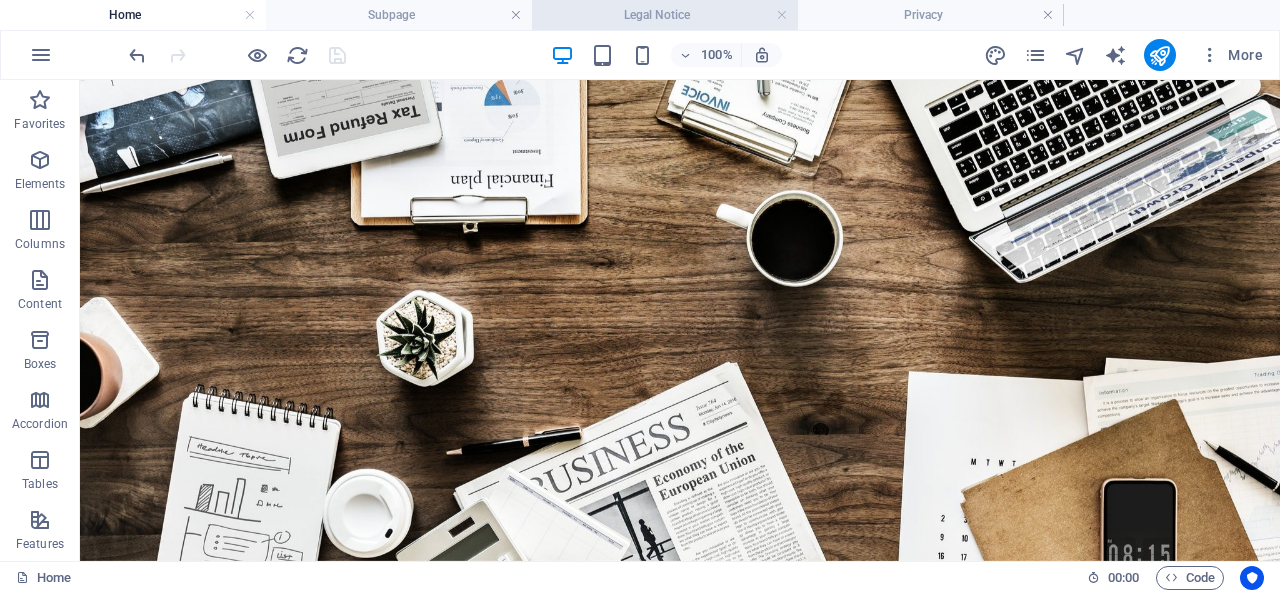 click on "Legal Notice" at bounding box center (665, 15) 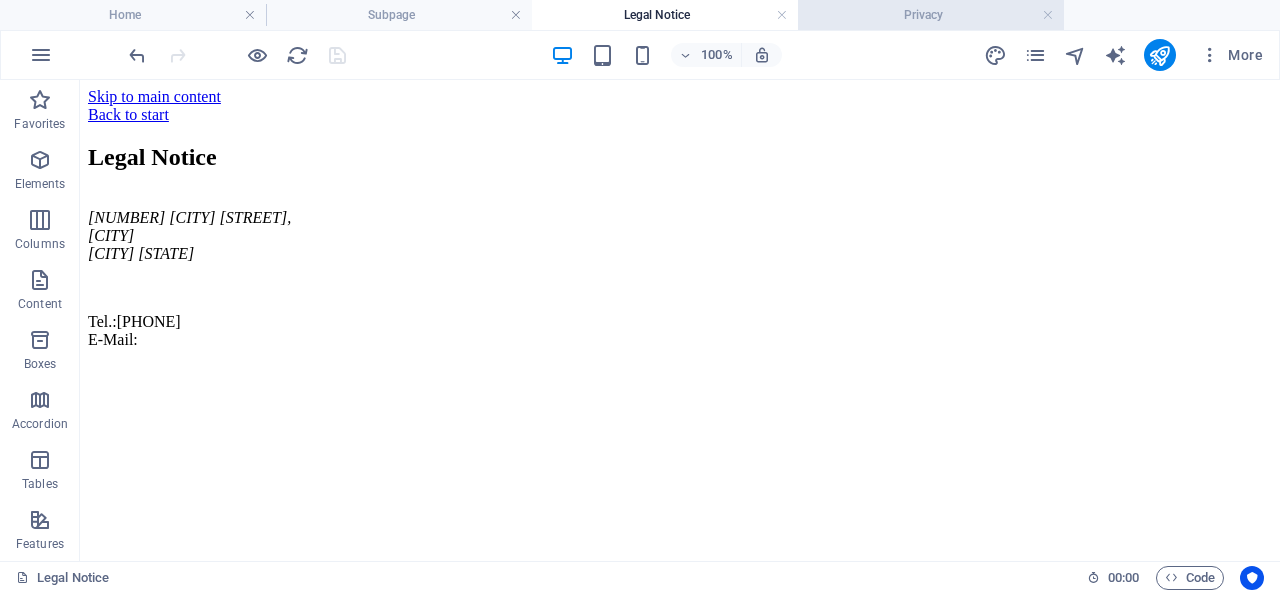 click on "Privacy" at bounding box center (931, 15) 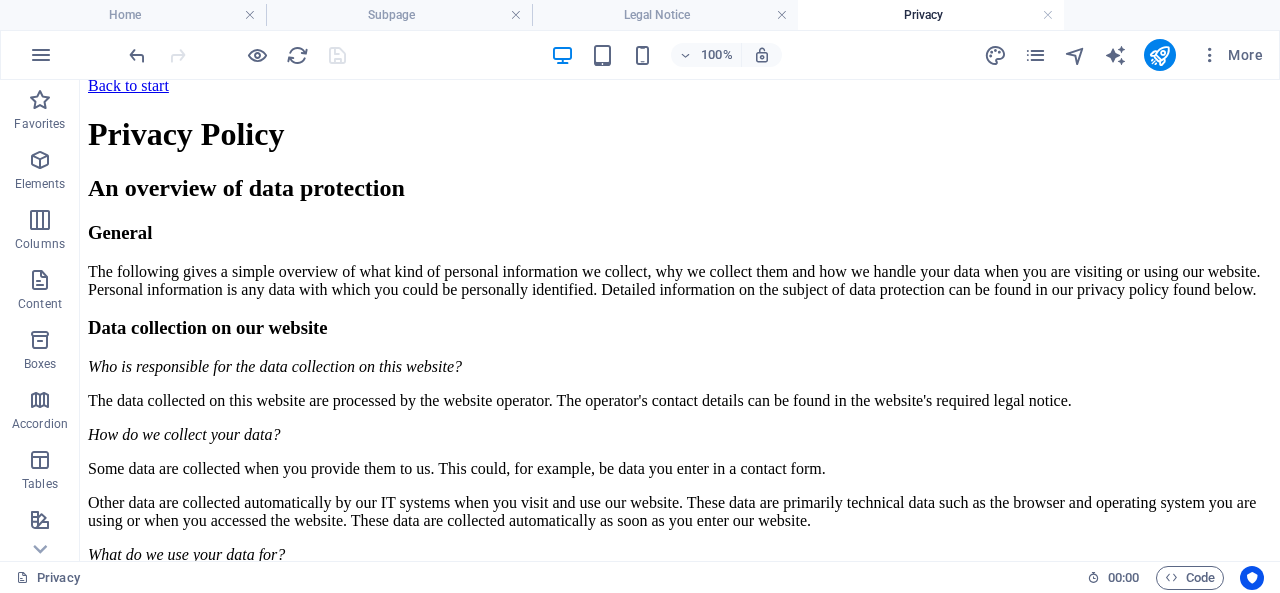 scroll, scrollTop: 0, scrollLeft: 0, axis: both 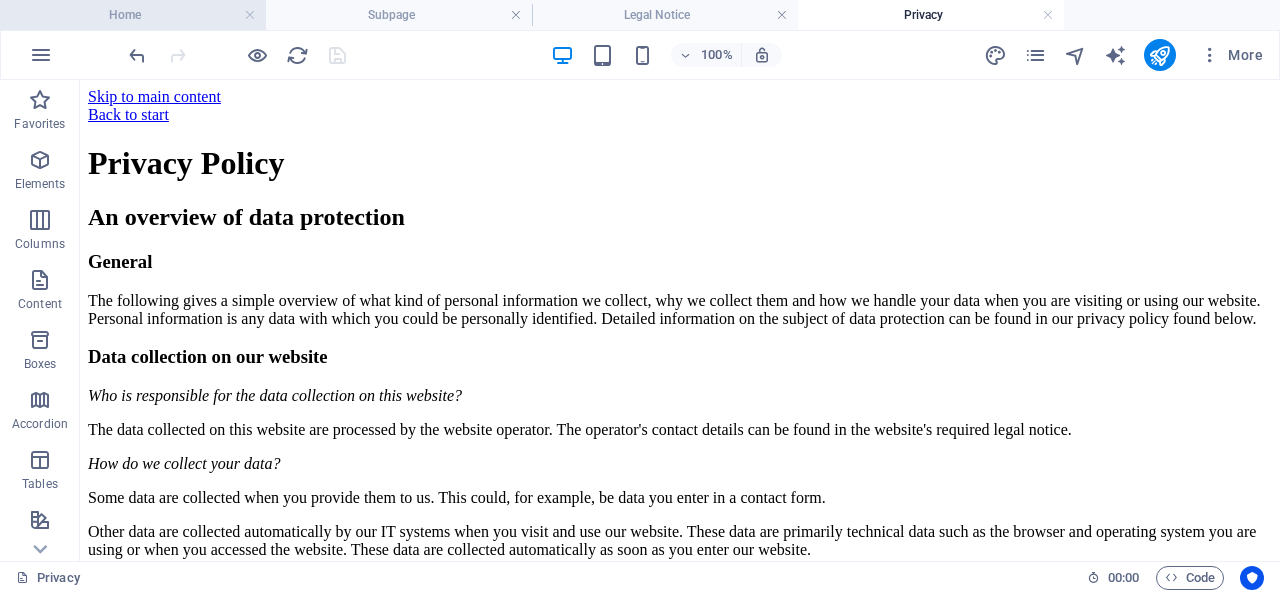 click on "Home" at bounding box center [133, 15] 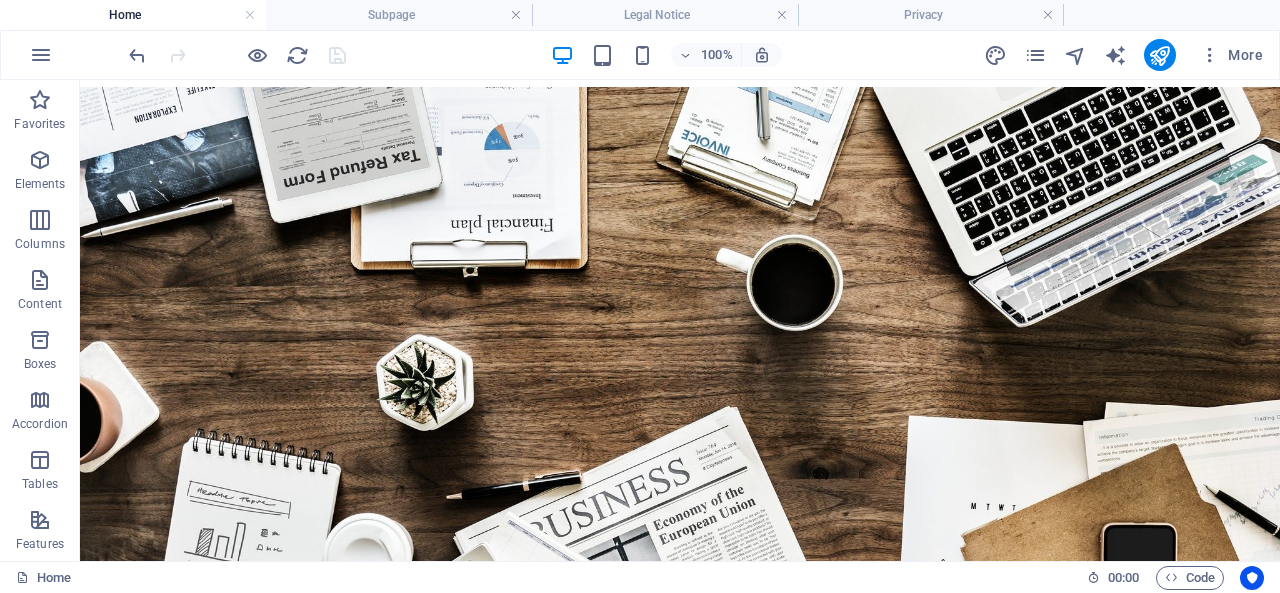 scroll, scrollTop: 0, scrollLeft: 0, axis: both 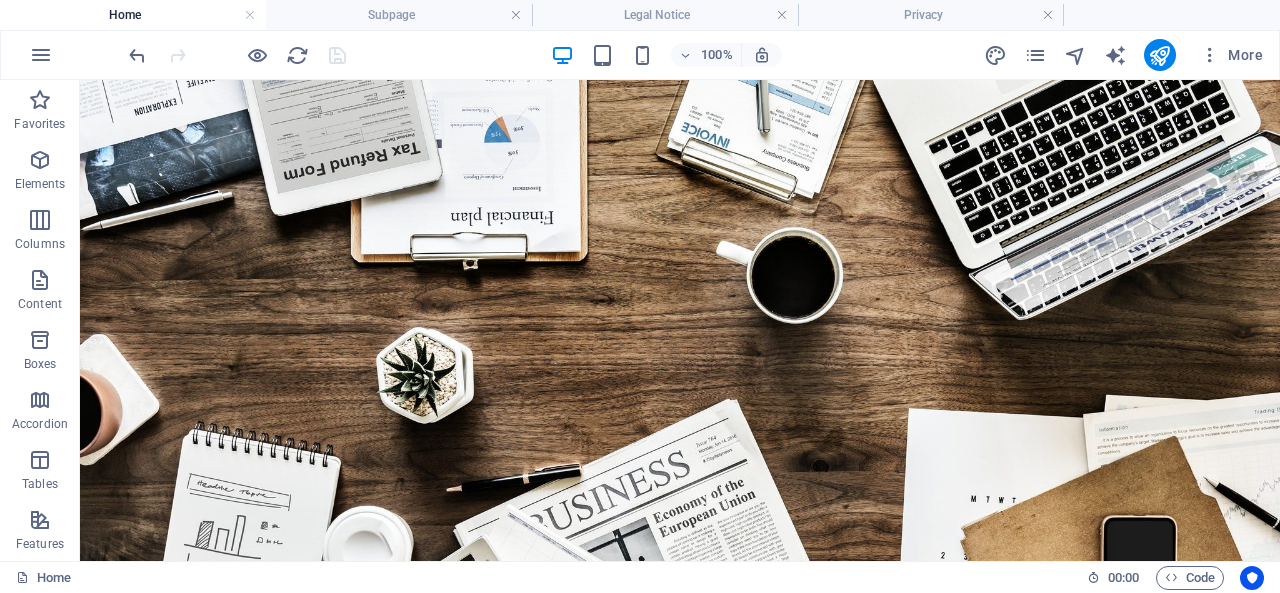 drag, startPoint x: 1274, startPoint y: 107, endPoint x: 1359, endPoint y: 97, distance: 85.58621 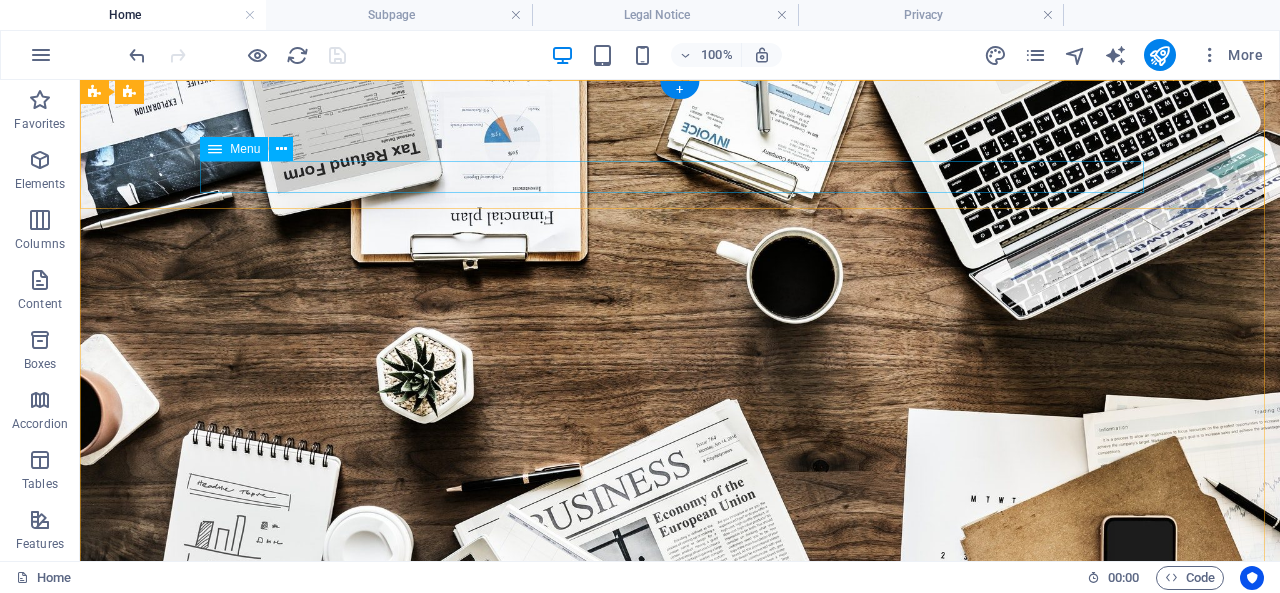 click on "Home About us Services Projects Team Contact" at bounding box center (680, 732) 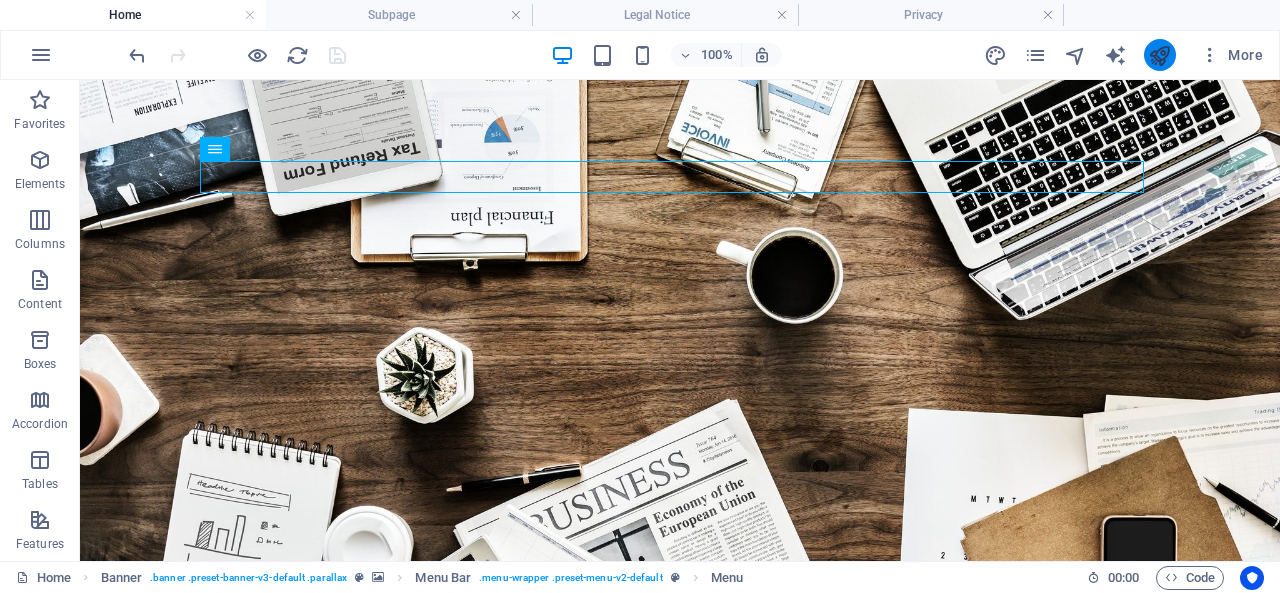 click at bounding box center (1160, 55) 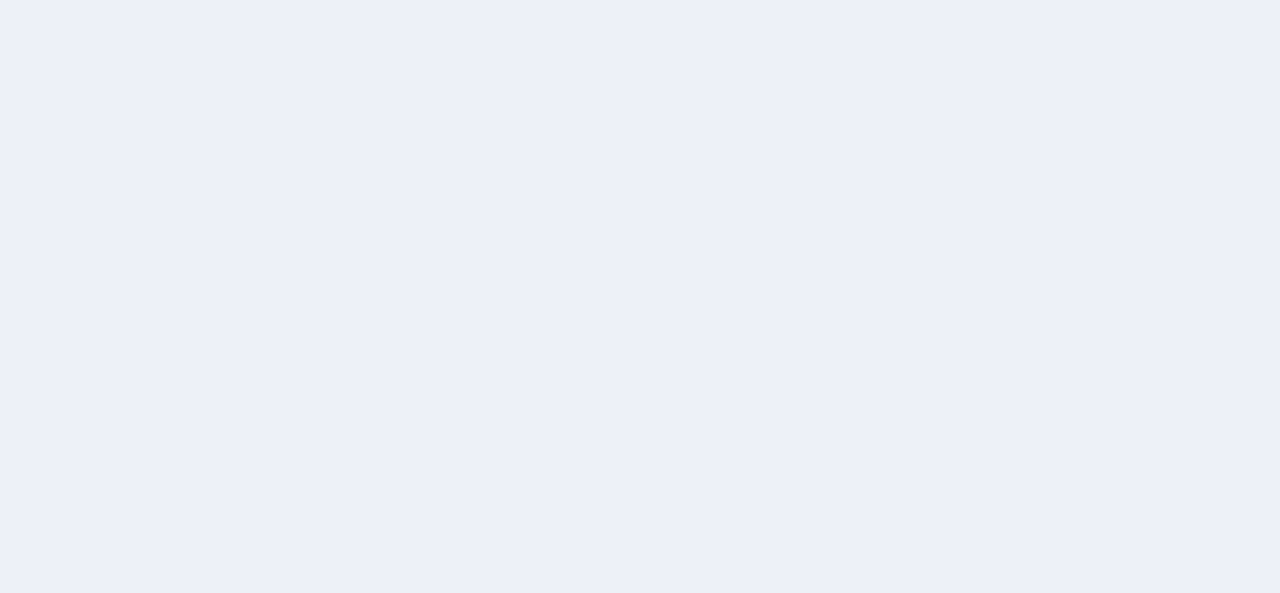 scroll, scrollTop: 0, scrollLeft: 0, axis: both 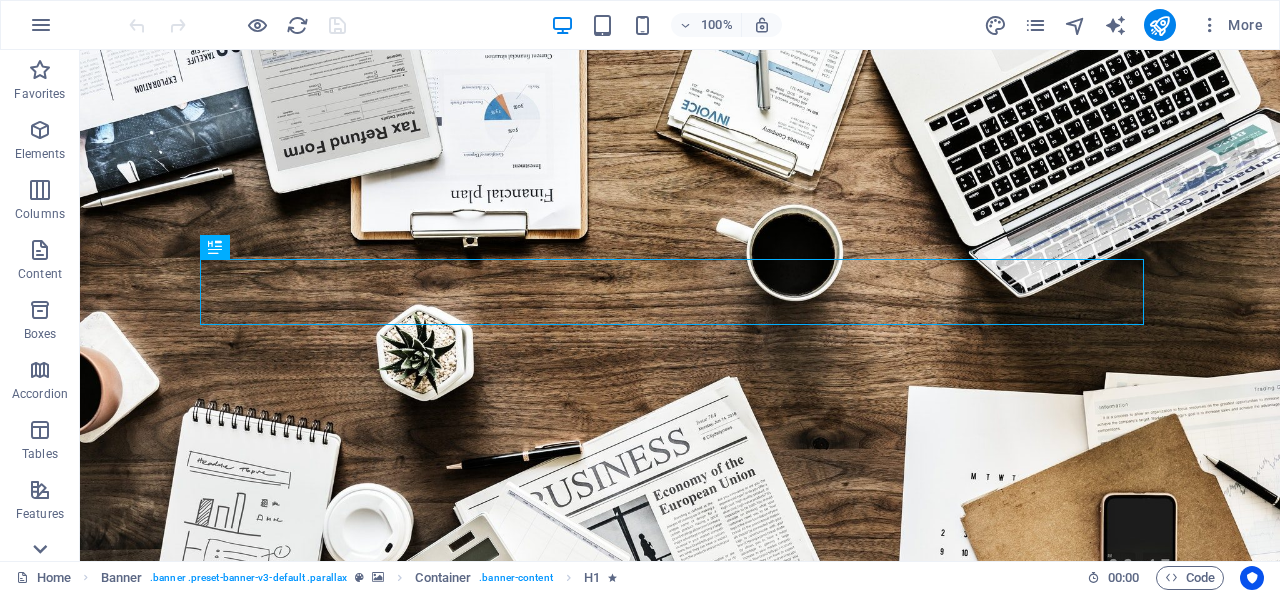 click 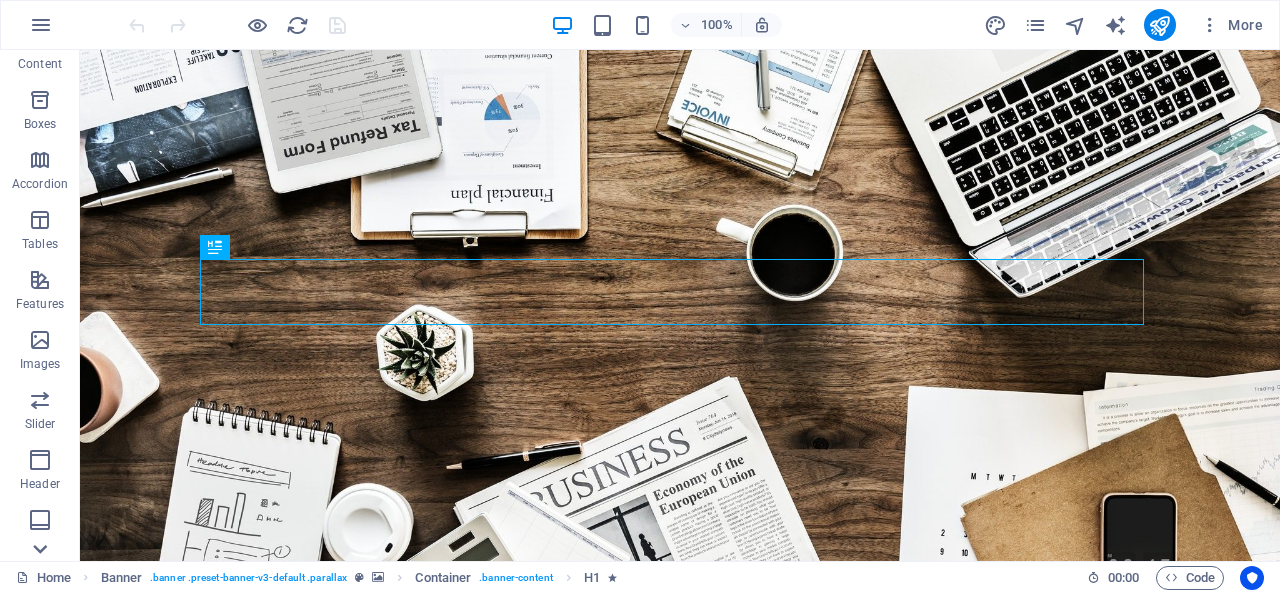 click 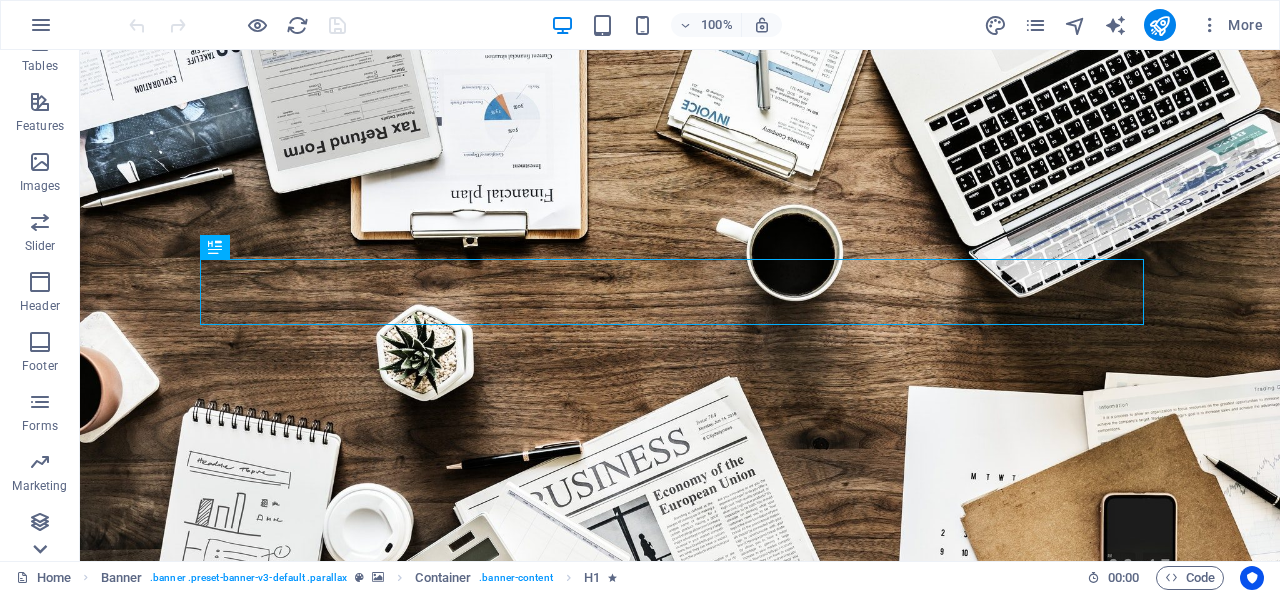 click 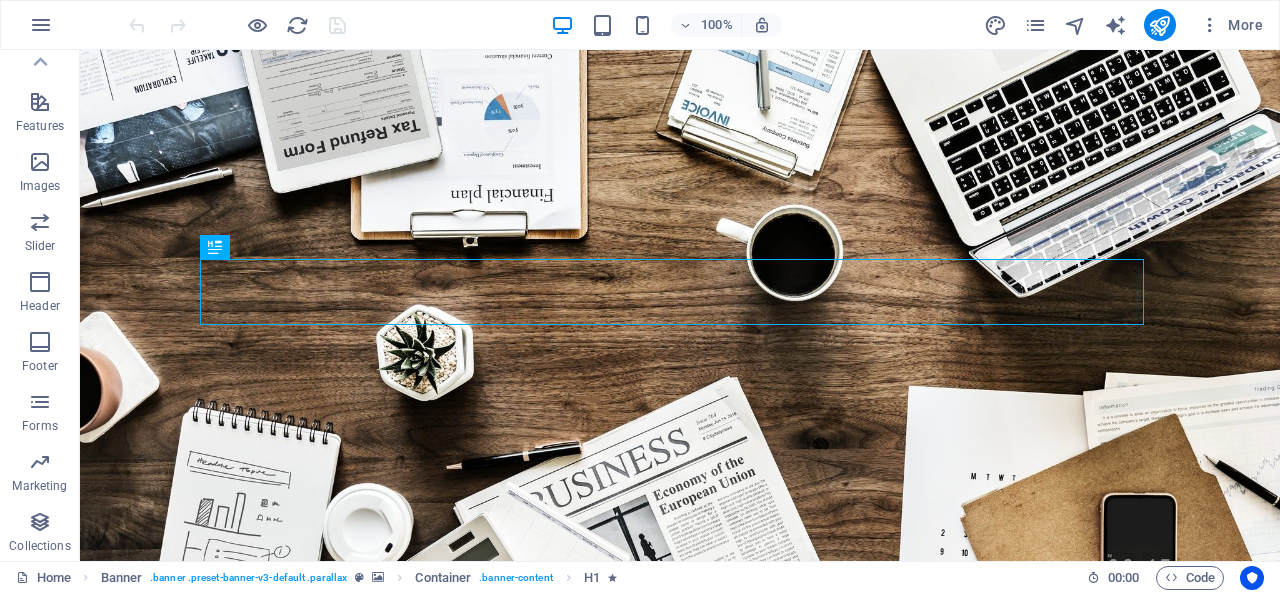 click on "Favorites Elements Columns Content Boxes Accordion Tables Features Images Slider Header Footer Forms Marketing Collections" at bounding box center [40, 305] 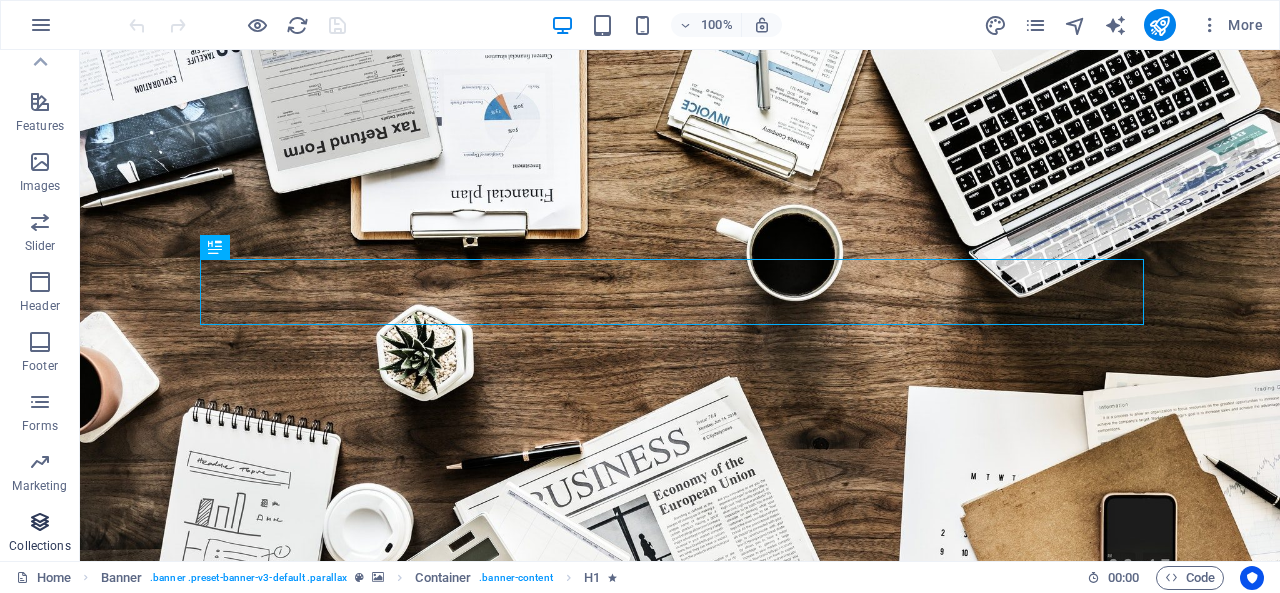 click on "Collections" at bounding box center (40, 534) 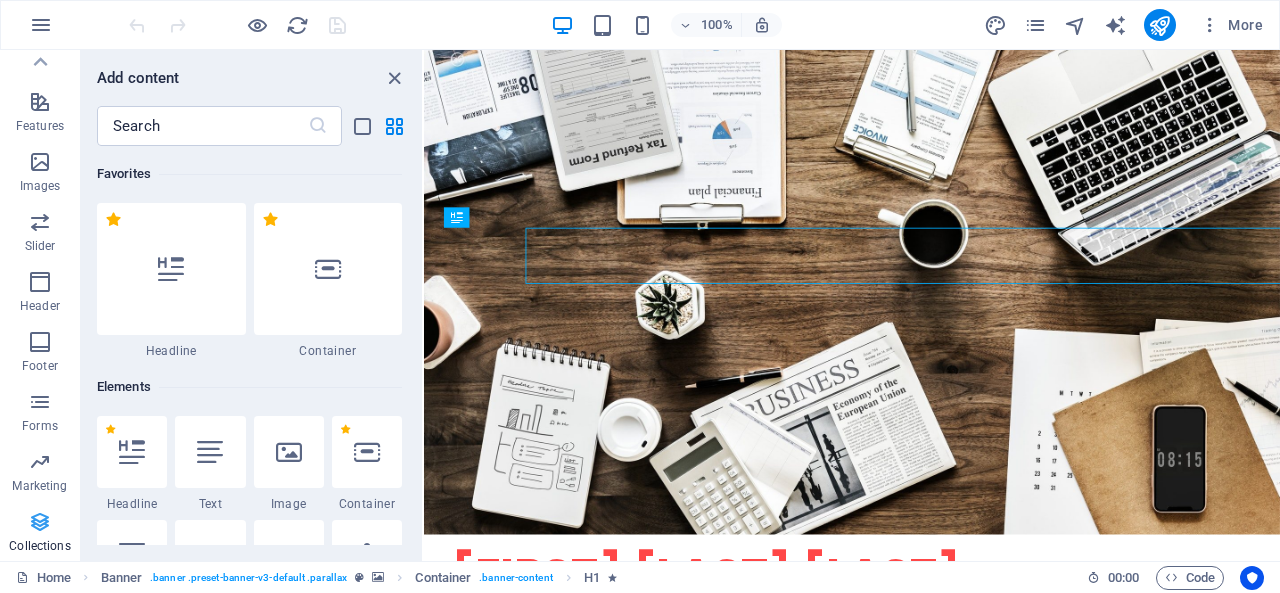 click on "Collections" at bounding box center (40, 534) 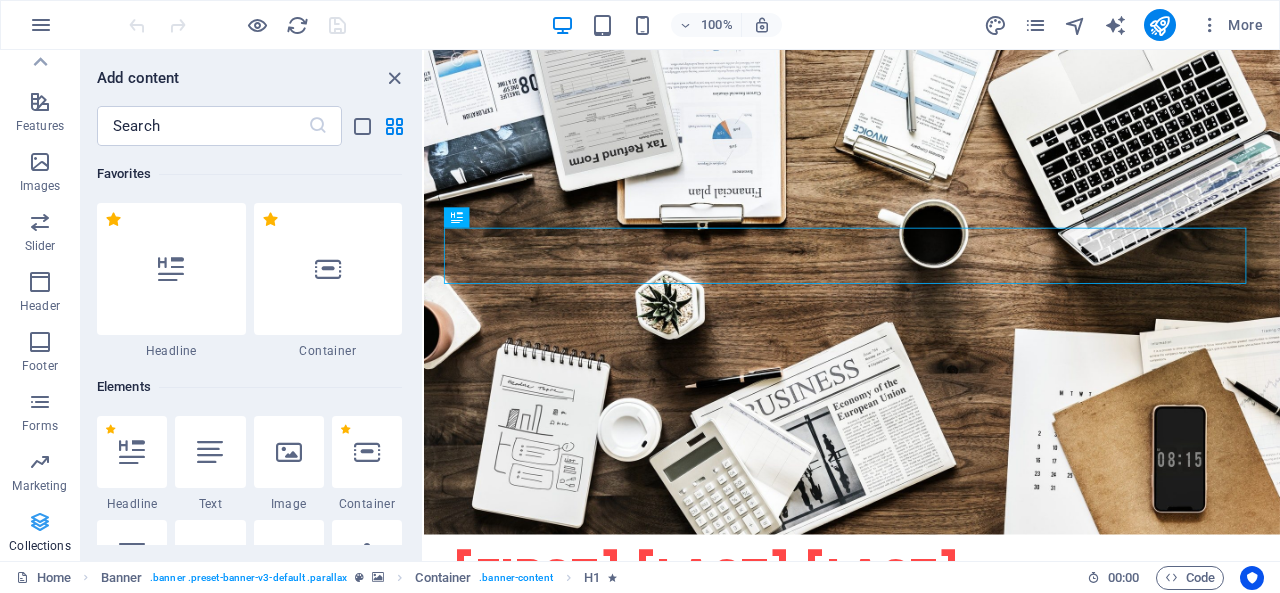 click on "Collections" at bounding box center [40, 534] 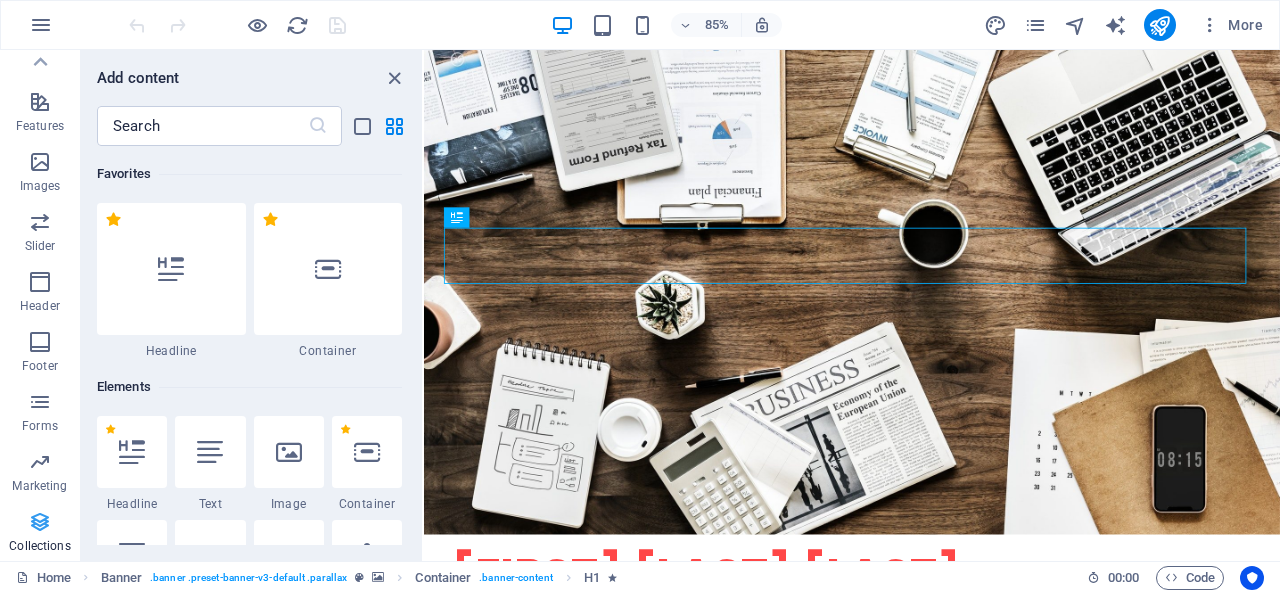 click on "Collections" at bounding box center [40, 534] 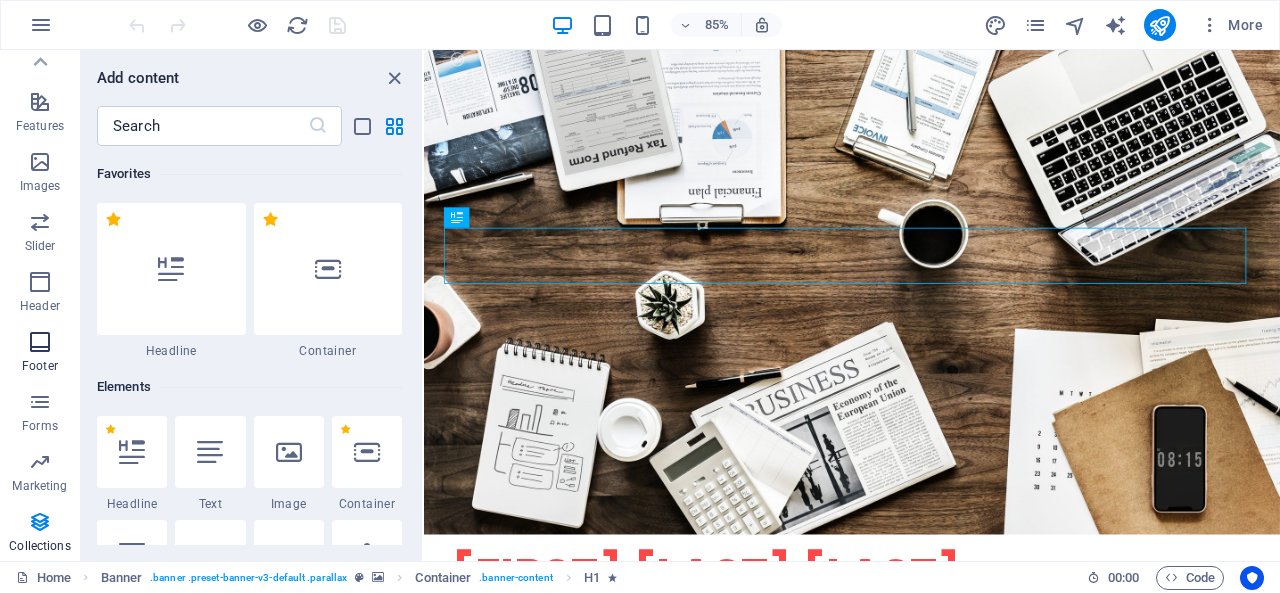 click on "Footer" at bounding box center (40, 354) 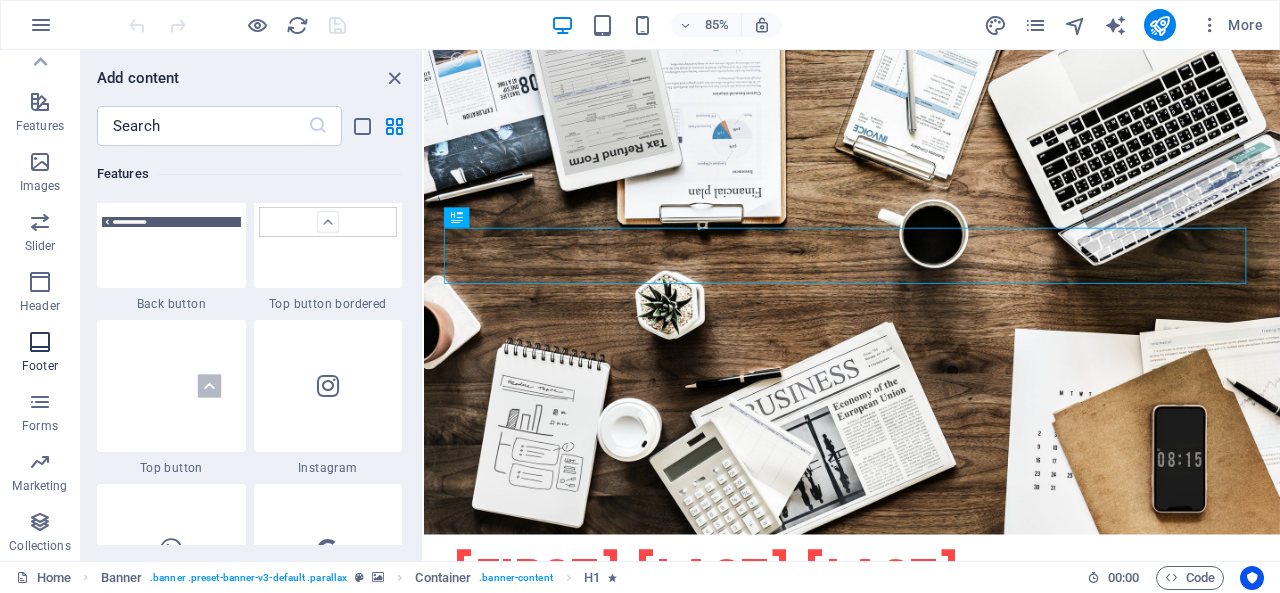 scroll, scrollTop: 13239, scrollLeft: 0, axis: vertical 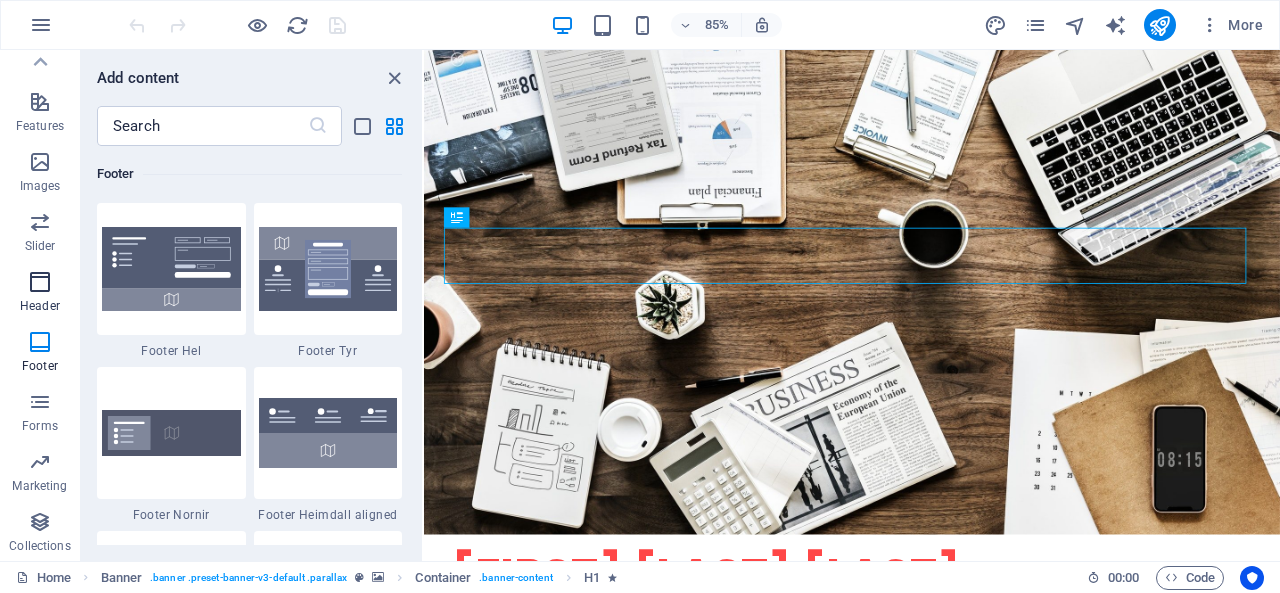 click on "Header" at bounding box center [40, 294] 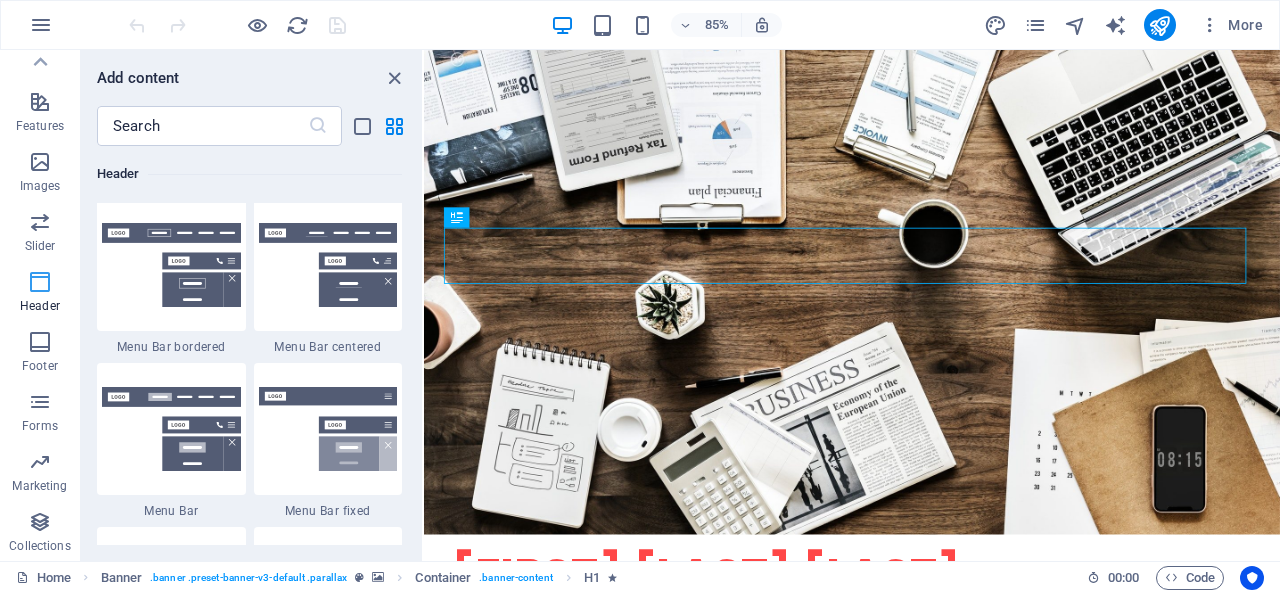 scroll, scrollTop: 12042, scrollLeft: 0, axis: vertical 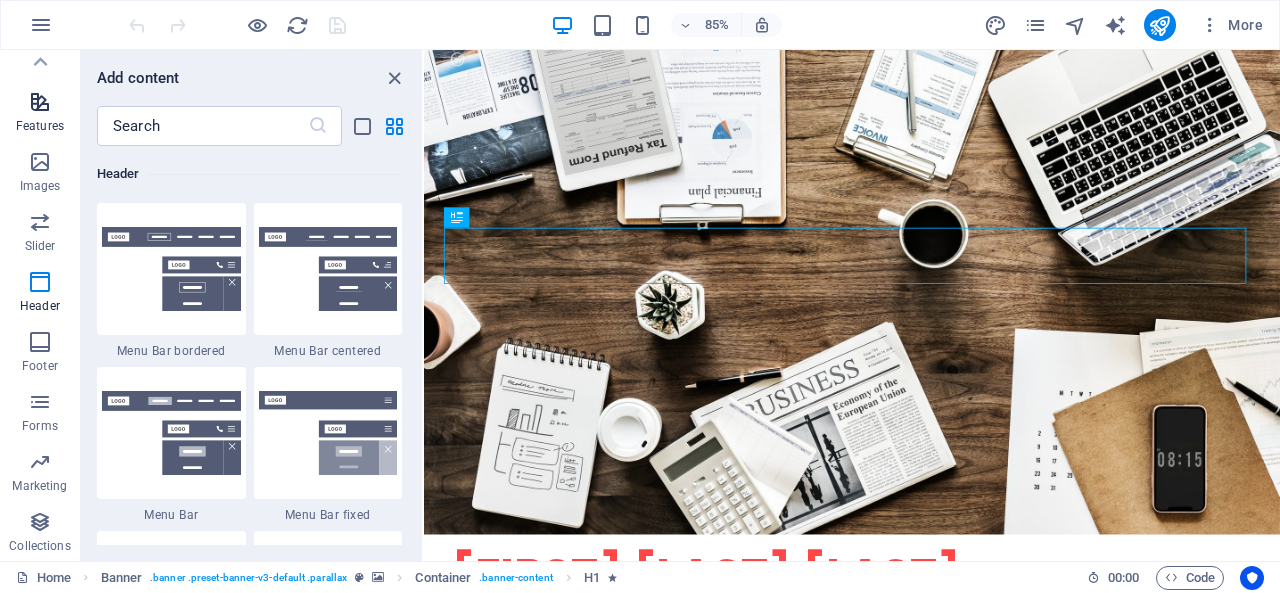 click on "Features" at bounding box center (40, 126) 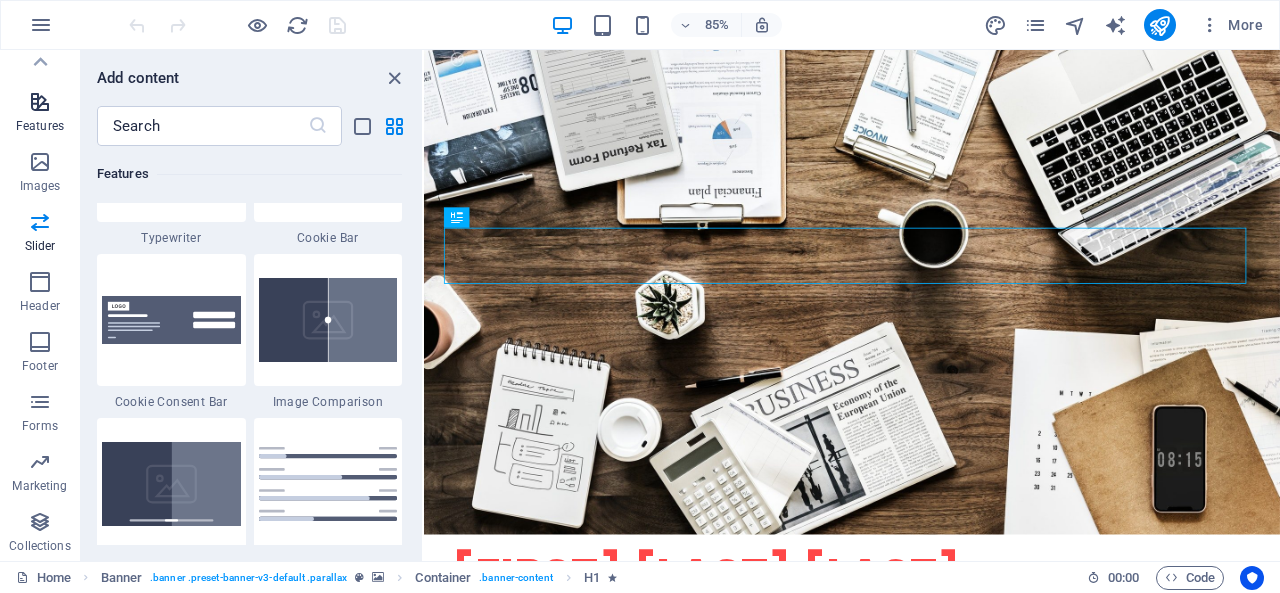 scroll, scrollTop: 7794, scrollLeft: 0, axis: vertical 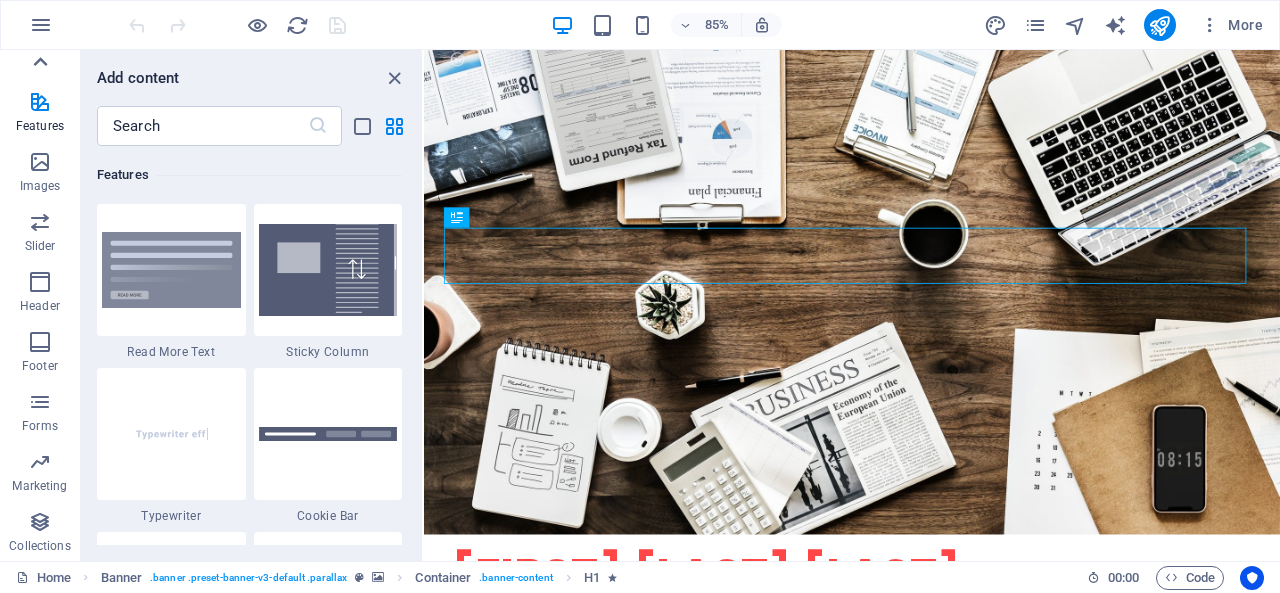 click 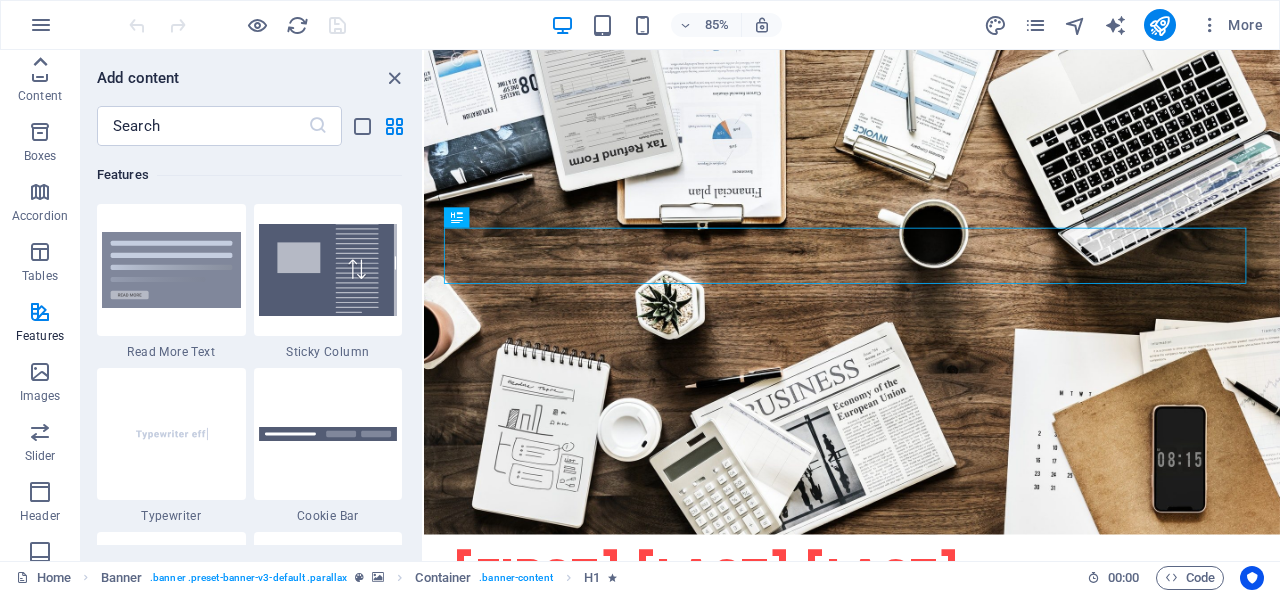 click 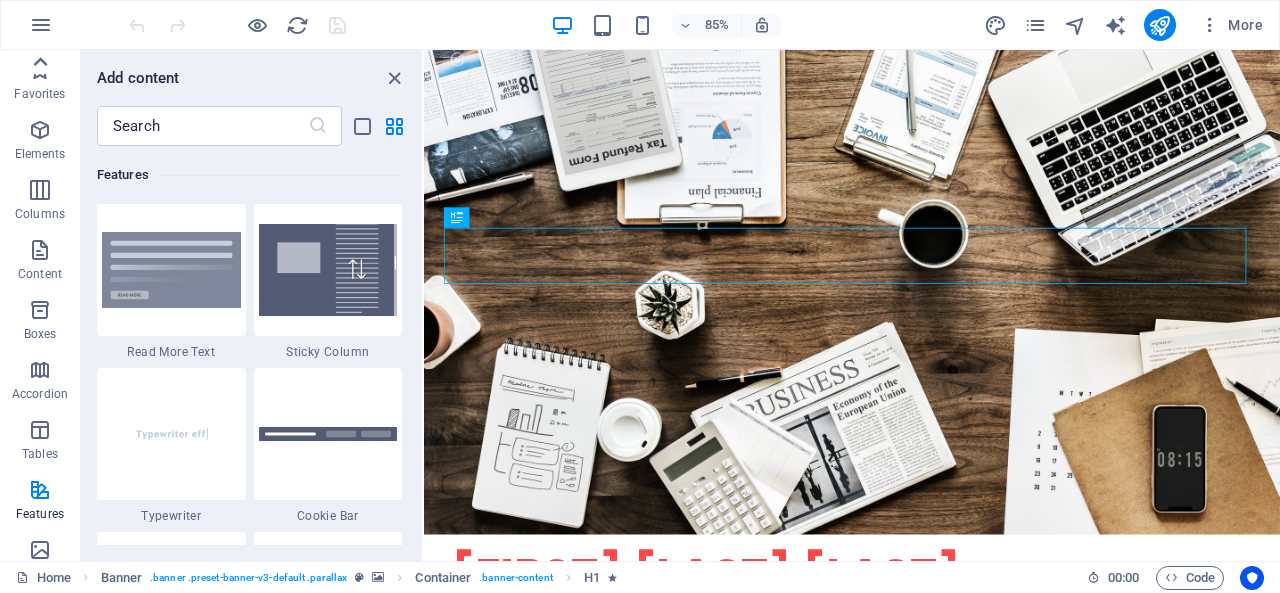 click 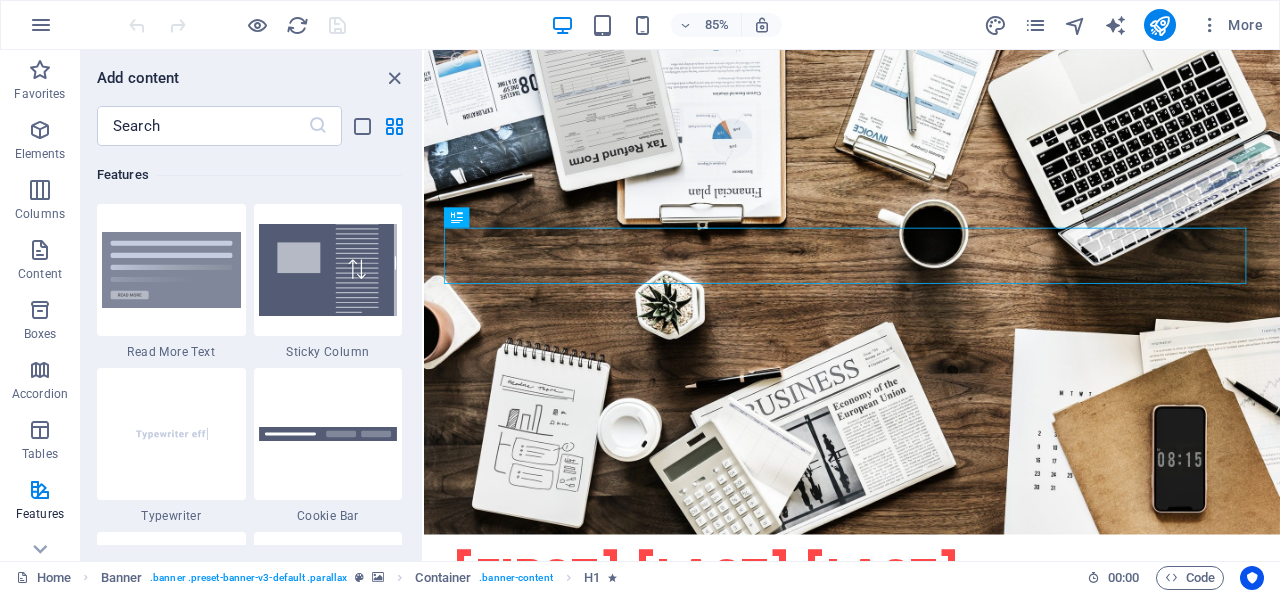 click on "Favorites Elements Columns Content Boxes Accordion Tables Features Images Slider Header Footer Forms Marketing Collections" at bounding box center [40, 305] 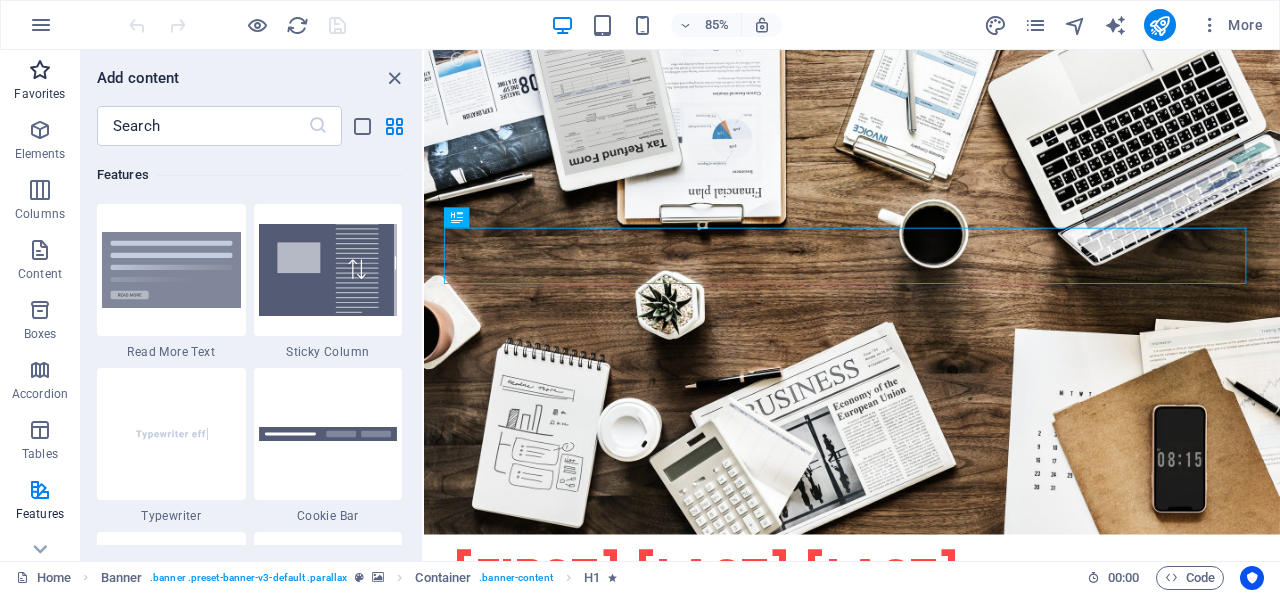 click at bounding box center (40, 70) 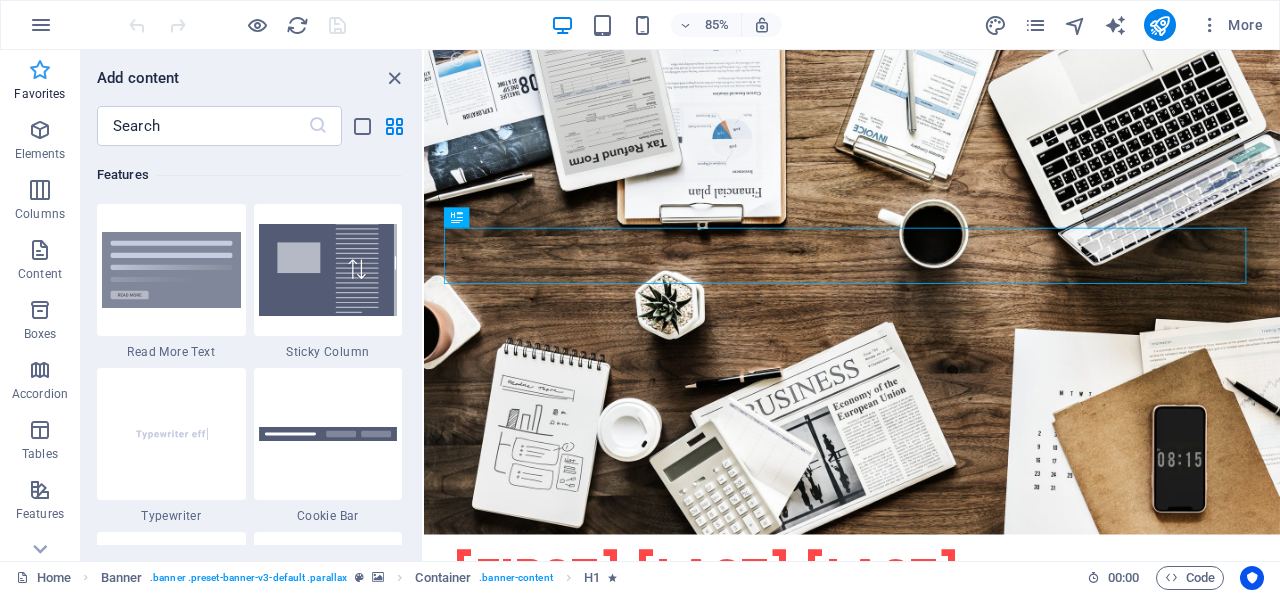 click at bounding box center (40, 70) 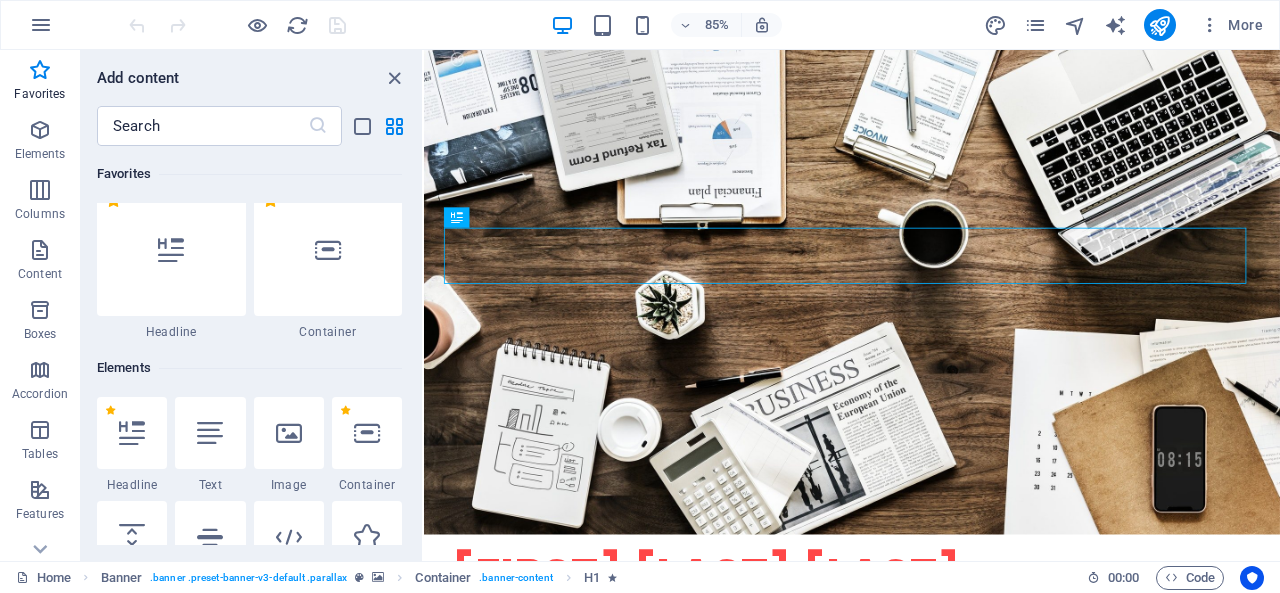 scroll, scrollTop: 0, scrollLeft: 0, axis: both 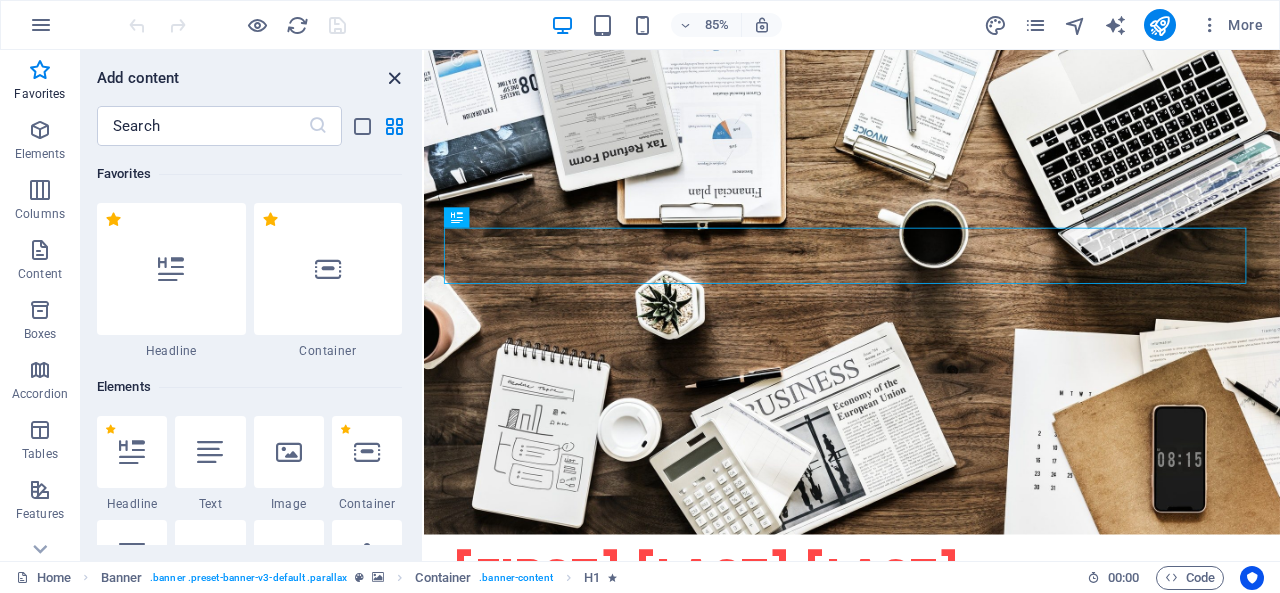 click at bounding box center [394, 78] 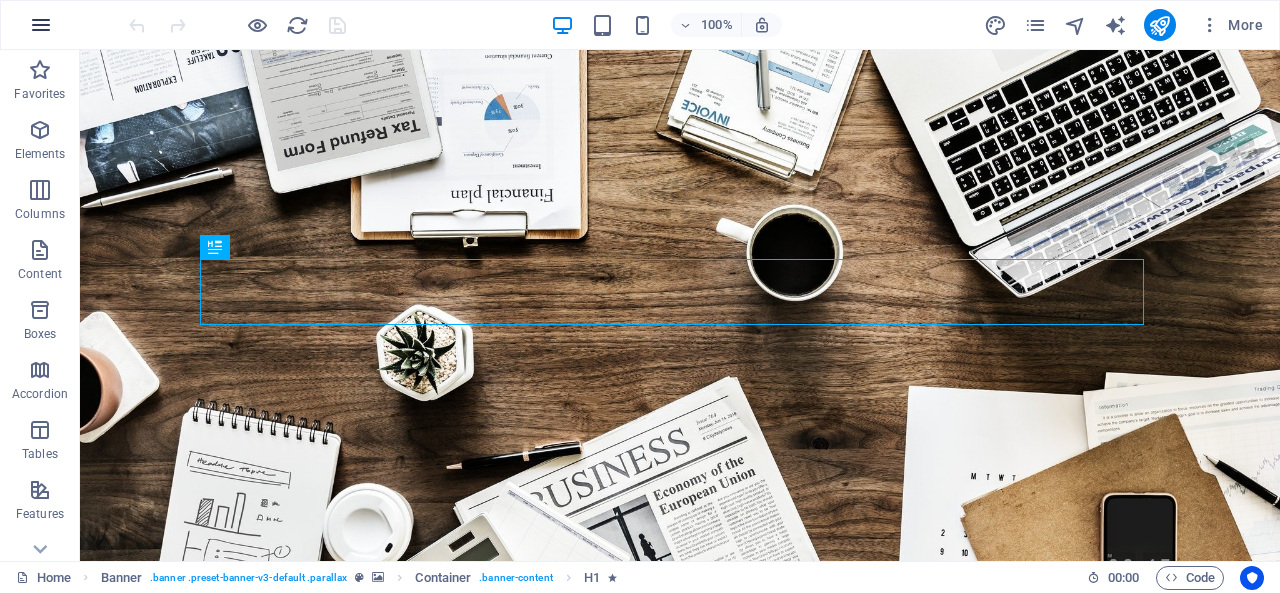 click at bounding box center [41, 25] 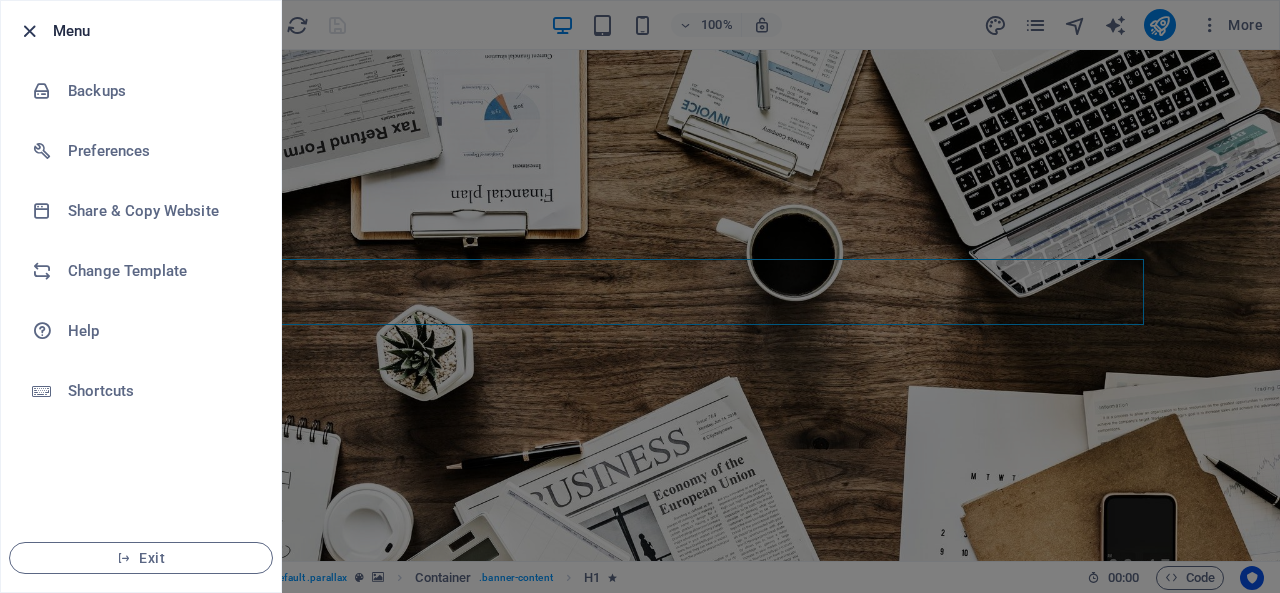 click at bounding box center (29, 31) 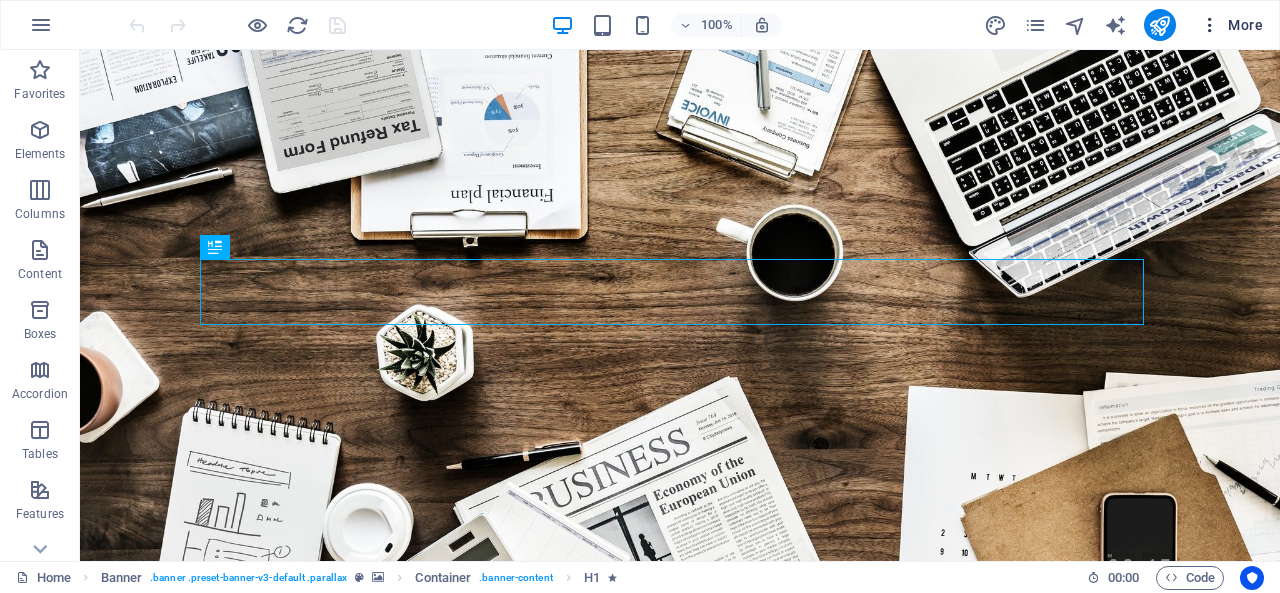 click at bounding box center [1210, 25] 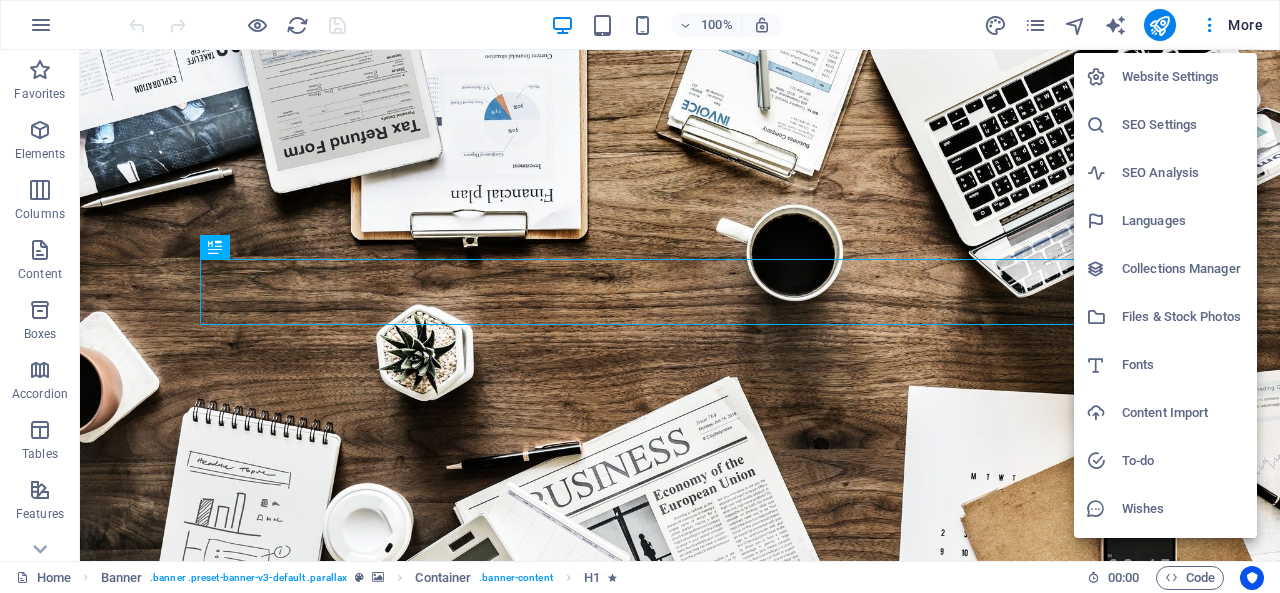 click on "Website Settings" at bounding box center (1183, 77) 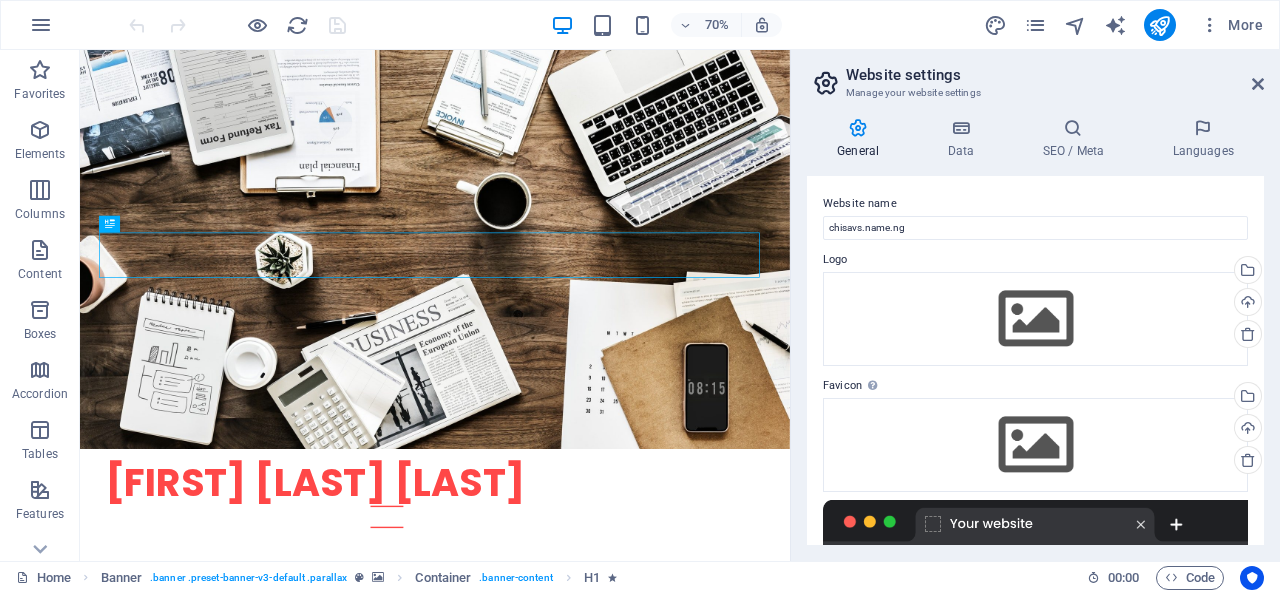 drag, startPoint x: 1265, startPoint y: 218, endPoint x: 1257, endPoint y: 317, distance: 99.32271 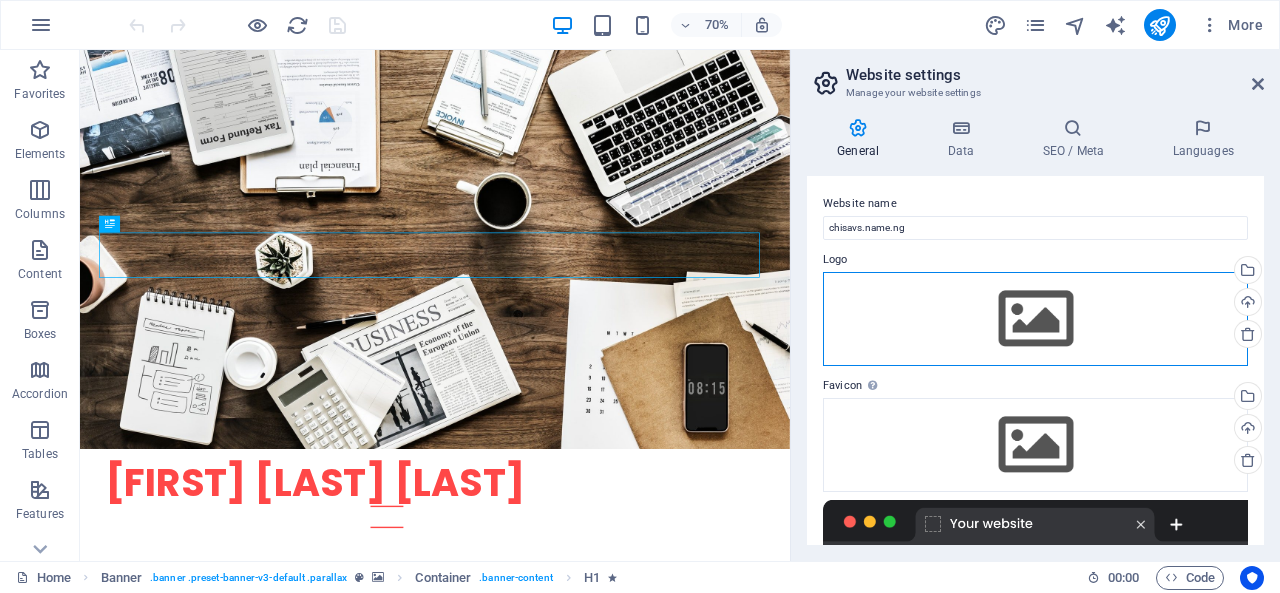 click on "Drag files here, click to choose files or select files from Files or our free stock photos & videos" at bounding box center [1035, 319] 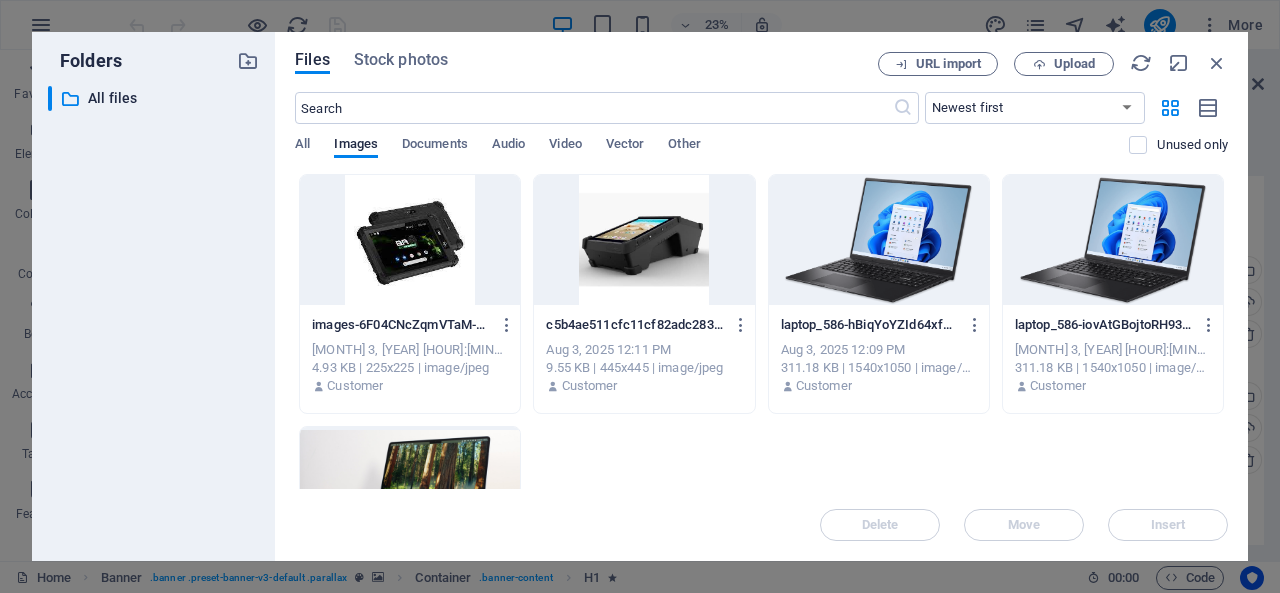 click at bounding box center [879, 240] 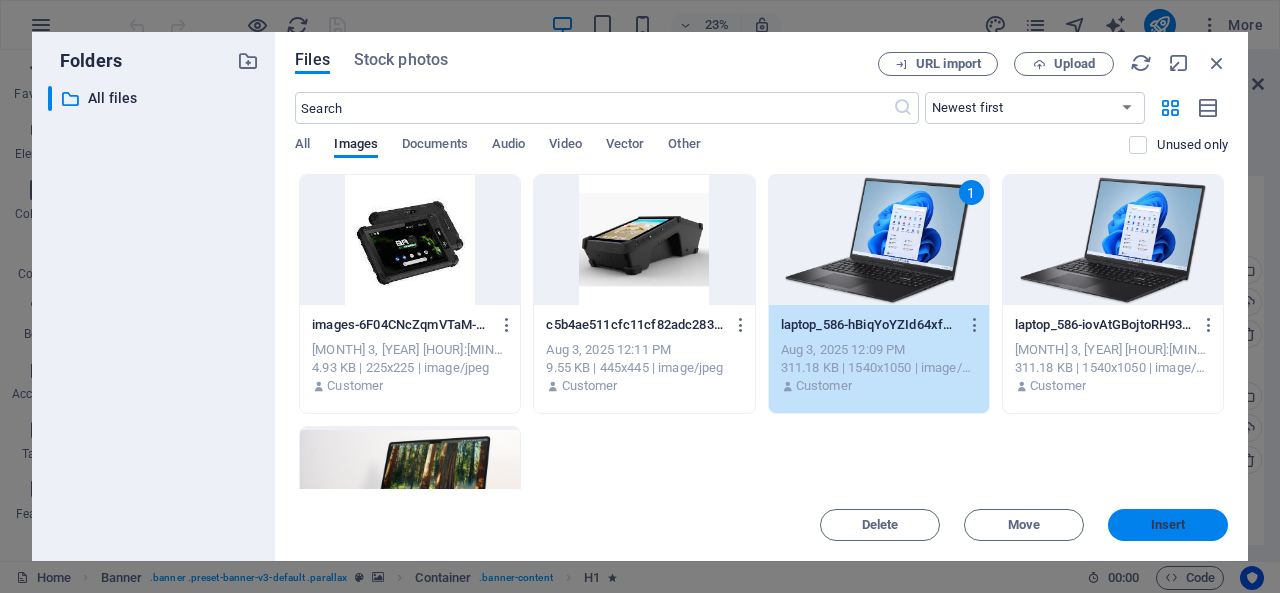 click on "Insert" at bounding box center (1168, 525) 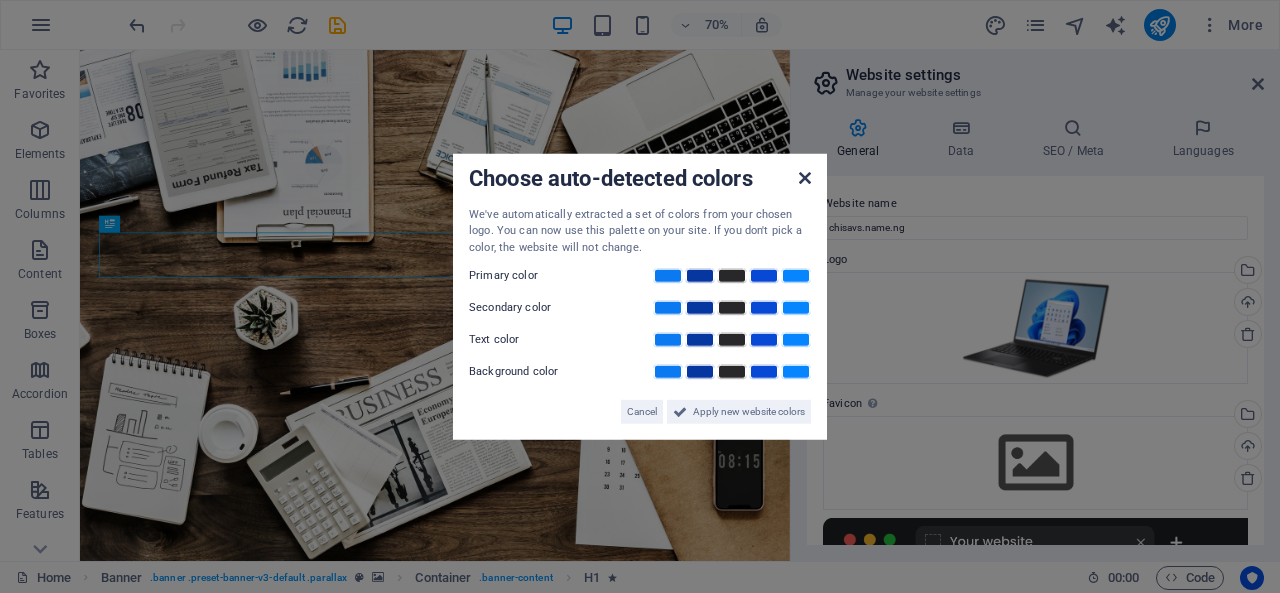click at bounding box center [805, 177] 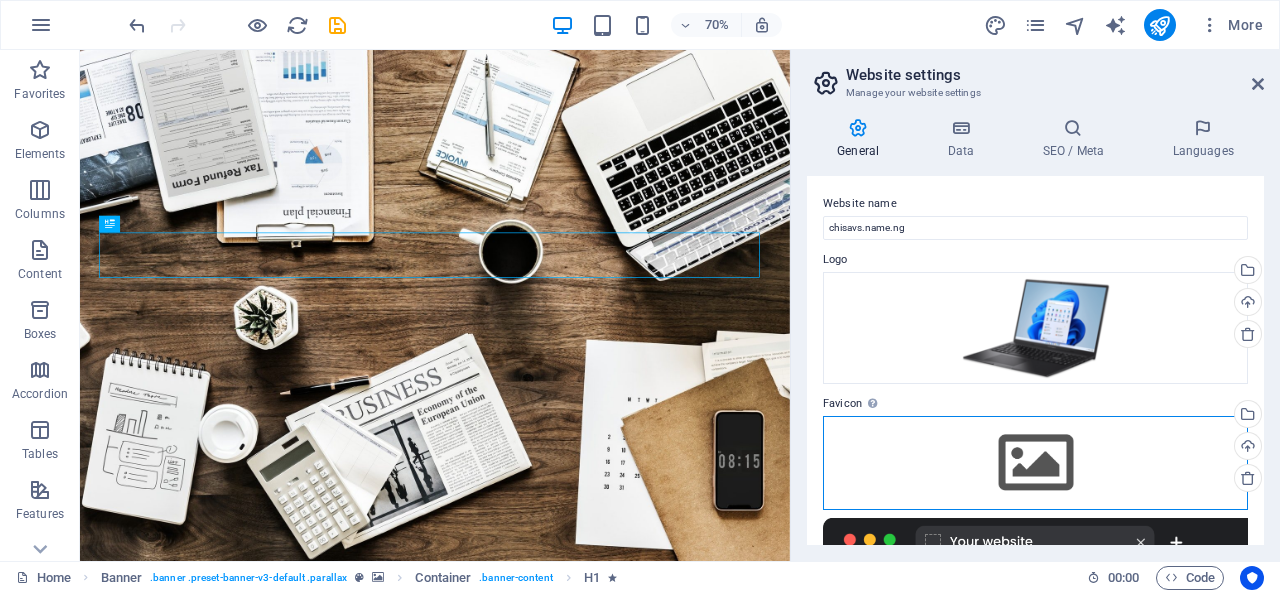 click on "Drag files here, click to choose files or select files from Files or our free stock photos & videos" at bounding box center (1035, 463) 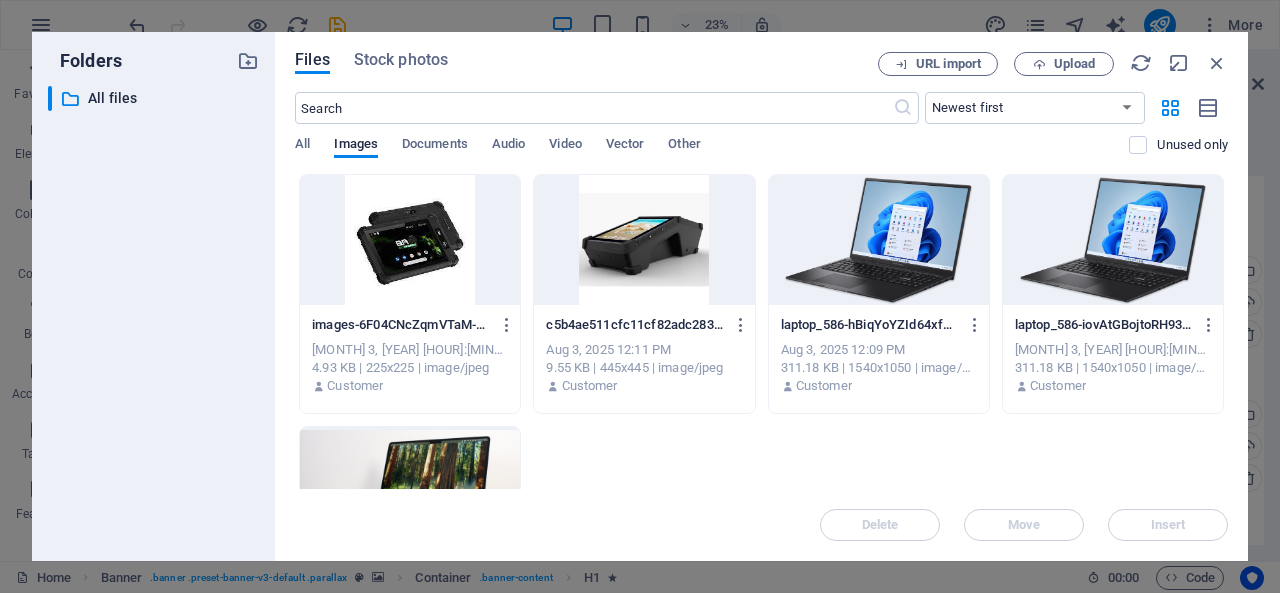 click at bounding box center [1113, 240] 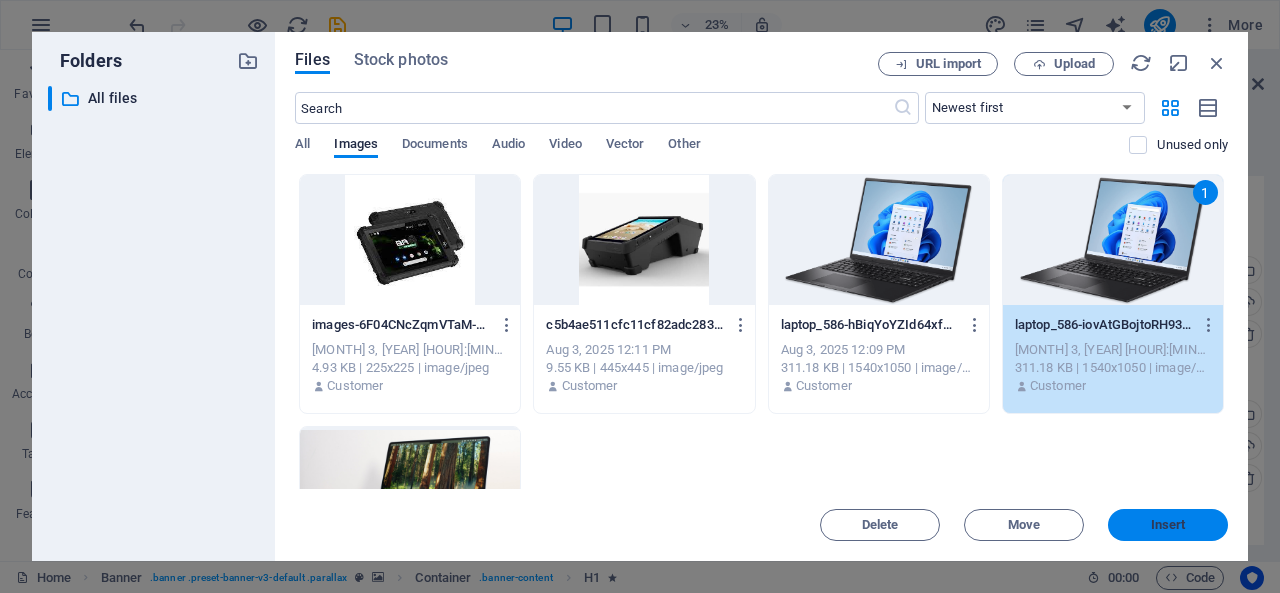click on "Insert" at bounding box center (1168, 525) 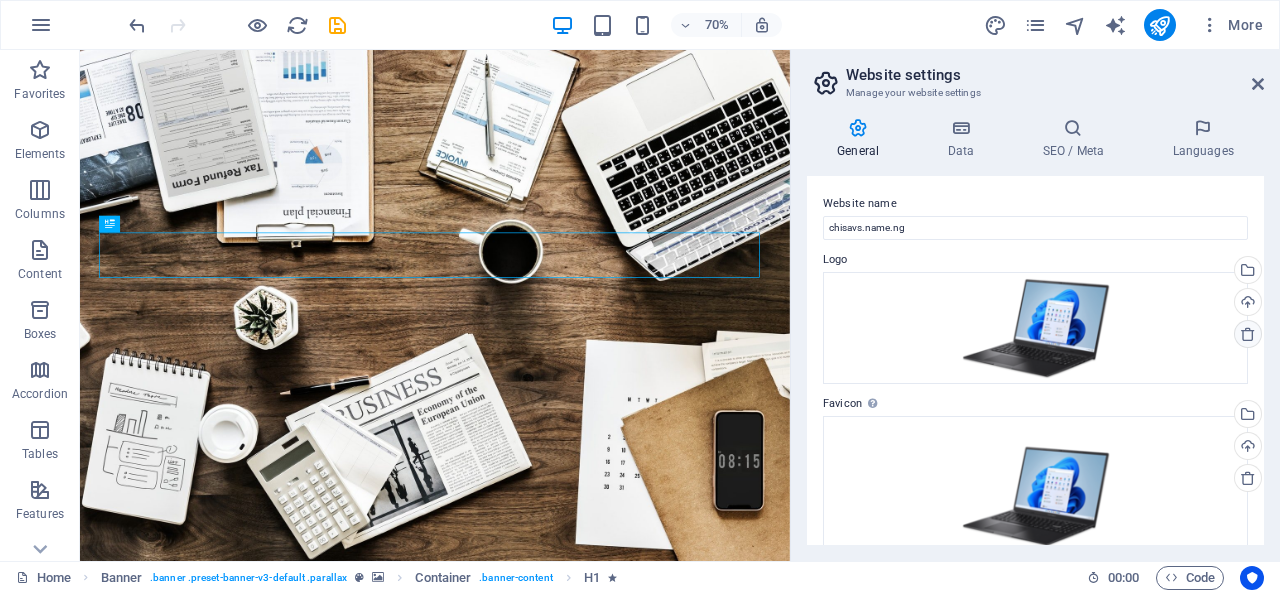 drag, startPoint x: 1258, startPoint y: 229, endPoint x: 1250, endPoint y: 325, distance: 96.332756 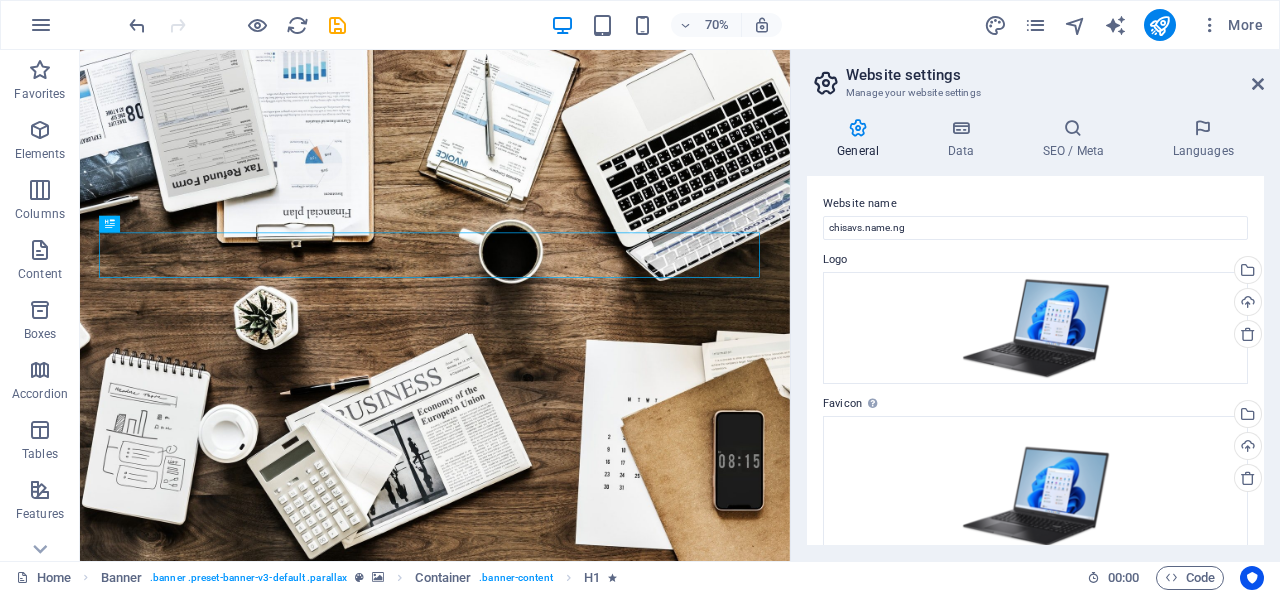 drag, startPoint x: 1258, startPoint y: 267, endPoint x: 1272, endPoint y: 359, distance: 93.05912 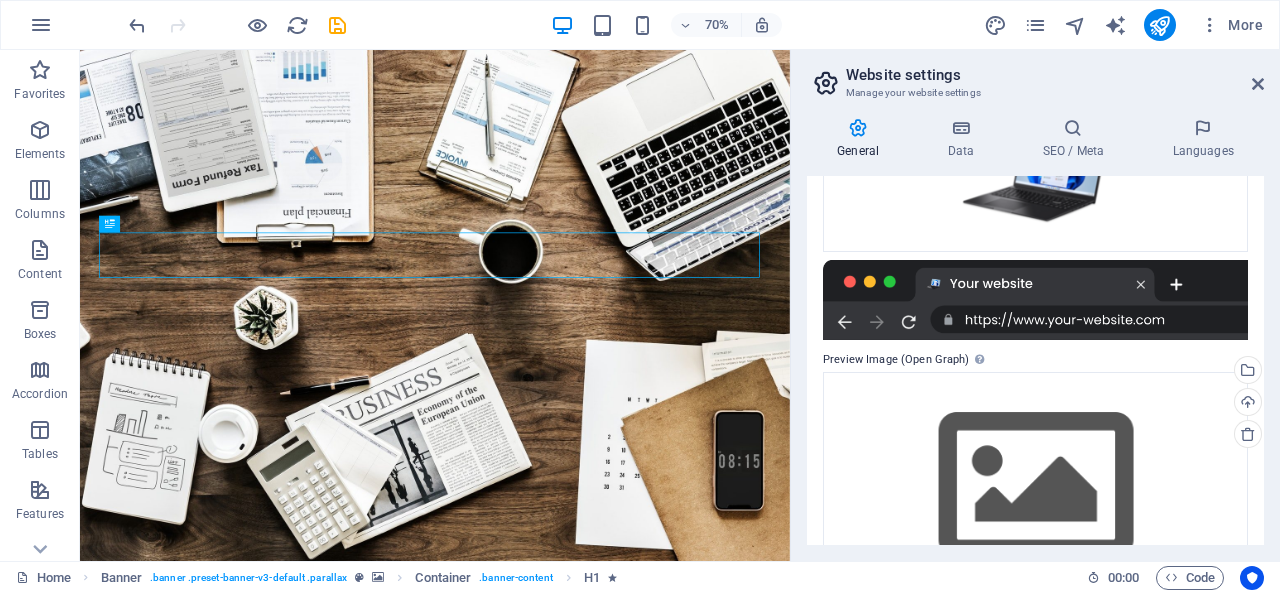 scroll, scrollTop: 395, scrollLeft: 0, axis: vertical 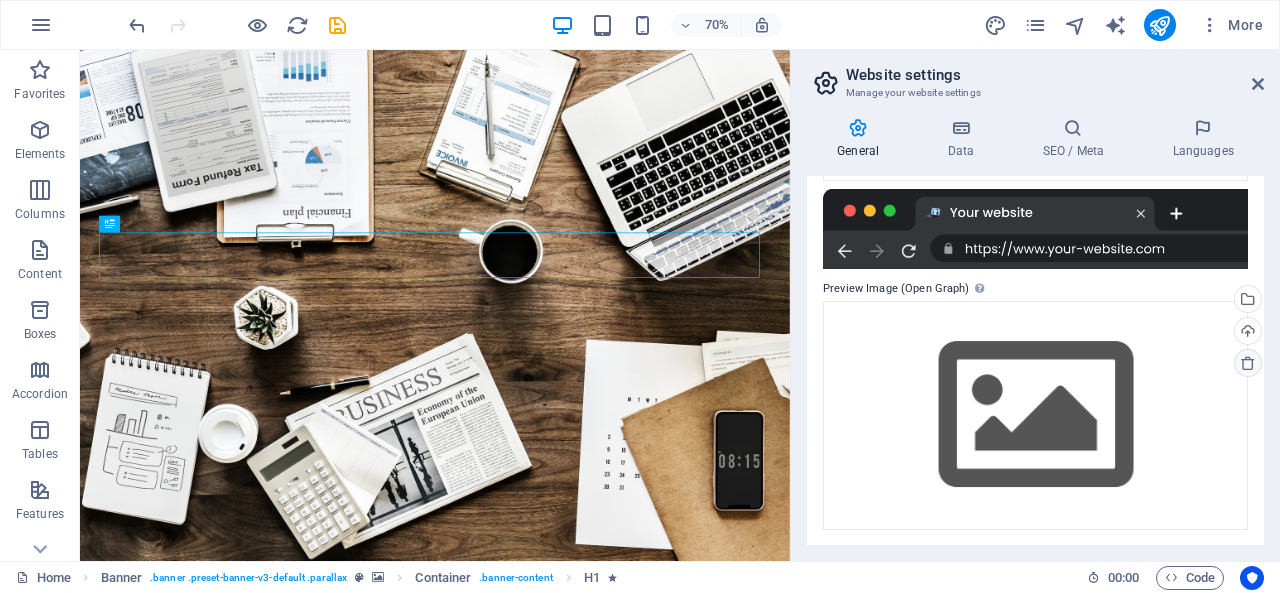 click at bounding box center (1248, 363) 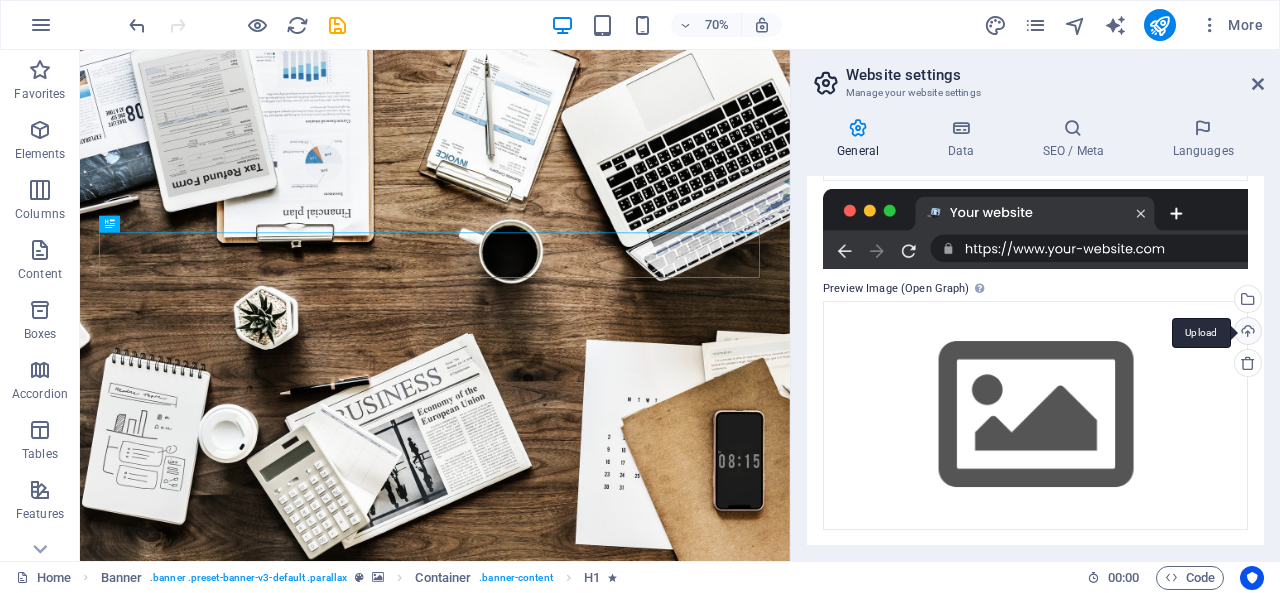 click on "Upload" at bounding box center [1246, 333] 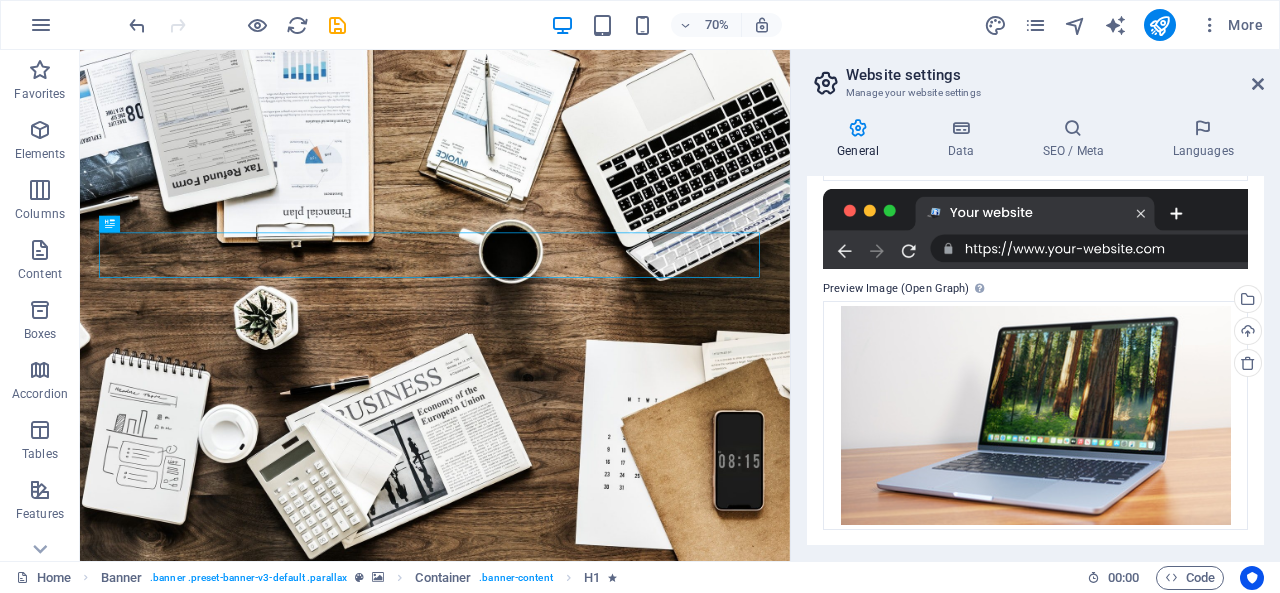 drag, startPoint x: 1259, startPoint y: 466, endPoint x: 1257, endPoint y: 555, distance: 89.02247 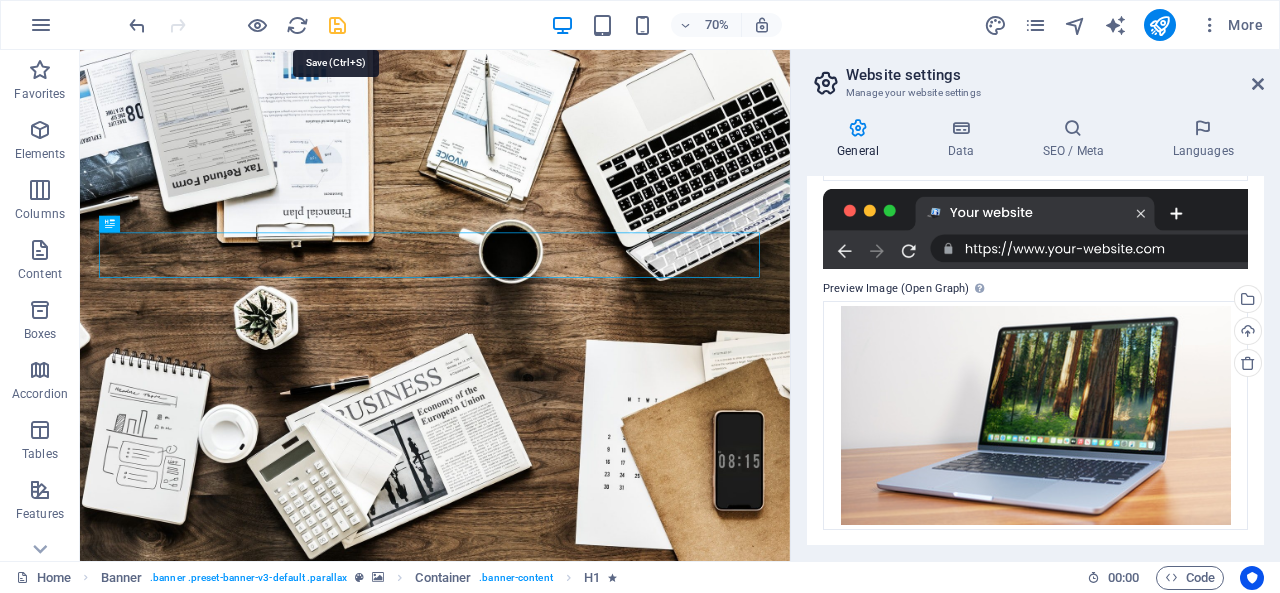 click at bounding box center (337, 25) 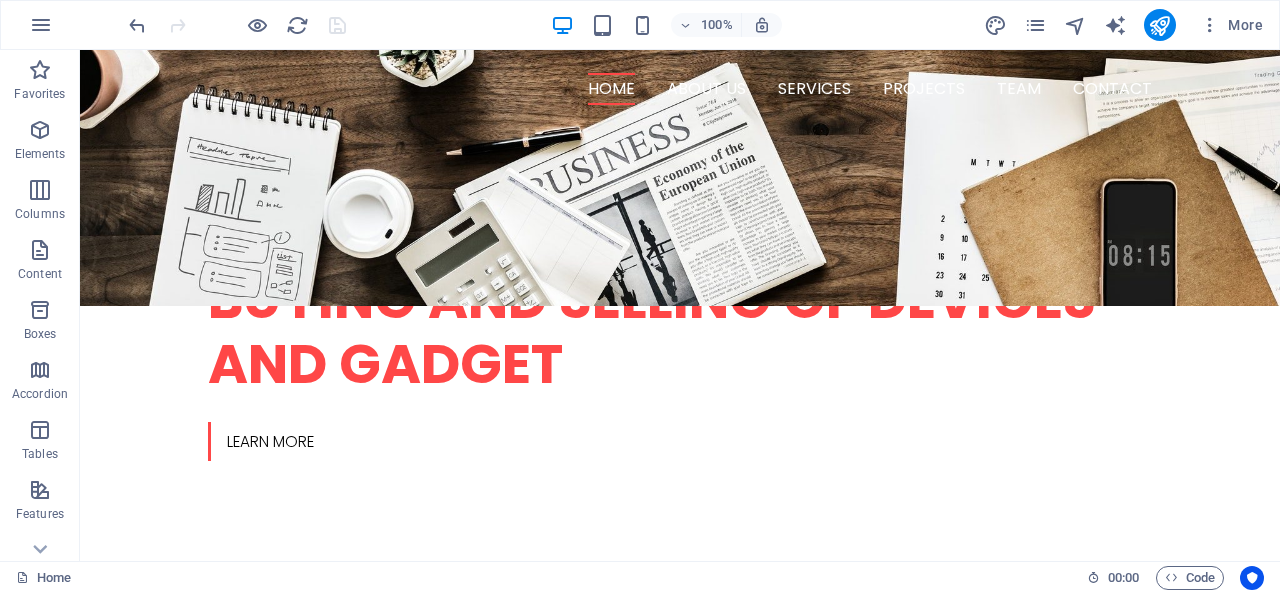 scroll, scrollTop: 0, scrollLeft: 0, axis: both 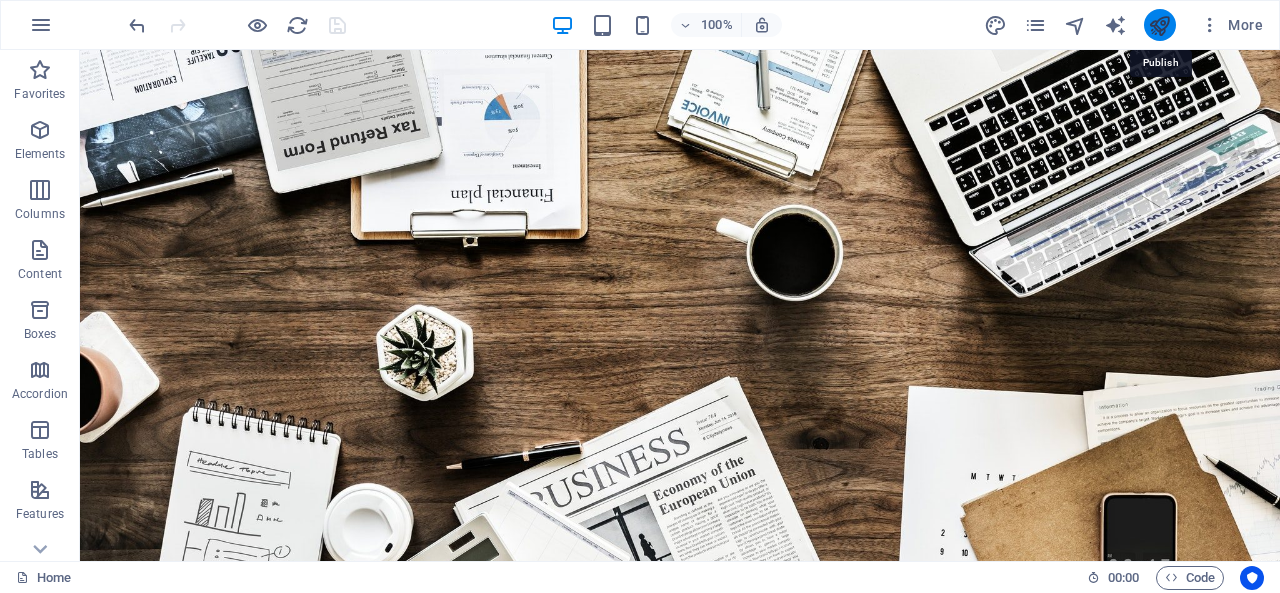 click at bounding box center (1159, 25) 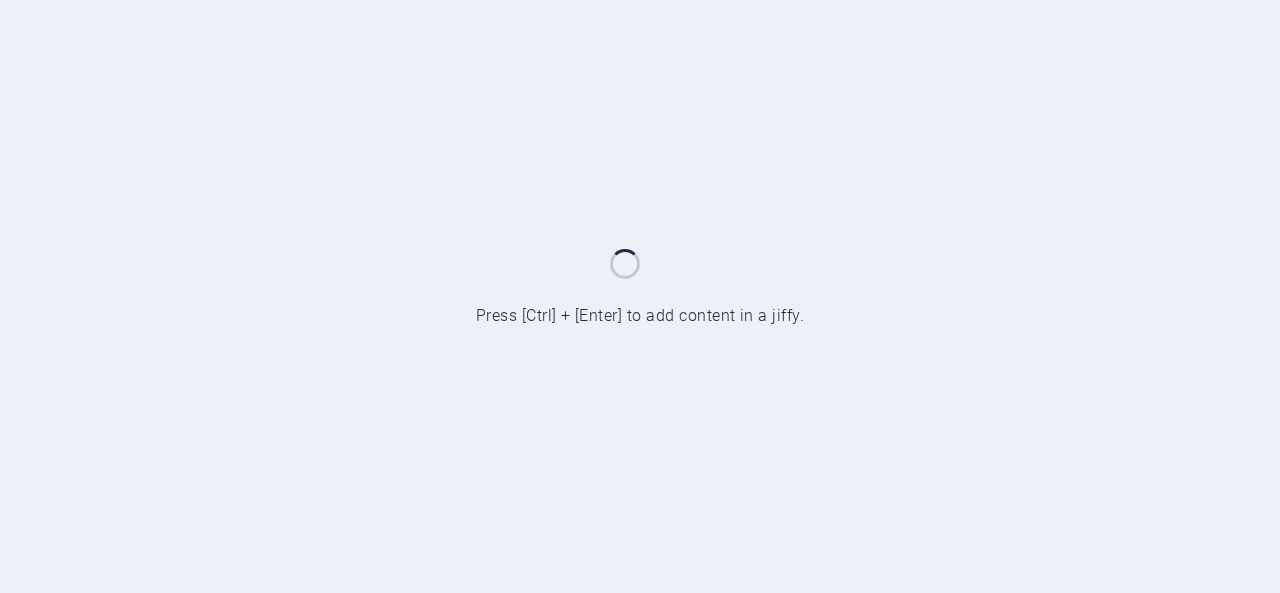 scroll, scrollTop: 0, scrollLeft: 0, axis: both 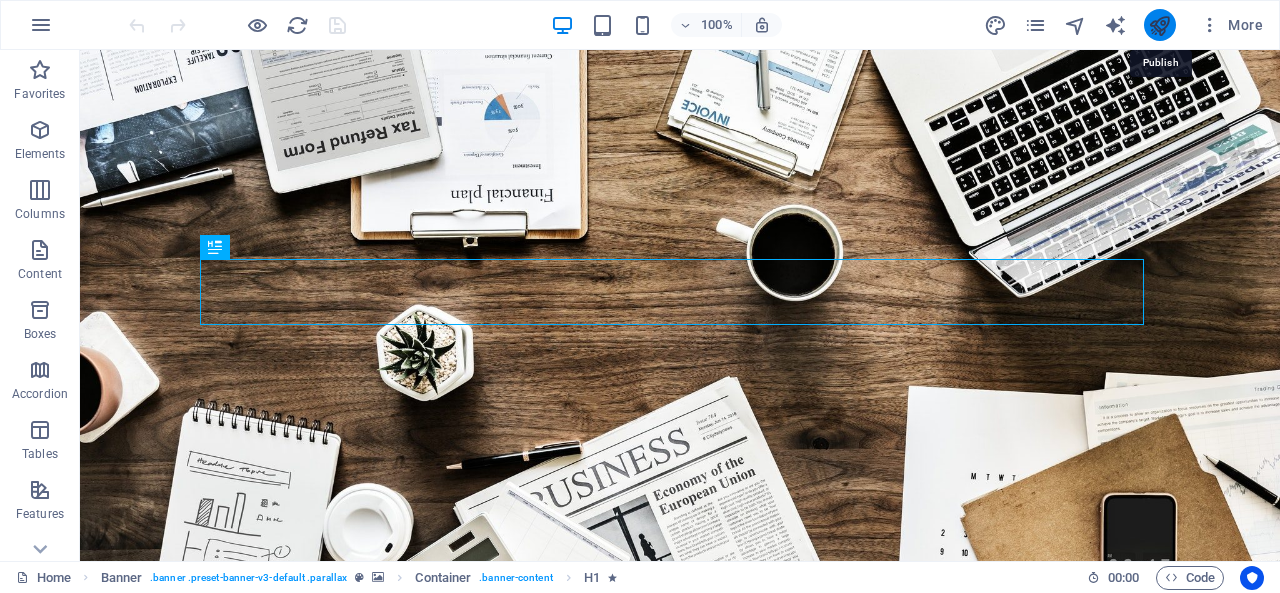 click at bounding box center (1159, 25) 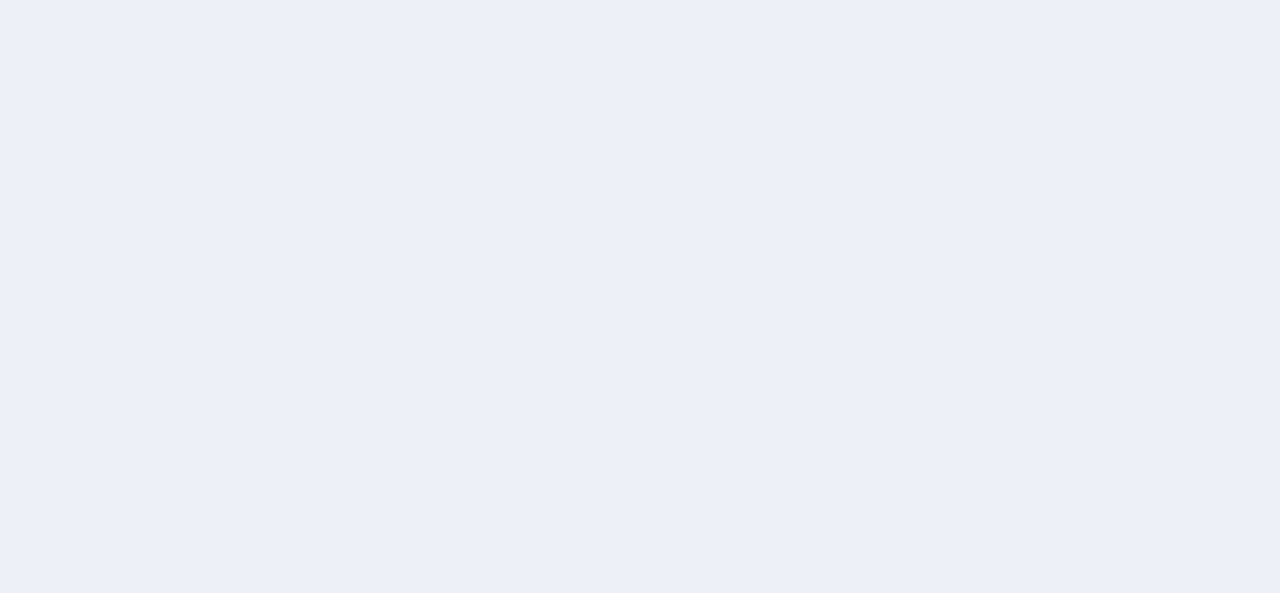 scroll, scrollTop: 0, scrollLeft: 0, axis: both 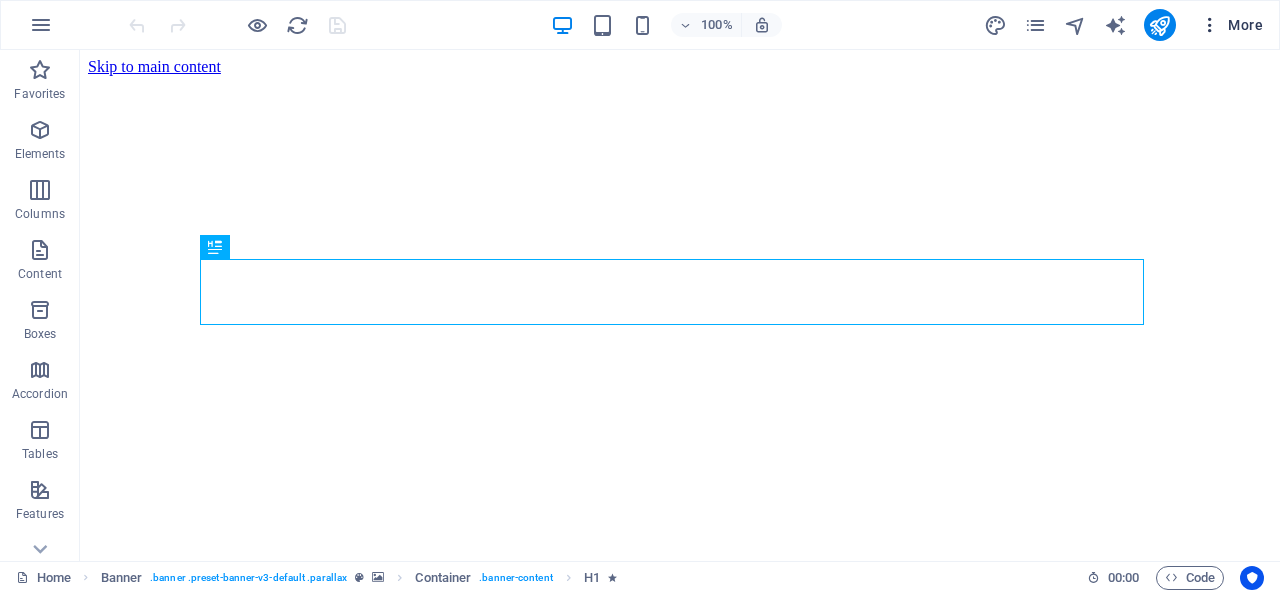 click at bounding box center (1210, 25) 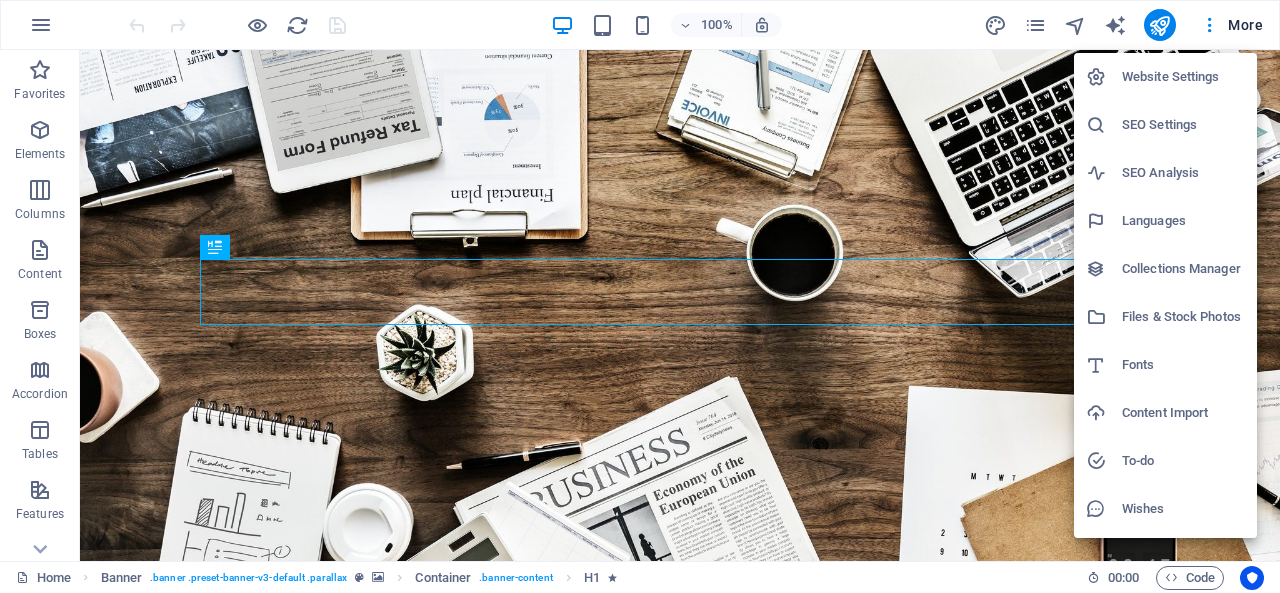 click on "Website Settings" at bounding box center (1183, 77) 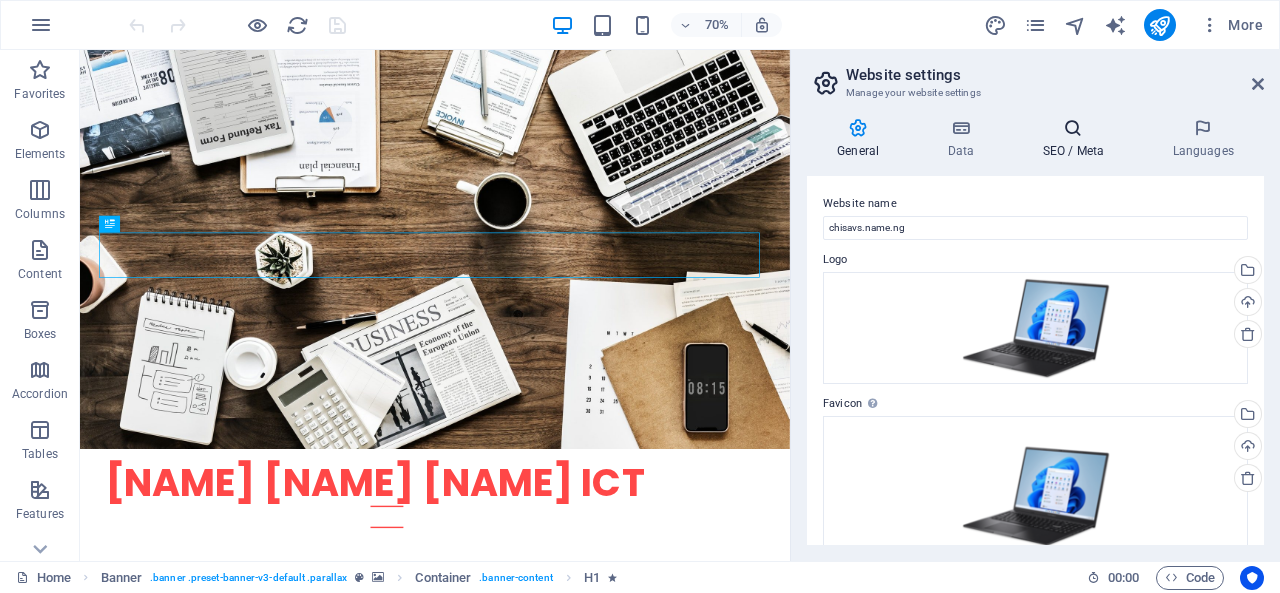 click at bounding box center (1073, 128) 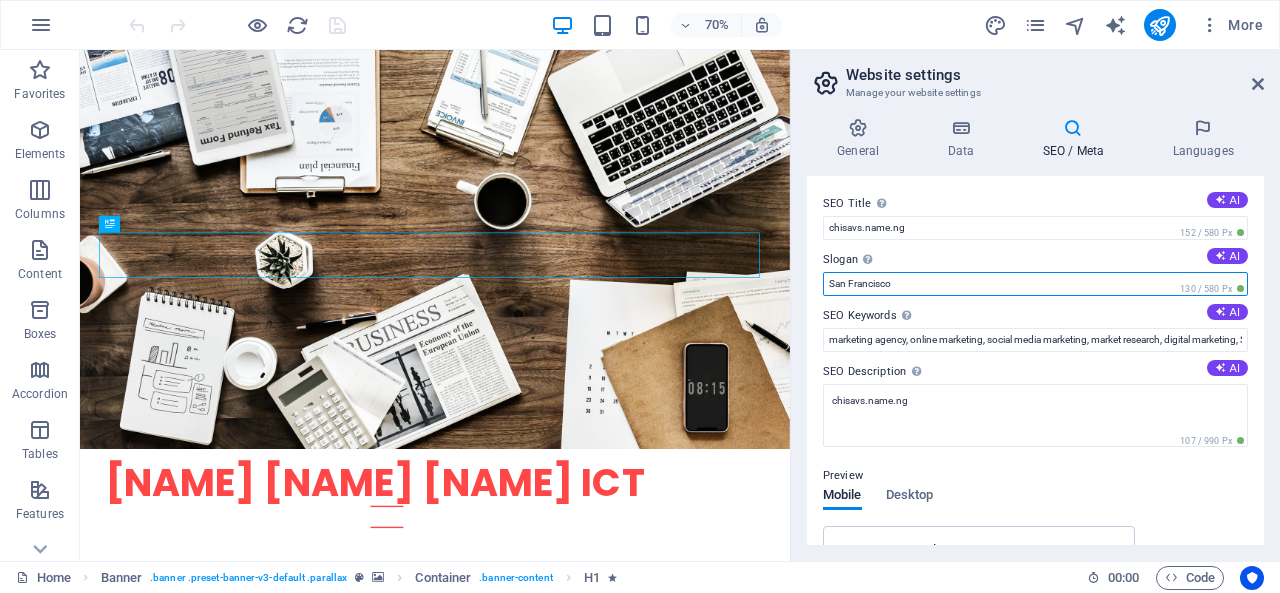 click on "San Francisco" at bounding box center [1035, 284] 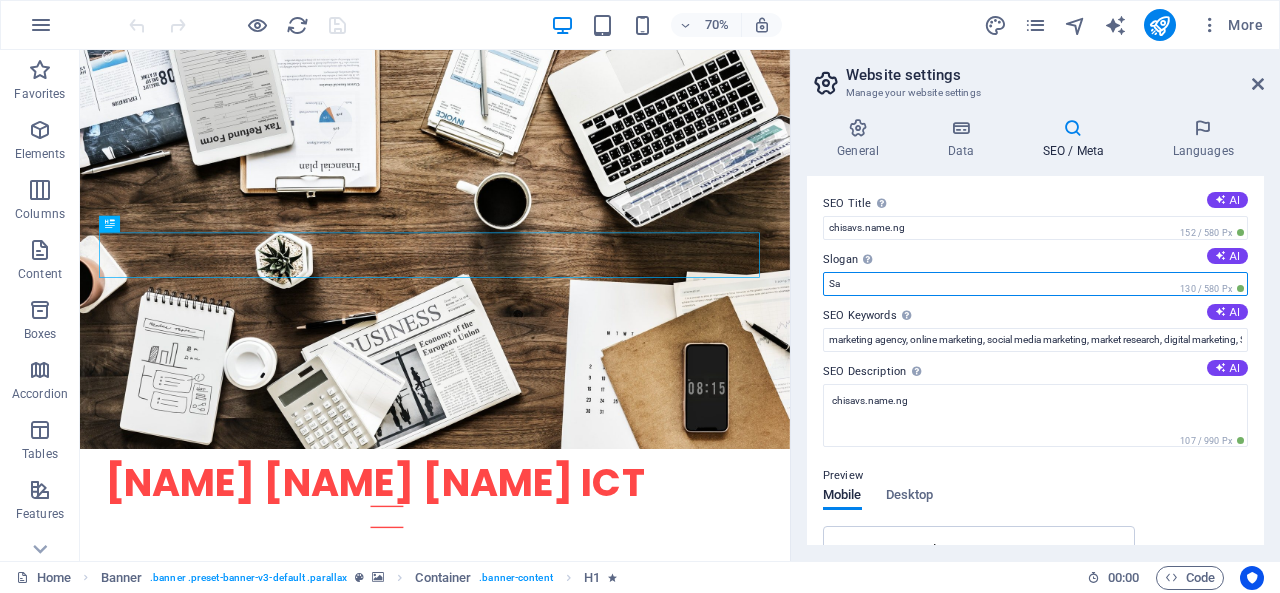 type on "S" 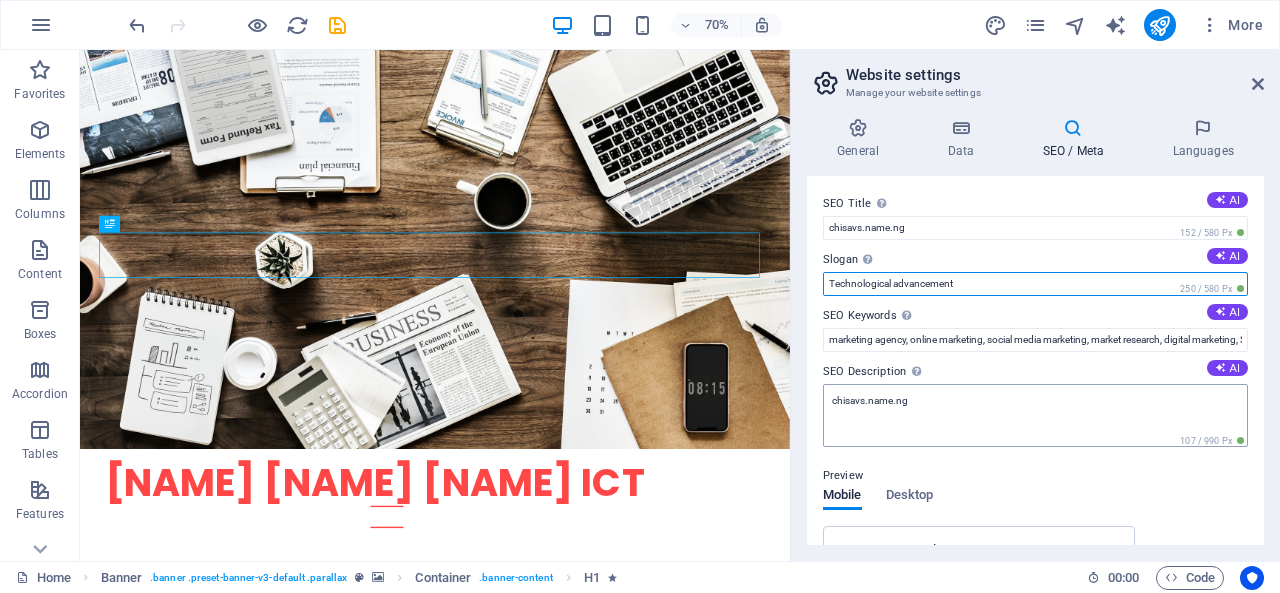 type on "Technological advancement" 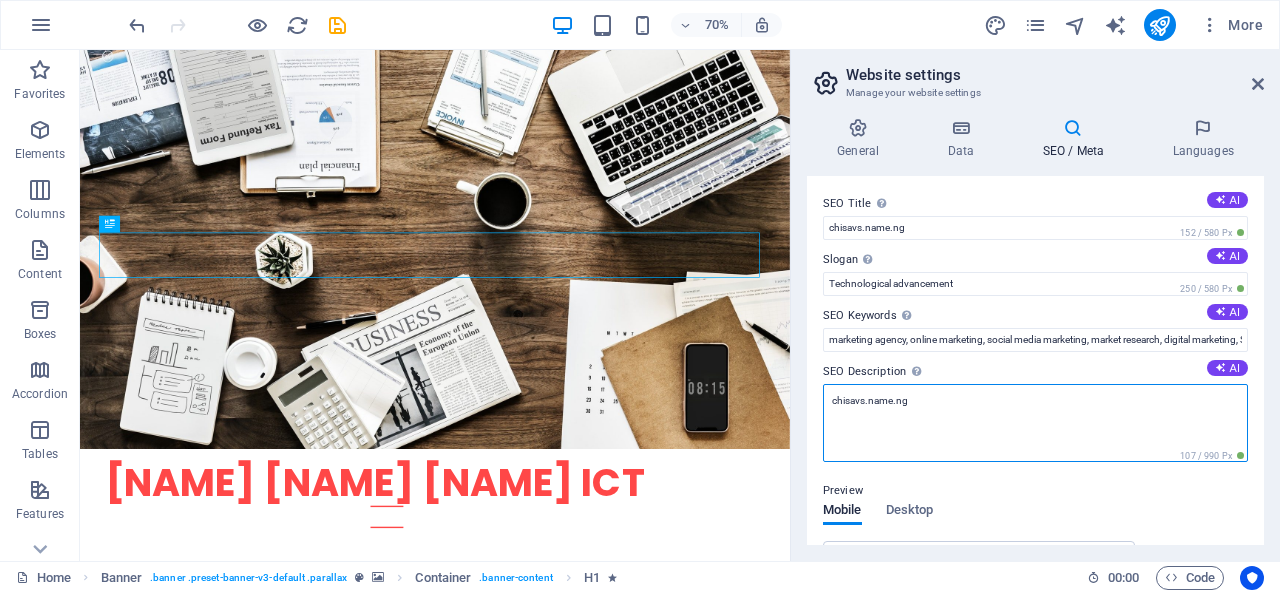 click on "chisavs.name.ng" at bounding box center (1035, 423) 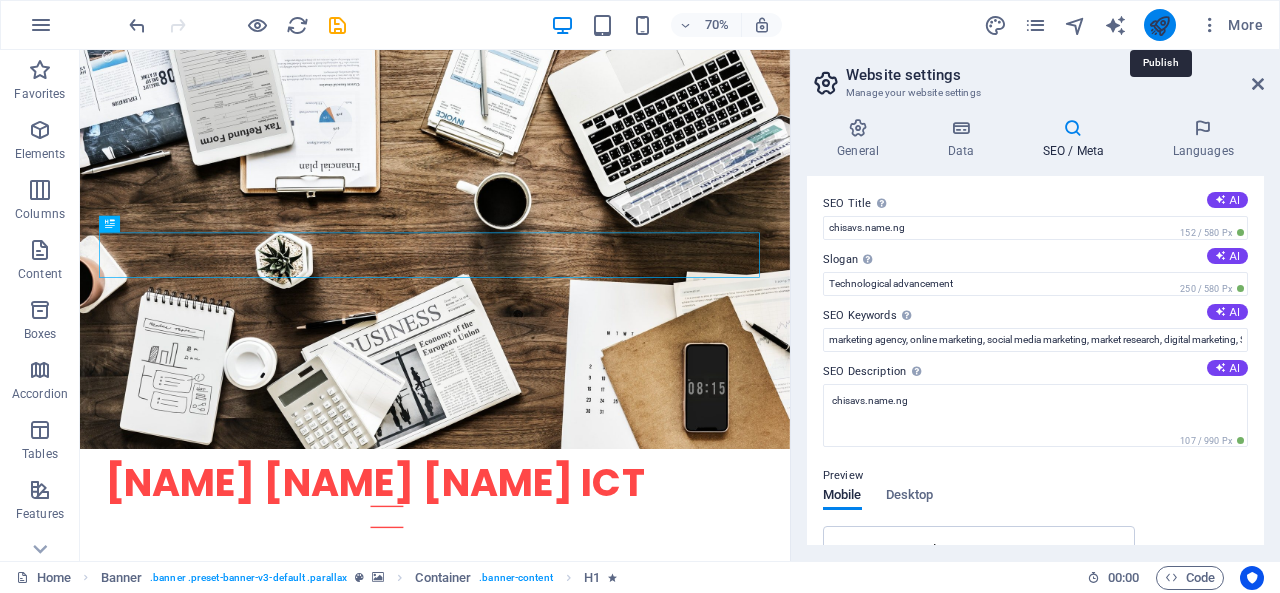 click at bounding box center [1159, 25] 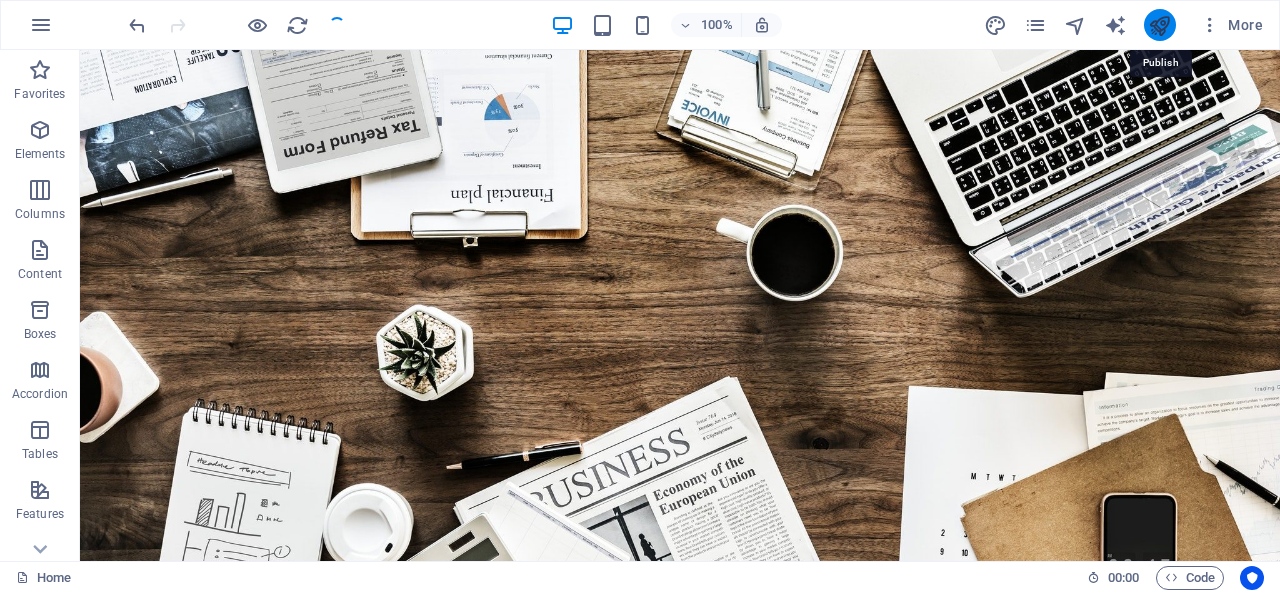 click at bounding box center (1159, 25) 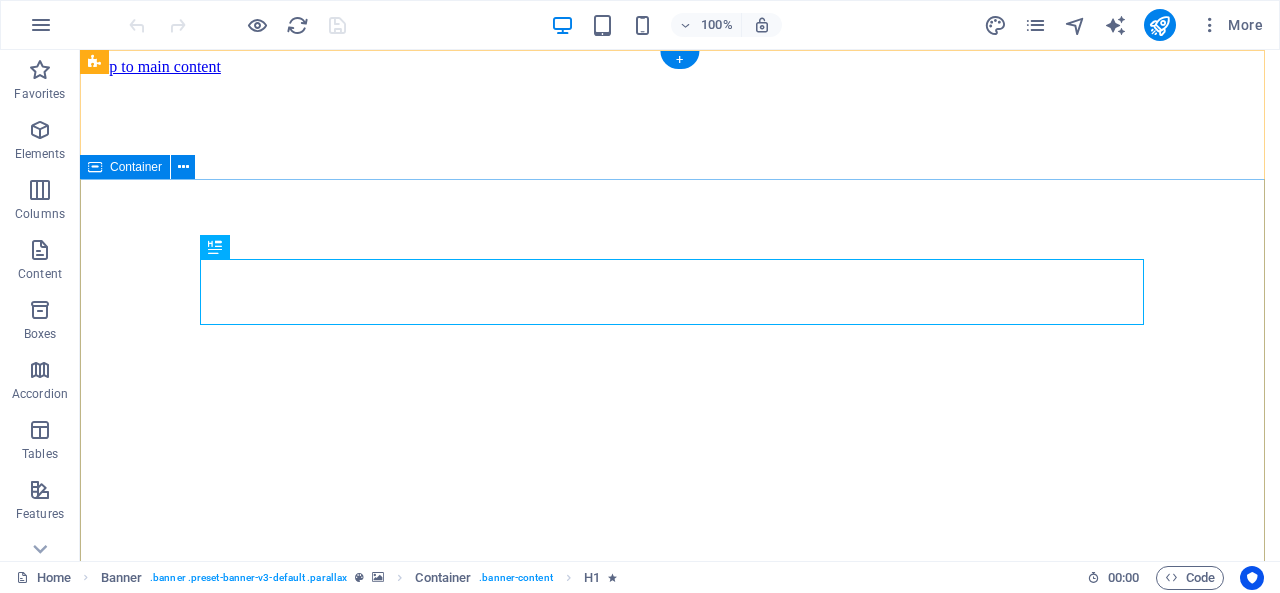 scroll, scrollTop: 0, scrollLeft: 0, axis: both 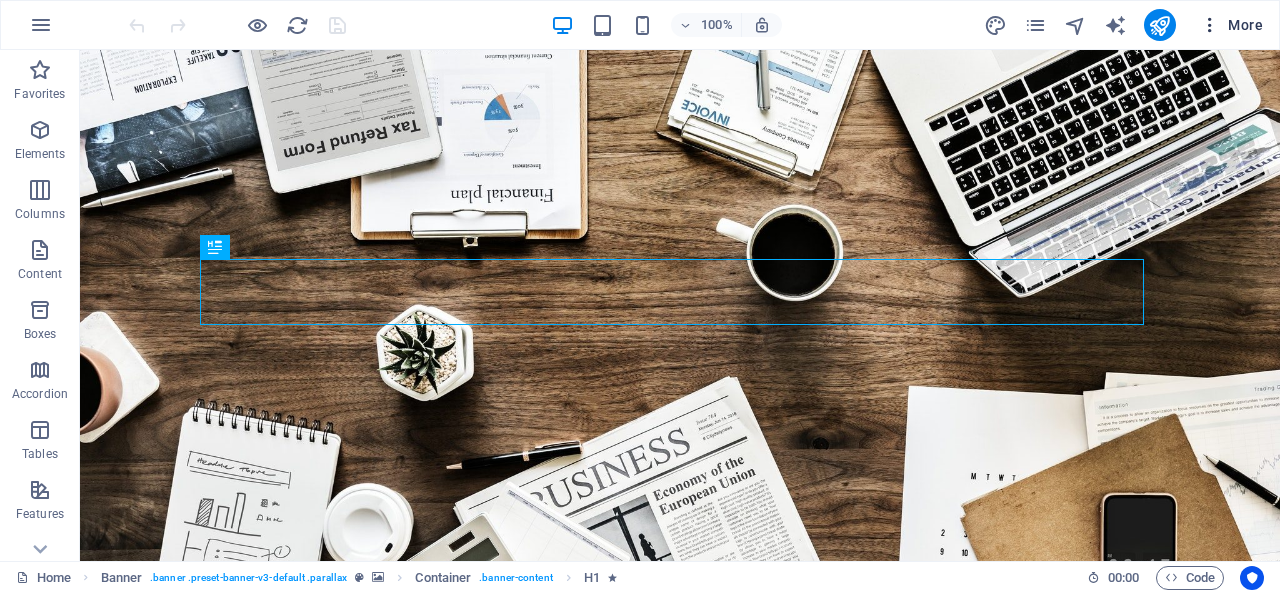 click at bounding box center (1210, 25) 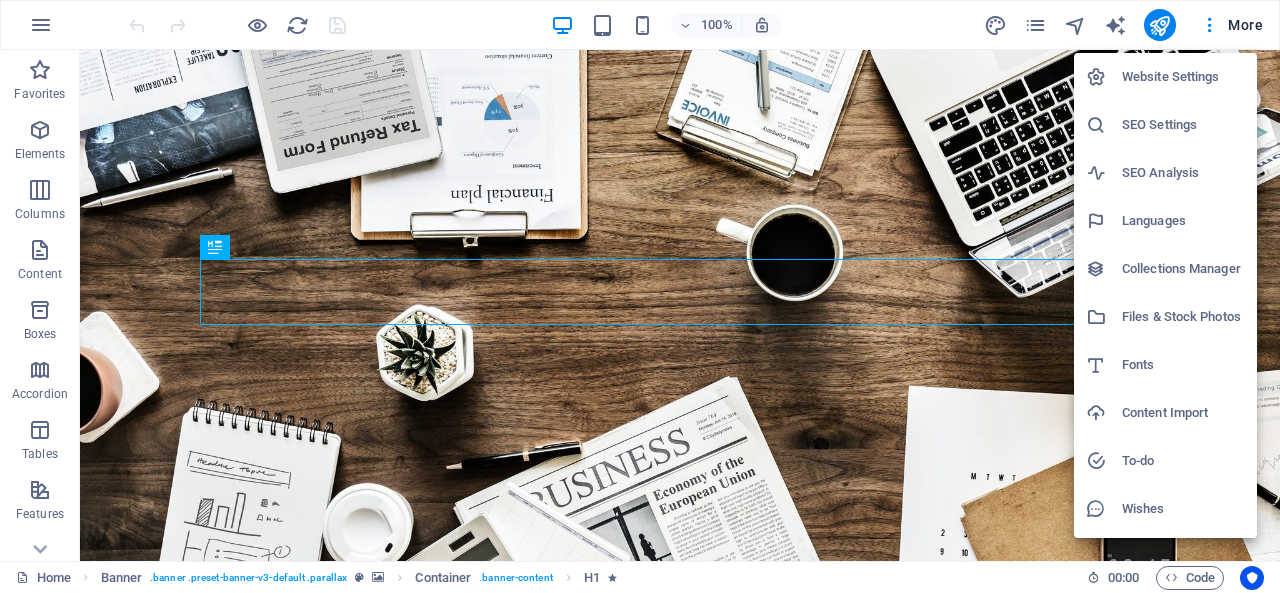 click on "Website Settings" at bounding box center [1183, 77] 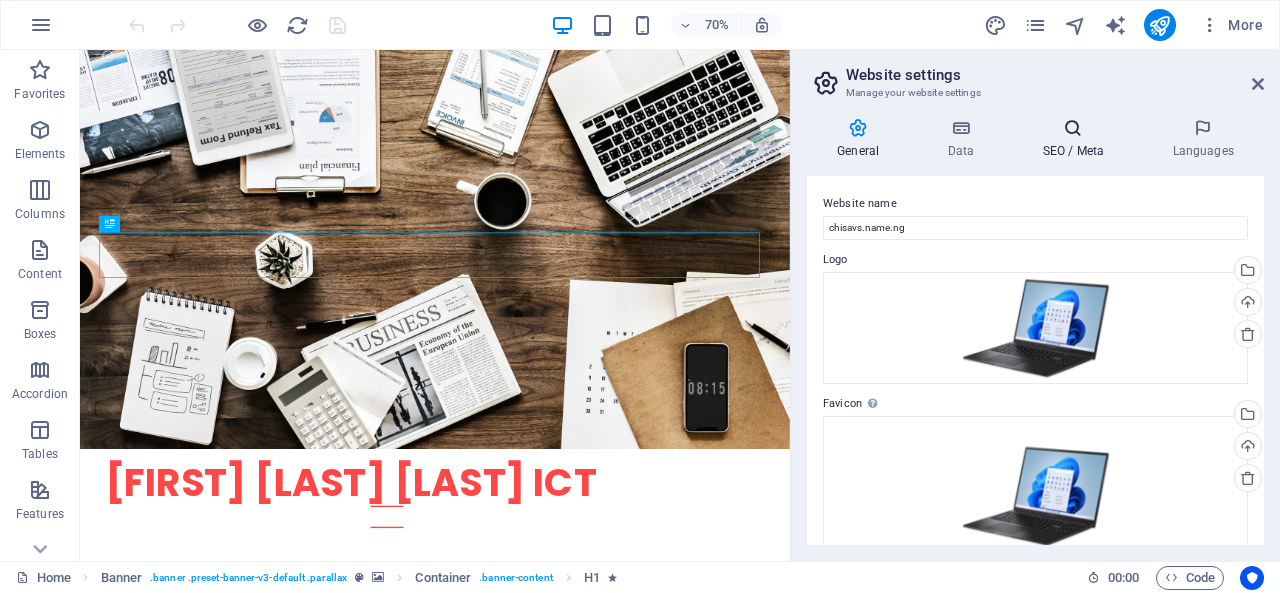 click on "SEO / Meta" at bounding box center (1077, 139) 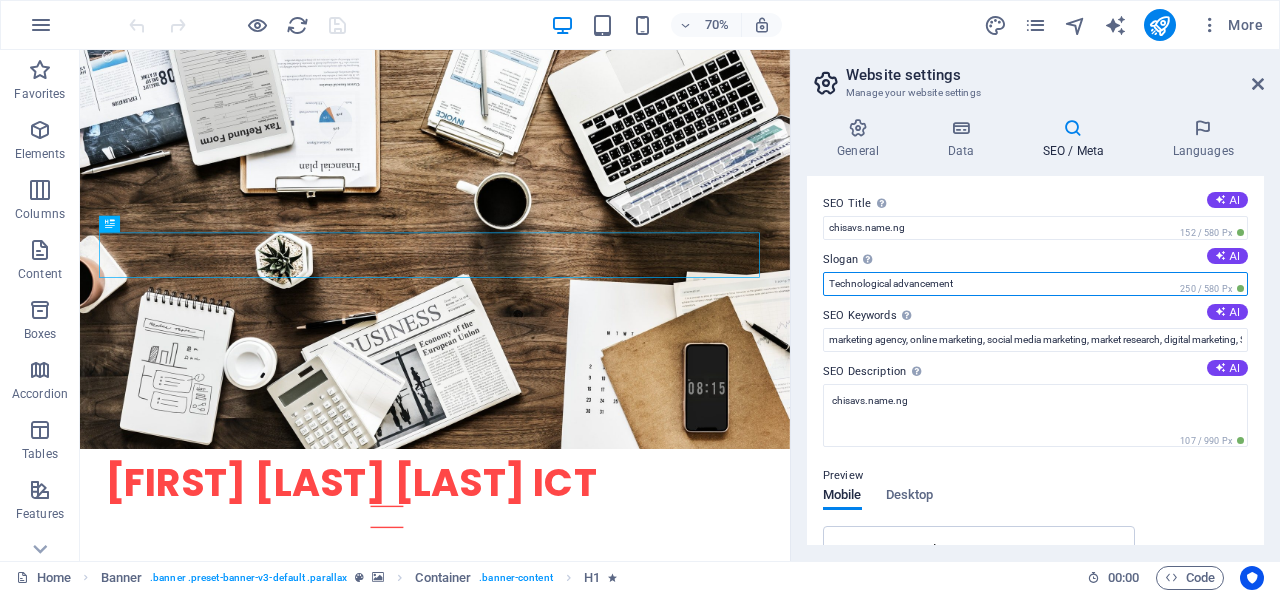 click on "Technological advancement" at bounding box center [1035, 284] 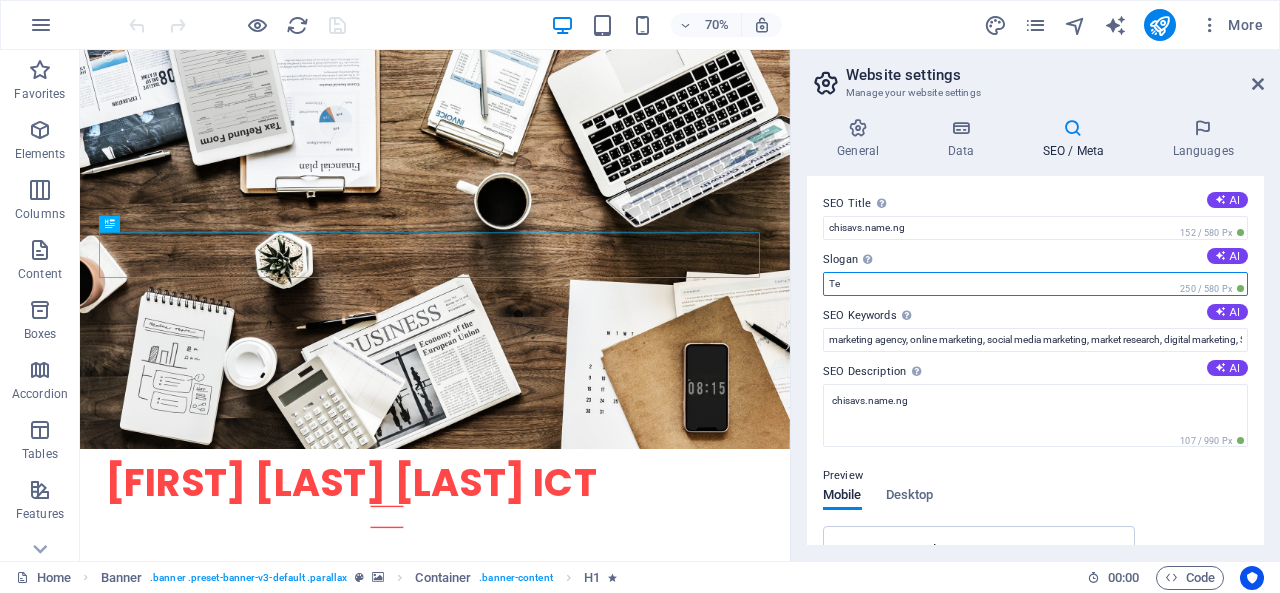 type on "T" 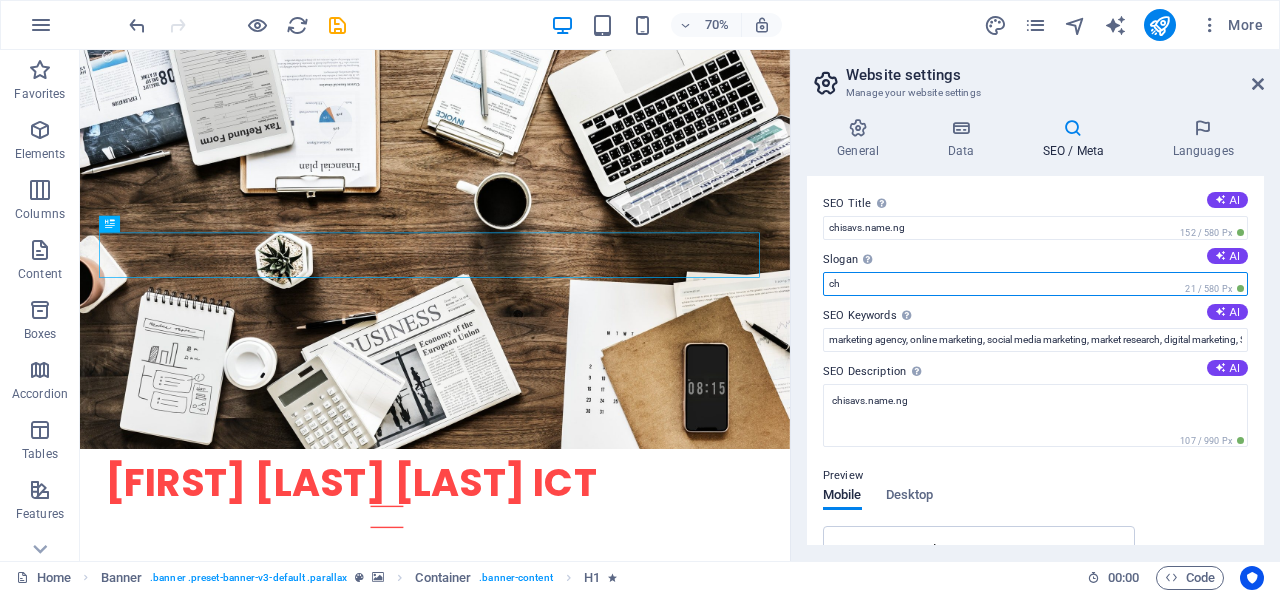 type on "c" 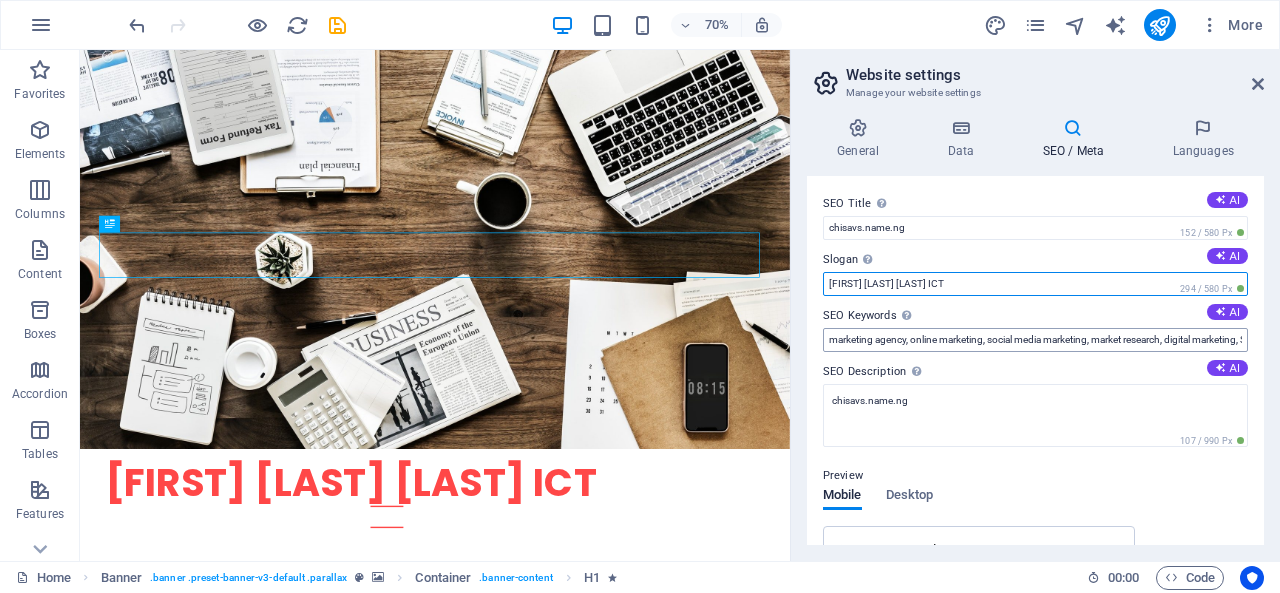 type on "[FIRST] [LAST] [LAST] ICT" 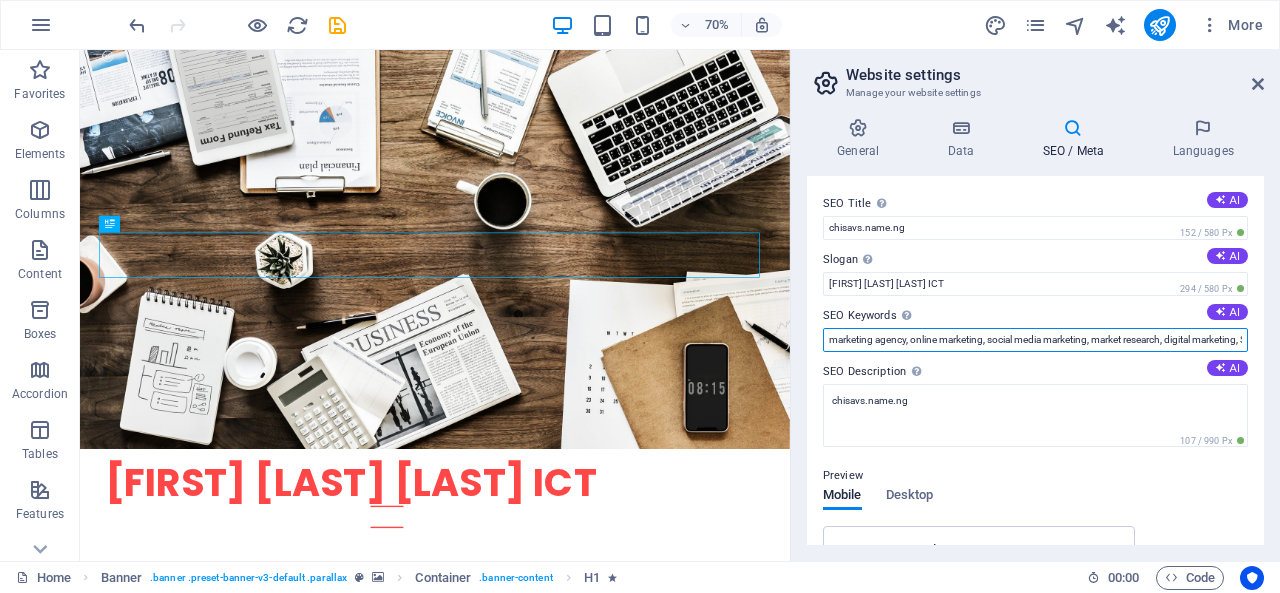 click on "marketing agency, online marketing, social media marketing, market research, digital marketing, SEO, SEM, lead generation, example.com, [CITY]" at bounding box center [1035, 340] 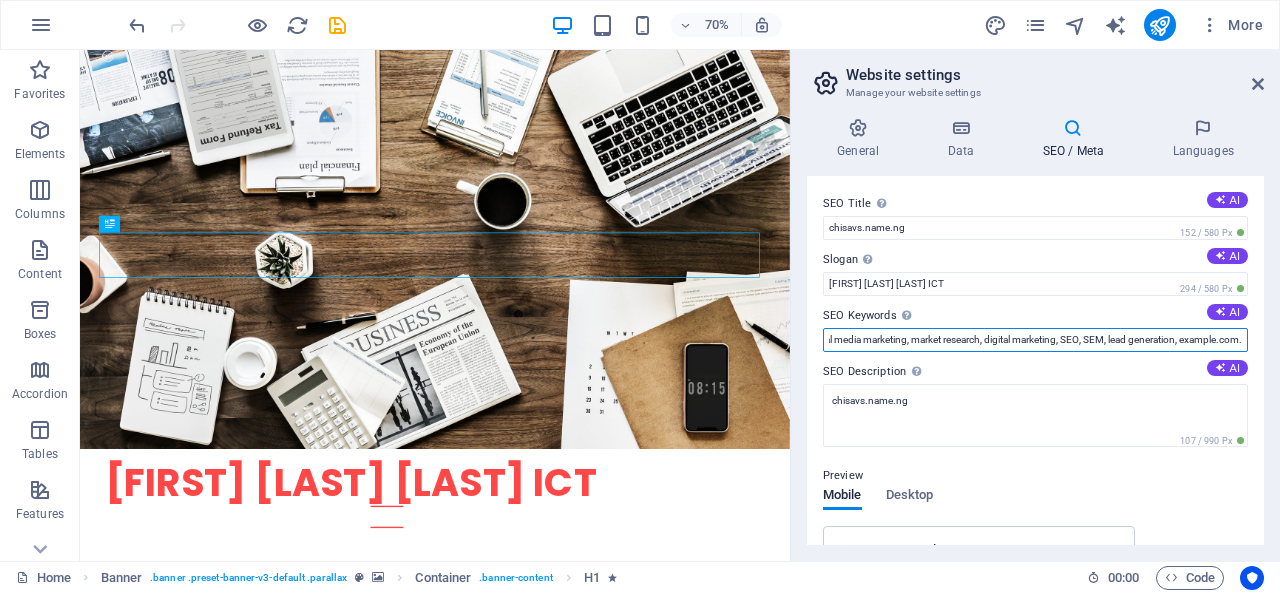 scroll, scrollTop: 0, scrollLeft: 213, axis: horizontal 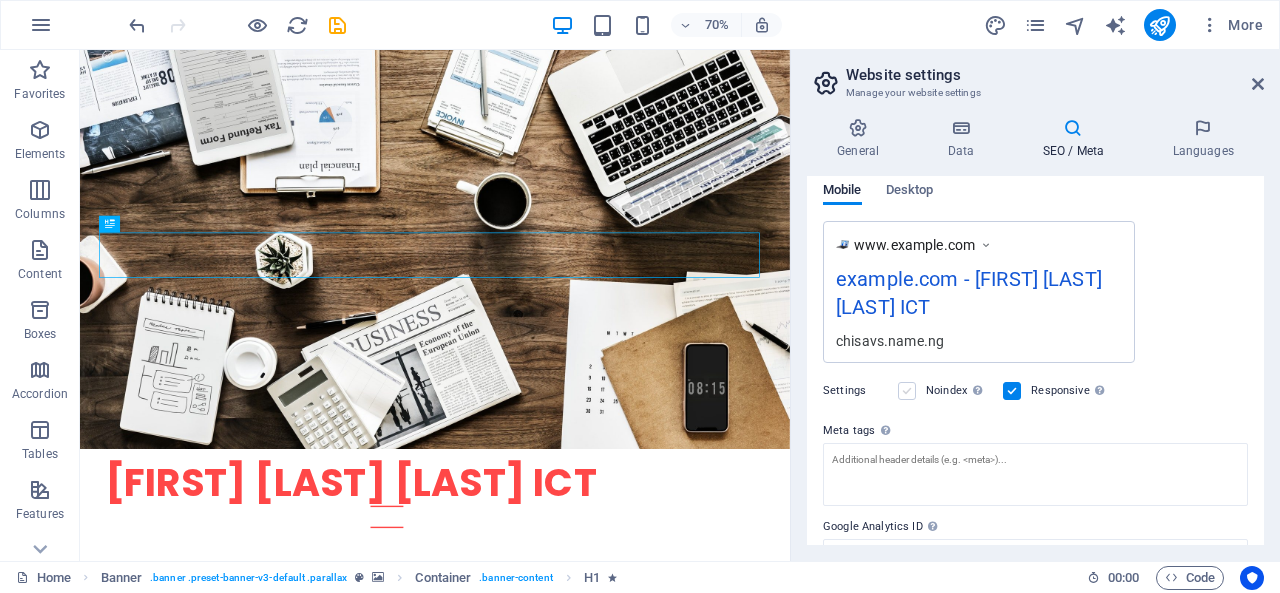 type on "marketing agency, online marketing, social media marketing, market research, digital marketing, SEO, SEM, lead generation, example.com." 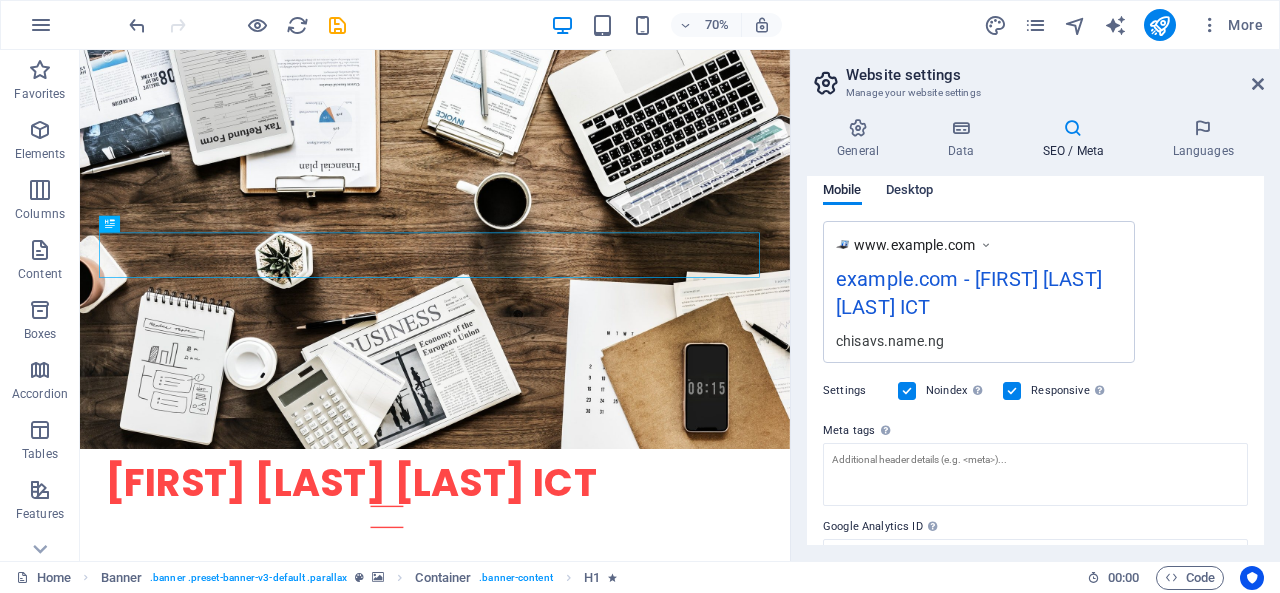 click on "Desktop" at bounding box center [910, 192] 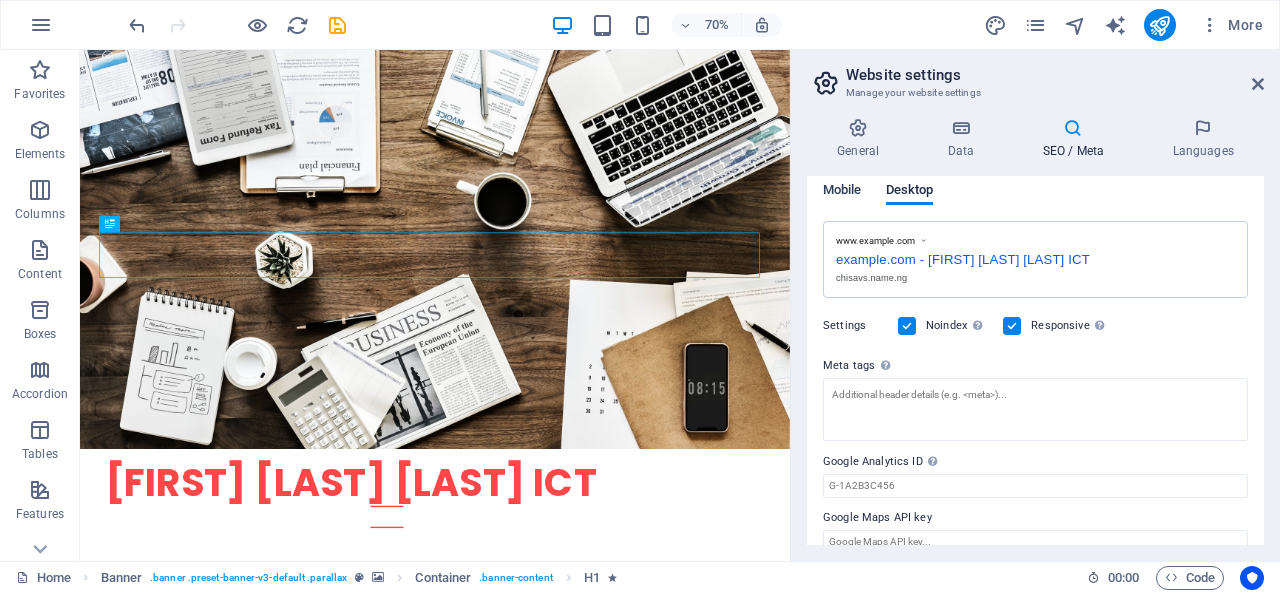 click on "Mobile" at bounding box center (842, 192) 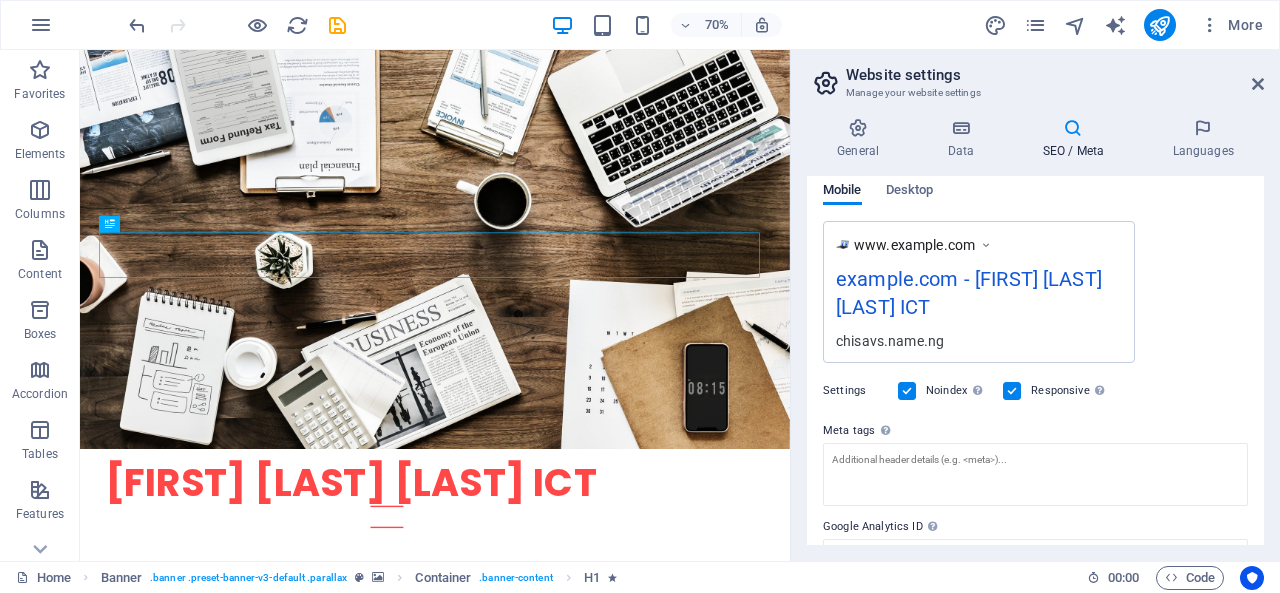 click at bounding box center (1012, 391) 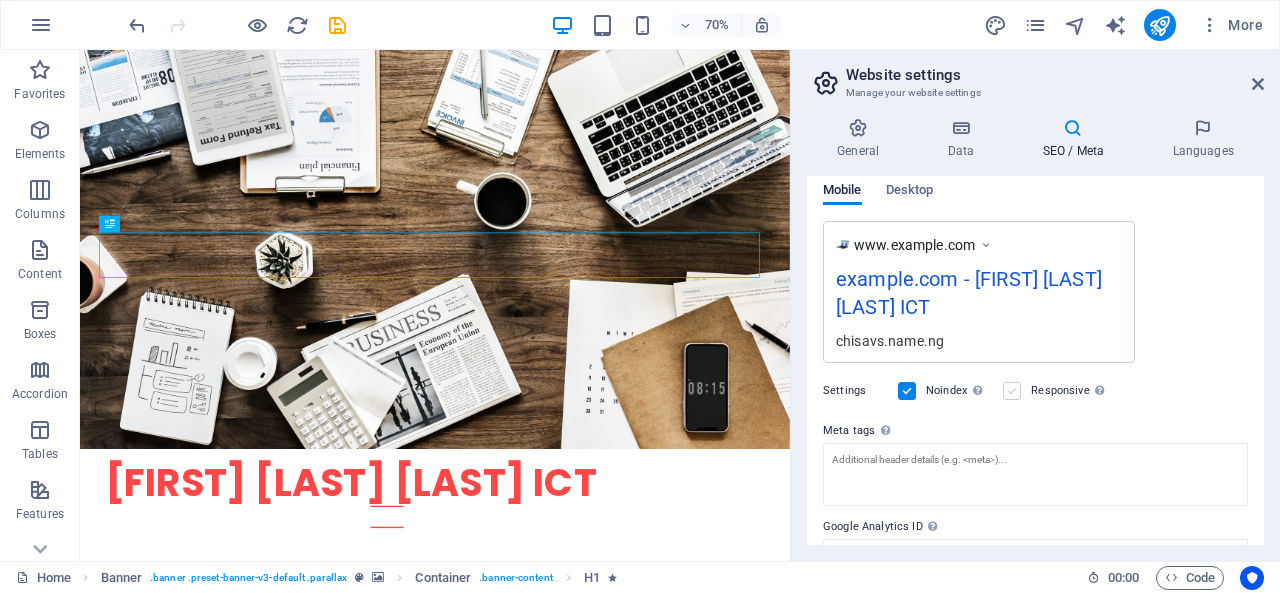 click at bounding box center [1012, 391] 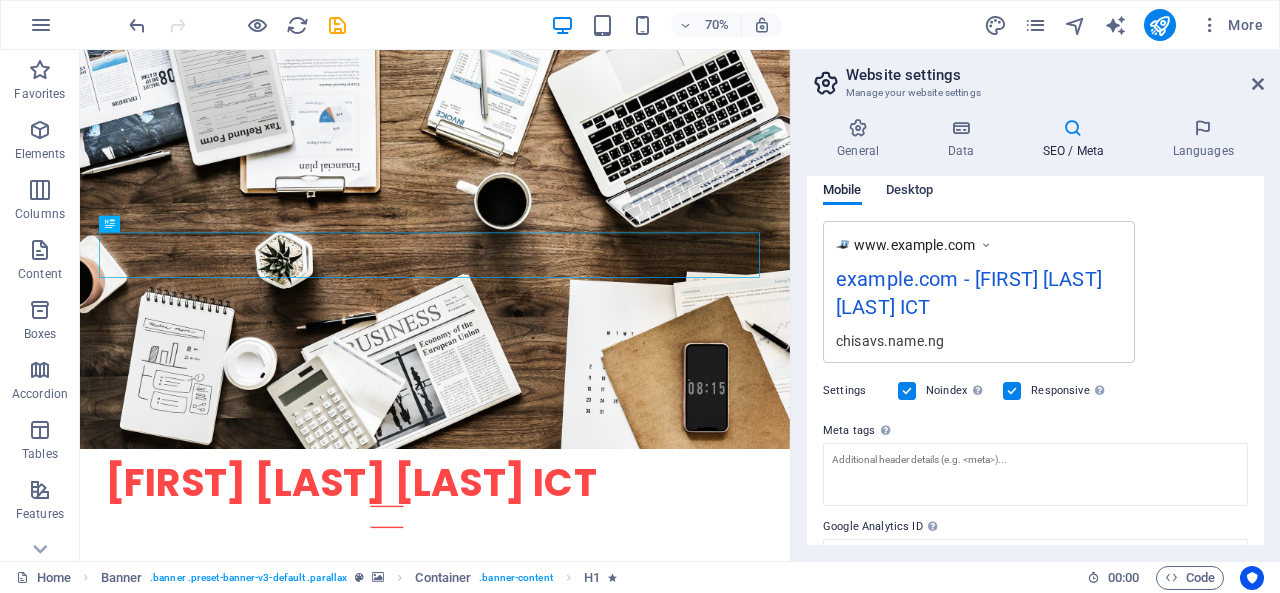 click on "Desktop" at bounding box center (910, 192) 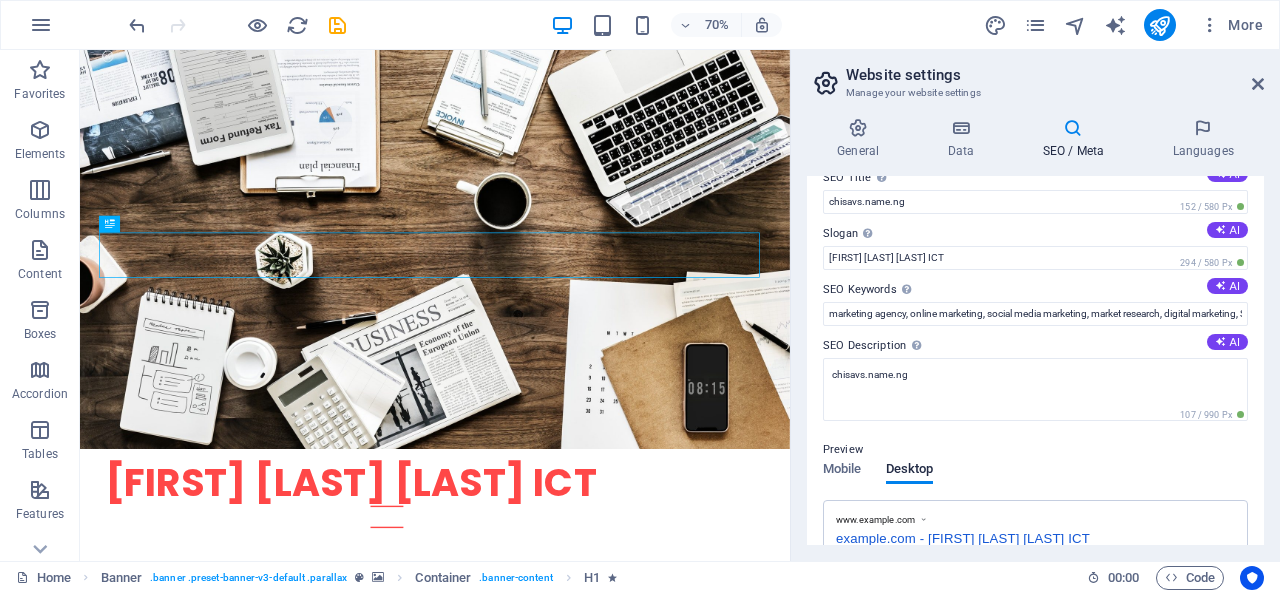 scroll, scrollTop: 0, scrollLeft: 0, axis: both 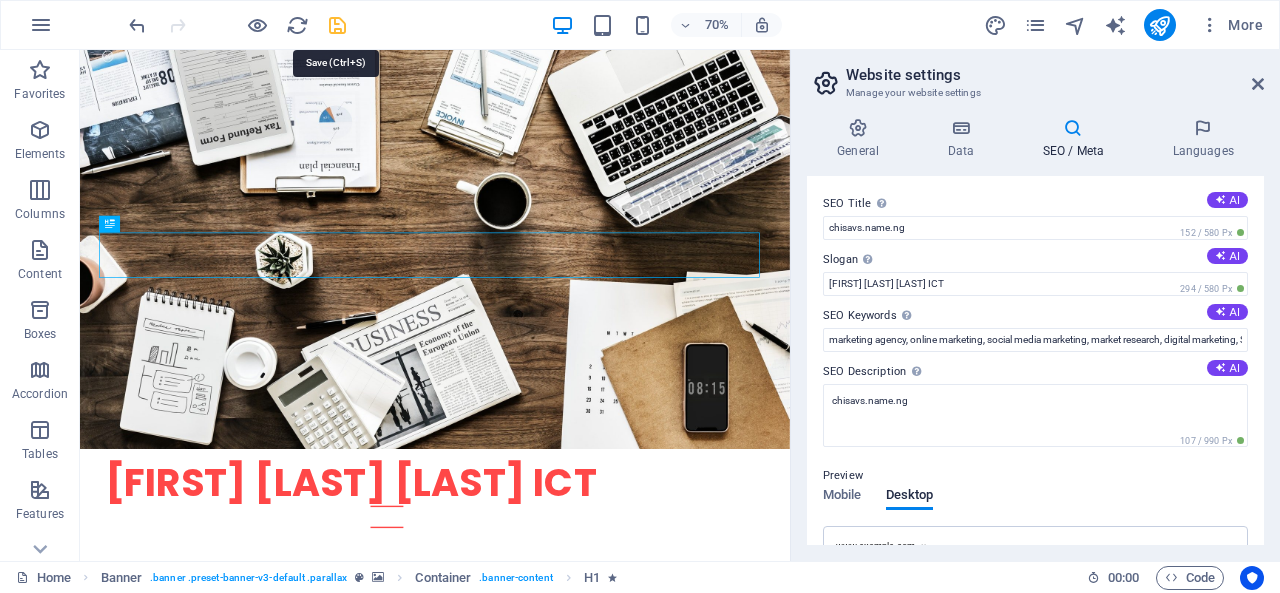 click at bounding box center [337, 25] 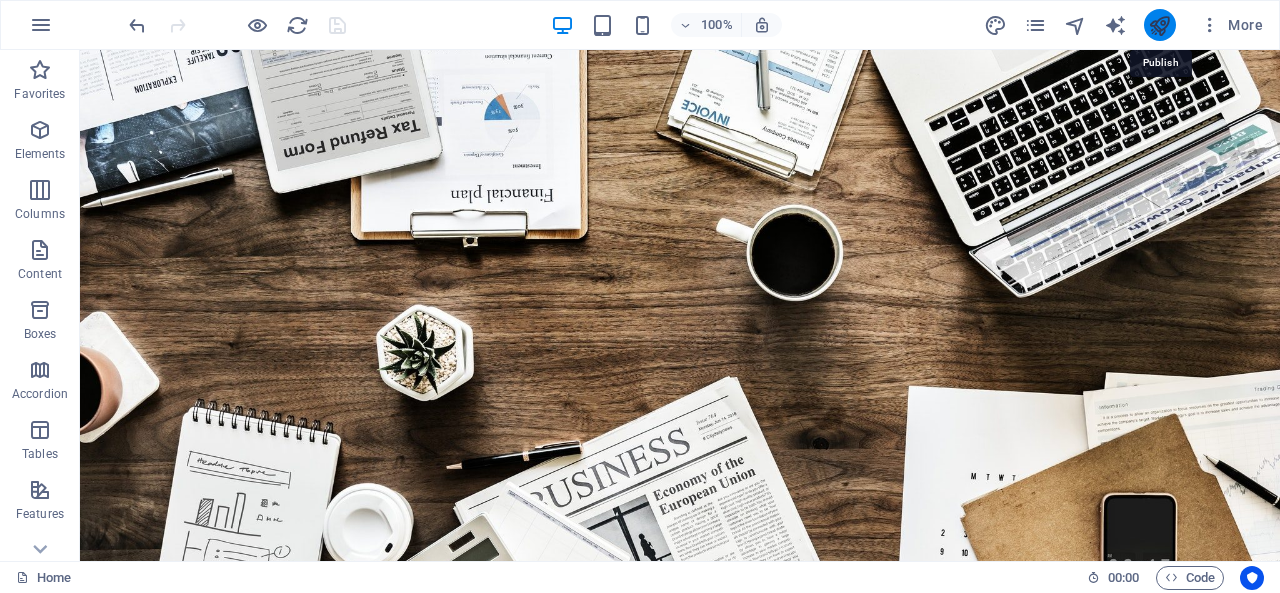 click at bounding box center (1159, 25) 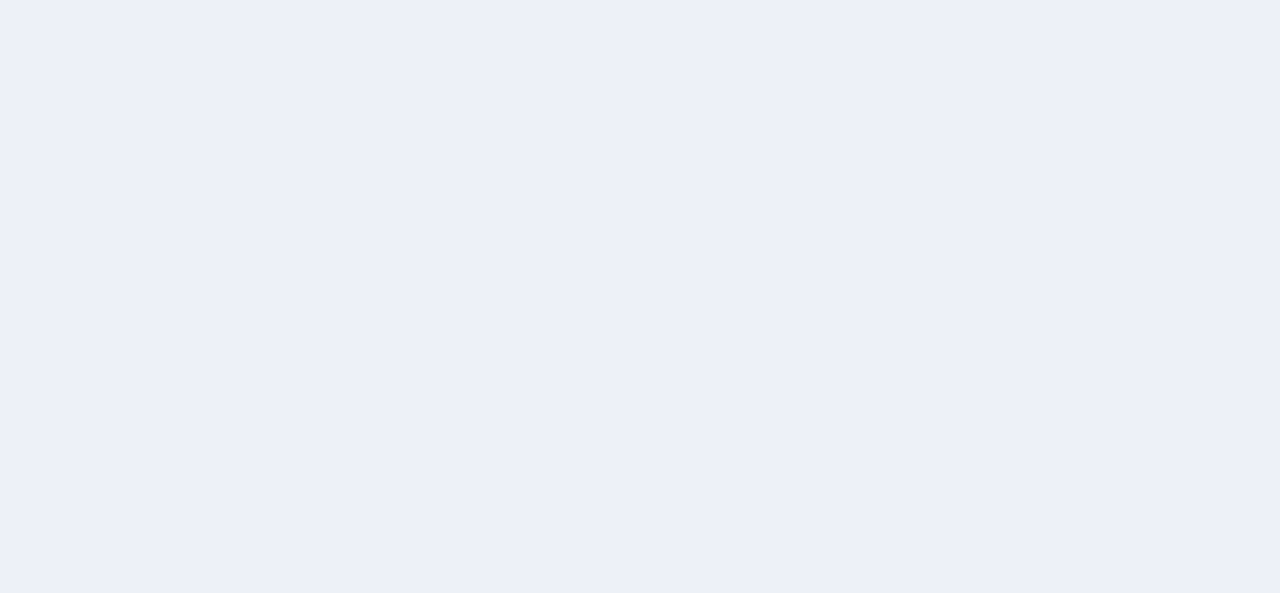 scroll, scrollTop: 0, scrollLeft: 0, axis: both 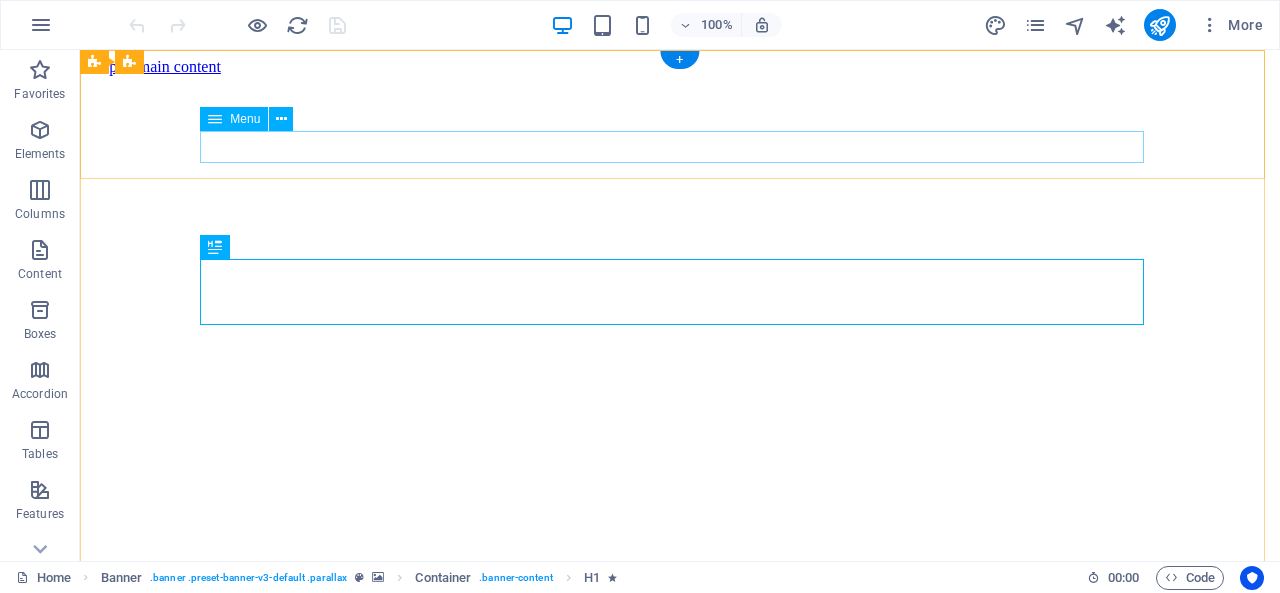 click on "Home About us Services Projects Team Contact" at bounding box center [680, 780] 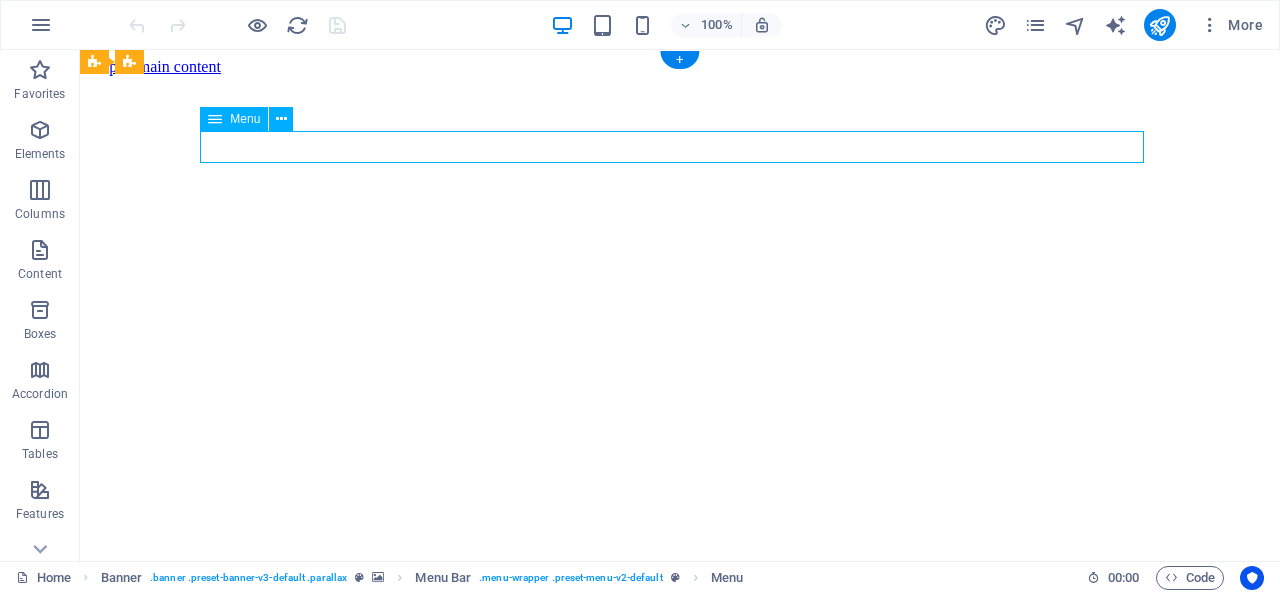 click on "Home About us Services Projects Team Contact" at bounding box center [680, 780] 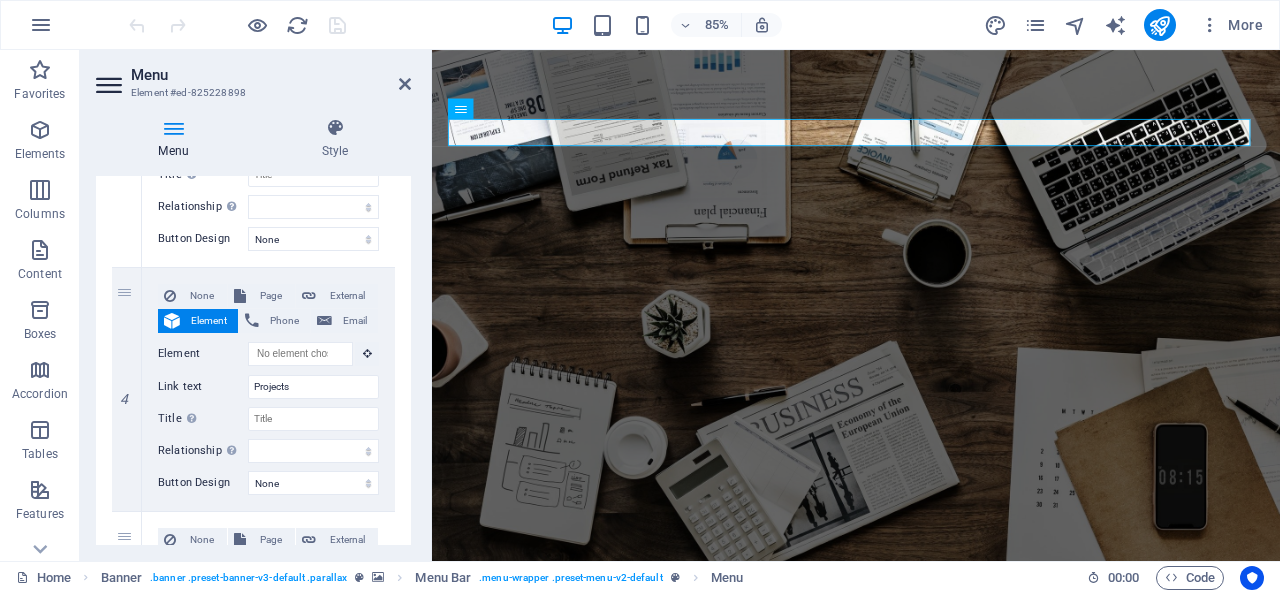 scroll, scrollTop: 722, scrollLeft: 0, axis: vertical 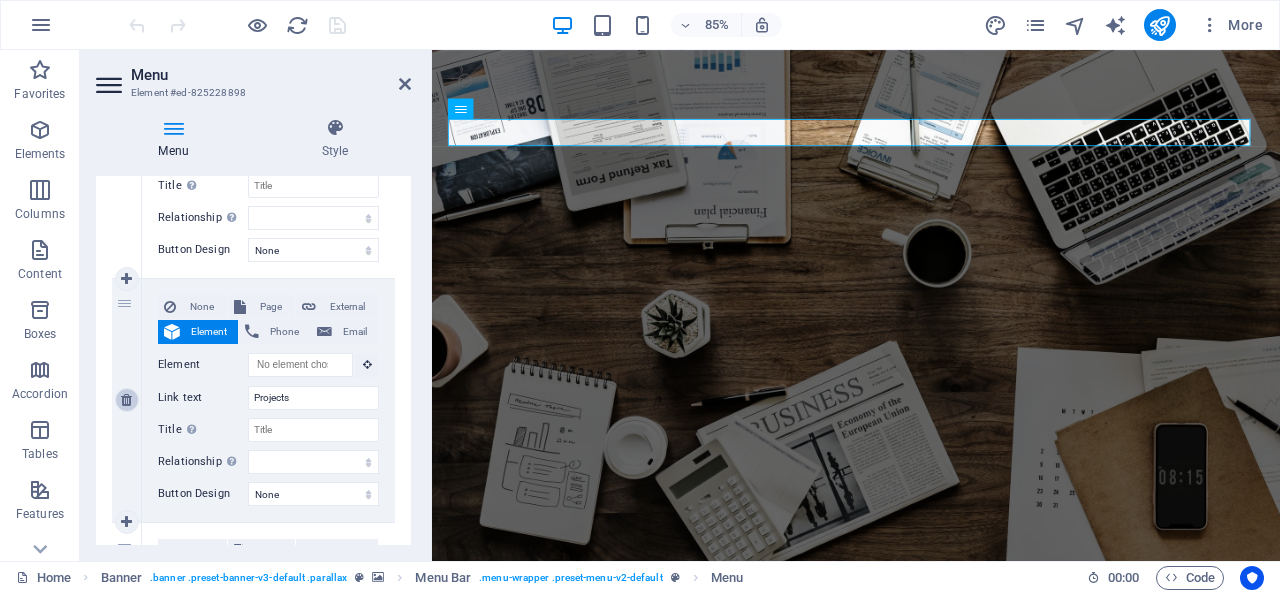 click at bounding box center (126, 400) 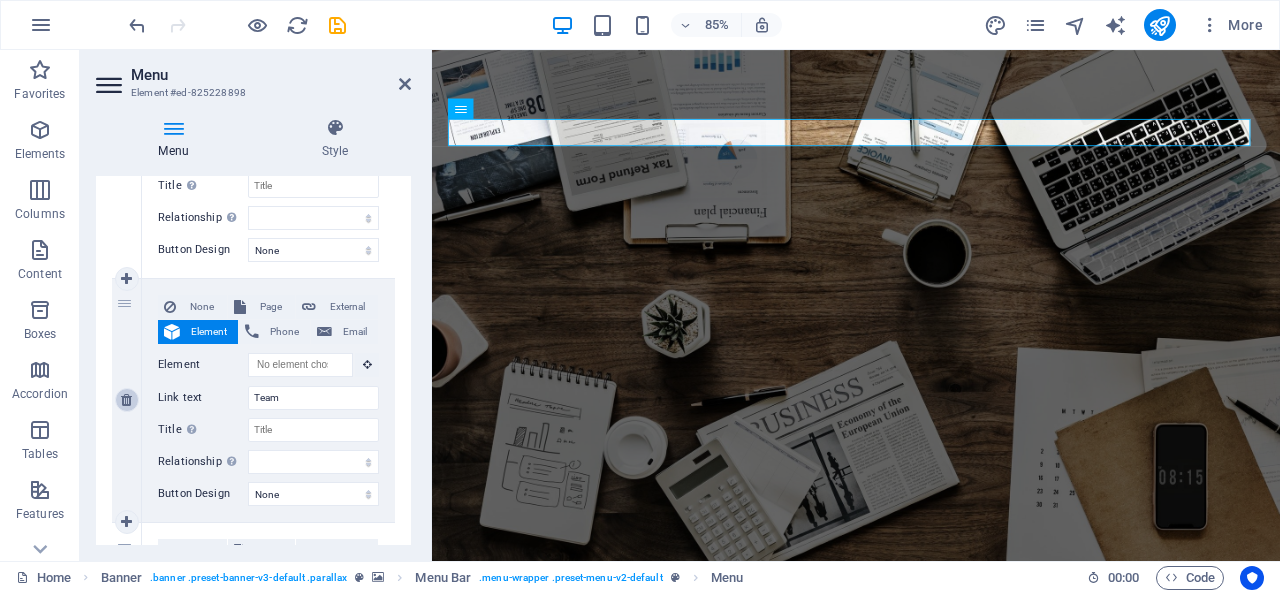 click at bounding box center (126, 400) 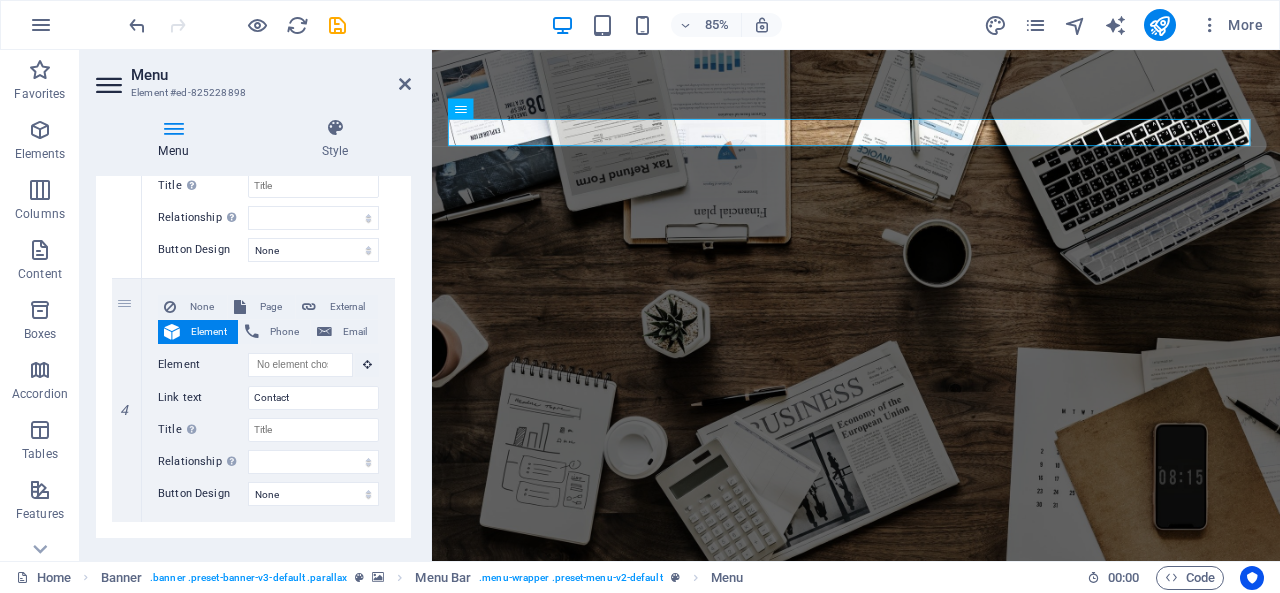 scroll, scrollTop: 753, scrollLeft: 0, axis: vertical 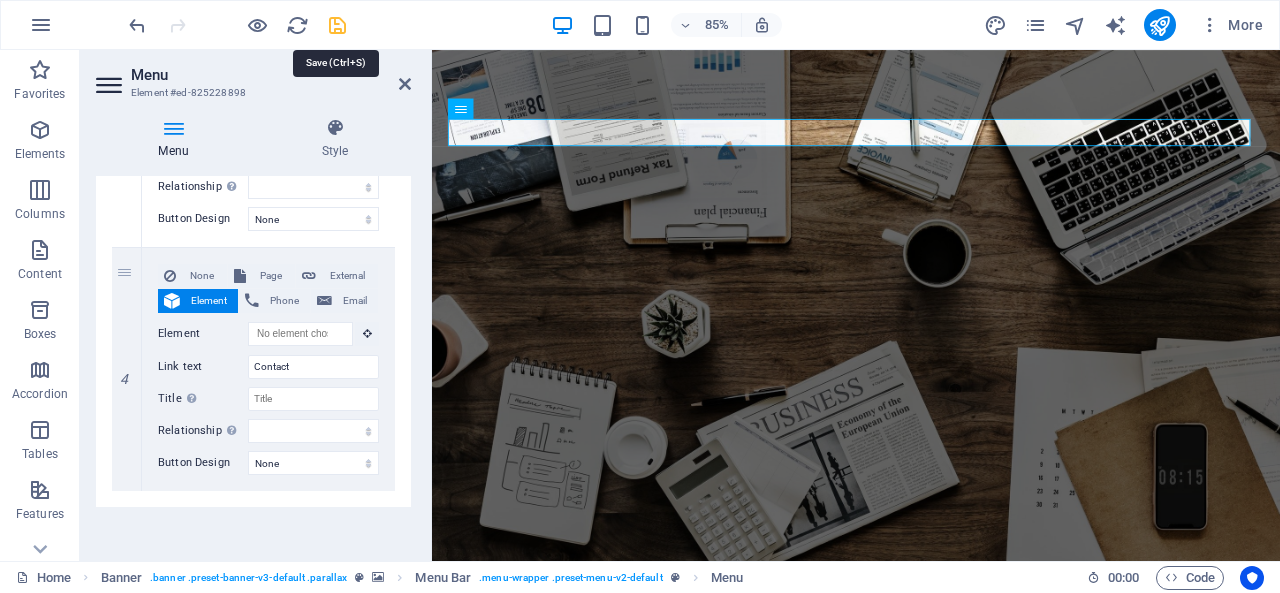 click at bounding box center (337, 25) 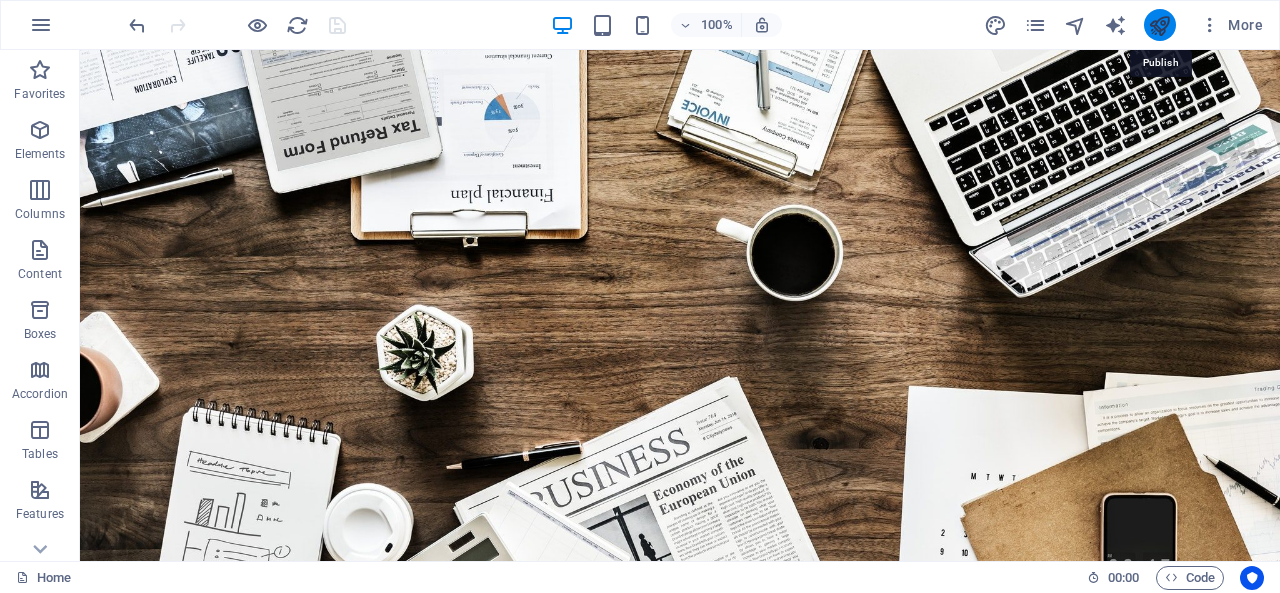 click at bounding box center [1159, 25] 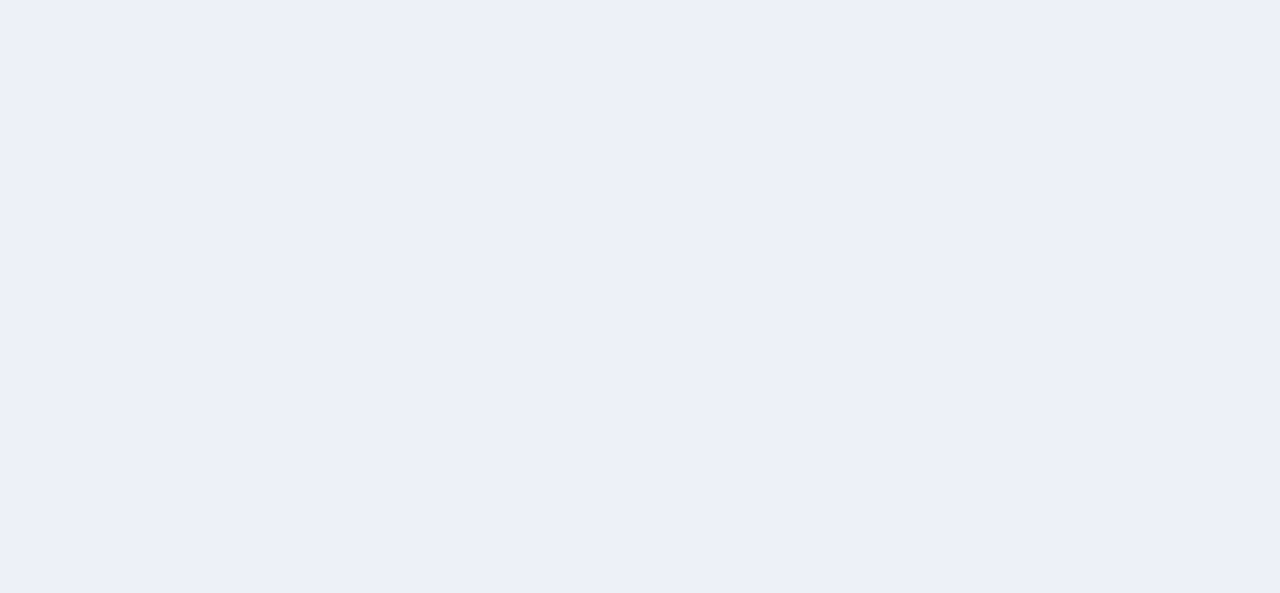 scroll, scrollTop: 0, scrollLeft: 0, axis: both 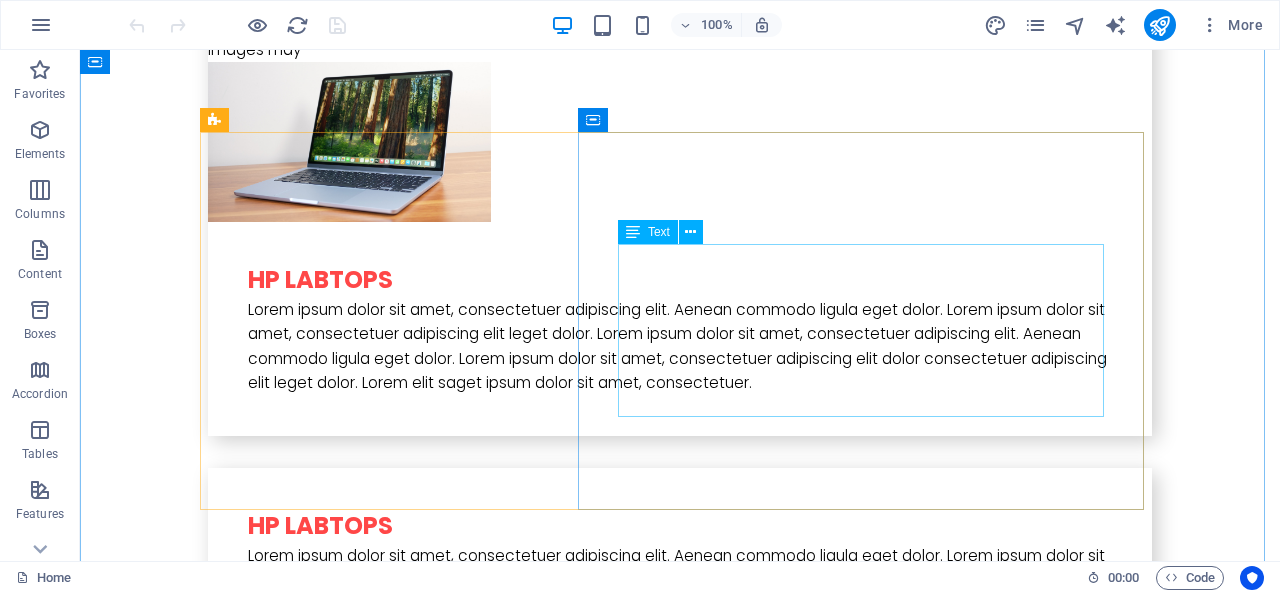 click on "Lorem ipsum dolor sit amet, consectetuer adipiscing elit. Aenean commodo ligula eget dolor. Lorem ipsum dolor sit amet, consectetuer adipiscing elit leget dolor. Lorem ipsum dolor sit amet, consectetuer adipiscing elit. Aenean commodo ligula eget dolor. Lorem ipsum dolor sit amet, consectetuer adipiscing elit dolor consectetuer adipiscing elit leget dolor. Lorem elit saget ipsum dolor sit amet, consectetuer." at bounding box center [680, 1315] 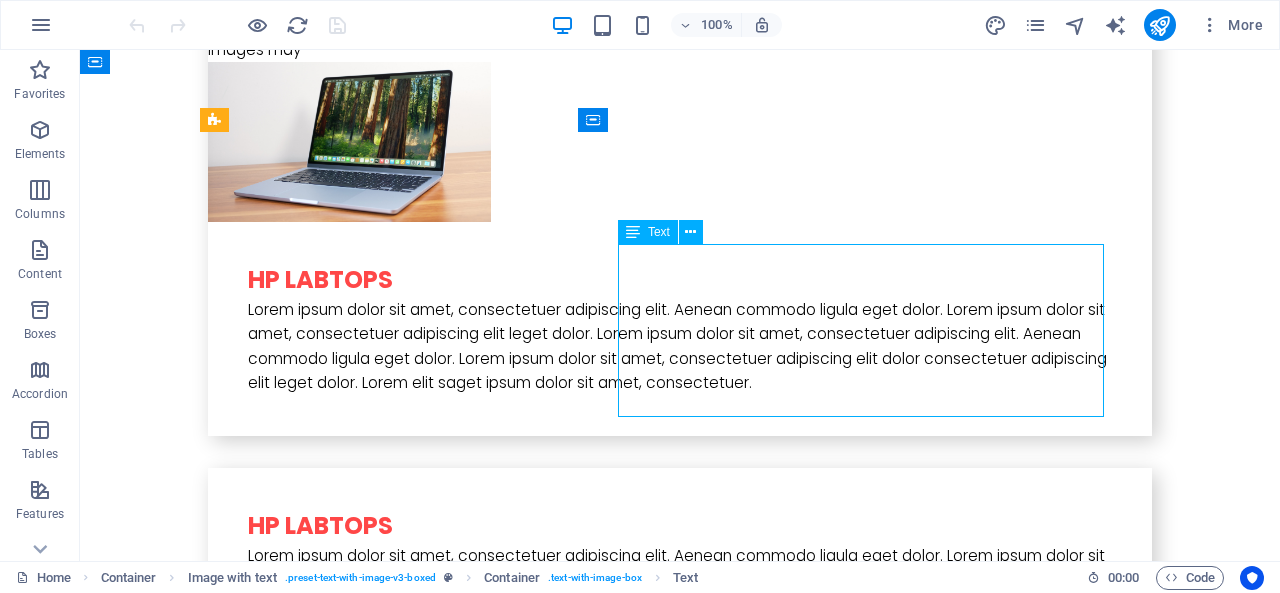 click on "Lorem ipsum dolor sit amet, consectetuer adipiscing elit. Aenean commodo ligula eget dolor. Lorem ipsum dolor sit amet, consectetuer adipiscing elit leget dolor. Lorem ipsum dolor sit amet, consectetuer adipiscing elit. Aenean commodo ligula eget dolor. Lorem ipsum dolor sit amet, consectetuer adipiscing elit dolor consectetuer adipiscing elit leget dolor. Lorem elit saget ipsum dolor sit amet, consectetuer." at bounding box center (680, 1315) 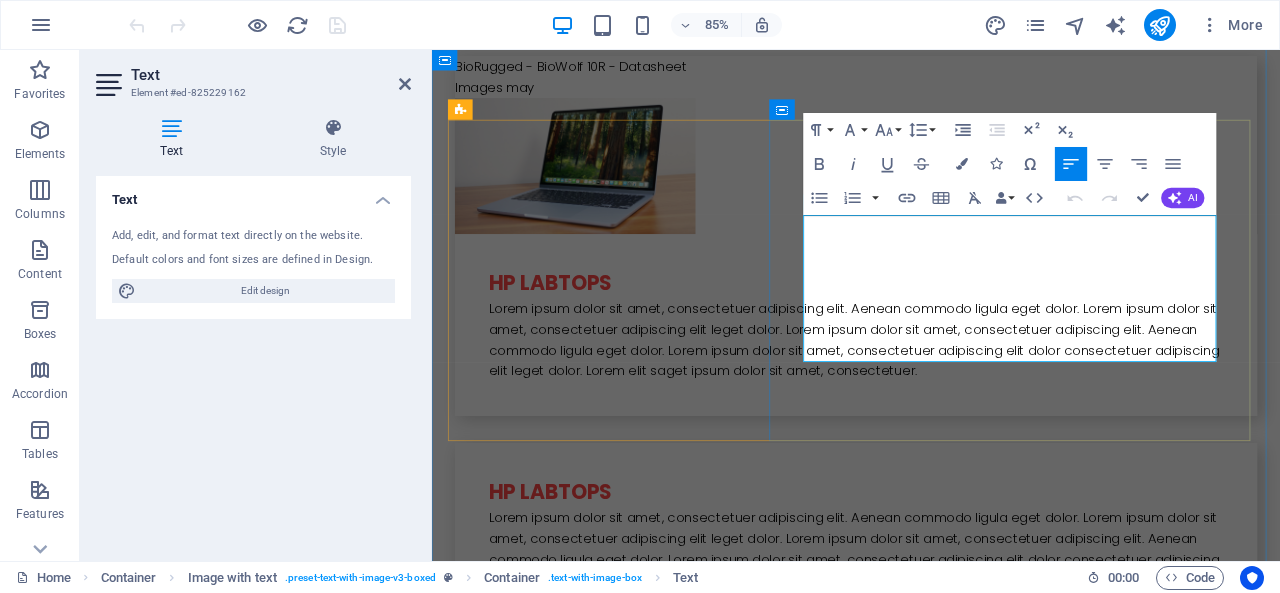 click on "Lorem ipsum dolor sit amet, consectetuer adipiscing elit. Aenean commodo ligula eget dolor. Lorem ipsum dolor sit amet, consectetuer adipiscing elit leget dolor. Lorem ipsum dolor sit amet, consectetuer adipiscing elit. Aenean commodo ligula eget dolor. Lorem ipsum dolor sit amet, consectetuer adipiscing elit dolor consectetuer adipiscing elit leget dolor. Lorem elit saget ipsum dolor sit amet, consectetuer." at bounding box center [931, 1360] 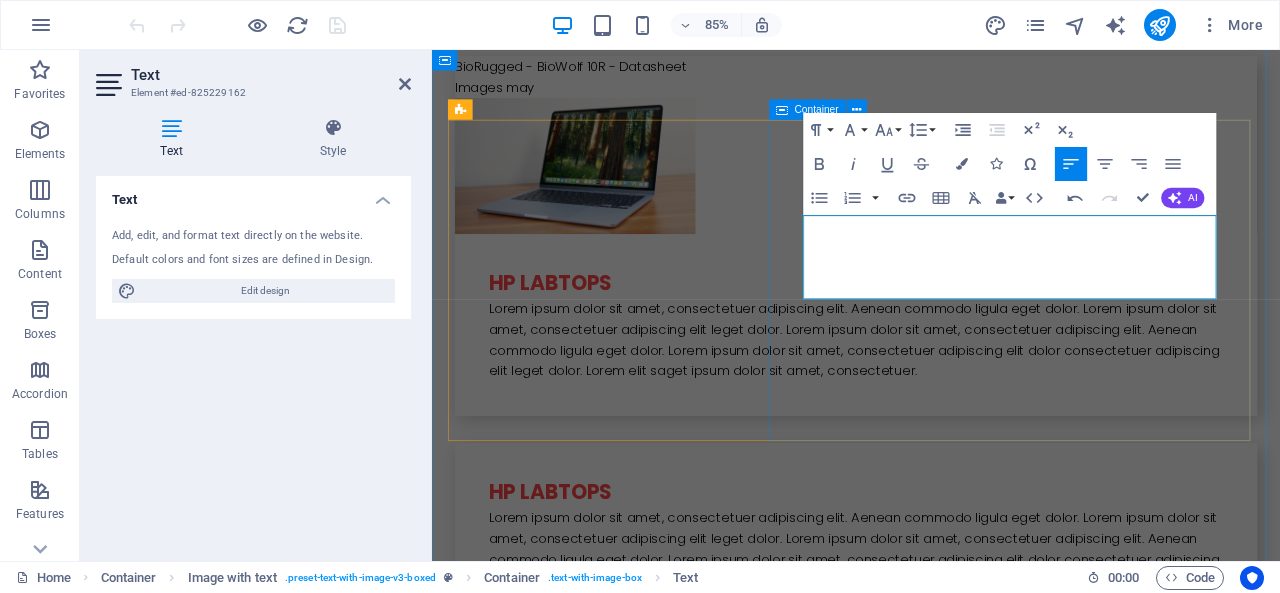 click on "Sc-777 Fap 60 Multi-finger Capture Combo Device Depending on the type of device (single-entity, co-packaged, or cross-labeled), specific standards vary, but they usually center on guaranteeing the safety and effectiveness of both the individual parts and their combined use." at bounding box center (931, 1317) 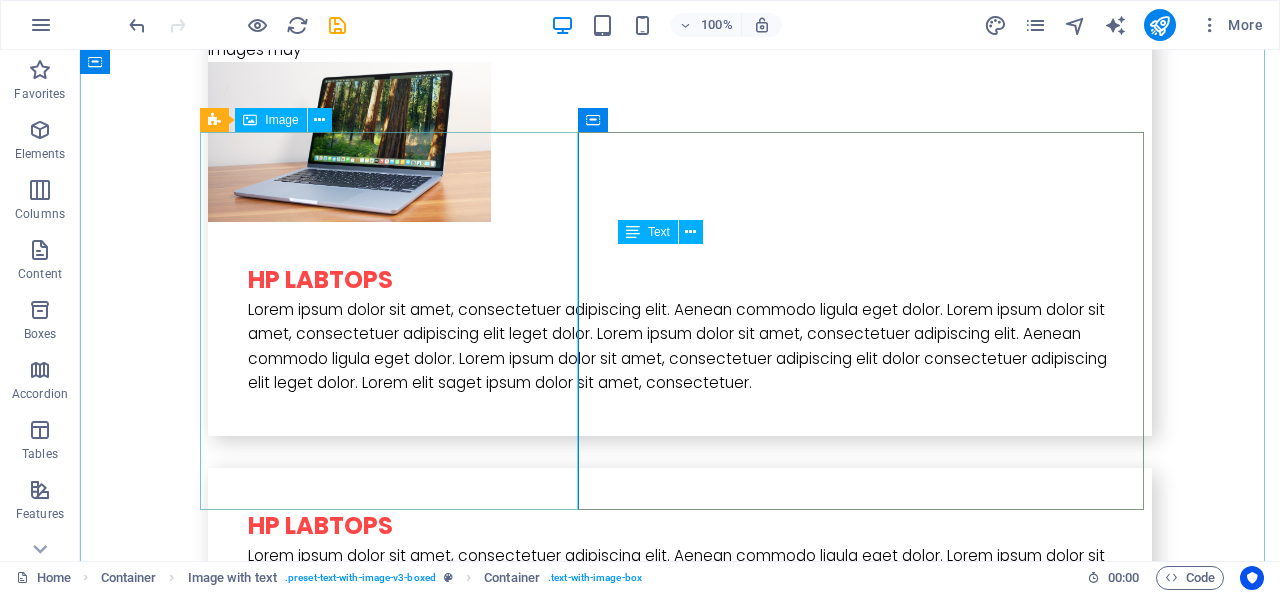 click at bounding box center [349, 1048] 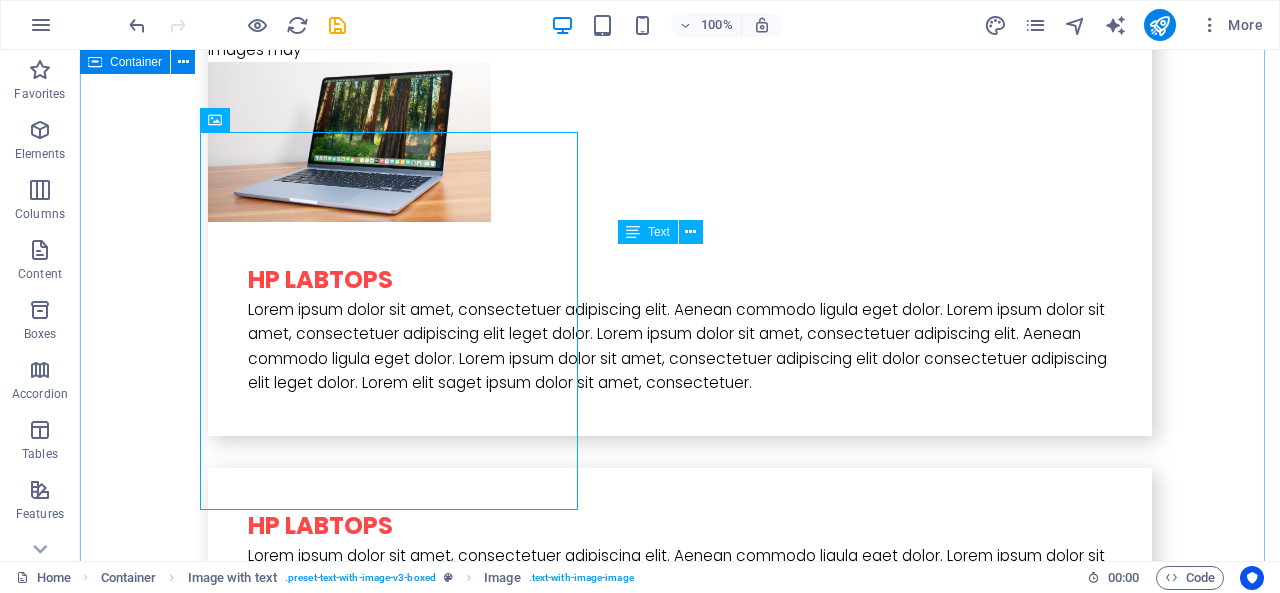 click on "BioRugged - BioWolf 10R - Datasheet
Images may hp labtops Lorem ipsum dolor sit amet, consectetuer adipiscing elit. Aenean commodo ligula eget dolor. Lorem ipsum dolor sit amet, consectetuer adipiscing elit leget dolor. Lorem ipsum dolor sit amet, consectetuer adipiscing elit. Aenean commodo ligula eget dolor. Lorem ipsum dolor sit amet, consectetuer adipiscing elit dolor consectetuer adipiscing elit leget dolor. Lorem elit saget ipsum dolor sit amet, consectetuer. hp labtops Lorem ipsum dolor sit amet, consectetuer adipiscing elit. Aenean commodo ligula eget dolor. Lorem ipsum dolor sit amet, consectetuer adipiscing elit leget dolor. Lorem ipsum dolor sit amet, consectetuer adipiscing elit. Aenean commodo ligula eget dolor. Lorem ipsum dolor sit amet, consectetuer adipiscing elit dolor consectetuer adipiscing elit leget dolor. Lorem elit saget ipsum dolor sit amet, consectetuer. Sc-777 Fap 60 Multi-finger Capture Combo Device BioRugged - BioWolf 10R" at bounding box center [680, 949] 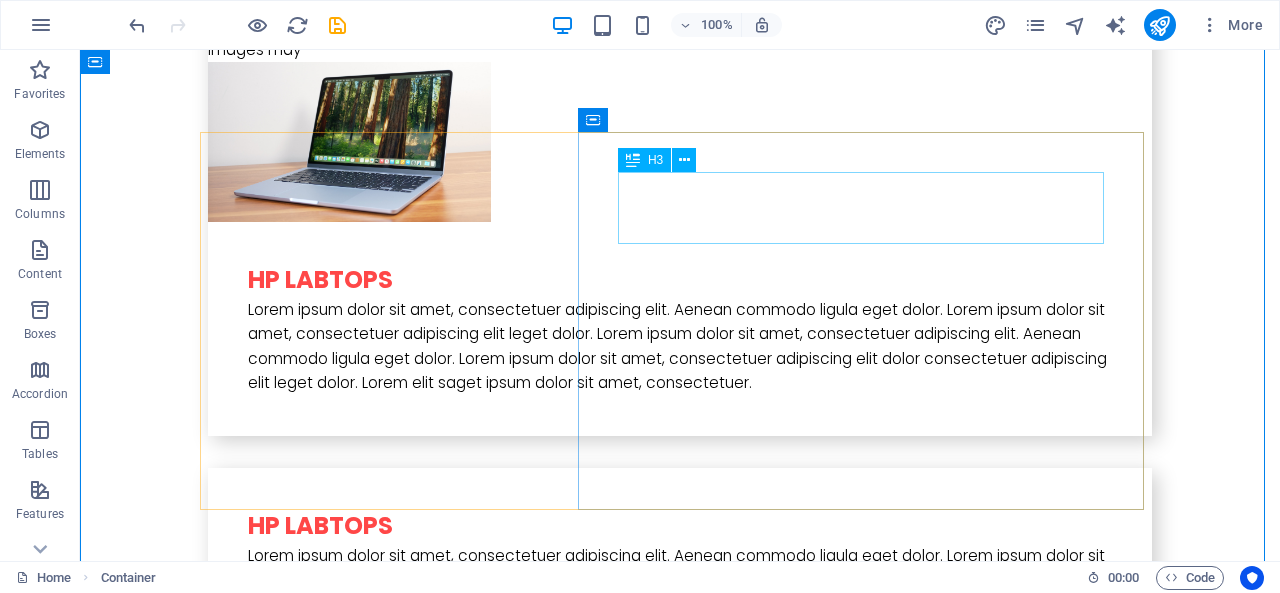 click on "Sc-777 Fap 60 Multi-finger Capture Combo Device" at bounding box center (680, 1248) 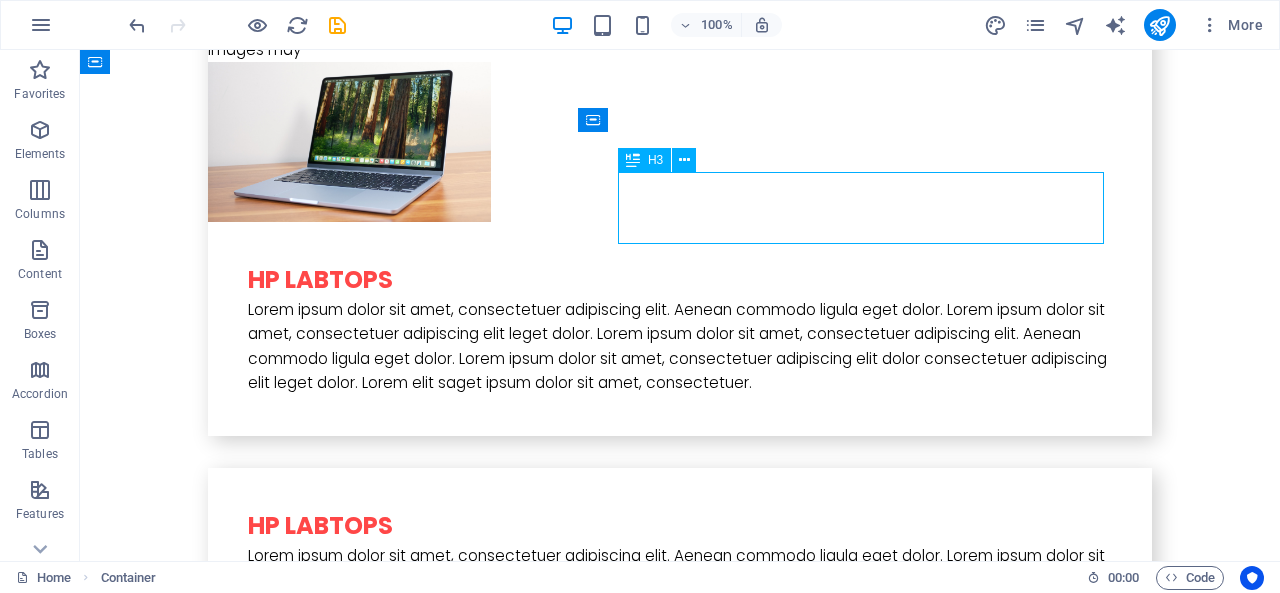 click on "Sc-777 Fap 60 Multi-finger Capture Combo Device" at bounding box center [680, 1248] 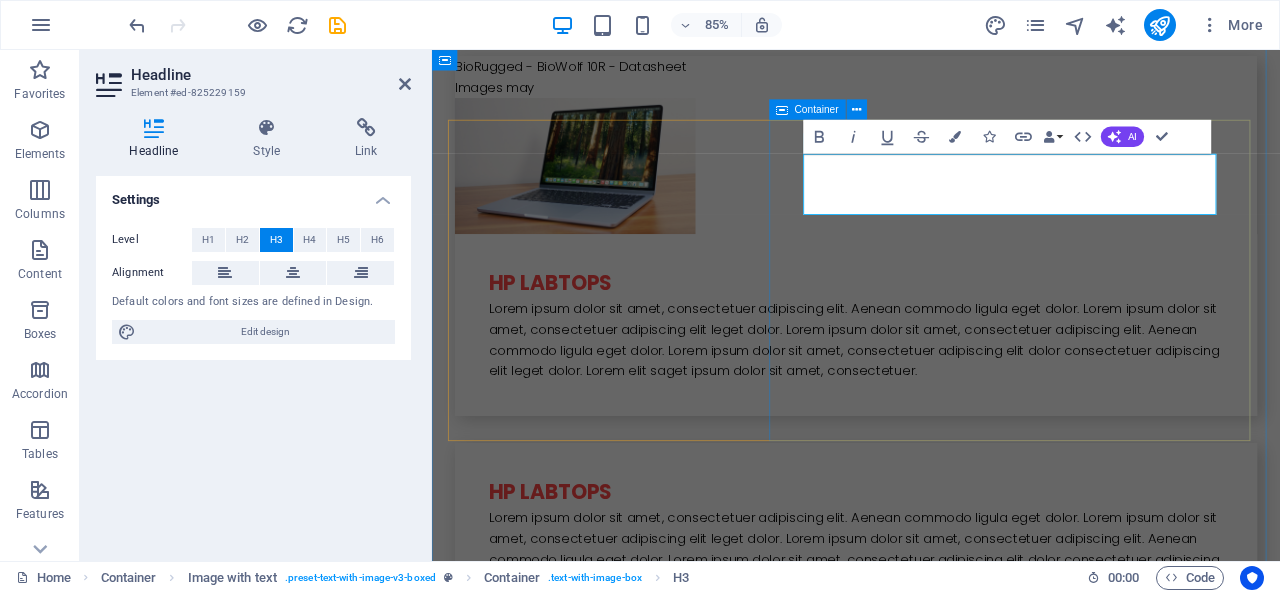click on "Sc-777 Fap 60 Multi-finger Capture Combo Device Depending on the type of device (single-entity, co-packaged, or cross-labeled), specific standards vary, but they usually center on guaranteeing the safety and effectiveness of both the individual parts and their combined use." at bounding box center [931, 1317] 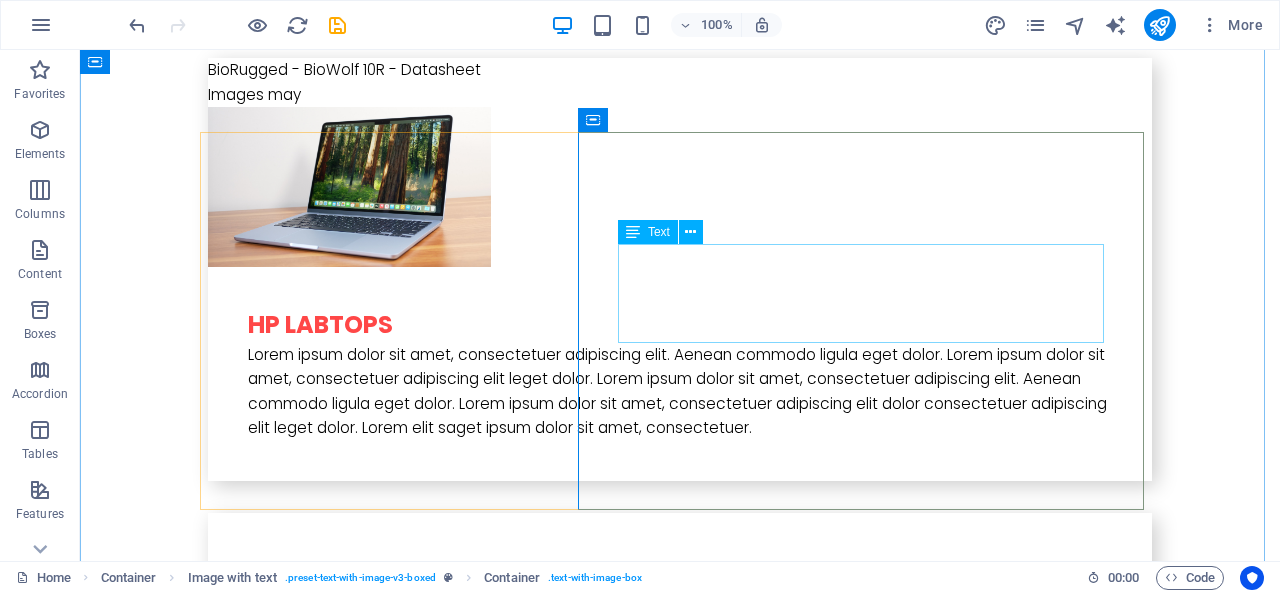 click on "Depending on the type of device (single-entity, co-packaged, or cross-labeled), specific standards vary, but they usually center on guaranteeing the safety and effectiveness of both the individual parts and their combined use." at bounding box center [680, 1335] 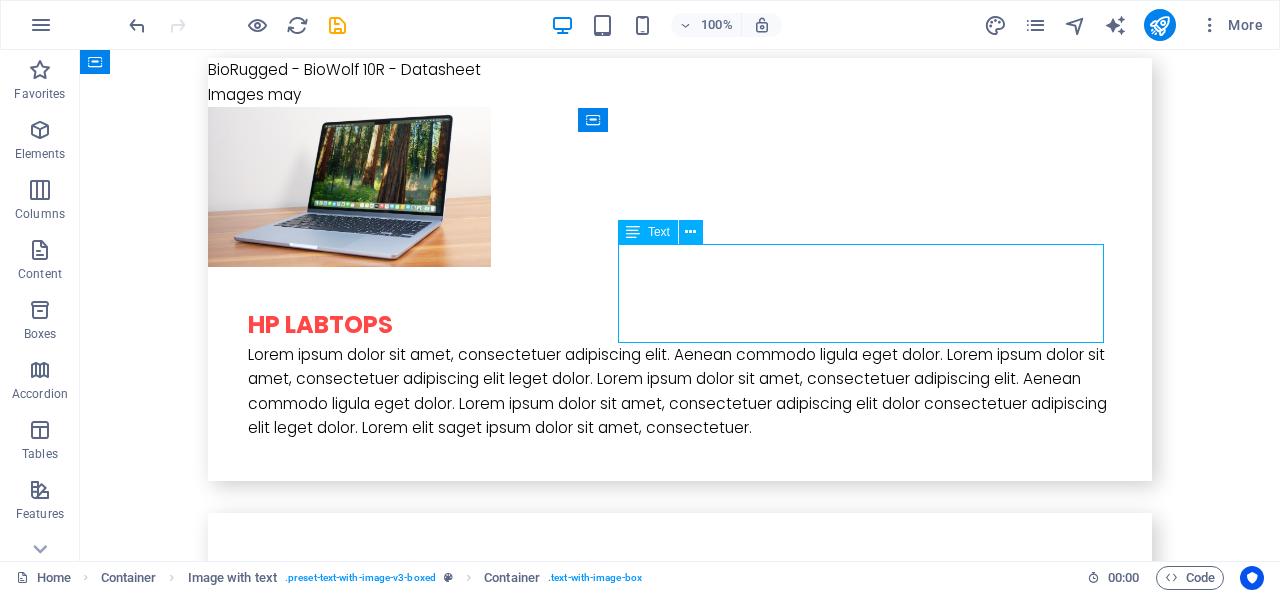 click on "Depending on the type of device (single-entity, co-packaged, or cross-labeled), specific standards vary, but they usually center on guaranteeing the safety and effectiveness of both the individual parts and their combined use." at bounding box center (680, 1335) 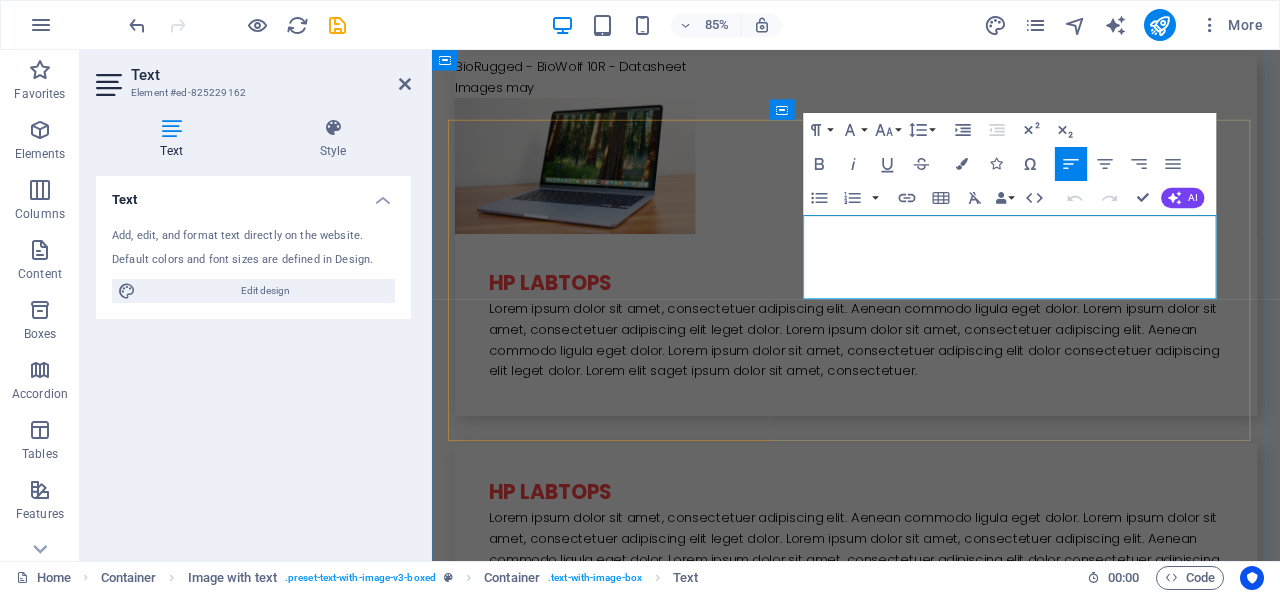click on "Depending on the type of device (single-entity, co-packaged, or cross-labeled), specific standards vary, but they usually center on guaranteeing the safety and effectiveness of both the individual parts and their combined use." at bounding box center [931, 1335] 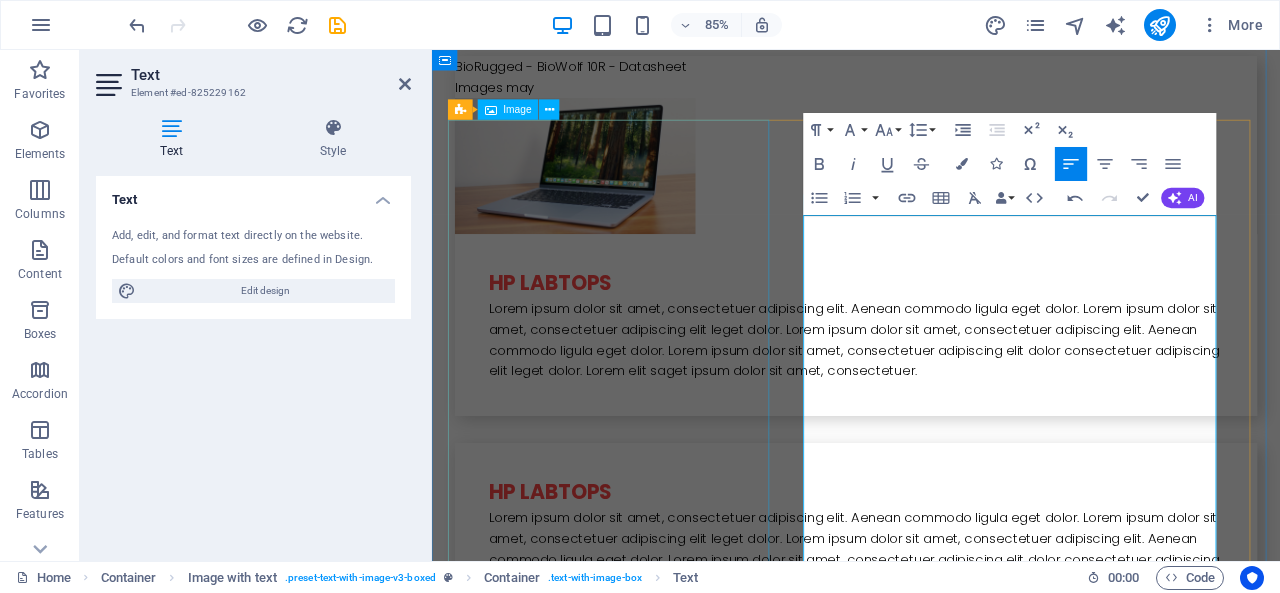 click at bounding box center [600, 1093] 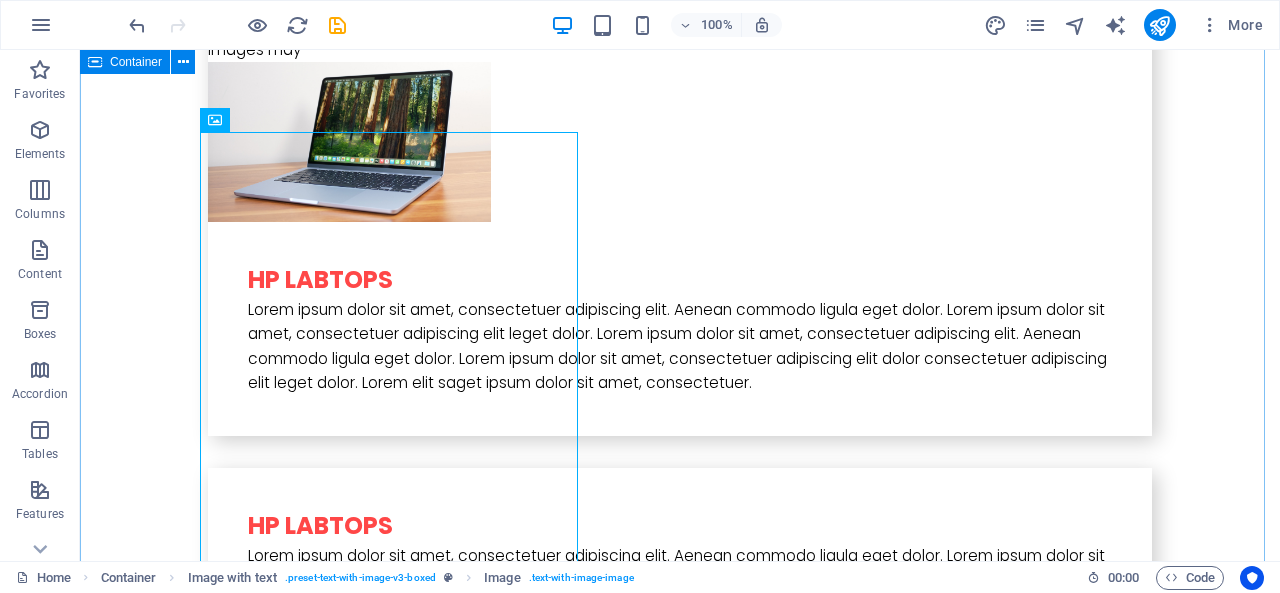 click on "BioRugged - BioWolf 10R - Datasheet
Images may  hp labtops  Lorem ipsum dolor sit amet, consectetuer adipiscing elit. Aenean commodo ligula eget dolor. Lorem ipsum dolor sit amet, consectetuer adipiscing elit leget dolor. Lorem ipsum dolor sit amet, consectetuer adipiscing elit. Aenean commodo ligula eget dolor. Lorem ipsum dolor sit amet, consectetuer adipiscing elit dolor consectetuer adipiscing elit leget dolor. Lorem elit saget ipsum dolor sit amet, consectetuer. hp labtops Lorem ipsum dolor sit amet, consectetuer adipiscing elit. Aenean commodo ligula eget dolor. Lorem ipsum dolor sit amet, consectetuer adipiscing elit leget dolor. Lorem ipsum dolor sit amet, consectetuer adipiscing elit. Aenean commodo ligula eget dolor. Lorem ipsum dolor sit amet, consectetuer adipiscing elit dolor consectetuer adipiscing elit leget dolor. Lorem elit saget ipsum dolor sit amet, consectetuer. Sc-777 Fap 60 Multi-finger Capture Combo Device Model SCC-777-F60 SPECIFICATION CPU  Quad Core – 64Bit- 2GHz Freq OS RAM" at bounding box center (680, 1560) 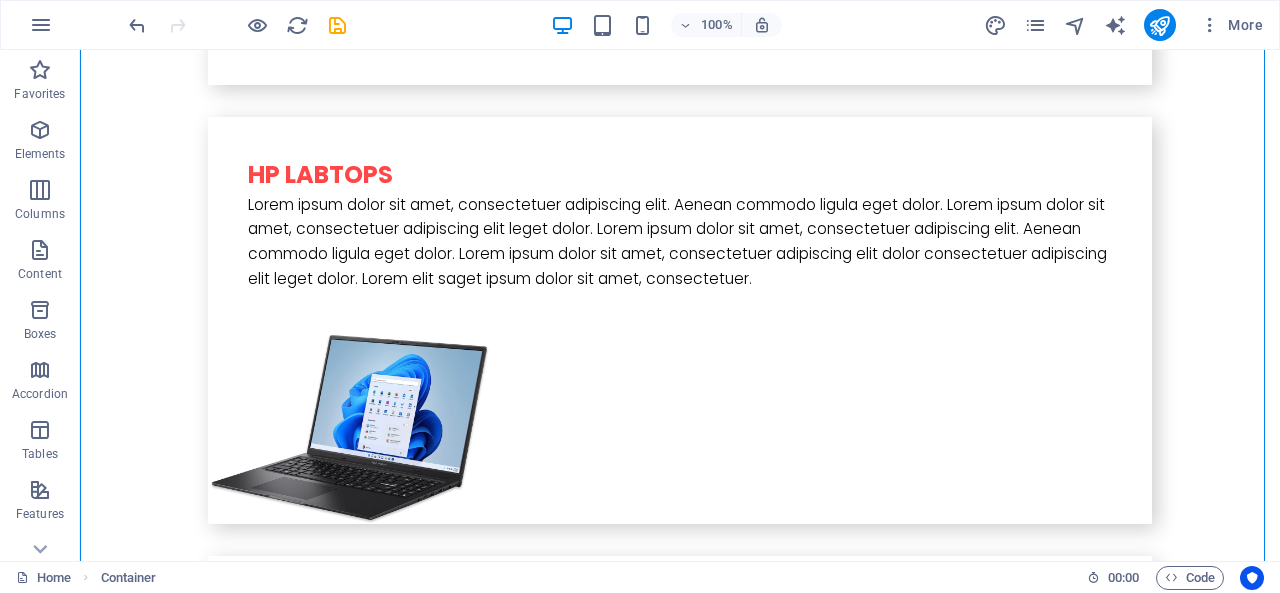 scroll, scrollTop: 1677, scrollLeft: 0, axis: vertical 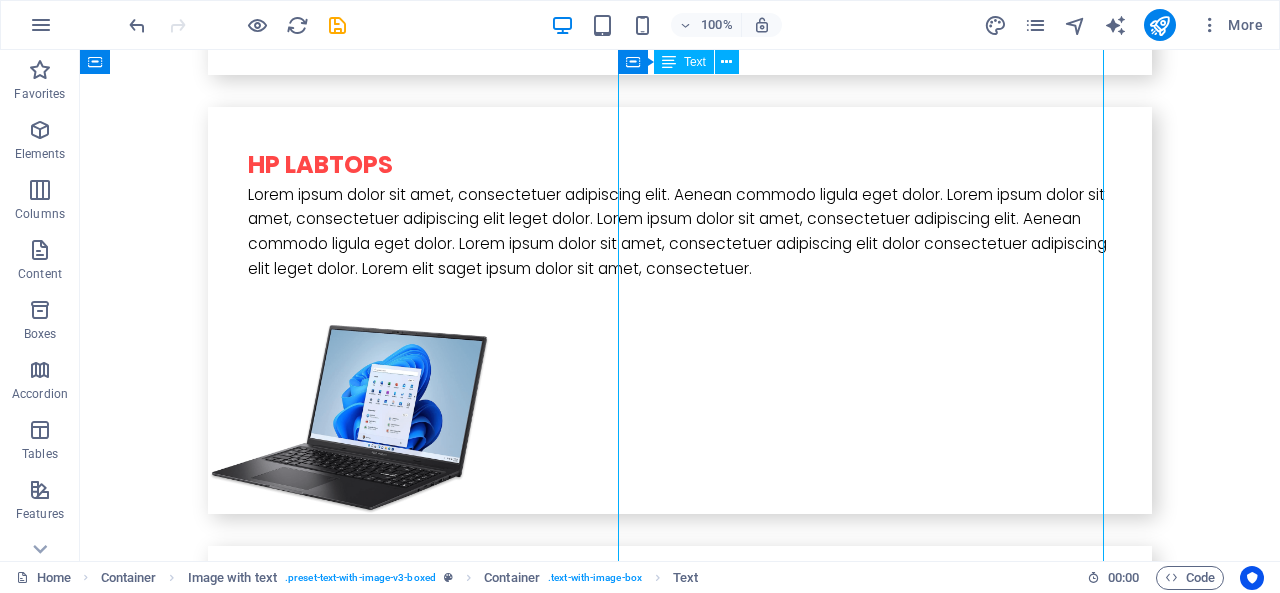 drag, startPoint x: 862, startPoint y: 359, endPoint x: 730, endPoint y: 363, distance: 132.0606 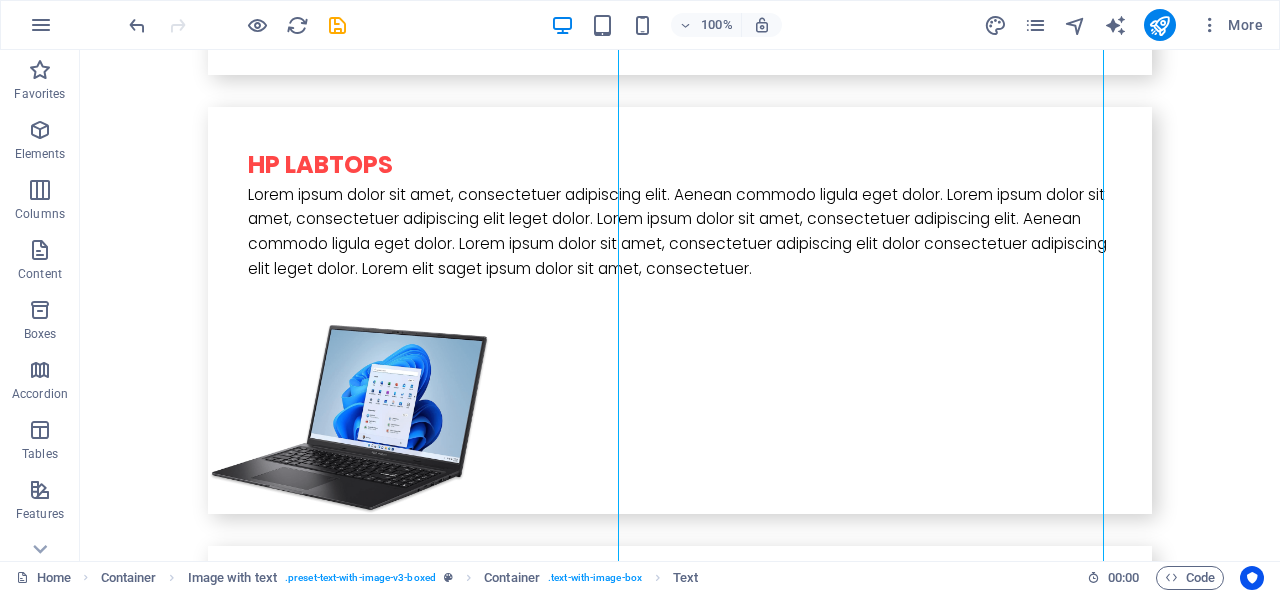 drag, startPoint x: 1101, startPoint y: 315, endPoint x: 1164, endPoint y: 320, distance: 63.1981 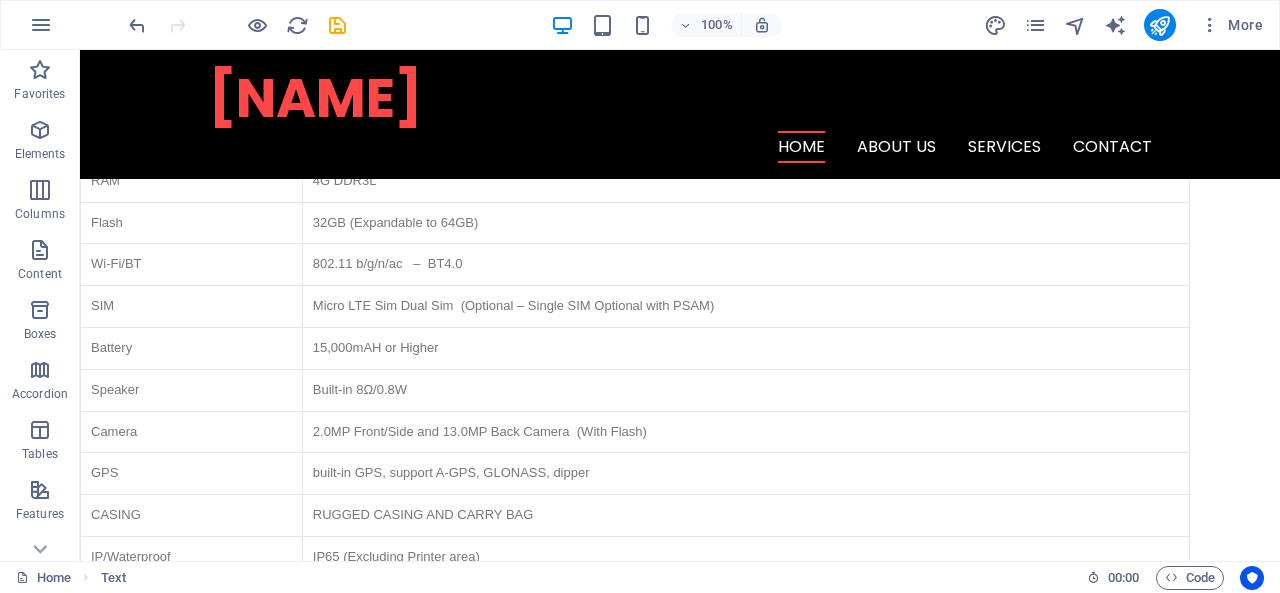 scroll, scrollTop: 984, scrollLeft: 0, axis: vertical 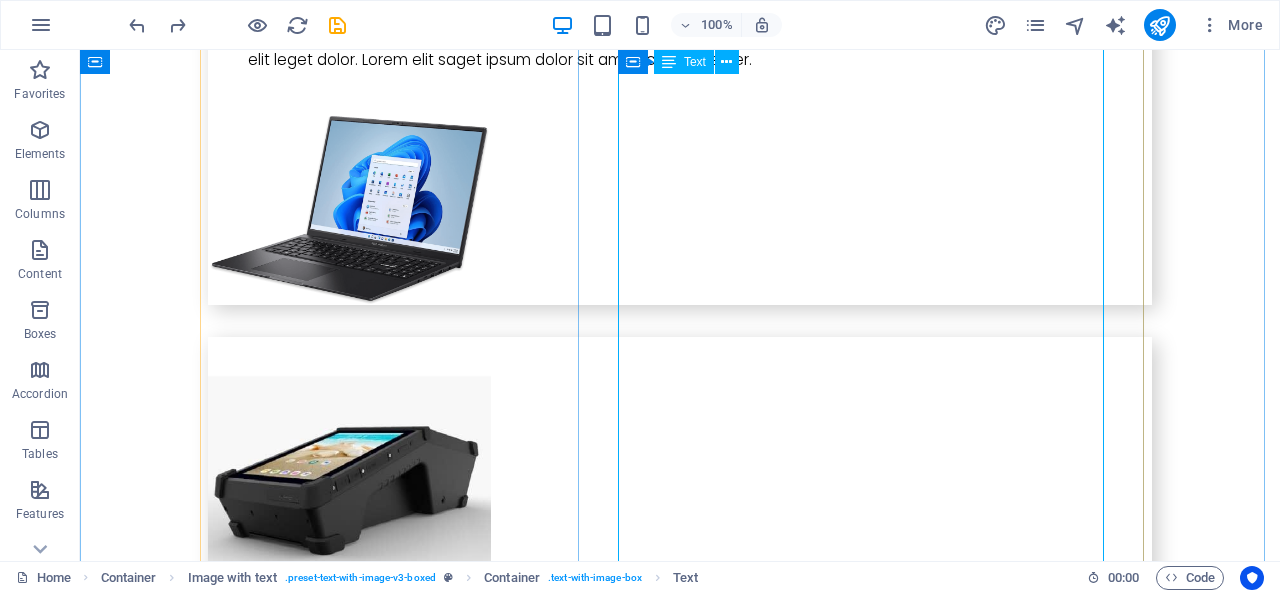 click on "Model SCC-777-F60 SPECIFICATION CPU  Quad Core – 64Bit- 2GHz Freq OS Android 9.0 Google Certified. (Optional Android 10 Google Certified) Screen 9″  5 points touchscreen(16:10 800×1280 IPS) RAM 4G DDR3L Flash 32GB (Expandable to 64GB) Wi-Fi/BT 802.11 b/g/n/ac   –  BT4.0 SIM  Micro LTE Sim Dual Sim  (Optional – Single SIM Optional with PSAM) Battery 15,000mAH or Higher Speaker Built-in 8Ω/0.8W Camera 2.0MP Front/Side and 13.0MP Back Camera  (With Flash) GPS built-in GPS, support A-GPS, GLONASS, dipper CASING RUGGED CASING AND CARRY BAG IP/Waterproof IP65 (Excluding Printer area) 2G /3G GPRS 850/900/1800/1900  WCDMA 2100 LTE /4G B1, B3,B5, B7, B20, B38, B40, B41 Sensor G-Sensor TF Support SDHC/SDXC USB USB OTG, FULL USB PORT POWER CHARGING Dedicated DC Charging port/Power Jack and USB charging port Fingerprint  Integrated Biometric KOJAK (PL) 10 Finger FBI Certified 4-4-2 Reader – 500DPI (FAP60, FIPS201 Compliant) RUGGED Dustproof, water proof (without Printer), MIL-STD-810 Rugged" at bounding box center [680, 1312] 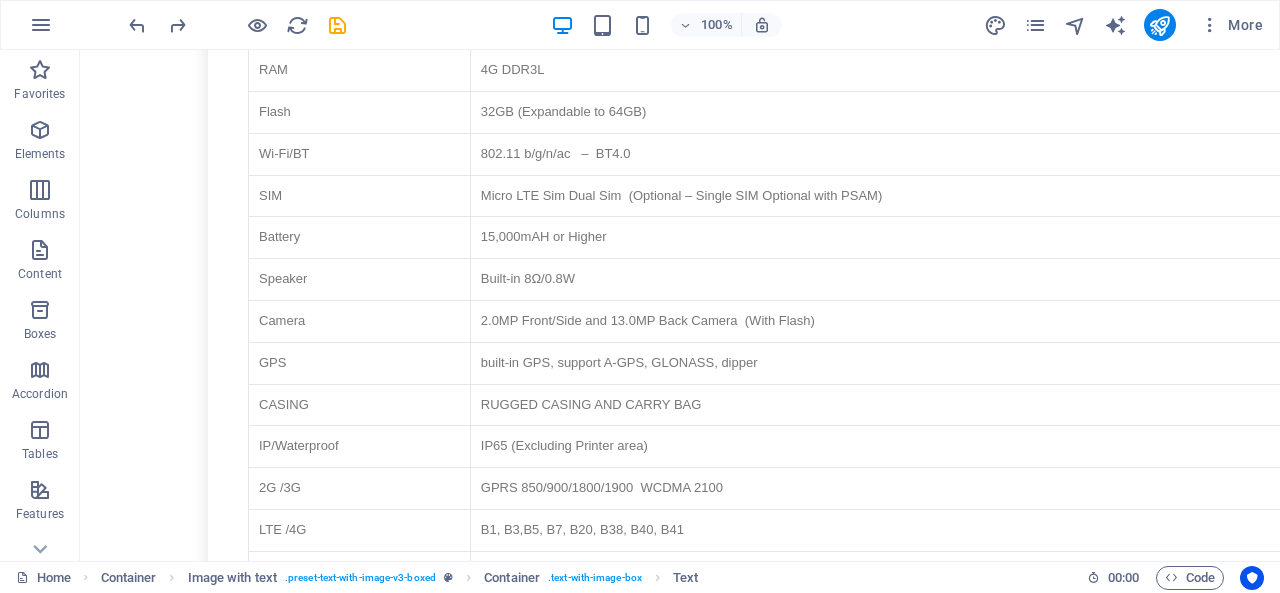 scroll, scrollTop: 2856, scrollLeft: 0, axis: vertical 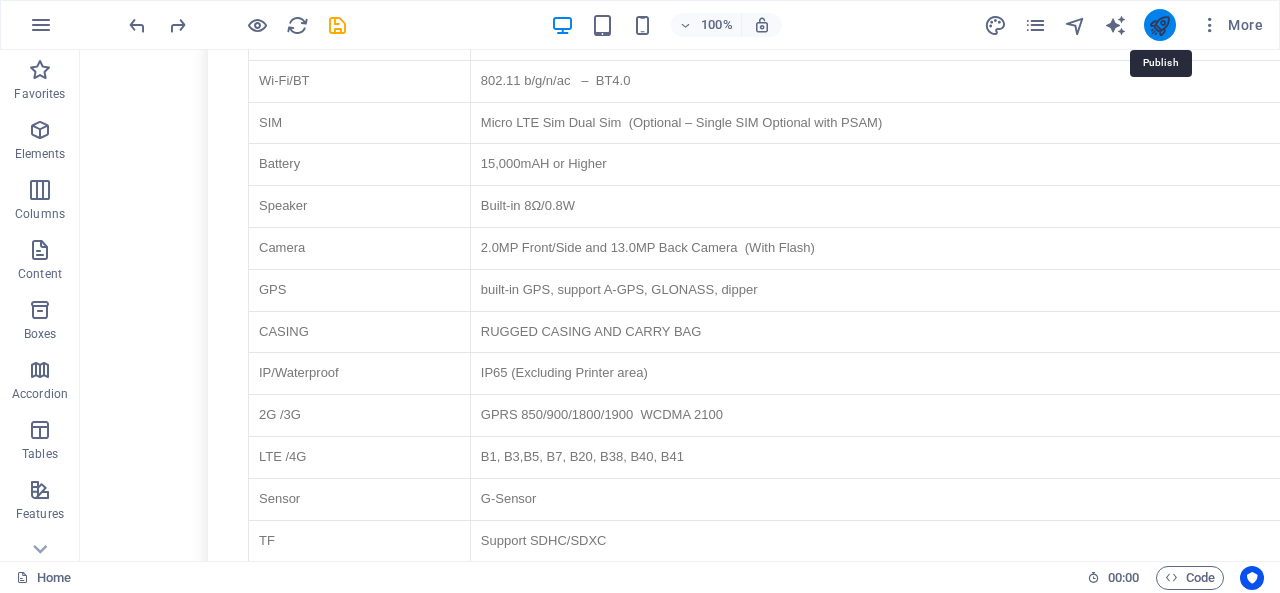 click at bounding box center (1159, 25) 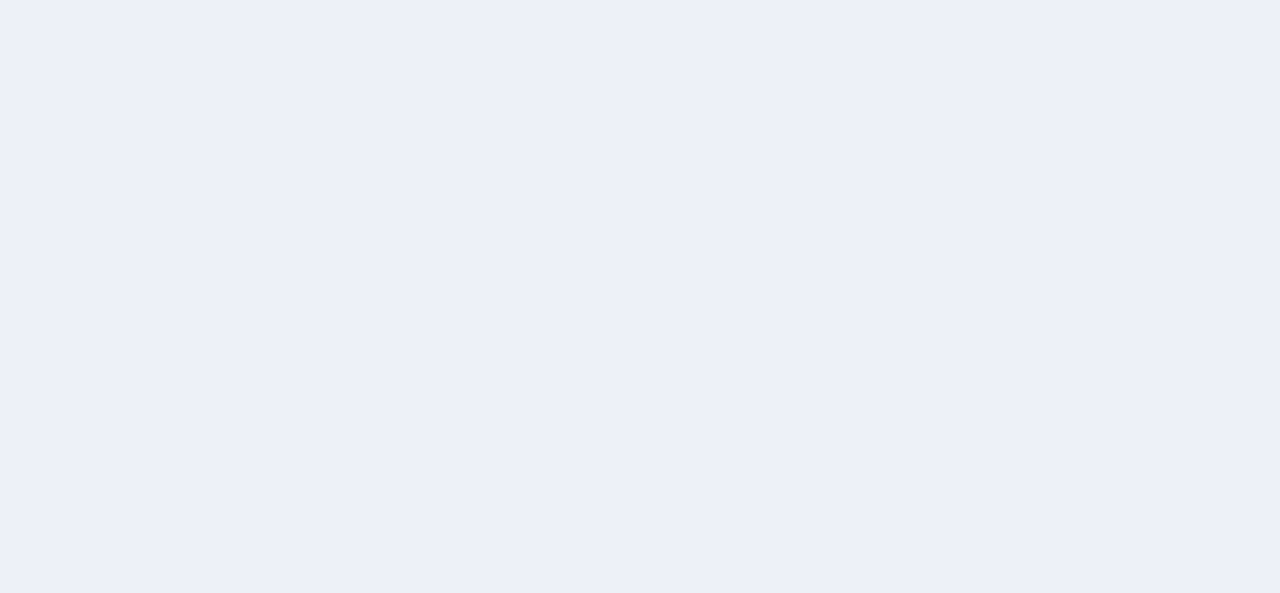 scroll, scrollTop: 0, scrollLeft: 0, axis: both 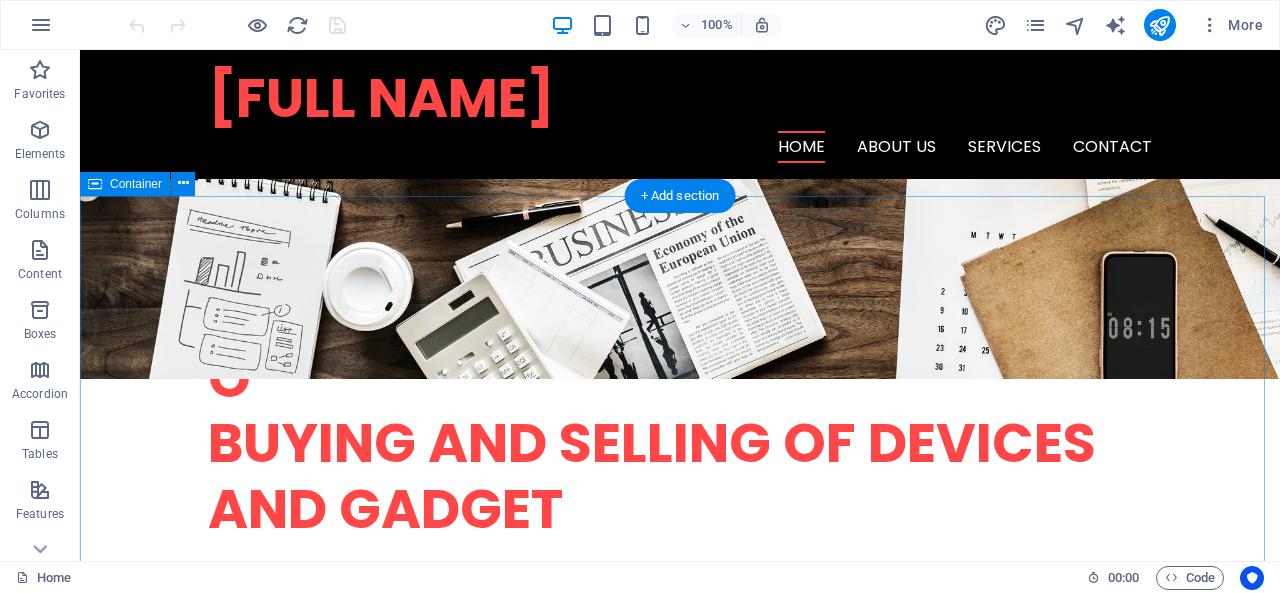 drag, startPoint x: 1229, startPoint y: 289, endPoint x: 1224, endPoint y: 264, distance: 25.495098 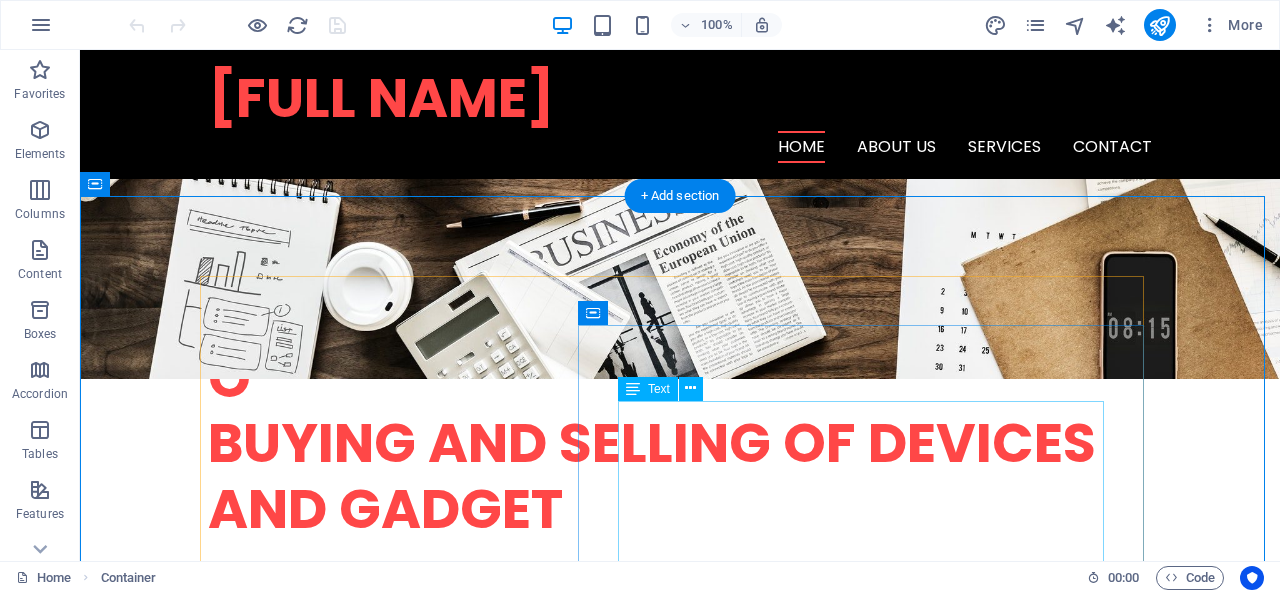 click on "Lorem ipsum dolor sit amet, consectetuer adipiscing elit. Aenean commodo ligula eget dolor. Lorem ipsum dolor sit amet, consectetuer adipiscing elit leget dolor. Lorem ipsum dolor sit amet, consectetuer adipiscing elit. Aenean commodo ligula eget dolor. Lorem ipsum dolor sit amet, consectetuer adipiscing elit dolor consectetuer adipiscing elit leget dolor. Lorem elit saget ipsum dolor sit amet, consectetuer." at bounding box center [680, 1179] 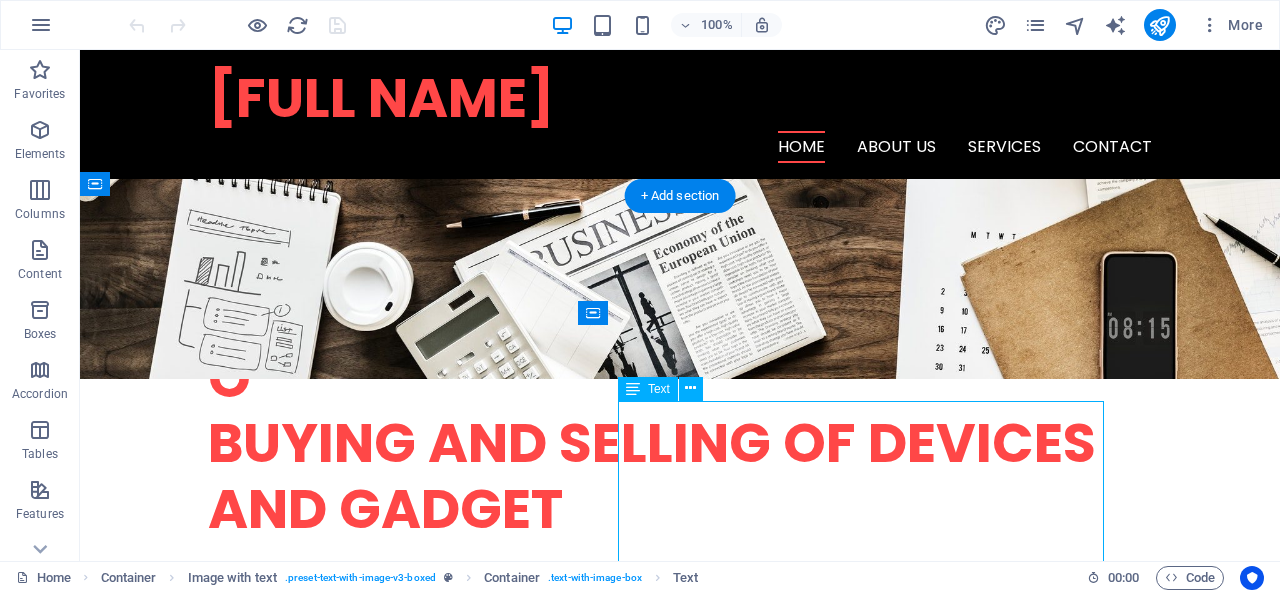 click on "Lorem ipsum dolor sit amet, consectetuer adipiscing elit. Aenean commodo ligula eget dolor. Lorem ipsum dolor sit amet, consectetuer adipiscing elit leget dolor. Lorem ipsum dolor sit amet, consectetuer adipiscing elit. Aenean commodo ligula eget dolor. Lorem ipsum dolor sit amet, consectetuer adipiscing elit dolor consectetuer adipiscing elit leget dolor. Lorem elit saget ipsum dolor sit amet, consectetuer." at bounding box center [680, 1179] 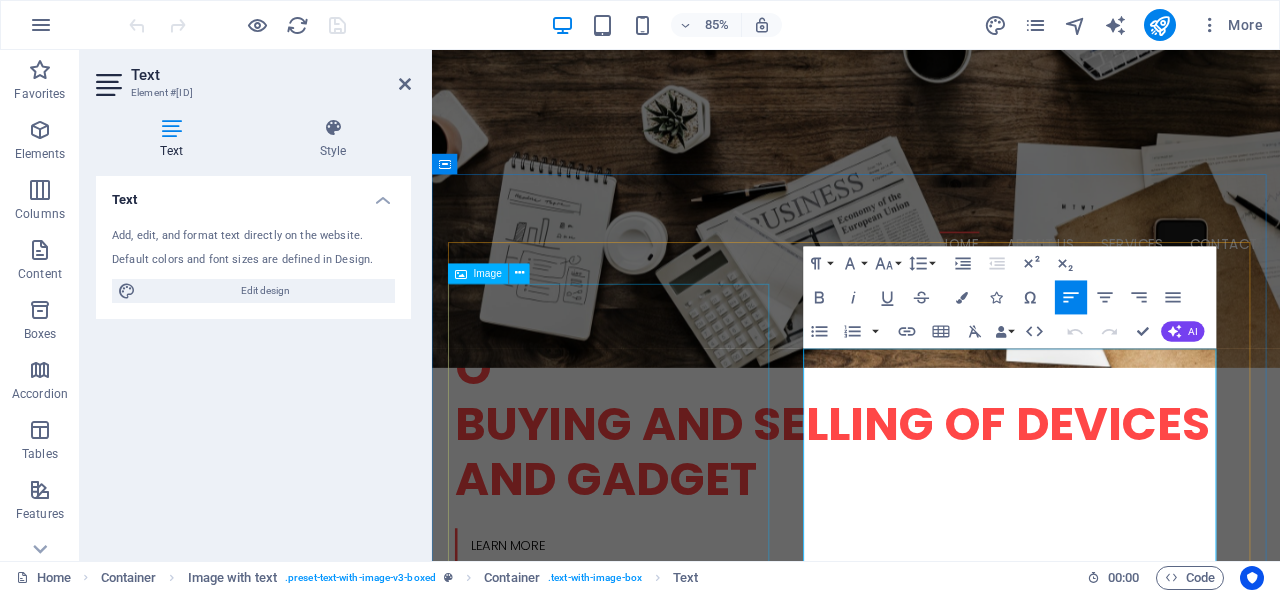 scroll, scrollTop: 5483, scrollLeft: 0, axis: vertical 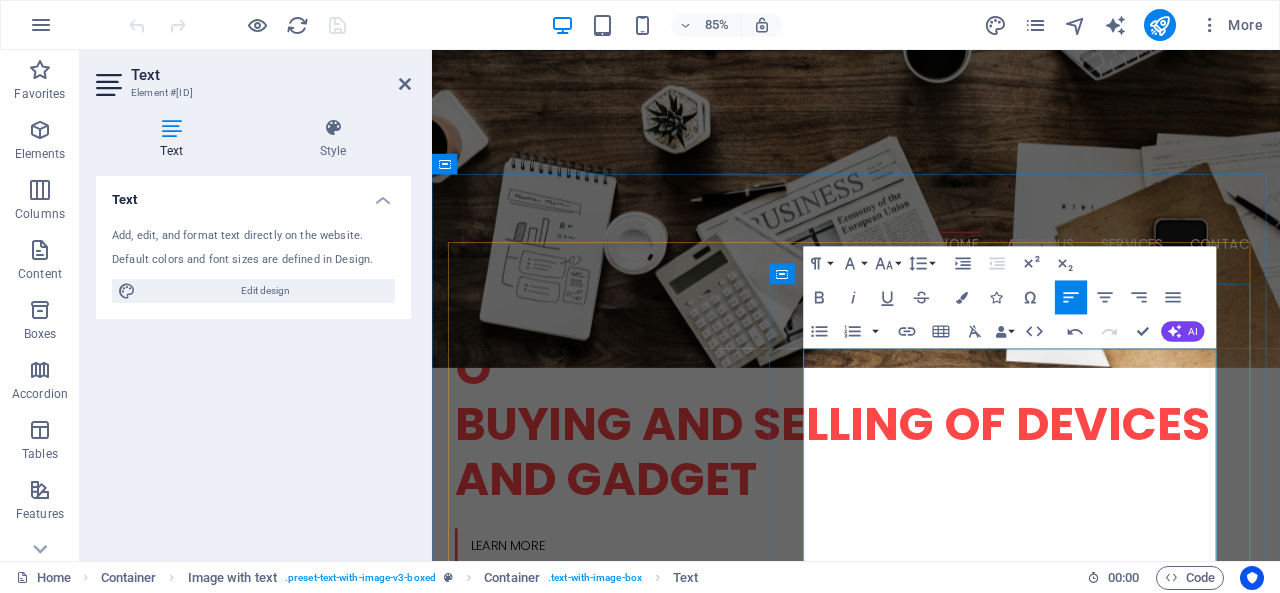 click on "Pen and touch      Pen and touch support with 10 touch points" at bounding box center (931, 1335) 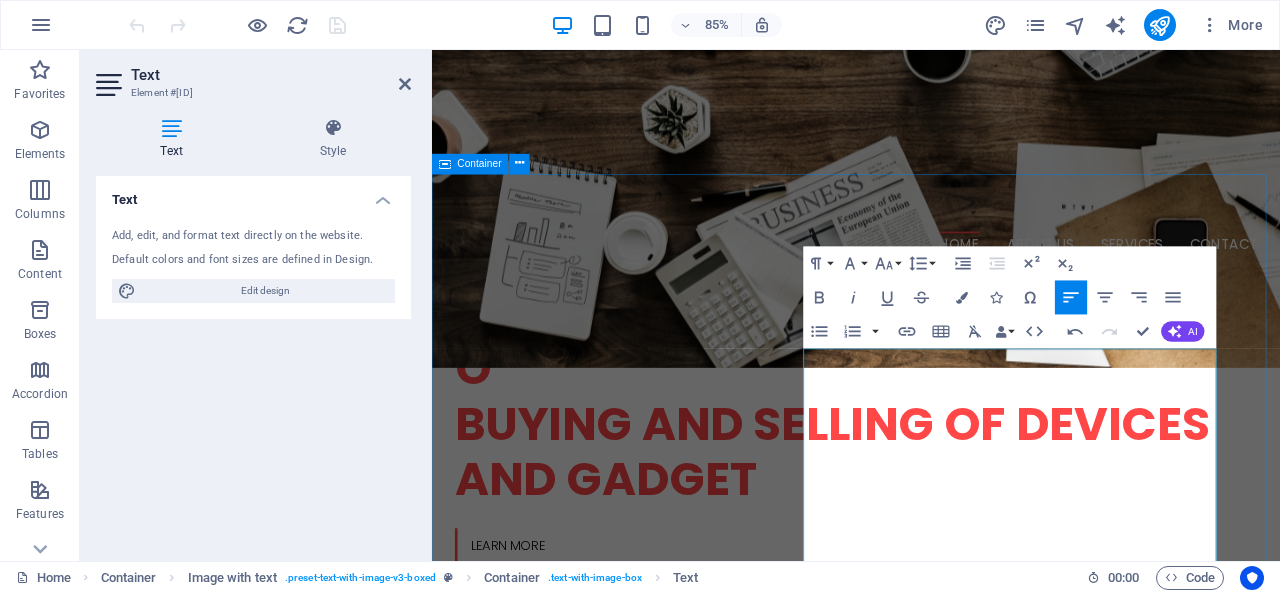 click on "BioRugged - BioWolf 10R - Datasheet
Images may  hp labtops  Device name      DESKTOP-73OMHFO Processor      Intel(R) Core(TM) i5-7200U CPU @ 2.50GHz   2.71 GHz Installed RAM      8.00 GB (7.88 GB usable) Device ID      ABCFAE27-2380-46E1-8AF5-D40B4A8DDB4D Product ID      00331-10000-00001-AA324 System type      64-bit operating system, x64-based processor Pen and touch      Pen and touch support with 10 touch points Lorem ipsum dolor sit amet, consectetuer adipiscing elit. Aenean commodo ligula eget dolor. Lorem ipsum dolor sit amet, consectetuer adipiscing elit leget dolor. Lorem ipsum dolor sit amet, consectetuer adipiscing elit. Aenean commodo ligula eget dolor. Lorem ipsum dolor sit amet, consectetuer adipiscing elit dolor consectetuer adipiscing elit leget dolor. Lorem elit saget ipsum dolor sit amet, consectetuer. Device name 	 DESKTOP-73OMHFO Processor 	 Intel(R) Core(TM) i5-7200U CPU @ 2.50GHz   2.71 GHz Installed RAM 	 8.00 GB (7.88 GB usable) Device ID 	 Product ID" at bounding box center [931, 2537] 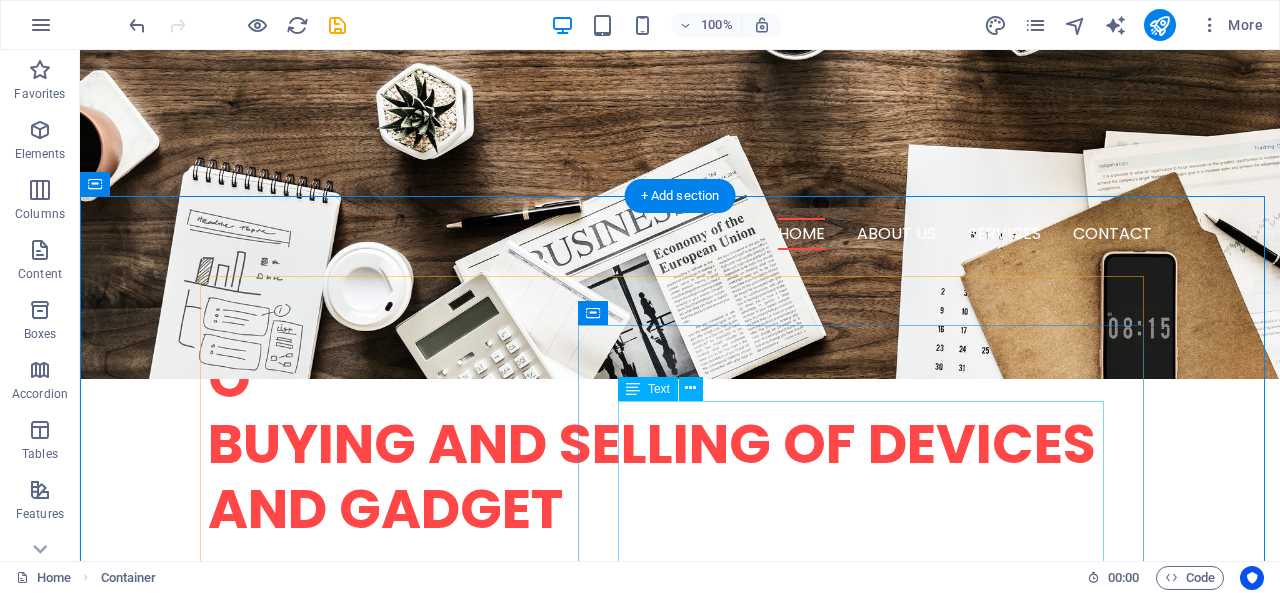 click on "Device name      DESKTOP-73OMHFO Processor      Intel(R) Core(TM) i5-7200U CPU @ 2.50GHz   2.71 GHz Installed RAM      8.00 GB (7.88 GB usable) Device ID      ABCFAE27-2380-46E1-8AF5-D40B4A8DDB4D Product ID      00331-10000-00001-AA324 System type      64-bit operating system, x64-based processor Pen and touch      Pen and touch support with 10 touch points Lorem ipsum dolor sit amet, consectetuer adipiscing elit. Aenean commodo ligula eget dolor. Lorem ipsum dolor sit amet, consectetuer adipiscing elit leget dolor. Lorem ipsum dolor sit amet, consectetuer adipiscing elit. Aenean commodo ligula eget dolor. Lorem ipsum dolor sit amet, consectetuer adipiscing elit dolor consectetuer adipiscing elit leget dolor. Lorem elit saget ipsum dolor sit amet, consectetuer." at bounding box center [680, 1278] 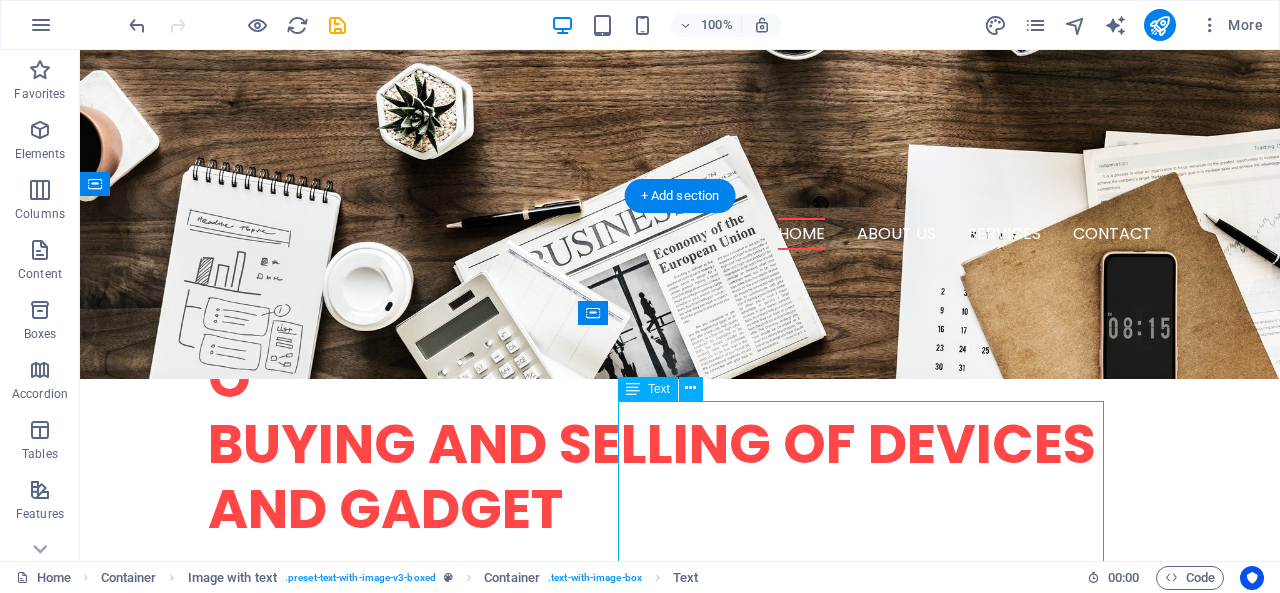 click on "Device name      DESKTOP-73OMHFO Processor      Intel(R) Core(TM) i5-7200U CPU @ 2.50GHz   2.71 GHz Installed RAM      8.00 GB (7.88 GB usable) Device ID      ABCFAE27-2380-46E1-8AF5-D40B4A8DDB4D Product ID      00331-10000-00001-AA324 System type      64-bit operating system, x64-based processor Pen and touch      Pen and touch support with 10 touch points Lorem ipsum dolor sit amet, consectetuer adipiscing elit. Aenean commodo ligula eget dolor. Lorem ipsum dolor sit amet, consectetuer adipiscing elit leget dolor. Lorem ipsum dolor sit amet, consectetuer adipiscing elit. Aenean commodo ligula eget dolor. Lorem ipsum dolor sit amet, consectetuer adipiscing elit dolor consectetuer adipiscing elit leget dolor. Lorem elit saget ipsum dolor sit amet, consectetuer." at bounding box center (680, 1278) 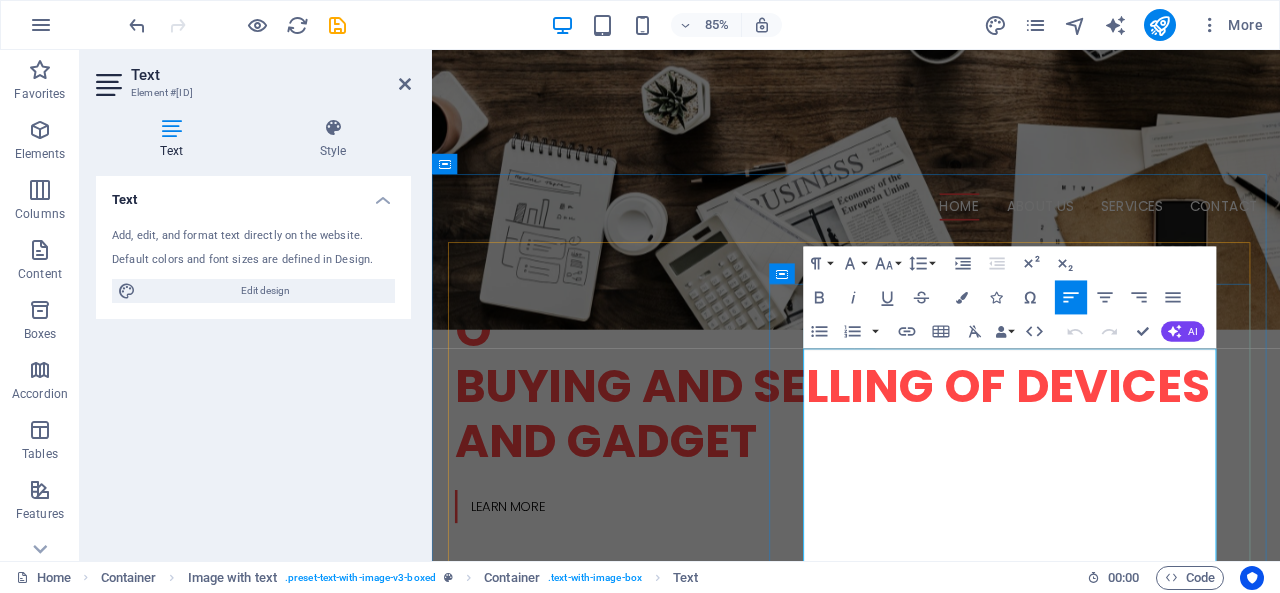 click on "Device name      DESKTOP-73OMHFO" at bounding box center [931, 1143] 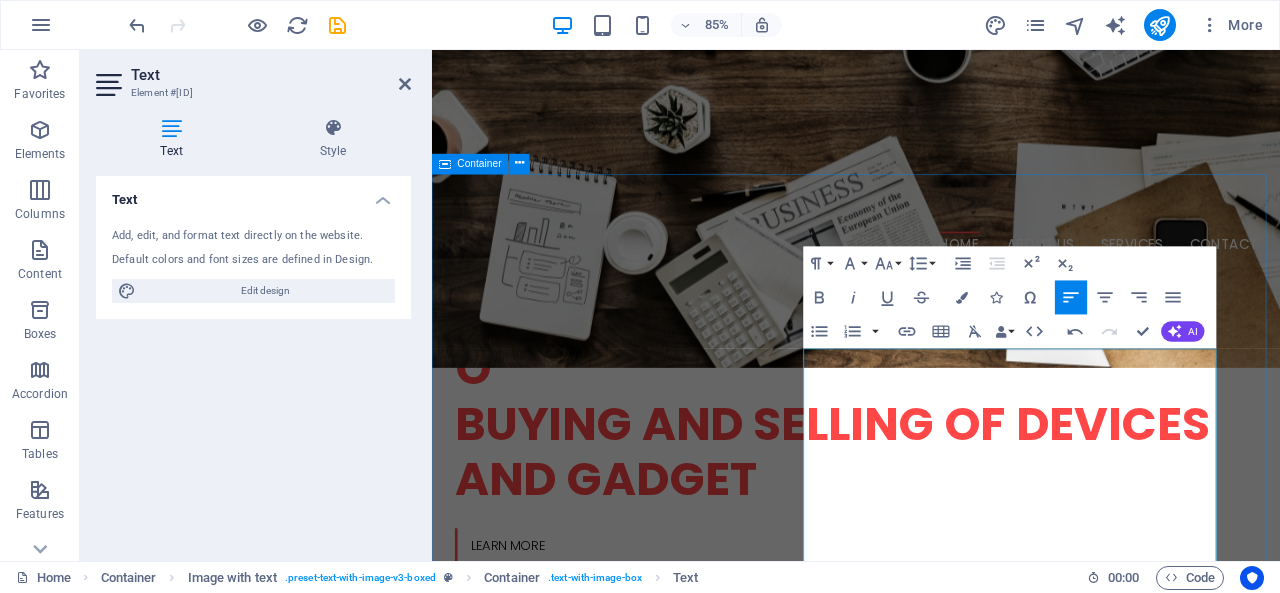click on "BioRugged - BioWolf 10R - Datasheet
Images may  hp labtops  Device name      DESKTOP-73O Processor      Intel(R) Core(TM) i5-7200U CPU @ 2.50GHz   2.71 GHz Installed RAM      8.00 GB (7.88 GB usable) Device ID      ABCFAE27-2380-46E1-8AF5-D40B4A8DDB4D Product ID      00331-10000-00001-AA324 System type      64-bit operating system, x64-based processor Pen and touch      Pen and touch support with 10 touch points Lorem ipsum dolor sit amet, consectetuer adipiscing elit. Aenean commodo ligula eget dolor. Lorem ipsum dolor sit amet, consectetuer adipiscing elit leget dolor. Lorem ipsum dolor sit amet, consectetuer adipiscing elit. Aenean commodo ligula eget dolor. Lorem ipsum dolor sit amet, consectetuer adipiscing elit dolor consectetuer adipiscing elit leget dolor. Lorem elit saget ipsum dolor sit amet, consectetuer. hp labtops Sc-777 Fap 60 Multi-finger Capture Combo Device Model SCC-777-F60 SPECIFICATION CPU  Quad Core – 64Bit- 2GHz Freq OS Screen RAM 4G DDR3L Flash Wi-Fi/BT SIM" at bounding box center (931, 2537) 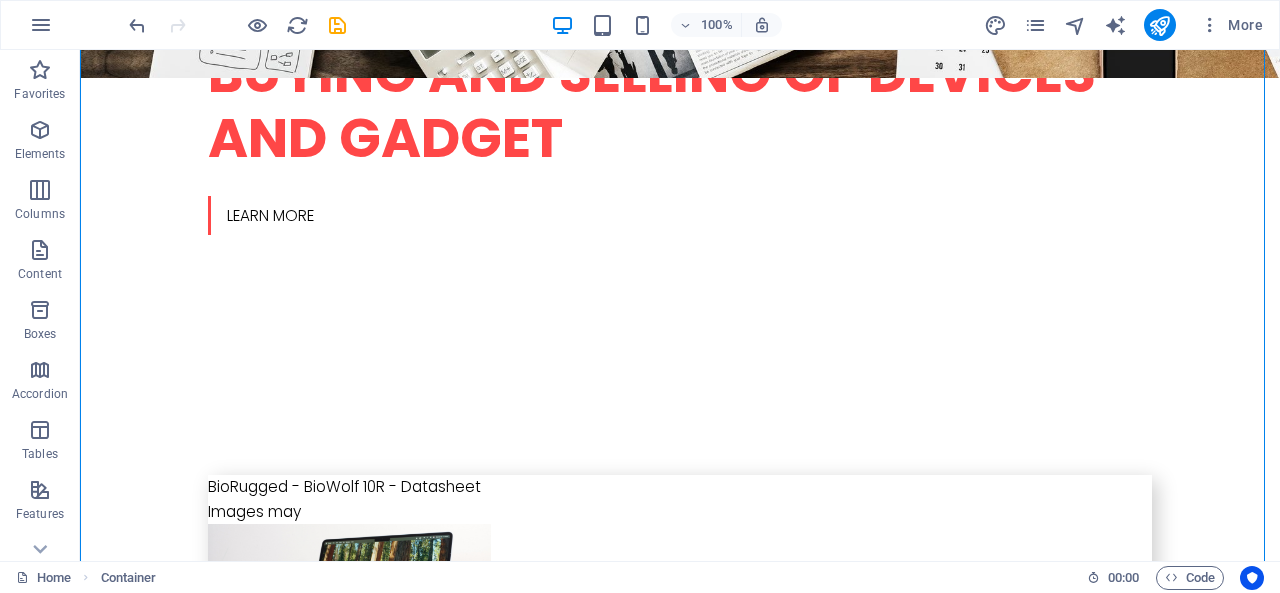 scroll, scrollTop: 722, scrollLeft: 0, axis: vertical 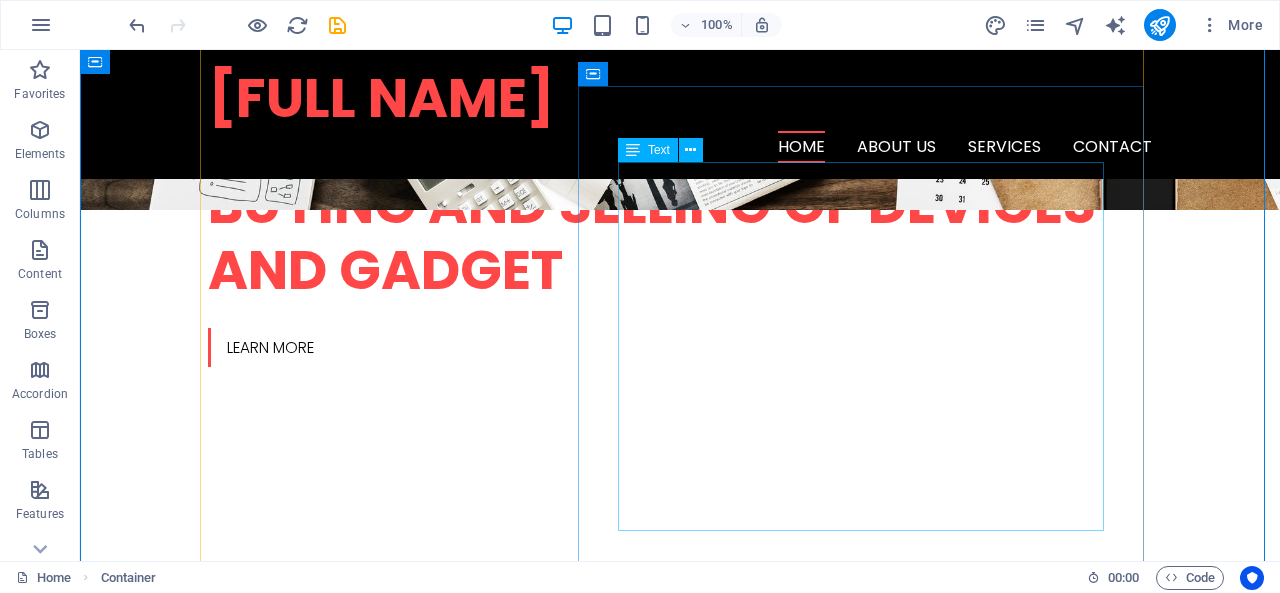 click on "Device name      DESKTOP-73O Processor      Intel(R) Core(TM) i5-7200U CPU @ 2.50GHz   2.71 GHz Installed RAM      8.00 GB (7.88 GB usable) Device ID      ABCFAE27-2380-46E1-8AF5-D40B4A8DDB4D Product ID      00331-10000-00001-AA324 System type      64-bit operating system, x64-based processor Pen and touch      Pen and touch support with 10 touch points Lorem ipsum dolor sit amet, consectetuer adipiscing elit. Aenean commodo ligula eget dolor. Lorem ipsum dolor sit amet, consectetuer adipiscing elit leget dolor. Lorem ipsum dolor sit amet, consectetuer adipiscing elit. Aenean commodo ligula eget dolor. Lorem ipsum dolor sit amet, consectetuer adipiscing elit dolor consectetuer adipiscing elit leget dolor. Lorem elit saget ipsum dolor sit amet, consectetuer." at bounding box center (680, 1038) 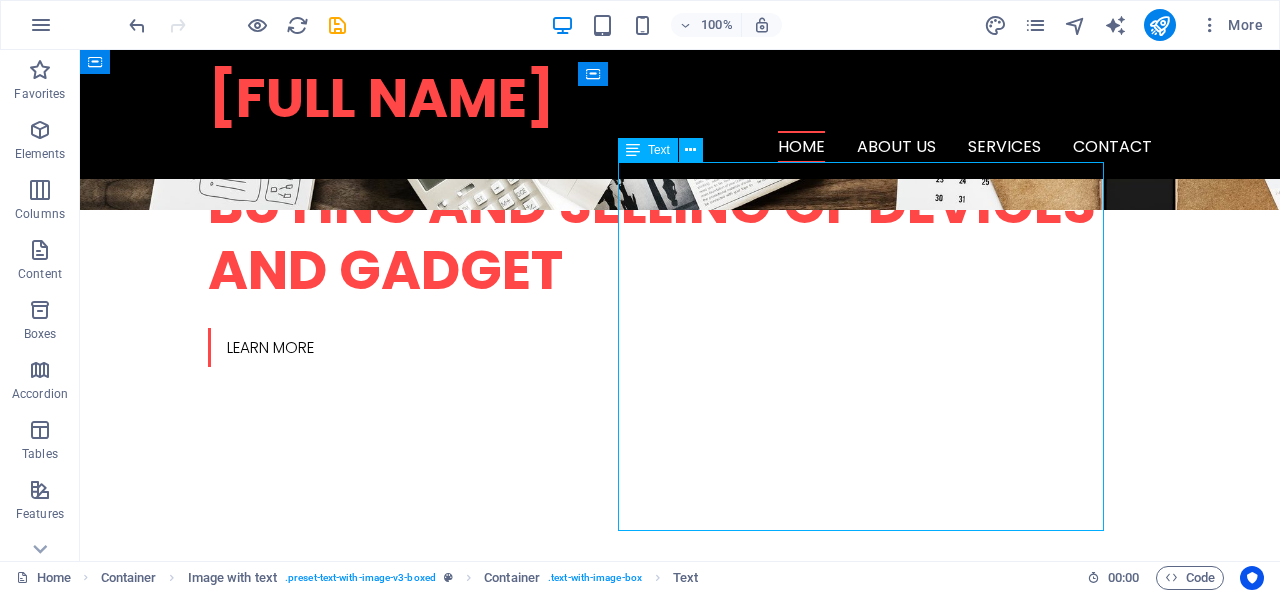 click on "Device name      DESKTOP-73O Processor      Intel(R) Core(TM) i5-7200U CPU @ 2.50GHz   2.71 GHz Installed RAM      8.00 GB (7.88 GB usable) Device ID      ABCFAE27-2380-46E1-8AF5-D40B4A8DDB4D Product ID      00331-10000-00001-AA324 System type      64-bit operating system, x64-based processor Pen and touch      Pen and touch support with 10 touch points Lorem ipsum dolor sit amet, consectetuer adipiscing elit. Aenean commodo ligula eget dolor. Lorem ipsum dolor sit amet, consectetuer adipiscing elit leget dolor. Lorem ipsum dolor sit amet, consectetuer adipiscing elit. Aenean commodo ligula eget dolor. Lorem ipsum dolor sit amet, consectetuer adipiscing elit dolor consectetuer adipiscing elit leget dolor. Lorem elit saget ipsum dolor sit amet, consectetuer." at bounding box center (680, 1038) 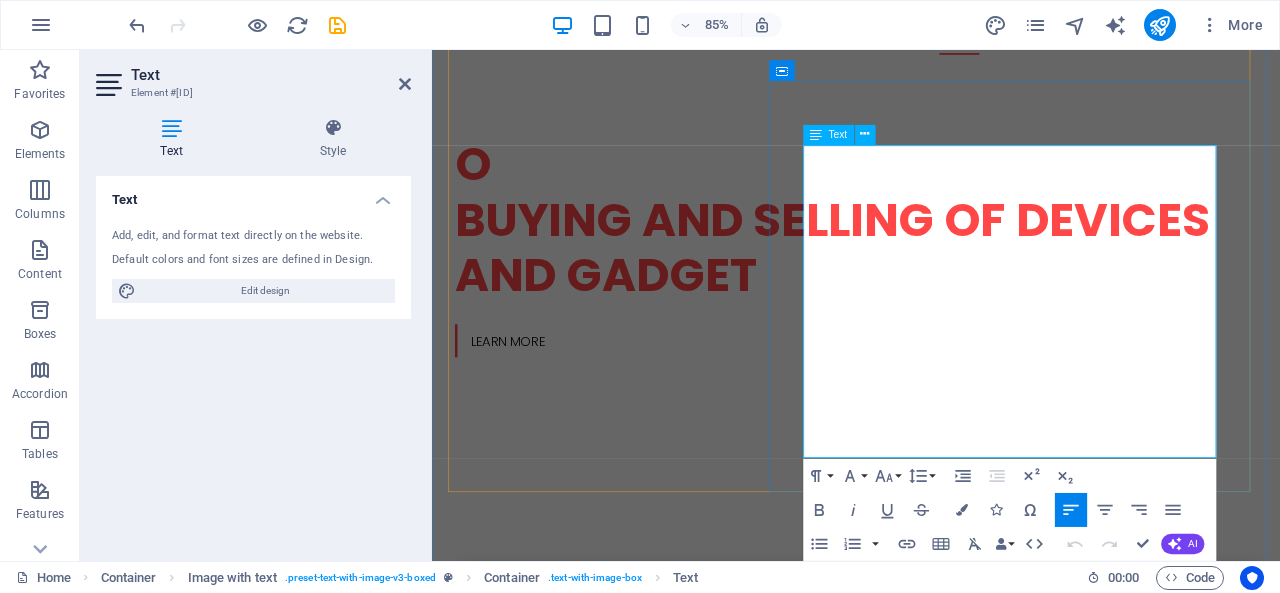 drag, startPoint x: 875, startPoint y: 368, endPoint x: 1075, endPoint y: 524, distance: 253.64542 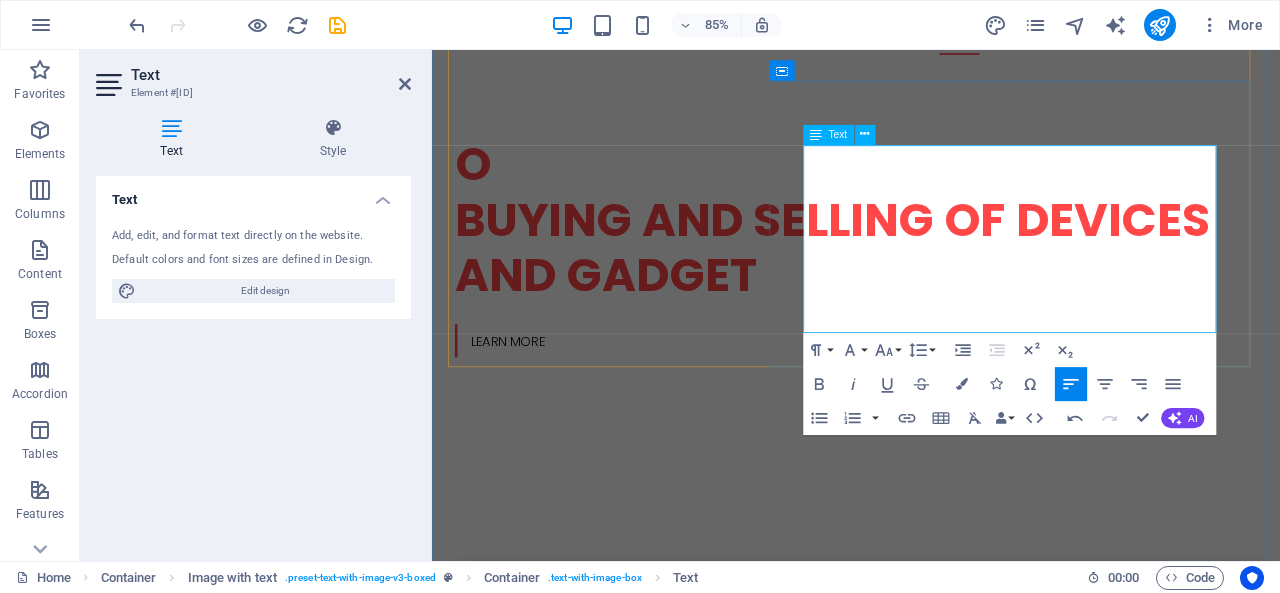 click on "Lr sit amet, consectetuer." at bounding box center [931, 1145] 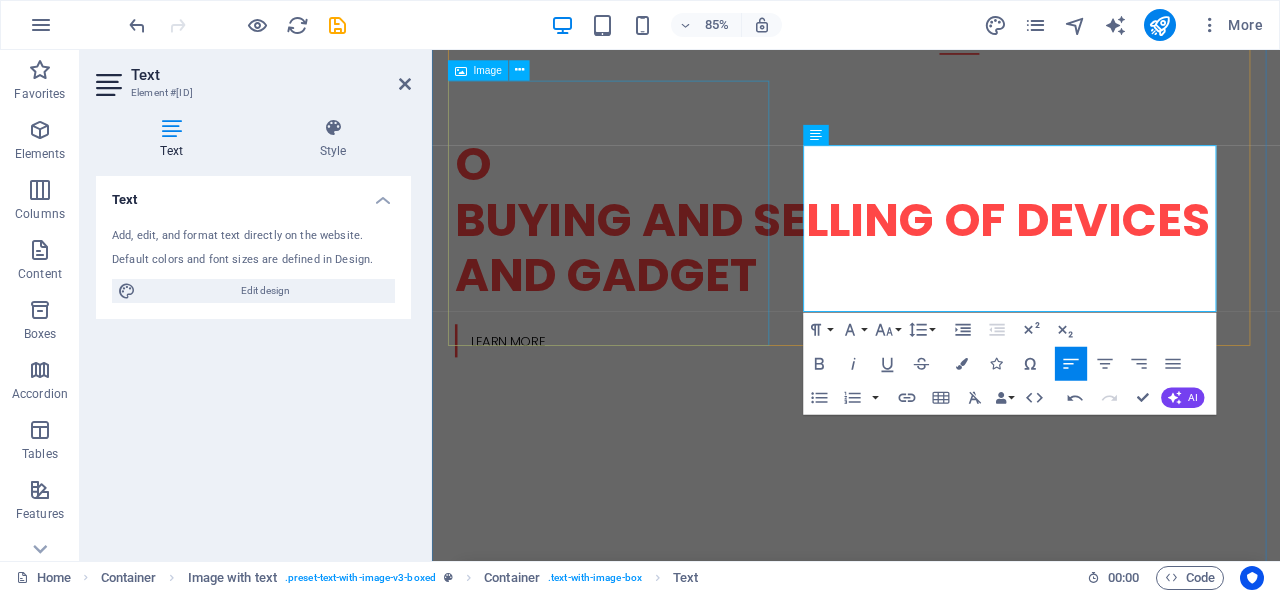 click at bounding box center [600, 780] 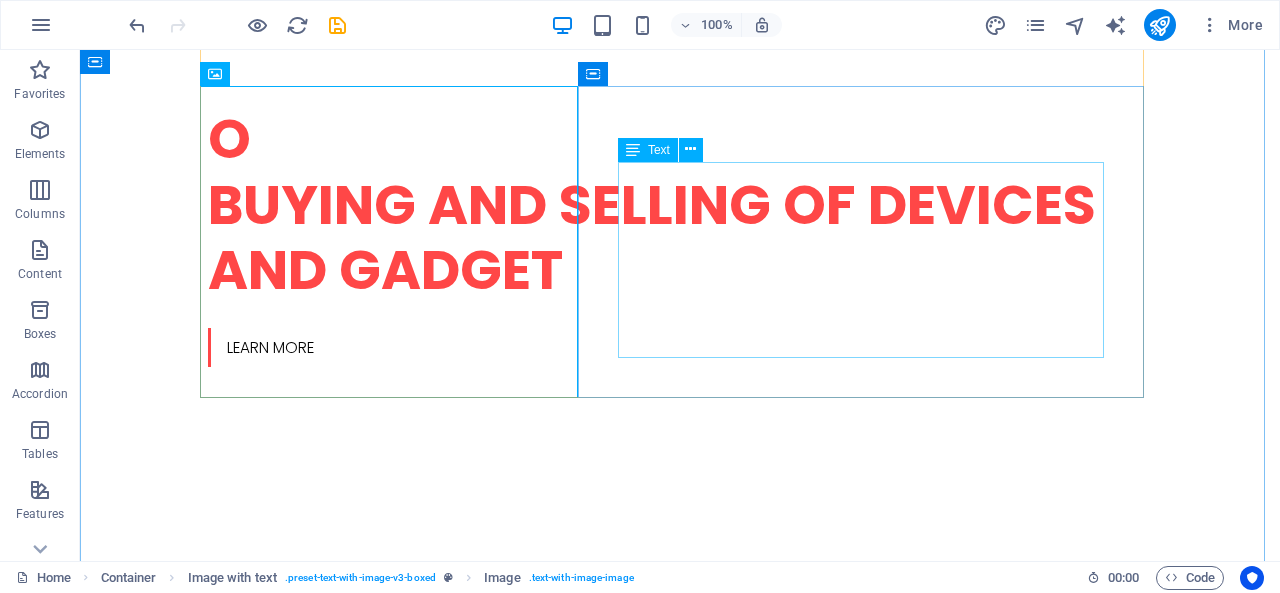 click on "Device name      DESKTOP-73O Processor      Intel(R) Core(TM) i5-7200U CPU @ 2.50GHz   2.71 GHz Installed RAM      8.00 GB (7.88 GB usable) Device ID      ABCFAE27-2380-46E1-8AF5-D40B4A8DDB4D Product ID      00331-10000-00001-AA324 System type      64-bit operating system, x64-based processor Pen and touch      Pen and touch support with 10 touch points" at bounding box center (680, 990) 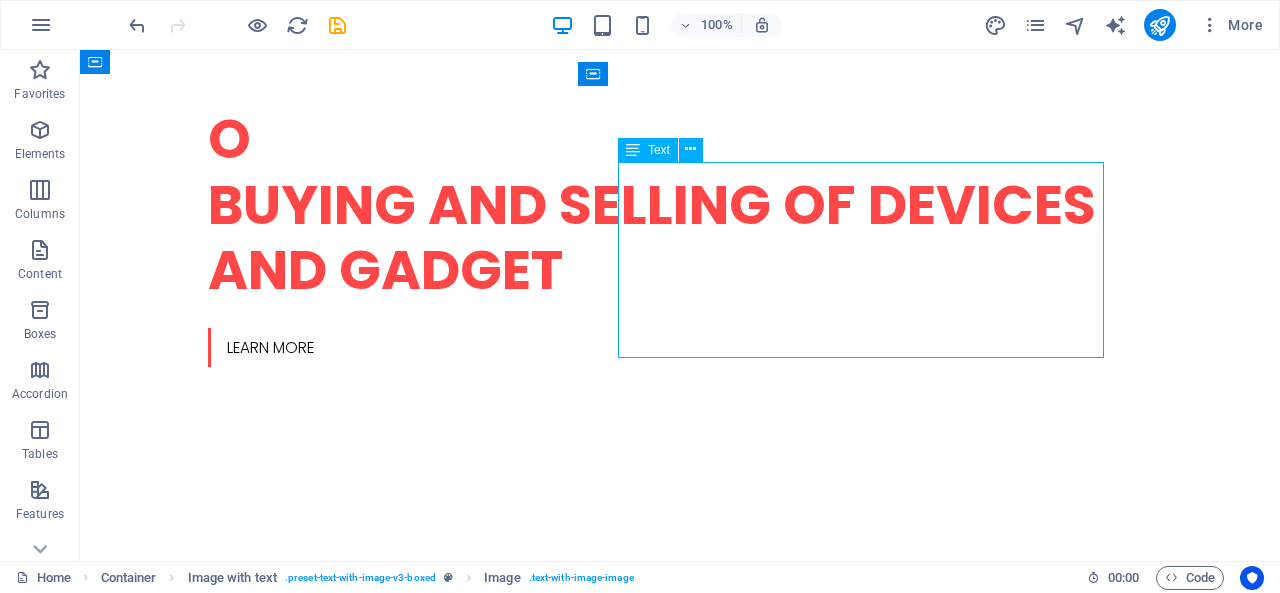 click on "Device name      DESKTOP-73O Processor      Intel(R) Core(TM) i5-7200U CPU @ 2.50GHz   2.71 GHz Installed RAM      8.00 GB (7.88 GB usable) Device ID      ABCFAE27-2380-46E1-8AF5-D40B4A8DDB4D Product ID      00331-10000-00001-AA324 System type      64-bit operating system, x64-based processor Pen and touch      Pen and touch support with 10 touch points" at bounding box center [680, 990] 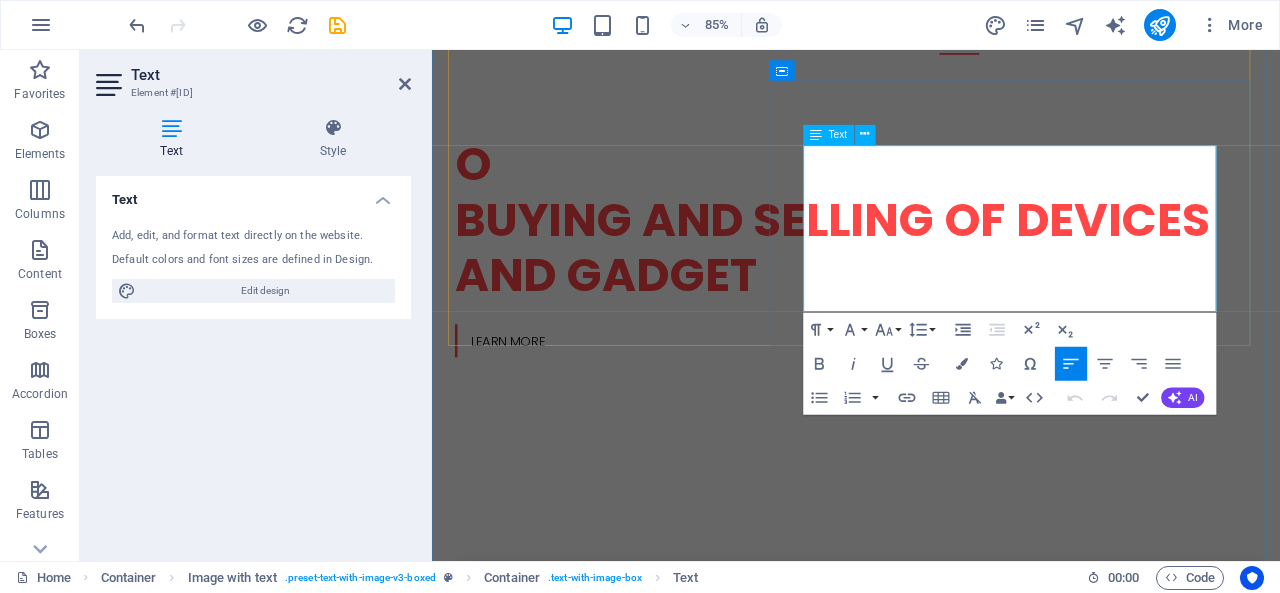 click at bounding box center [587, 1021] 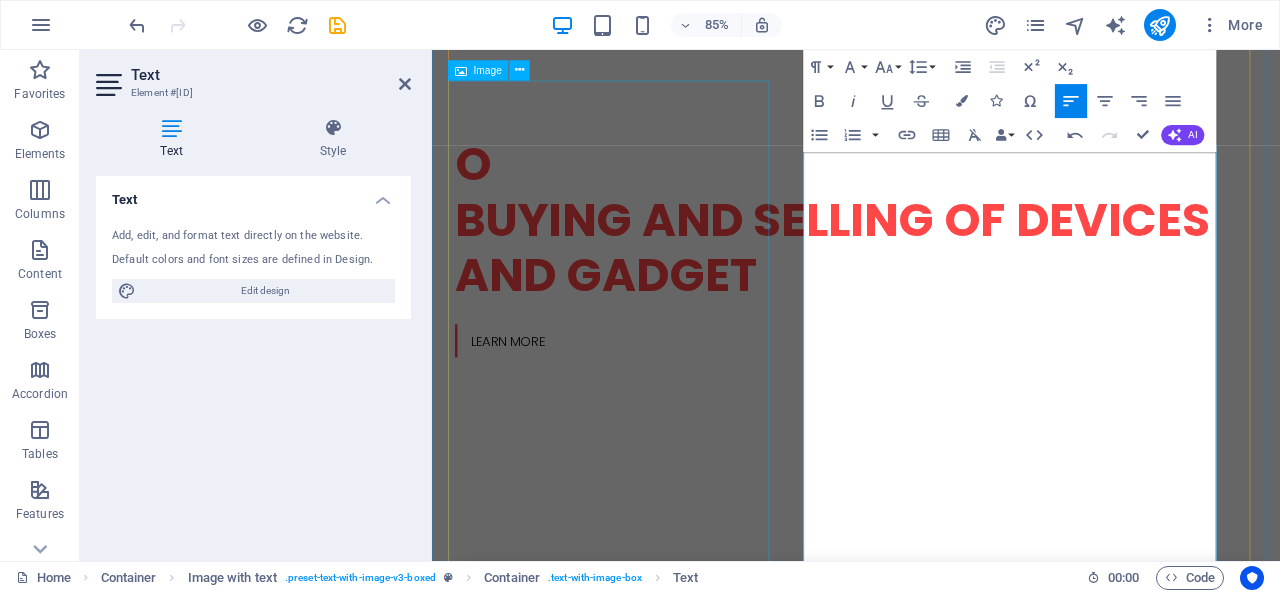 click at bounding box center (600, 780) 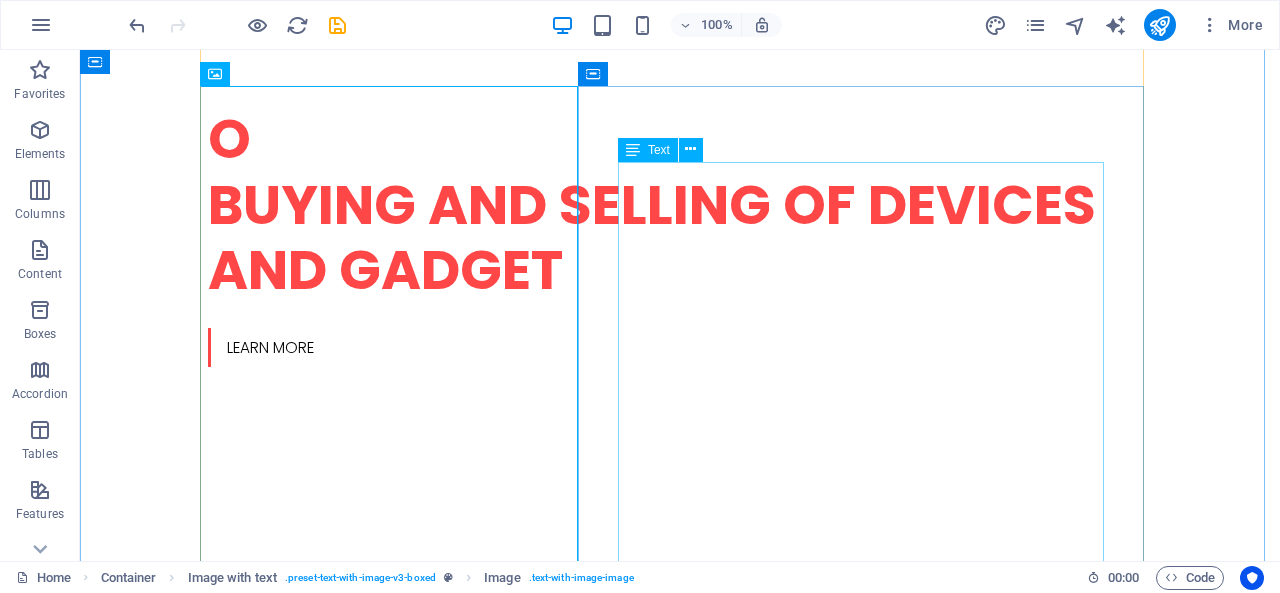 click on "HP EliteBook 840 14 inch G11 Notebook PC (8A4S7EA) Operating system FreeDOS  Processor family Intel® Core™ Ultra 7 processor Processor Intel® Core™ Ultra 7 155U (up to 4.8 GHz with Intel® Turbo Boost Technology, 12 MB L3 cache, 12 cores, 14  threads)   1   2   Graphics Integrated, Intel® Graphics Memory 16 GB DDR5-5600 MT/s (1 x 16 GB)   Memory Slots 2 SODIMM Internal Storage 512 GB PCIe® NVMe™ M.2 SSD Display 14" diagonal, WUXGA (1920 x 1200), IPS, anti-glare, 400 nits, 100%  sRGB   3   4   5   6   7 Display 35.6 cm (14") diagonal, WUXGA (1920 x 1200), IPS, anti-glare, 400 nits, 100%  sRGB   3   4   5   6   7 Touchscreen No Color gamut 100% sRGB Brightness 400 nits Dimensions (W x D x H) 31.56 x 22.43 x 1.16 cm (front); 31.56 x 22.43 x 1.61 cm (rear)  (Front height measurement is near the front edge where the chassis bottom cover taper begins. Back height measurement is near the back edge where the chassis bottom cover taper ends.) Weight Starting at 1.41 kg  Battery type Audio" at bounding box center [680, 2042] 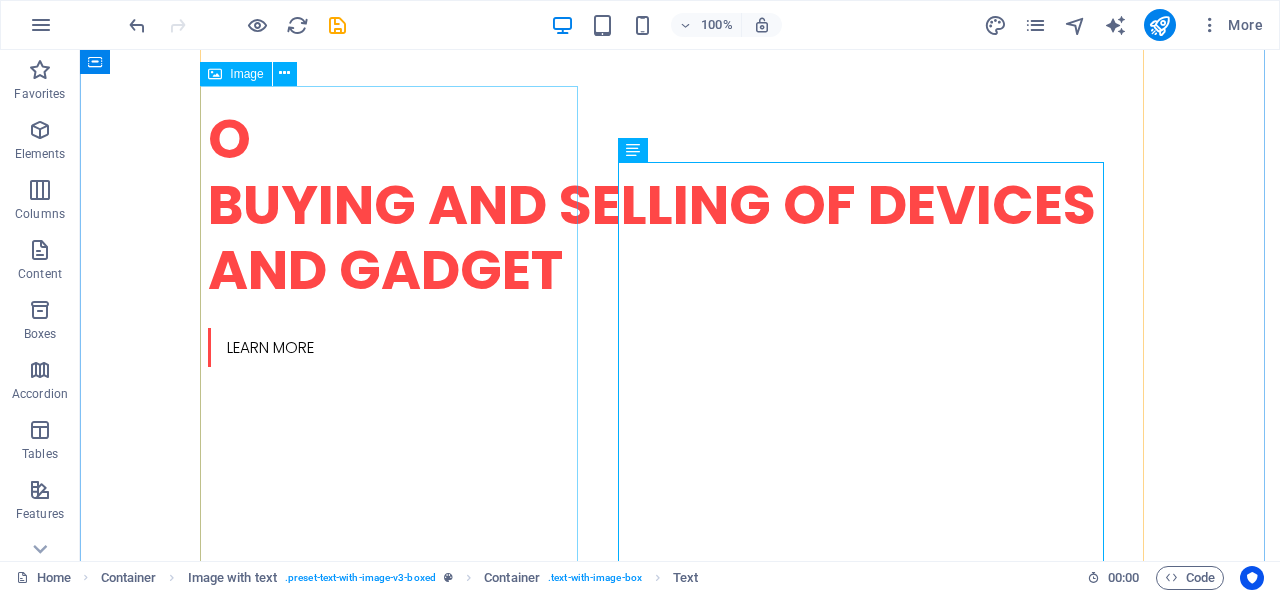 click at bounding box center [349, 735] 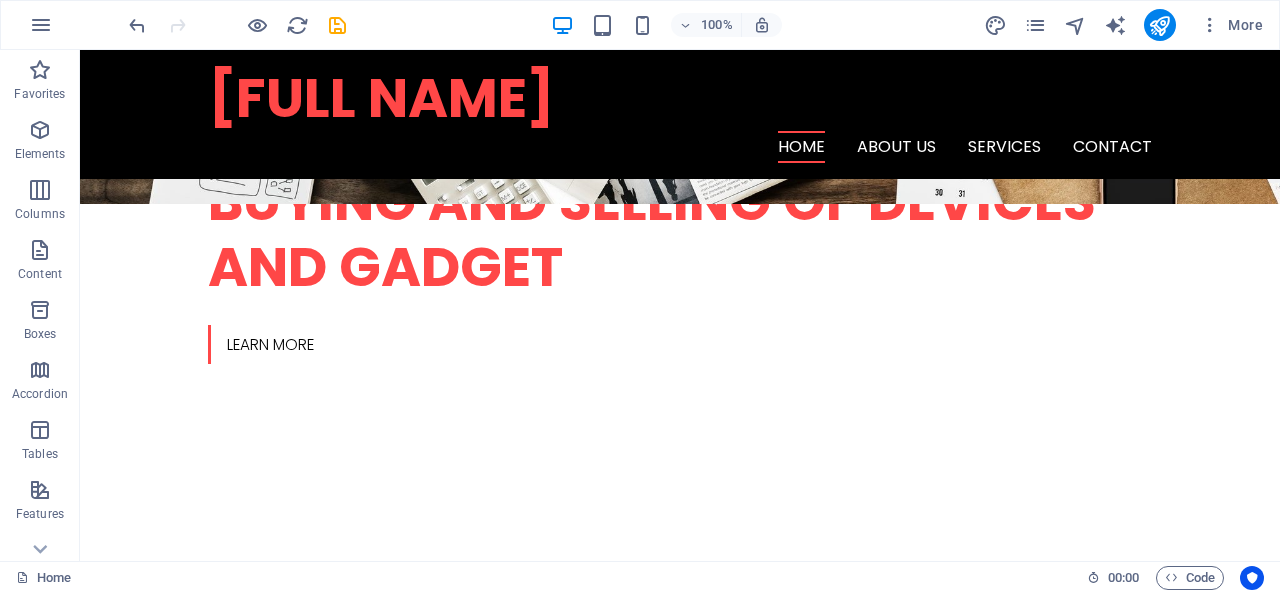 scroll, scrollTop: 570, scrollLeft: 0, axis: vertical 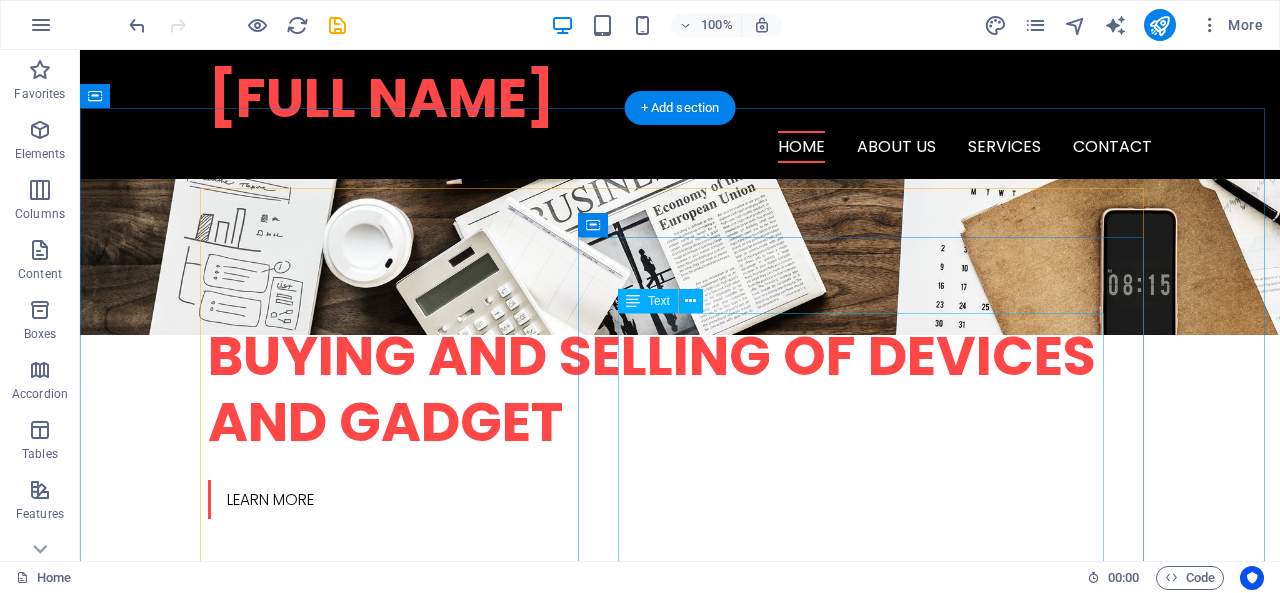 click on "HP EliteBook 840 14 inch G11 Notebook PC (8A4S7EA) Operating system FreeDOS  Processor family Intel® Core™ Ultra 7 processor Processor Intel® Core™ Ultra 7 155U (up to 4.8 GHz with Intel® Turbo Boost Technology, 12 MB L3 cache, 12 cores, 14  threads)   1   2   Graphics Integrated, Intel® Graphics Memory 16 GB DDR5-5600 MT/s (1 x 16 GB)   Memory Slots 2 SODIMM Internal Storage 512 GB PCIe® NVMe™ M.2 SSD Display 14" diagonal, WUXGA (1920 x 1200), IPS, anti-glare, 400 nits, 100%  sRGB   3   4   5   6   7 Display 35.6 cm (14") diagonal, WUXGA (1920 x 1200), IPS, anti-glare, 400 nits, 100%  sRGB   3   4   5   6   7 Touchscreen No Color gamut 100% sRGB Brightness 400 nits Dimensions (W x D x H) 31.56 x 22.43 x 1.16 cm (front); 31.56 x 22.43 x 1.61 cm (rear)  (Front height measurement is near the front edge where the chassis bottom cover taper begins. Back height measurement is near the back edge where the chassis bottom cover taper ends.) Weight Starting at 1.41 kg  Battery type Audio" at bounding box center [680, 2193] 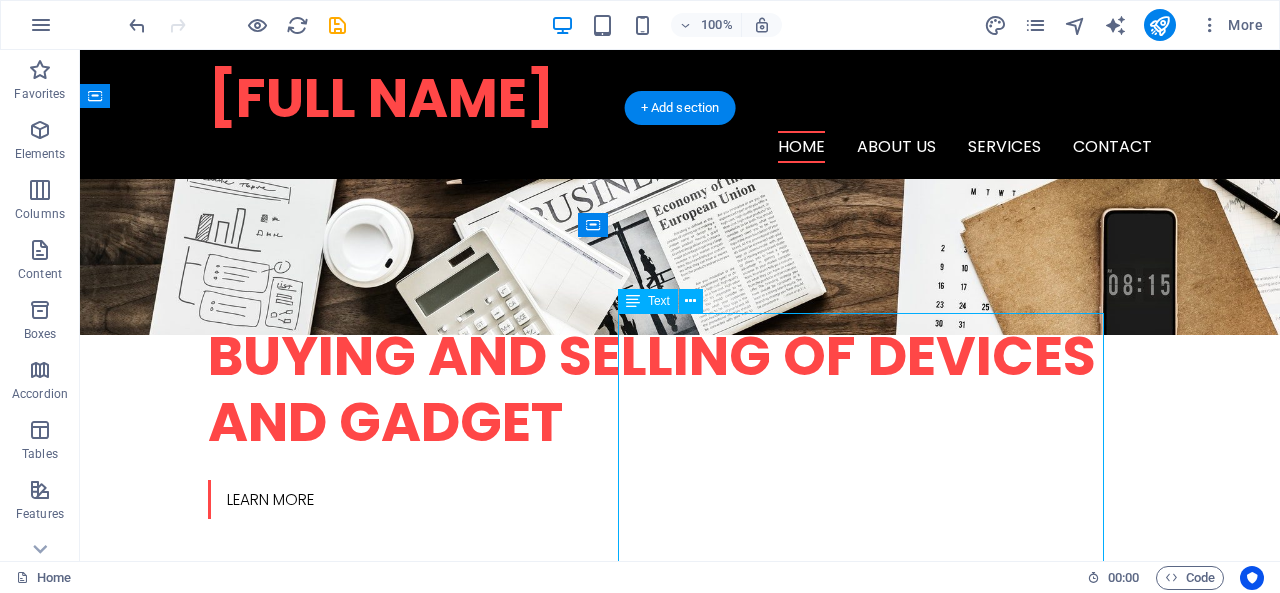 click on "HP EliteBook 840 14 inch G11 Notebook PC (8A4S7EA) Operating system FreeDOS  Processor family Intel® Core™ Ultra 7 processor Processor Intel® Core™ Ultra 7 155U (up to 4.8 GHz with Intel® Turbo Boost Technology, 12 MB L3 cache, 12 cores, 14  threads)   1   2   Graphics Integrated, Intel® Graphics Memory 16 GB DDR5-5600 MT/s (1 x 16 GB)   Memory Slots 2 SODIMM Internal Storage 512 GB PCIe® NVMe™ M.2 SSD Display 14" diagonal, WUXGA (1920 x 1200), IPS, anti-glare, 400 nits, 100%  sRGB   3   4   5   6   7 Display 35.6 cm (14") diagonal, WUXGA (1920 x 1200), IPS, anti-glare, 400 nits, 100%  sRGB   3   4   5   6   7 Touchscreen No Color gamut 100% sRGB Brightness 400 nits Dimensions (W x D x H) 31.56 x 22.43 x 1.16 cm (front); 31.56 x 22.43 x 1.61 cm (rear)  (Front height measurement is near the front edge where the chassis bottom cover taper begins. Back height measurement is near the back edge where the chassis bottom cover taper ends.) Weight Starting at 1.41 kg  Battery type Audio" at bounding box center (680, 2193) 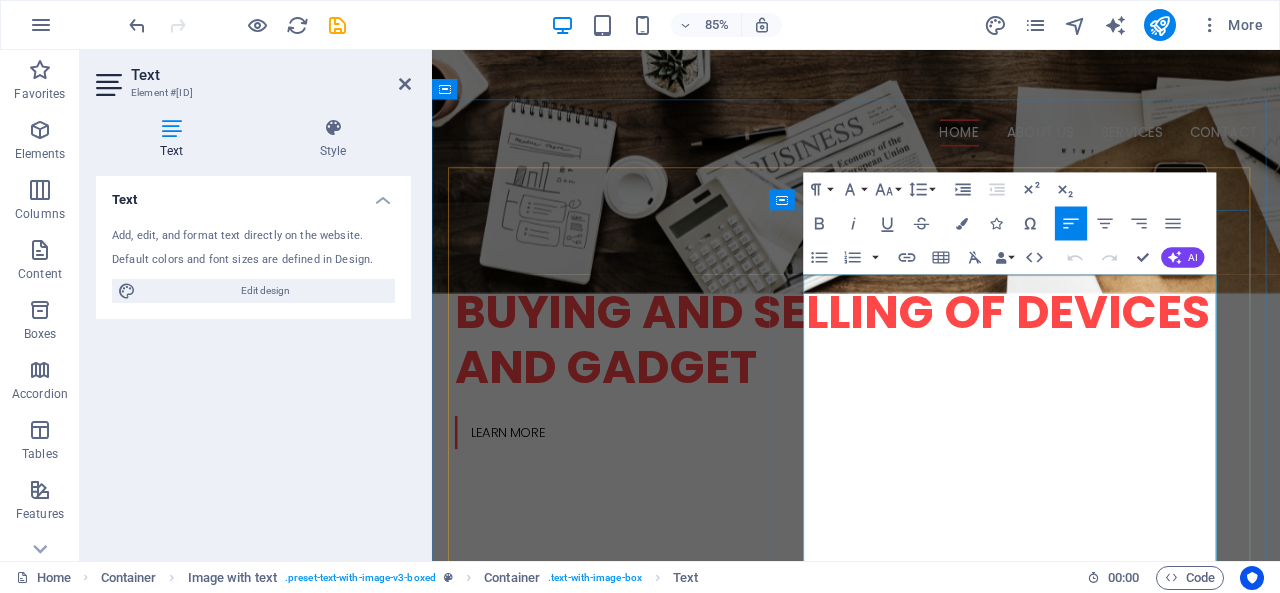 click on "HP EliteBook 840 14 inch G11 Notebook PC (8A4S7EA)" at bounding box center [931, 1061] 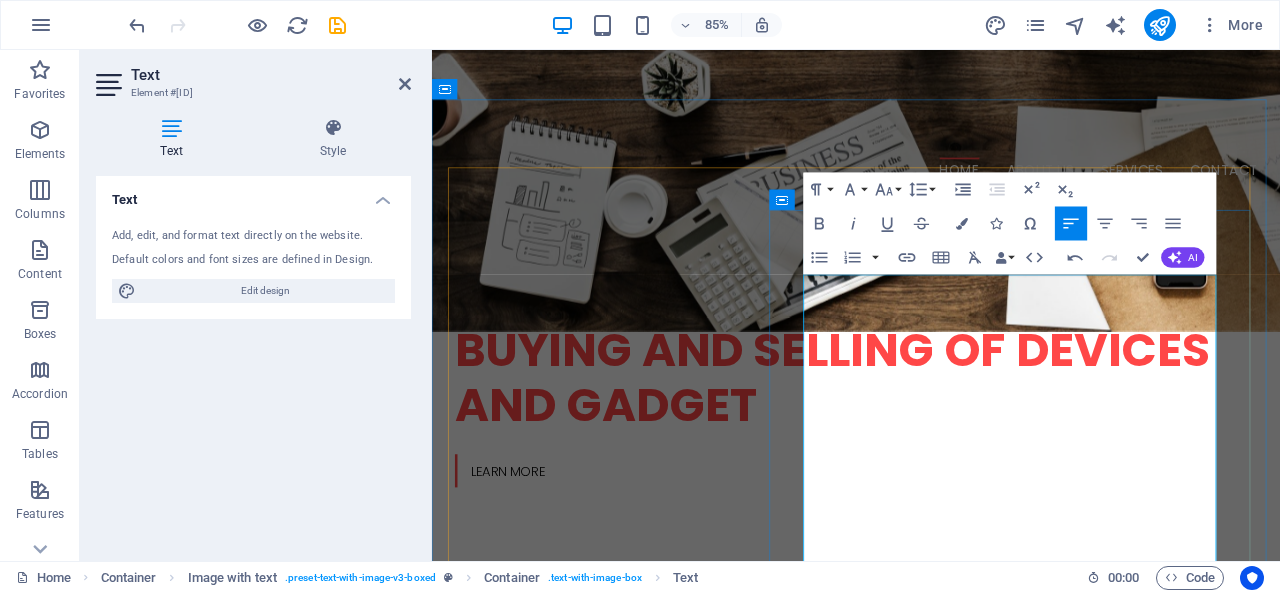 drag, startPoint x: 1089, startPoint y: 329, endPoint x: 869, endPoint y: 333, distance: 220.03636 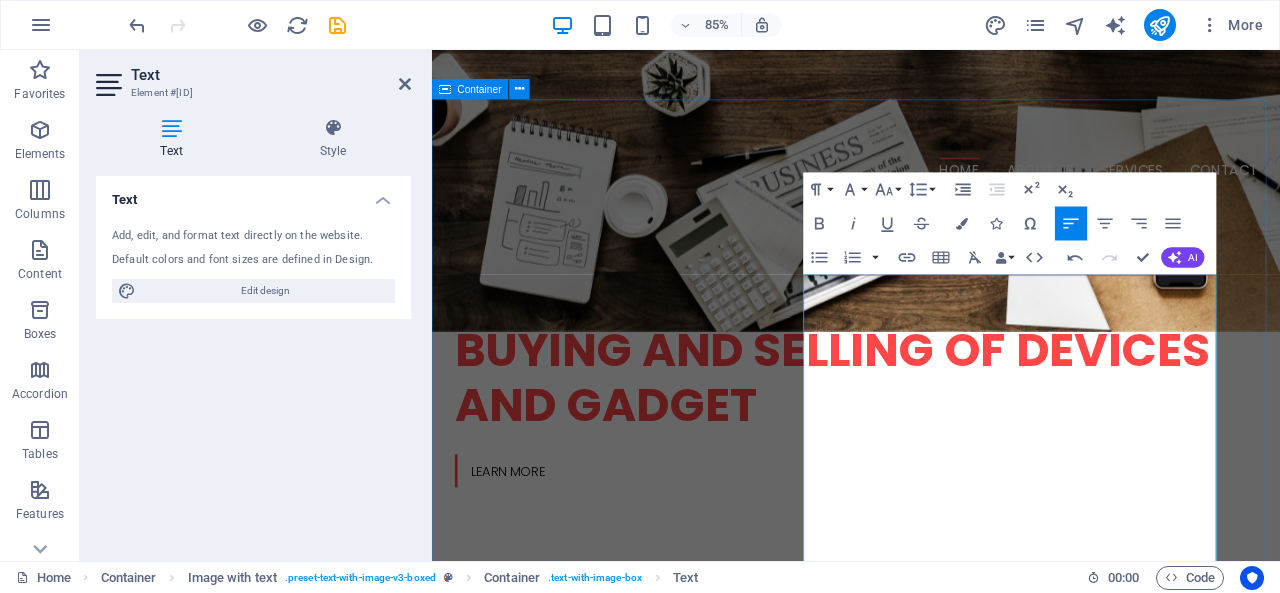 click on "BioRugged - BioWolf 10R - Datasheet
Images may  hp labtops  HP EliteBook 840 14 inch G11 Notebook PC  Operating system FreeDOS  Processor family Intel® Core™ Ultra 7 processor Processor Intel® Core™ Ultra 7 155U (up to 4.8 GHz with Intel® Turbo Boost Technology, 12 MB L3 cache, 12 cores, 14  threads)   1   2   Graphics Integrated, Intel® Graphics Memory 16 GB DDR5-5600 MT/s (1 x 16 GB)   Memory Slots 2 SODIMM Internal Storage 512 GB PCIe® NVMe™ M.2 SSD Display 14" diagonal, WUXGA (1920 x 1200), IPS, anti-glare, 400 nits, 100%  sRGB   3   4   5   6   7 Display 35.6 cm (14") diagonal, WUXGA (1920 x 1200), IPS, anti-glare, 400 nits, 100%  sRGB   3   4   5   6   7 Touchscreen No Color gamut 100% sRGB Brightness 400 nits Dimensions (W x D x H) 31.56 x 22.43 x 1.16 cm (front); 31.56 x 22.43 x 1.61 cm (rear)  Weight Starting at 1.41 kg  (Weight will vary by configuration. Does not include power adapter.) Battery type HP Long Life 3-cell, 56 Wh Li-ion polymer  Battery life Wireless" at bounding box center (931, 3492) 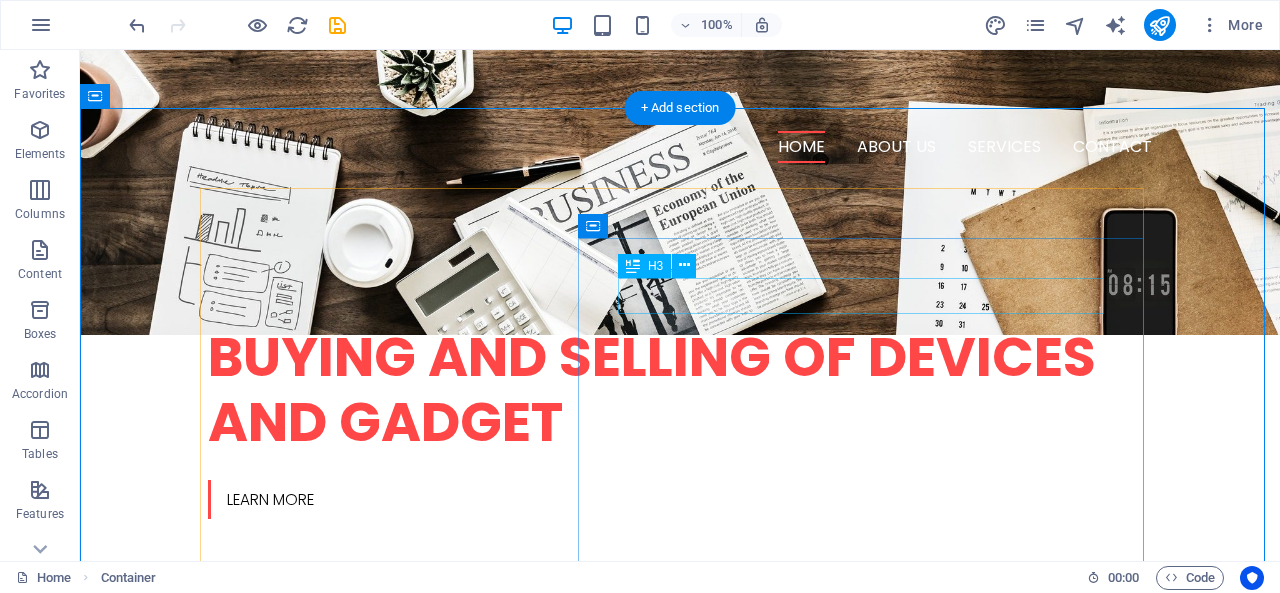 click on "hp labtops" at bounding box center [680, 1026] 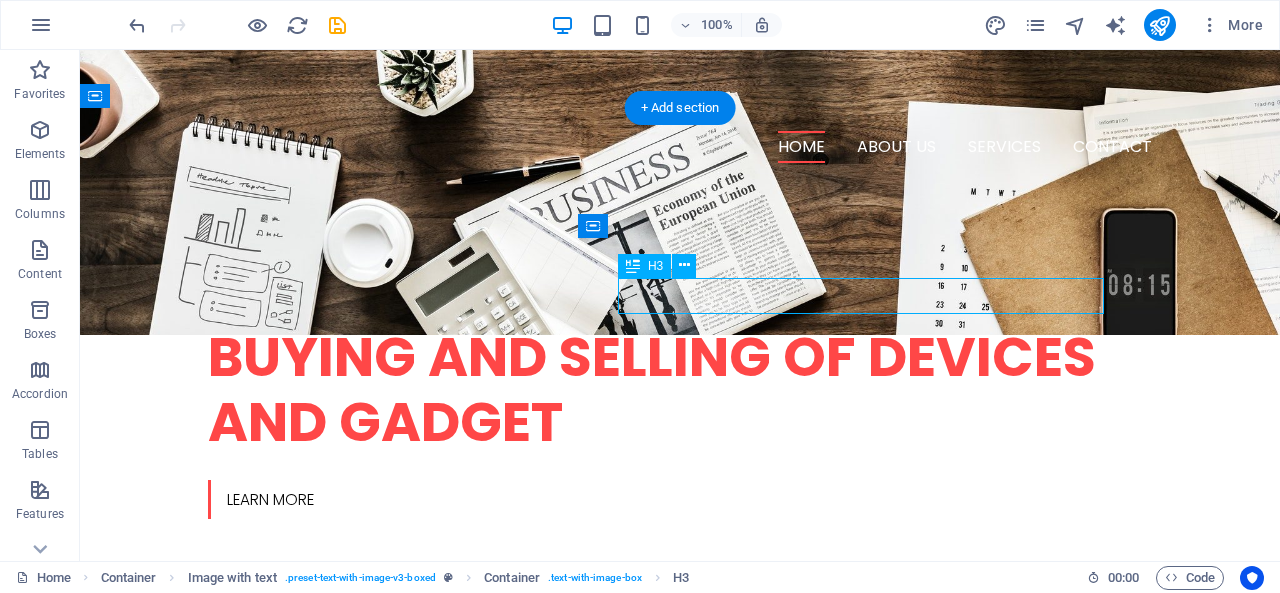 click on "hp labtops" at bounding box center [680, 1026] 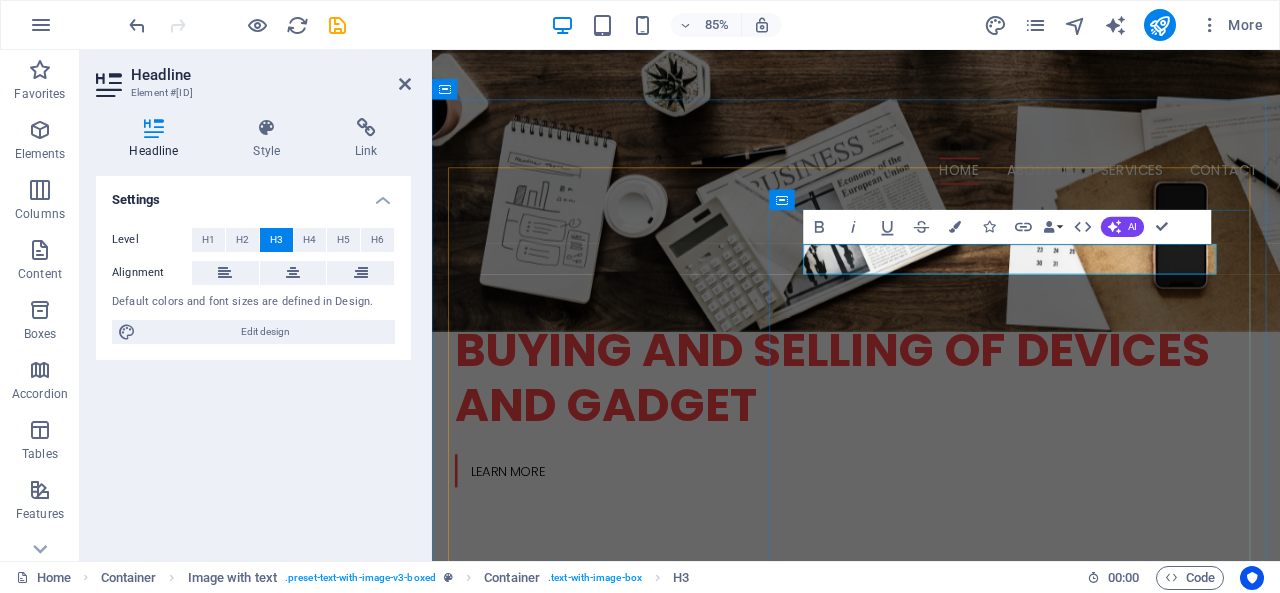 click on "hp labtops" at bounding box center (931, 1071) 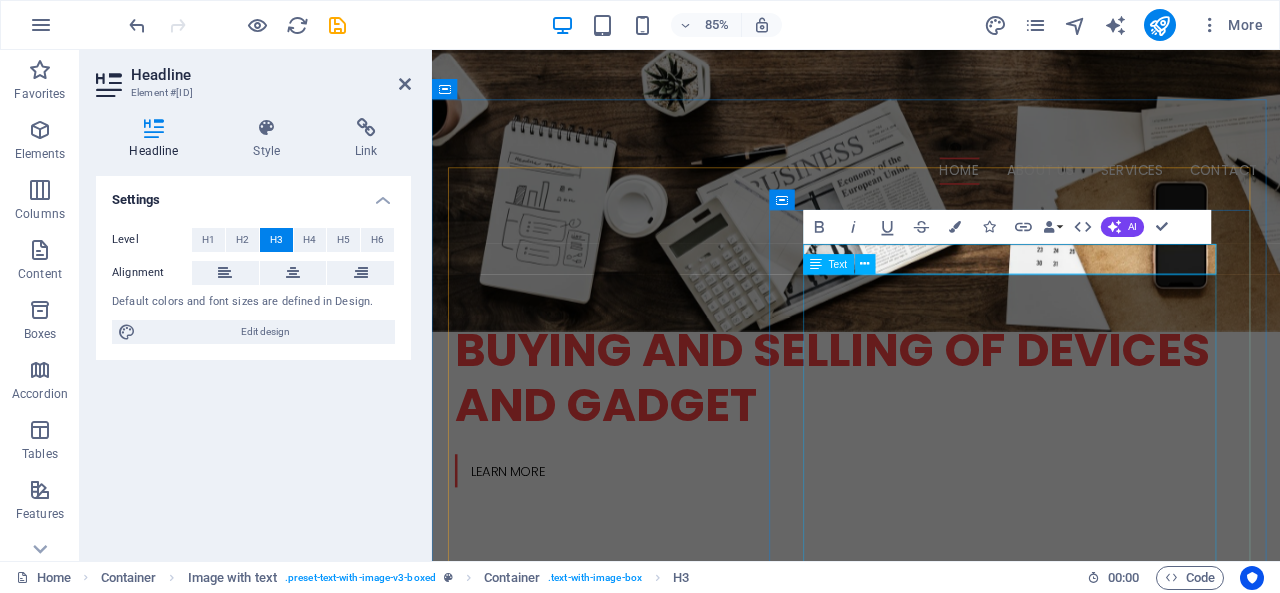 click on "HP EliteBook 840 14 inch G11 Notebook PC  Operating system FreeDOS  Processor family Intel® Core™ Ultra 7 processor Processor Intel® Core™ Ultra 7 155U (up to 4.8 GHz with Intel® Turbo Boost Technology, 12 MB L3 cache, 12 cores, 14  threads)   1   2   Graphics Integrated, Intel® Graphics Memory 16 GB DDR5-5600 MT/s (1 x 16 GB)   Memory Slots 2 SODIMM Internal Storage 512 GB PCIe® NVMe™ M.2 SSD Display 14" diagonal, WUXGA (1920 x 1200), IPS, anti-glare, 400 nits, 100%  sRGB   3   4   5   6   7 Display 35.6 cm (14") diagonal, WUXGA (1920 x 1200), IPS, anti-glare, 400 nits, 100%  sRGB   3   4   5   6   7 Touchscreen No Color gamut 100% sRGB Brightness 400 nits Dimensions (W x D x H) 31.56 x 22.43 x 1.16 cm (front); 31.56 x 22.43 x 1.61 cm (rear)  (Front height measurement is near the front edge where the chassis bottom cover taper begins. Back height measurement is near the back edge where the chassis bottom cover taper ends.) Weight Starting at 1.41 kg  Battery type Battery life 8" at bounding box center [931, 2252] 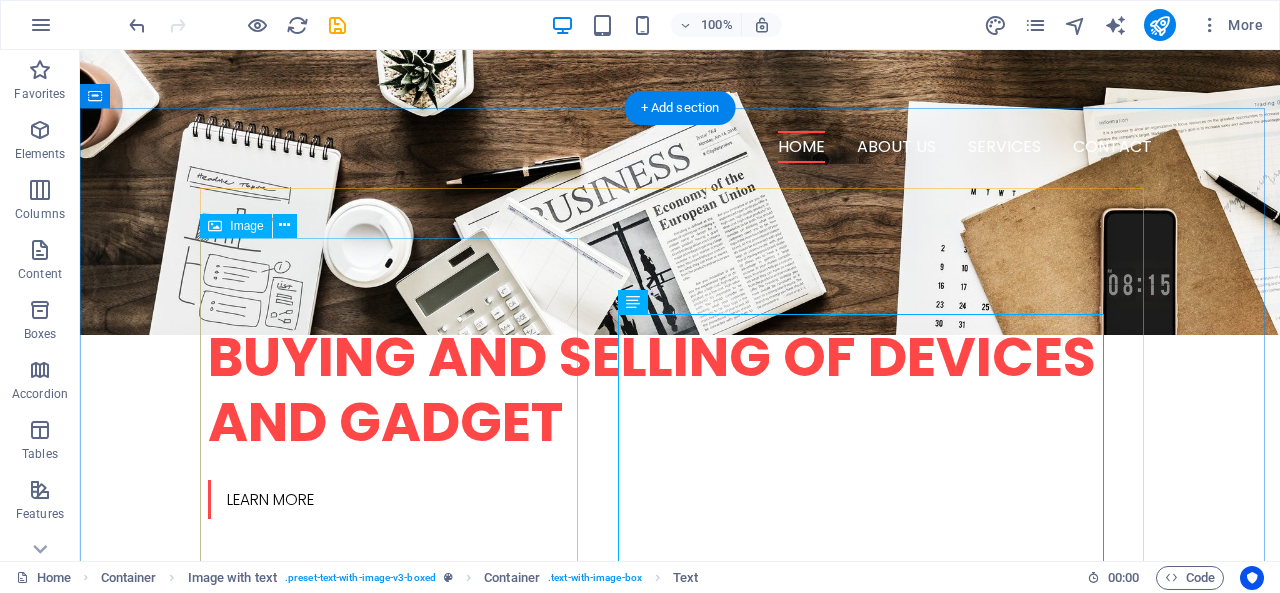 click at bounding box center [349, 887] 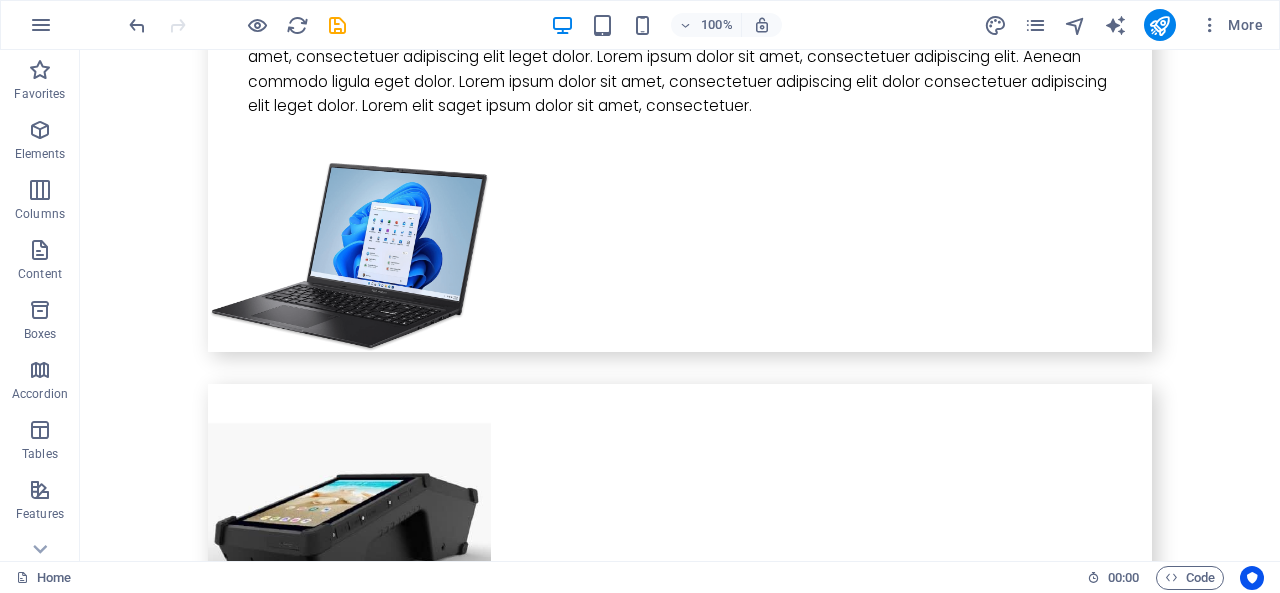 scroll, scrollTop: 4116, scrollLeft: 0, axis: vertical 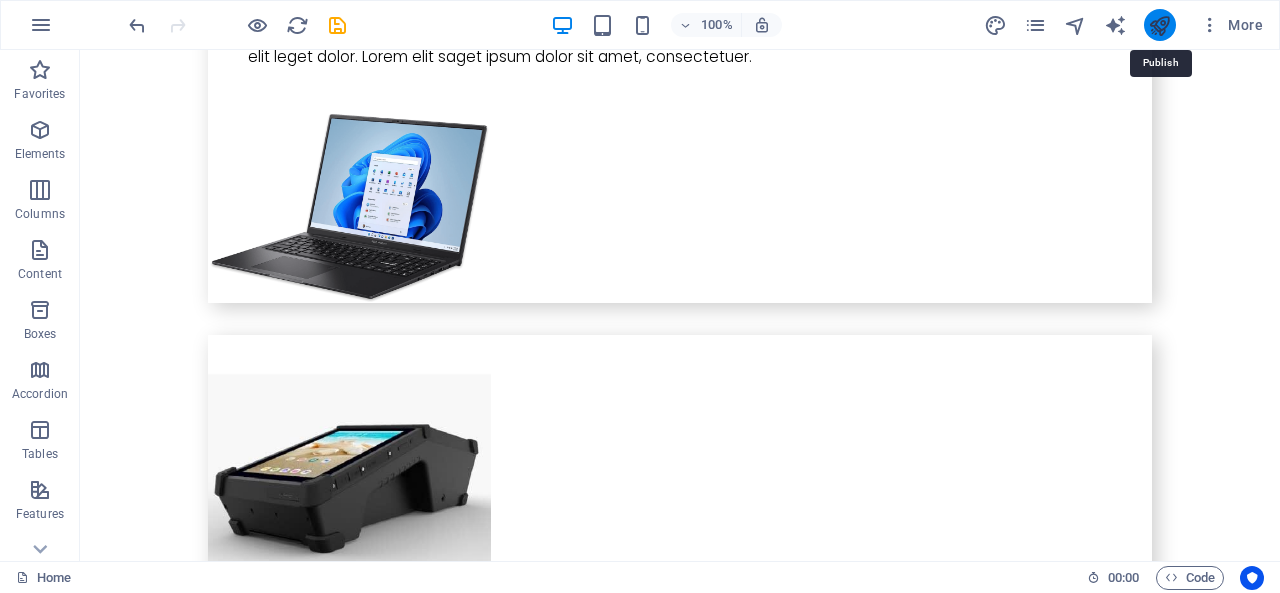 click at bounding box center [1159, 25] 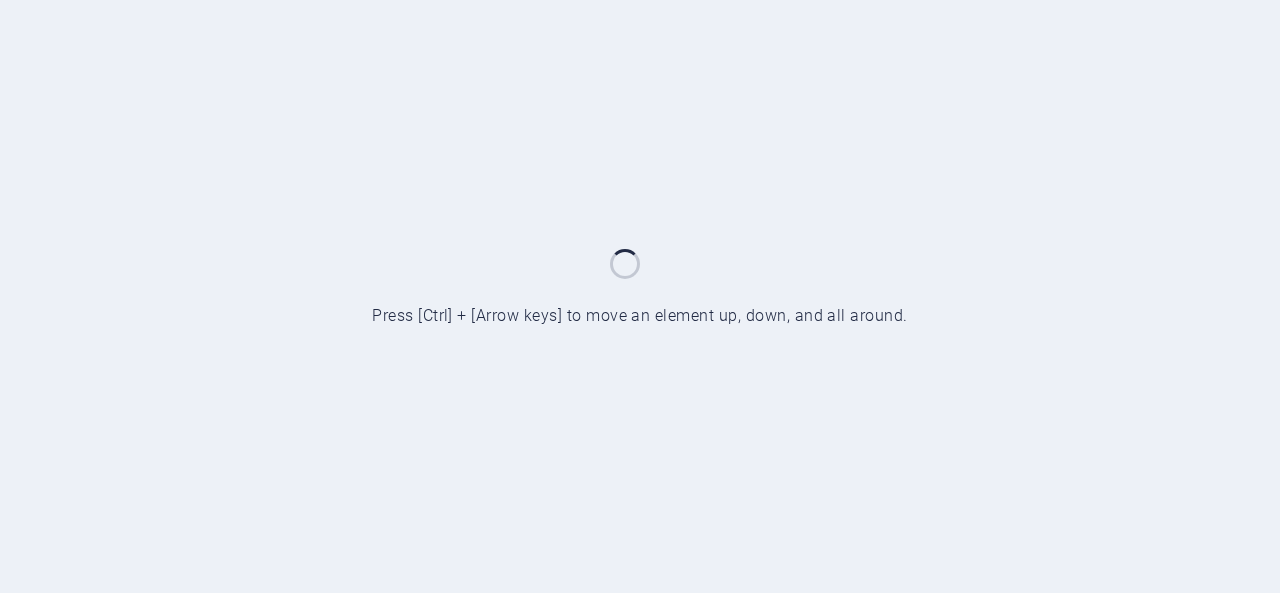 scroll, scrollTop: 0, scrollLeft: 0, axis: both 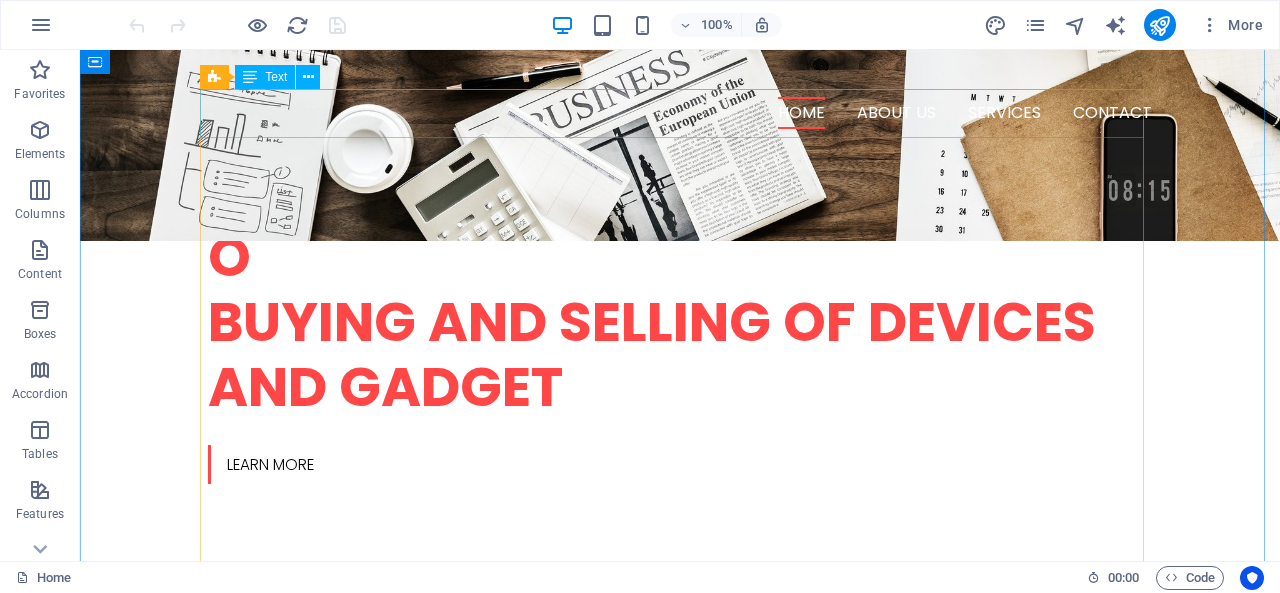 click on "BioRugged - BioWolf 10R - Datasheet
Images may" at bounding box center [680, 748] 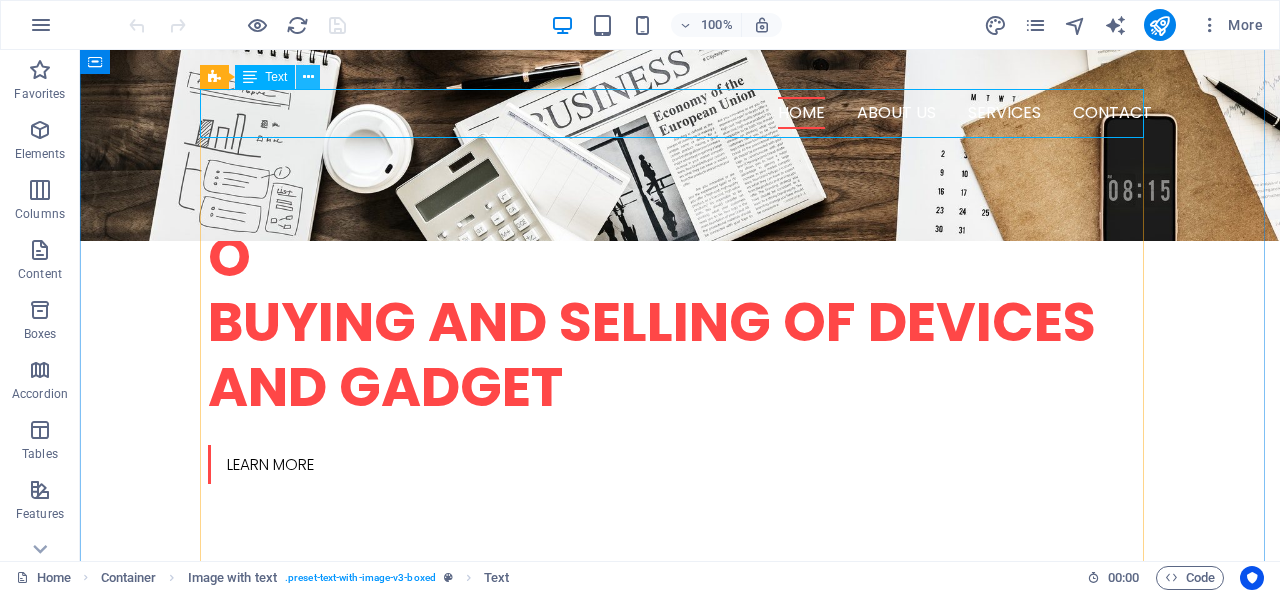 click at bounding box center (308, 77) 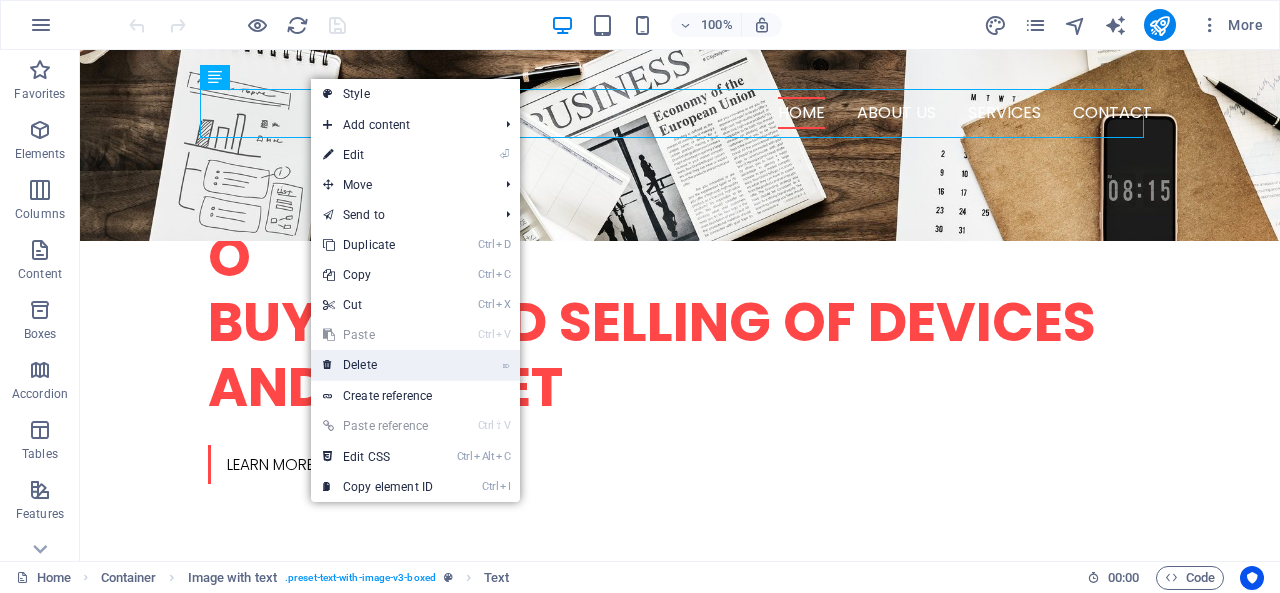 click on "⌦  Delete" at bounding box center [378, 365] 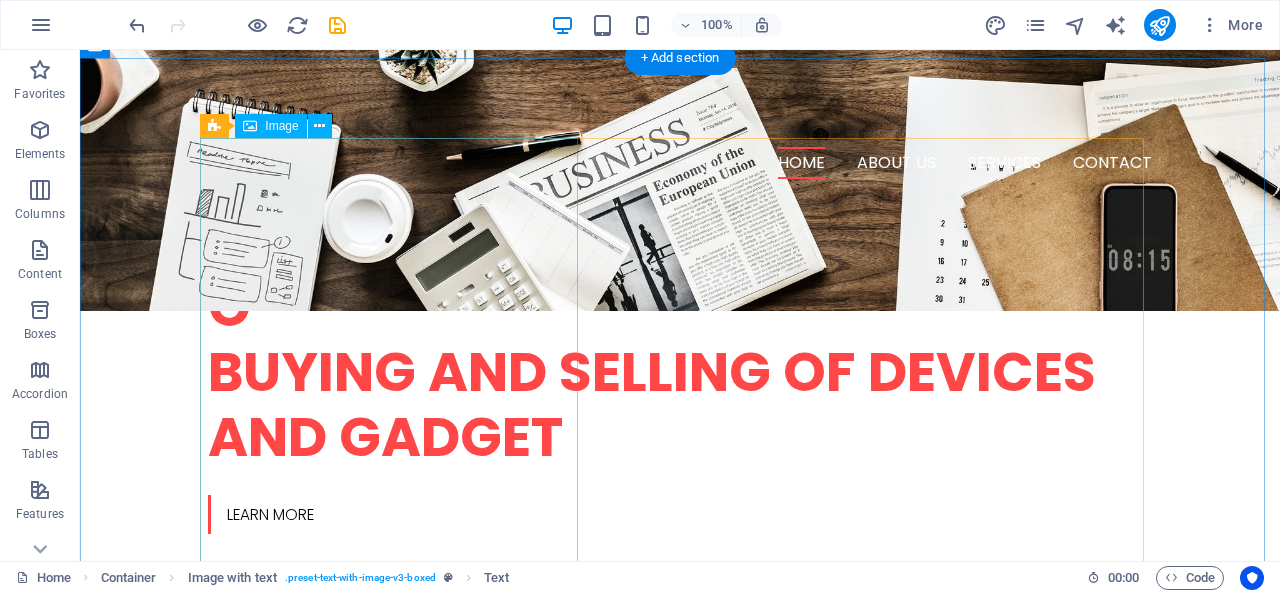 scroll, scrollTop: 621, scrollLeft: 0, axis: vertical 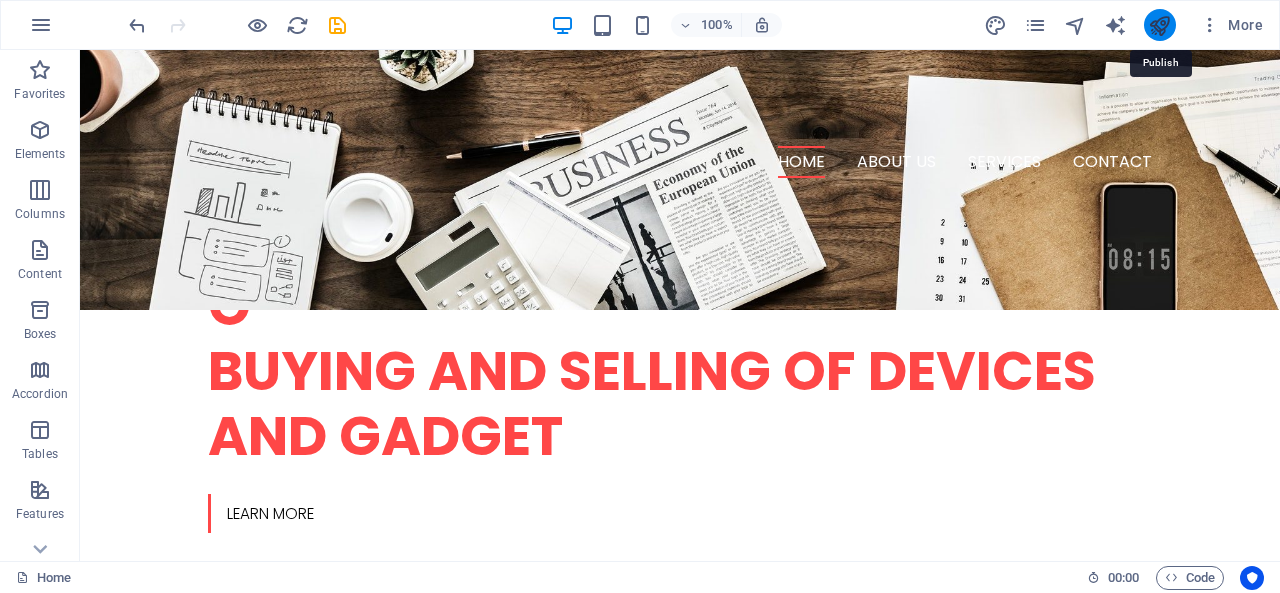 click at bounding box center (1159, 25) 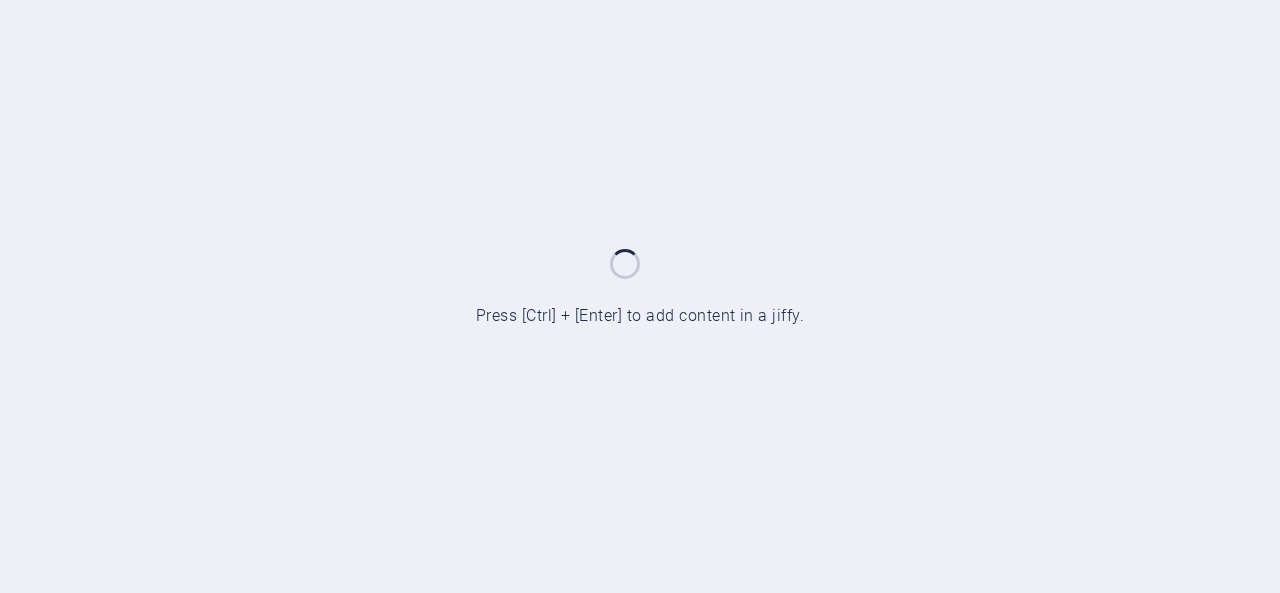 scroll, scrollTop: 0, scrollLeft: 0, axis: both 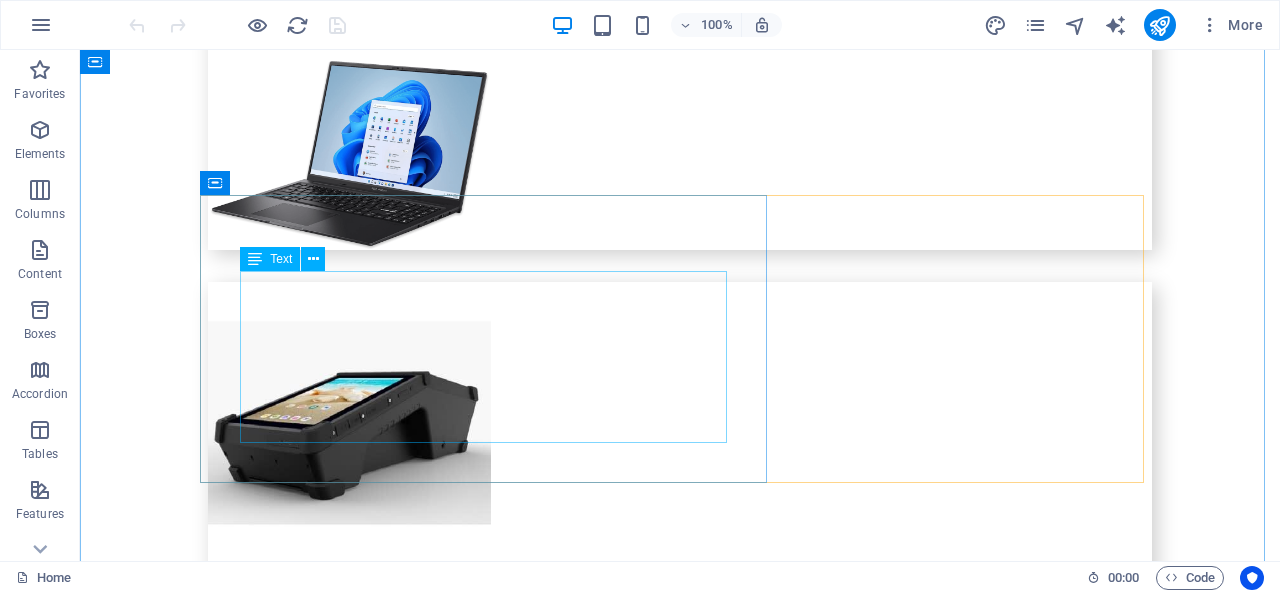 click on "Lorem ipsum dolor sit amet, consectetuer adipiscing elit. Aenean commodo ligula eget dolor. Lorem ipsum dolor sit amet, consectetuer adipiscing elit leget dolor. Lorem ipsum dolor sit amet, consectetuer adipiscing elit. Aenean commodo ligula eget dolor. Lorem ipsum dolor sit amet, consectetuer adipiscing elit dolor consectetuer adipiscing elit leget dolor. Lorem elit saget ipsum dolor sit amet, consectetuer." at bounding box center [680, -32] 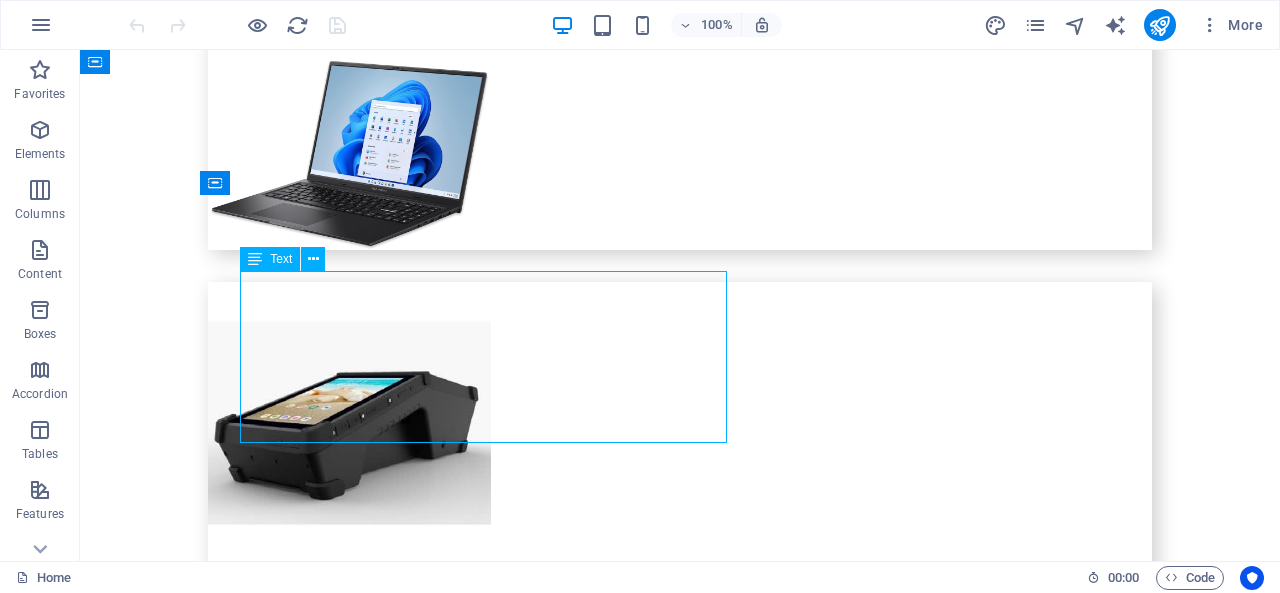 click on "Lorem ipsum dolor sit amet, consectetuer adipiscing elit. Aenean commodo ligula eget dolor. Lorem ipsum dolor sit amet, consectetuer adipiscing elit leget dolor. Lorem ipsum dolor sit amet, consectetuer adipiscing elit. Aenean commodo ligula eget dolor. Lorem ipsum dolor sit amet, consectetuer adipiscing elit dolor consectetuer adipiscing elit leget dolor. Lorem elit saget ipsum dolor sit amet, consectetuer." at bounding box center (680, -32) 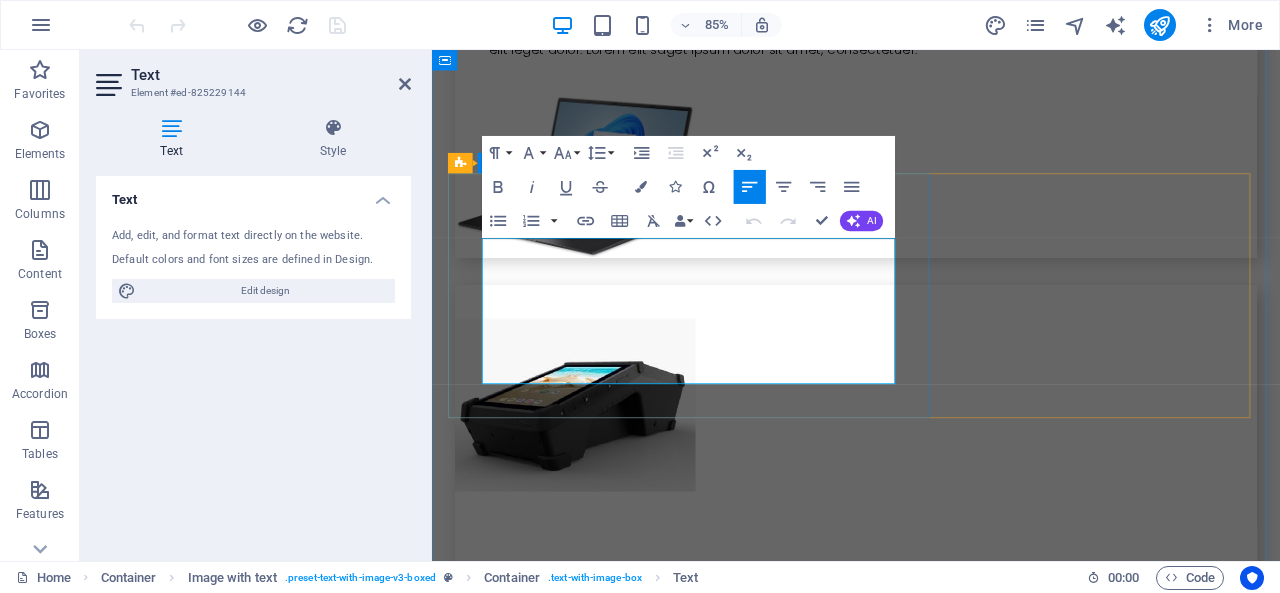 click on "Lorem ipsum dolor sit amet, consectetuer adipiscing elit. Aenean commodo ligula eget dolor. Lorem ipsum dolor sit amet, consectetuer adipiscing elit leget dolor. Lorem ipsum dolor sit amet, consectetuer adipiscing elit. Aenean commodo ligula eget dolor. Lorem ipsum dolor sit amet, consectetuer adipiscing elit dolor consectetuer adipiscing elit leget dolor. Lorem elit saget ipsum dolor sit amet, consectetuer." at bounding box center (931, 13) 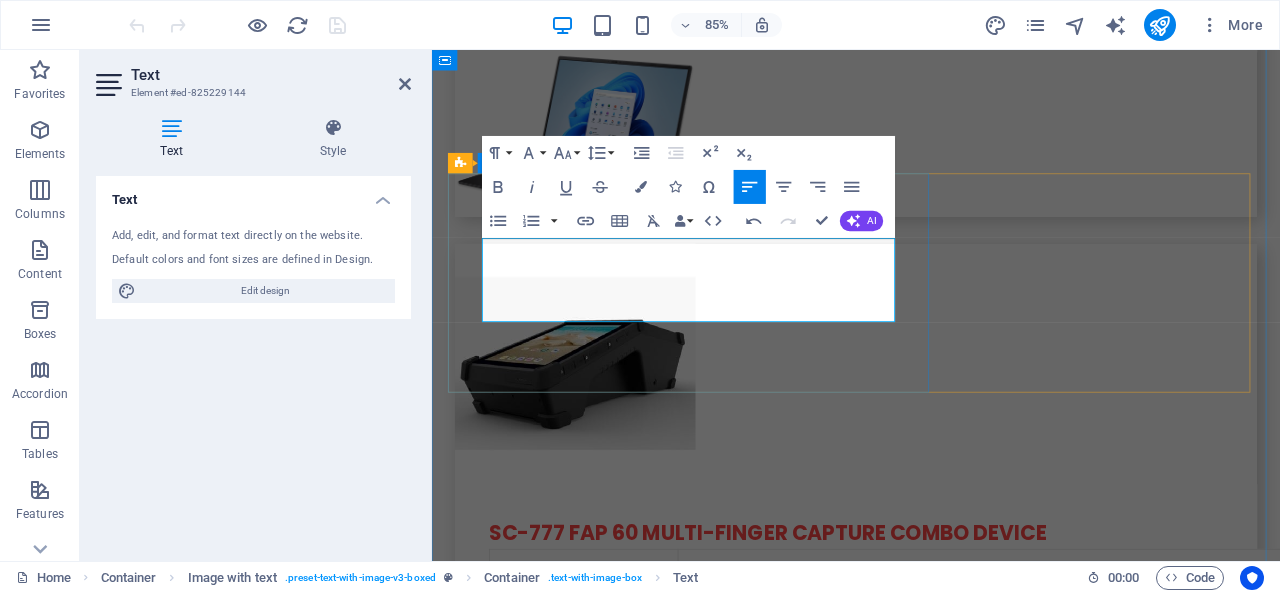 click on "hp labtops Manufacturer: Dell Model: Latitude E6530 Display: [DIMENSION] Processor: [PROCESSOR] RAM: 8 GB Hard Drive: 500 GB Graphics Processor: Intel® HD Graphics 4400, NVIDIA NVS 5200M Operating System: Windows 8.1 Pro 64-bit" at bounding box center (931, -30) 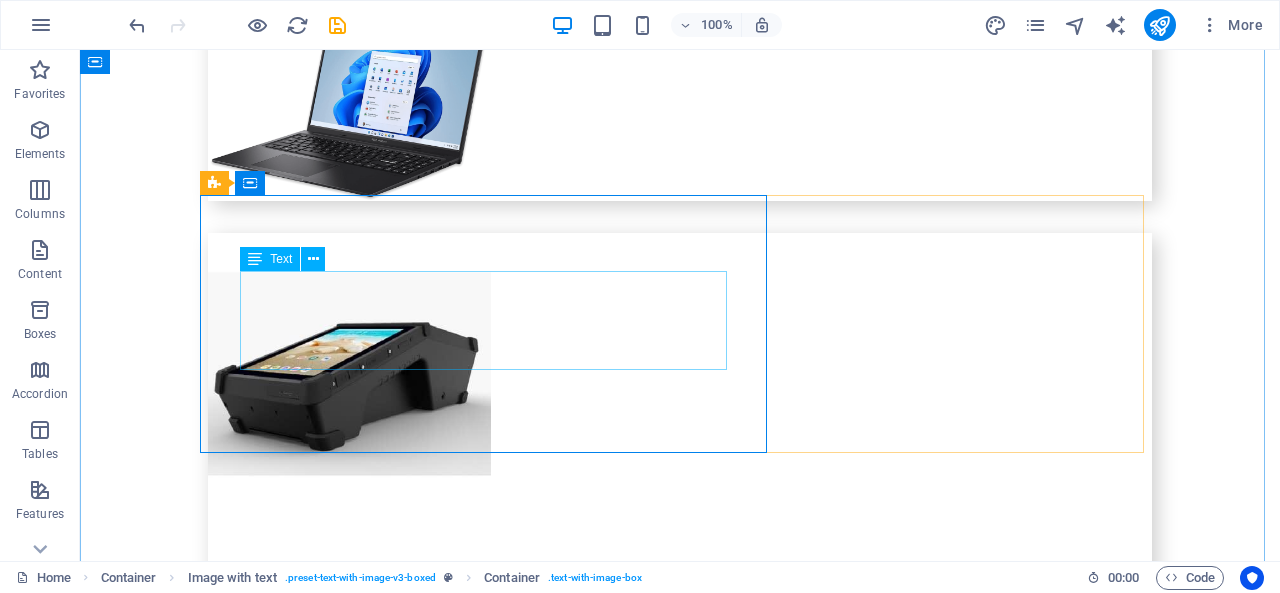 click on "Manufacturer: Dell Model: Latitude E6530 Display: [DIMENSION] Processor: [PROCESSOR] RAM: 8 GB Hard Drive: 500 GB Graphics Processor: Intel® HD Graphics 4400, NVIDIA NVS 5200M Operating System: Windows 8.1 Pro 64-bit" at bounding box center (680, -57) 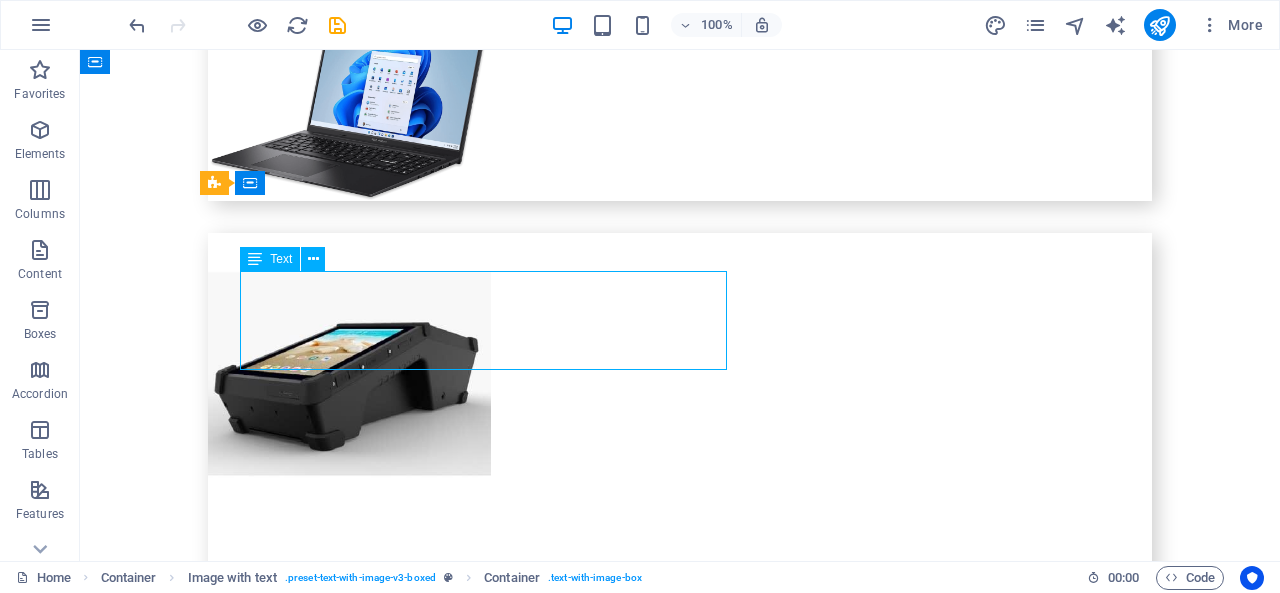 click on "Manufacturer: Dell Model: Latitude E6530 Display: [DIMENSION] Processor: [PROCESSOR] RAM: 8 GB Hard Drive: 500 GB Graphics Processor: Intel® HD Graphics 4400, NVIDIA NVS 5200M Operating System: Windows 8.1 Pro 64-bit" at bounding box center [680, -57] 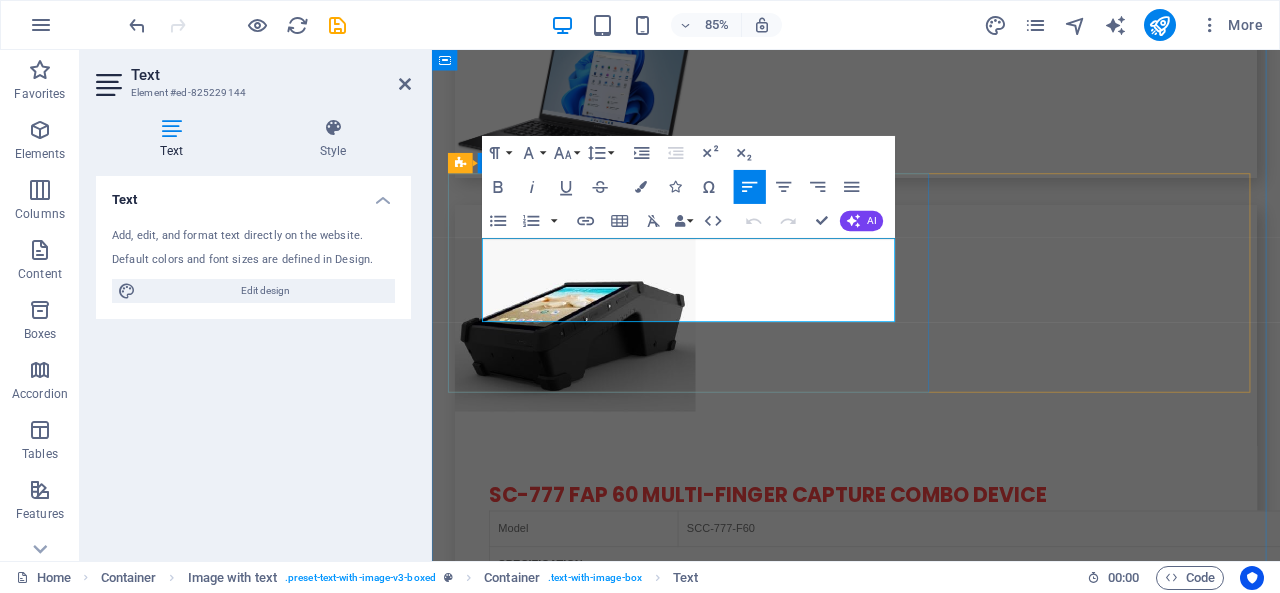 click on "Manufacturer: Dell Model: Latitude E6530 Display: [DIMENSION] Processor: [PROCESSOR] RAM: 8 GB Hard Drive: 500 GB Graphics Processor: Intel® HD Graphics 4400, NVIDIA NVS 5200M Operating System: Windows 8.1 Pro 64-bit" at bounding box center (931, -57) 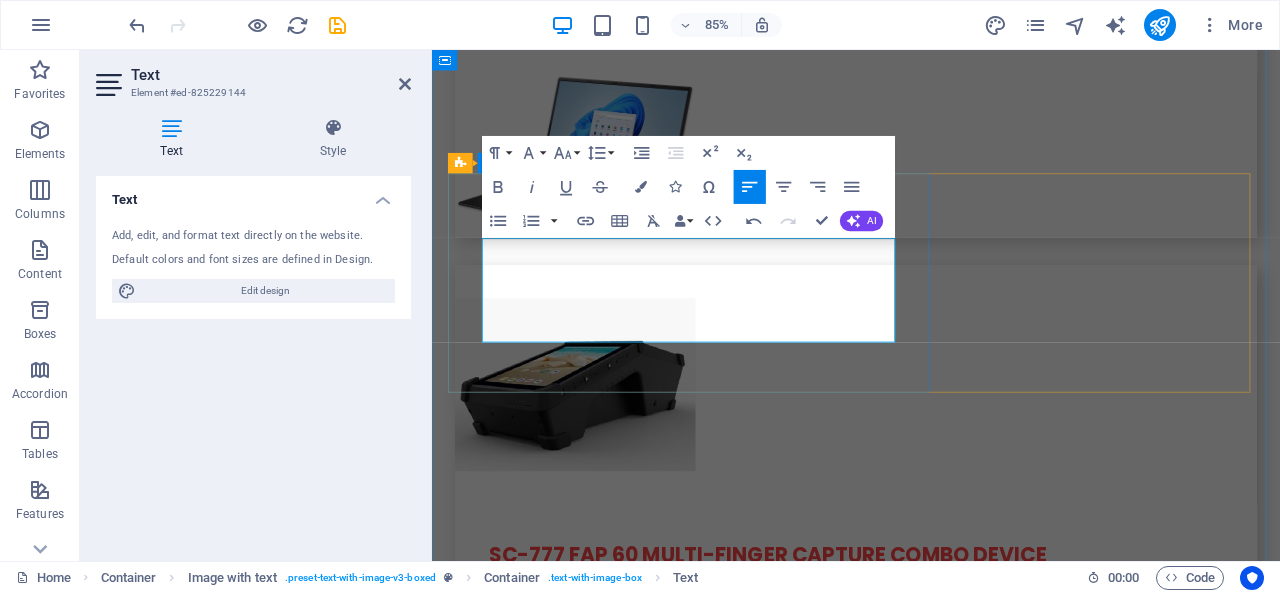 click on "Model: Latitude E6530 Display: [DIMENSION] Processor: [PROCESSOR] RAM: 8 GB Hard Drive: 500 GB Graphics Processor: Intel® HD Graphics 4400, NVIDIA NVS 5200M Operating System: Windows 8.1 Pro 64-bit" at bounding box center [931, 13] 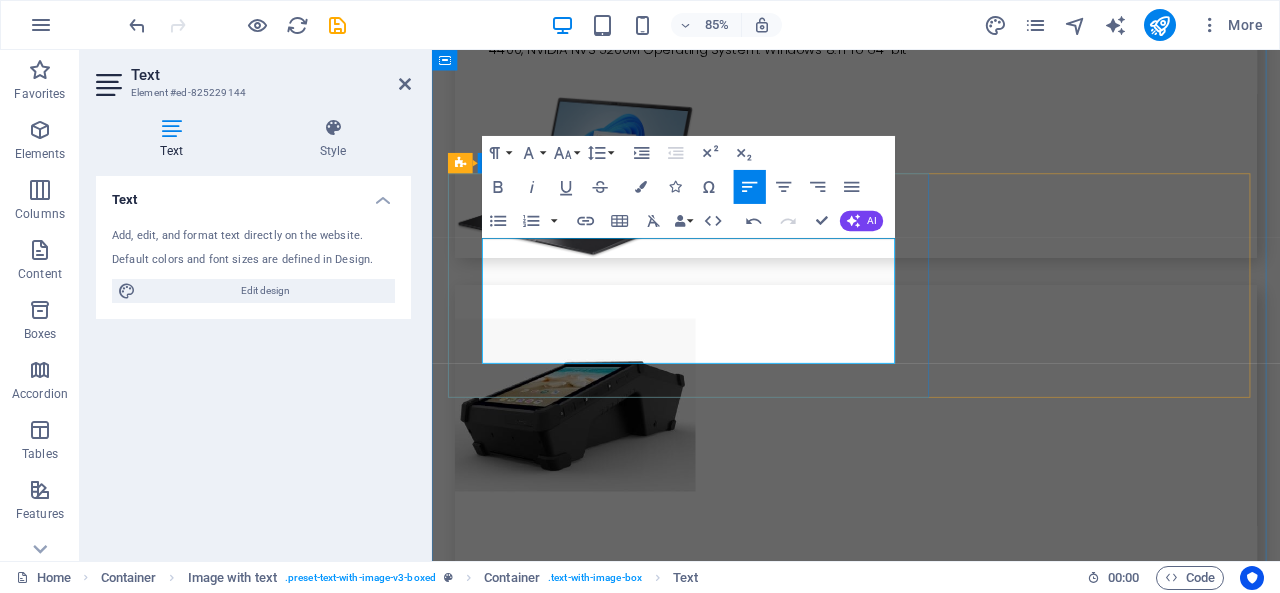 click on "Display: [DIMENSION] Processor: [PROCESSOR] RAM: 8 GB Hard Drive: 500 GB Graphics Processor: Intel® HD Graphics 4400, NVIDIA NVS 5200M Operating System: Windows 8.1 Pro 64-bit" at bounding box center (931, 37) 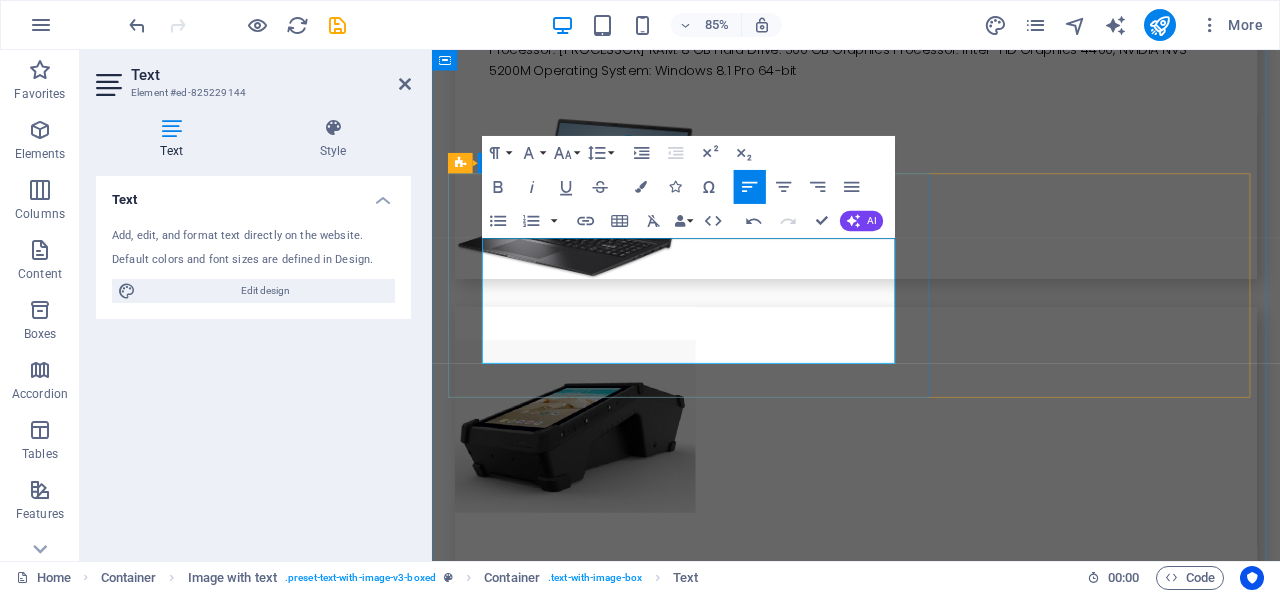 click on "Processor: [PROCESSOR] RAM: 8 GB Hard Drive: 500 GB Graphics Processor: Intel® HD Graphics 4400, NVIDIA NVS 5200M Operating System: Windows 8.1 Pro 64-bit" at bounding box center (931, 62) 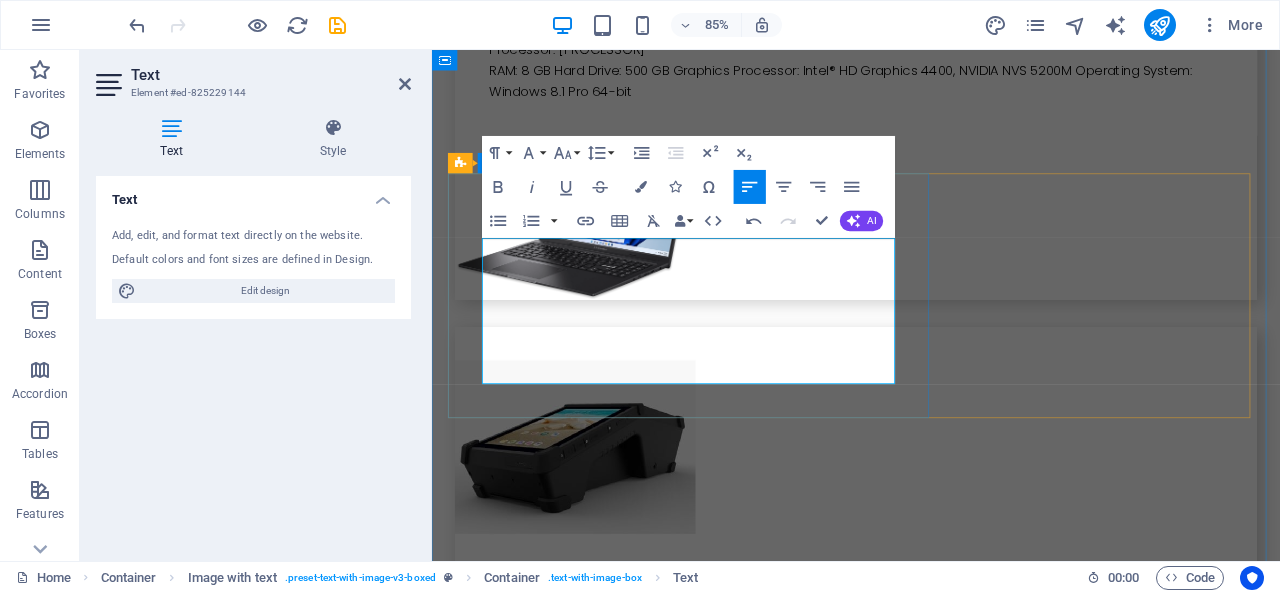 click on "RAM: 8 GB Hard Drive: 500 GB Graphics Processor: Intel® HD Graphics 4400, NVIDIA NVS 5200M Operating System: Windows 8.1 Pro 64-bit" at bounding box center [931, 86] 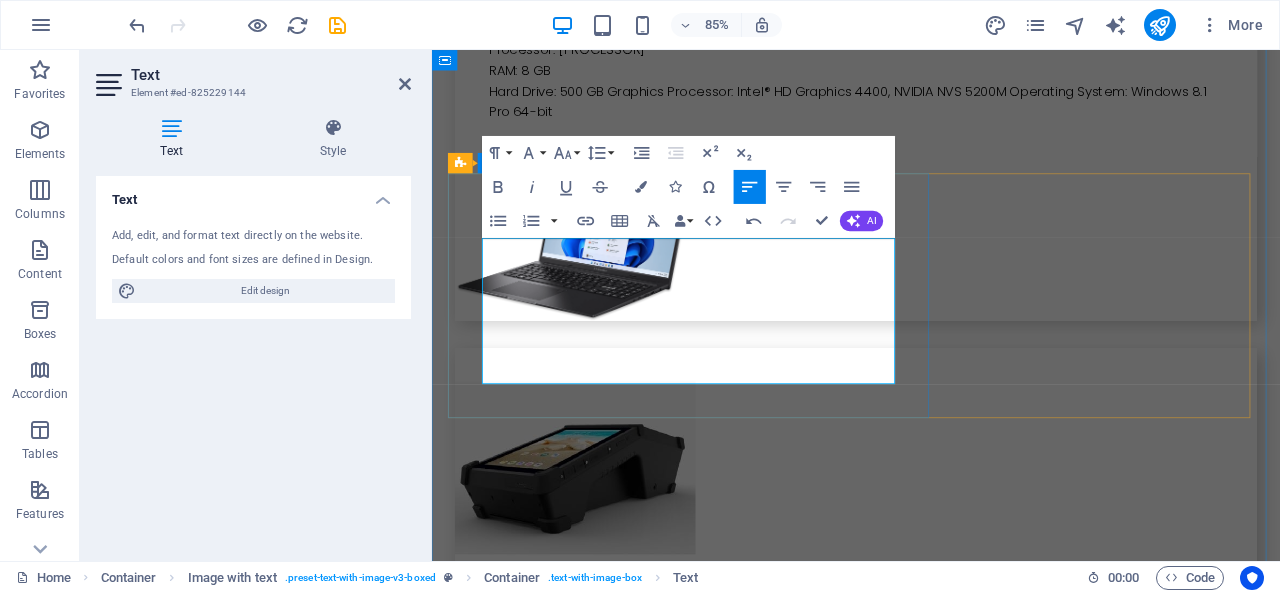 click on "Hard Drive: 500 GB Graphics Processor: Intel® HD Graphics 4400, NVIDIA NVS 5200M Operating System: Windows 8.1 Pro 64-bit" at bounding box center [931, 111] 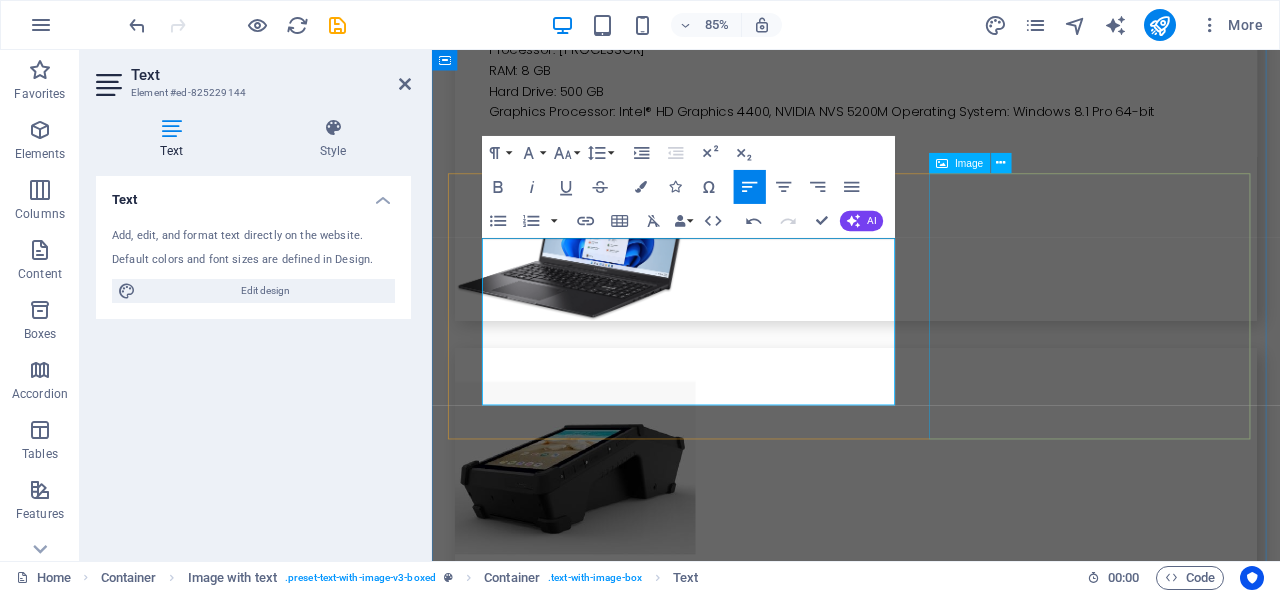 click at bounding box center [600, 272] 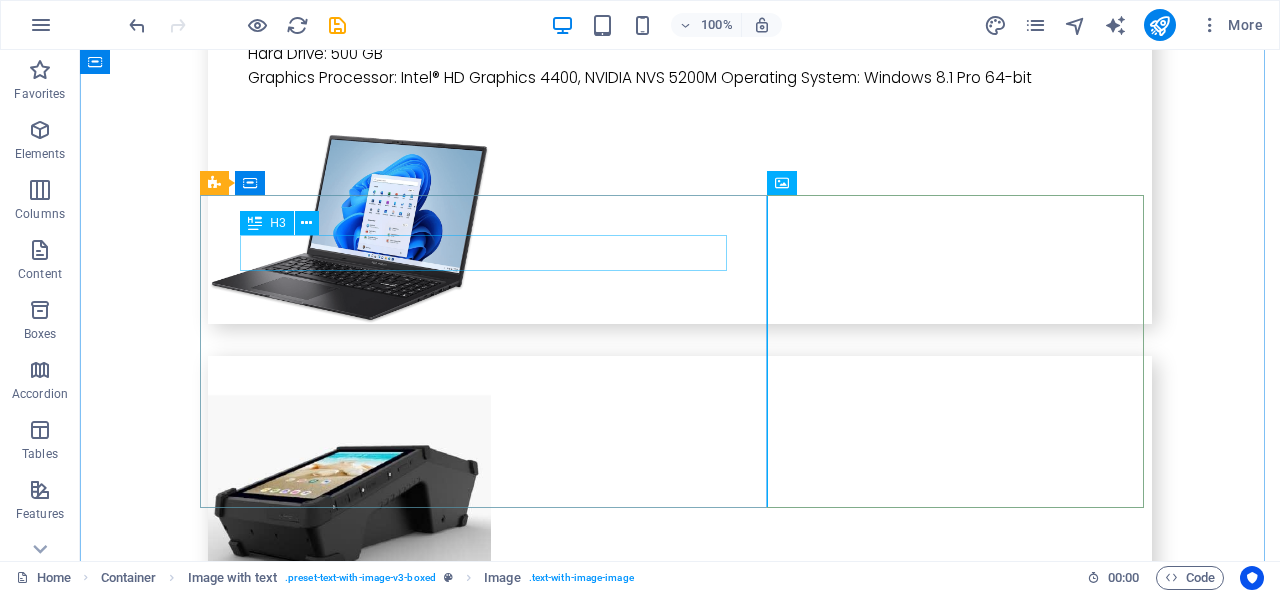 click on "hp labtops" at bounding box center (680, -99) 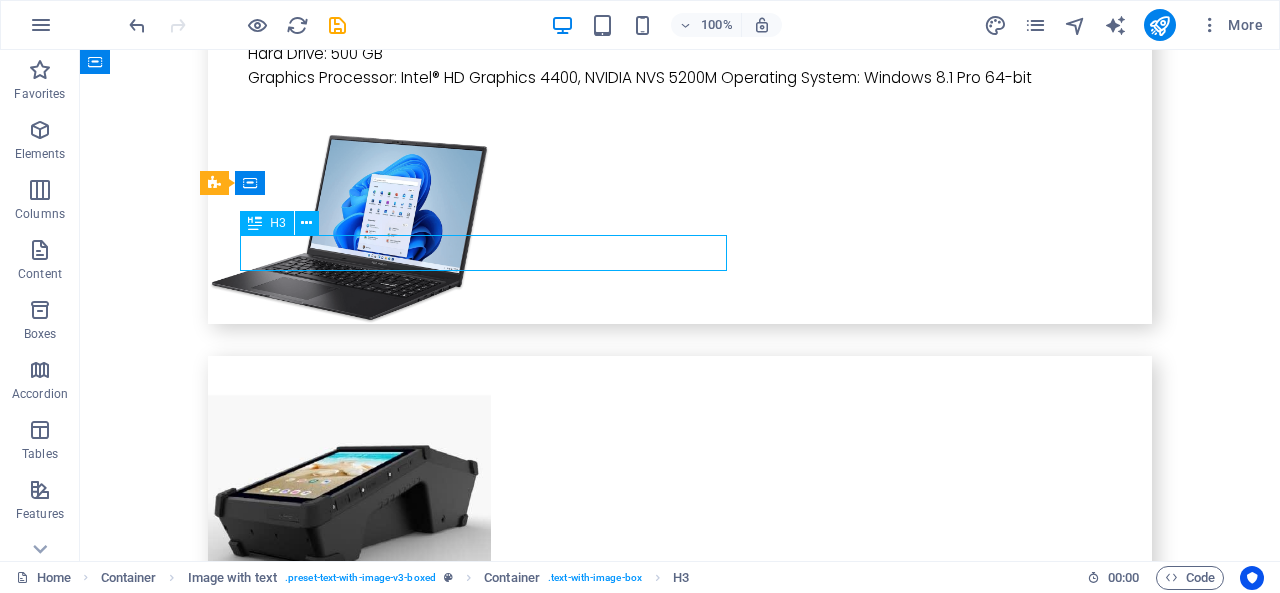click on "hp labtops" at bounding box center (680, -99) 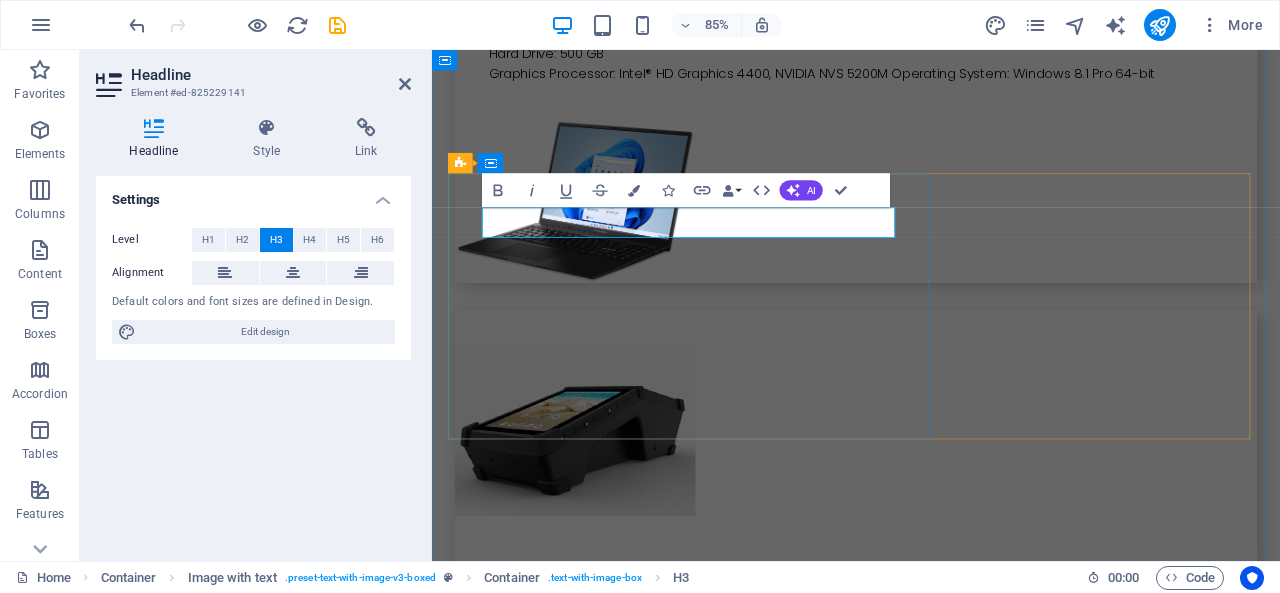 click on "hp labtops" at bounding box center (931, -99) 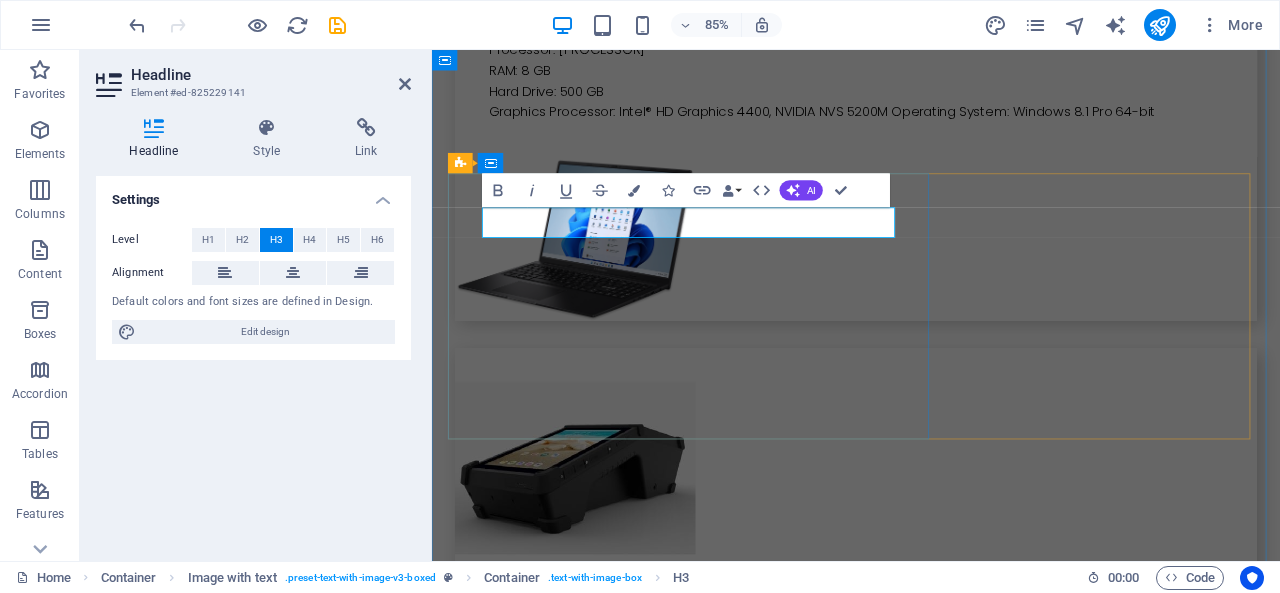 type 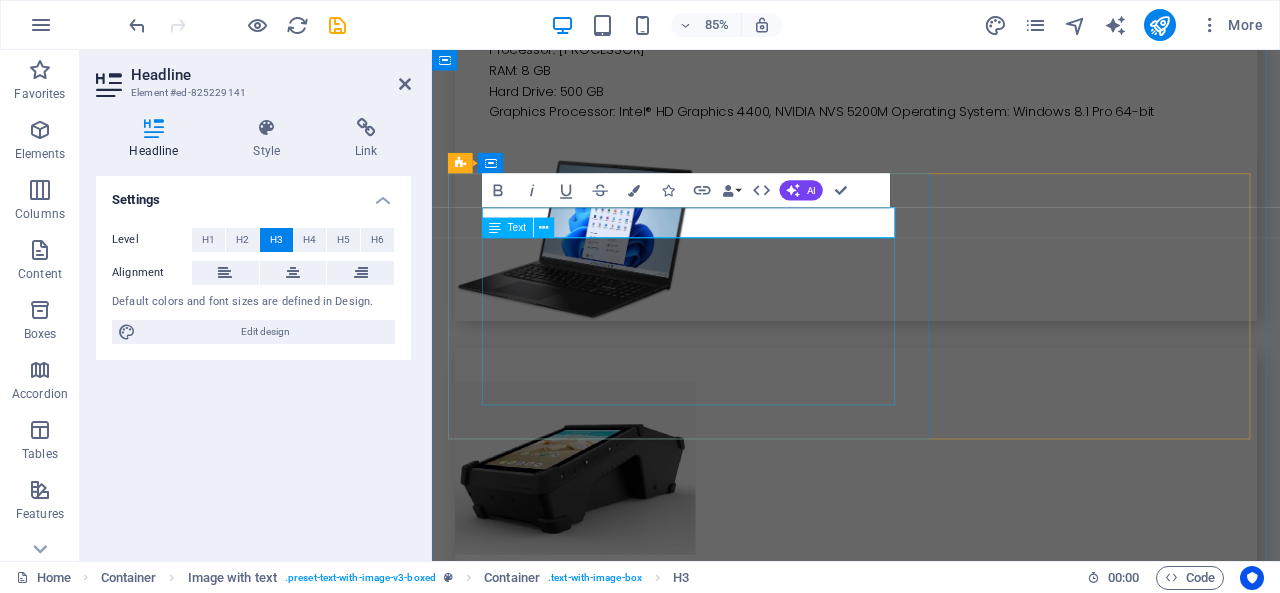 click on "Manufacturer: Dell  Model: Latitude E6530  Display: 15.6”  Processor: Intel® Core™ i7-3520M 2.90 GHz  RAM: 8 GB  Hard Drive: 500 GB  Graphics Processor: Intel® HD Graphics 4400, NVIDIA NVS 5200M Operating System: Windows 8.1 Pro 64-bit" at bounding box center [931, 50] 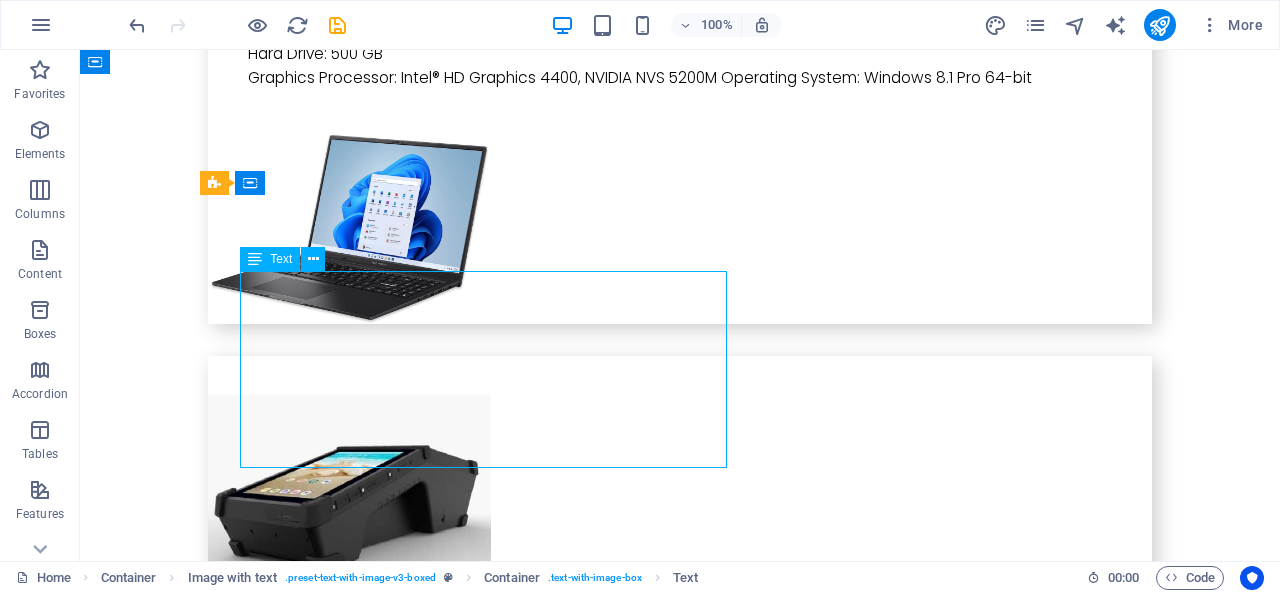 click on "Manufacturer: Dell  Model: Latitude E6530  Display: 15.6”  Processor: Intel® Core™ i7-3520M 2.90 GHz  RAM: 8 GB  Hard Drive: 500 GB  Graphics Processor: Intel® HD Graphics 4400, NVIDIA NVS 5200M Operating System: Windows 8.1 Pro 64-bit" at bounding box center (680, 5) 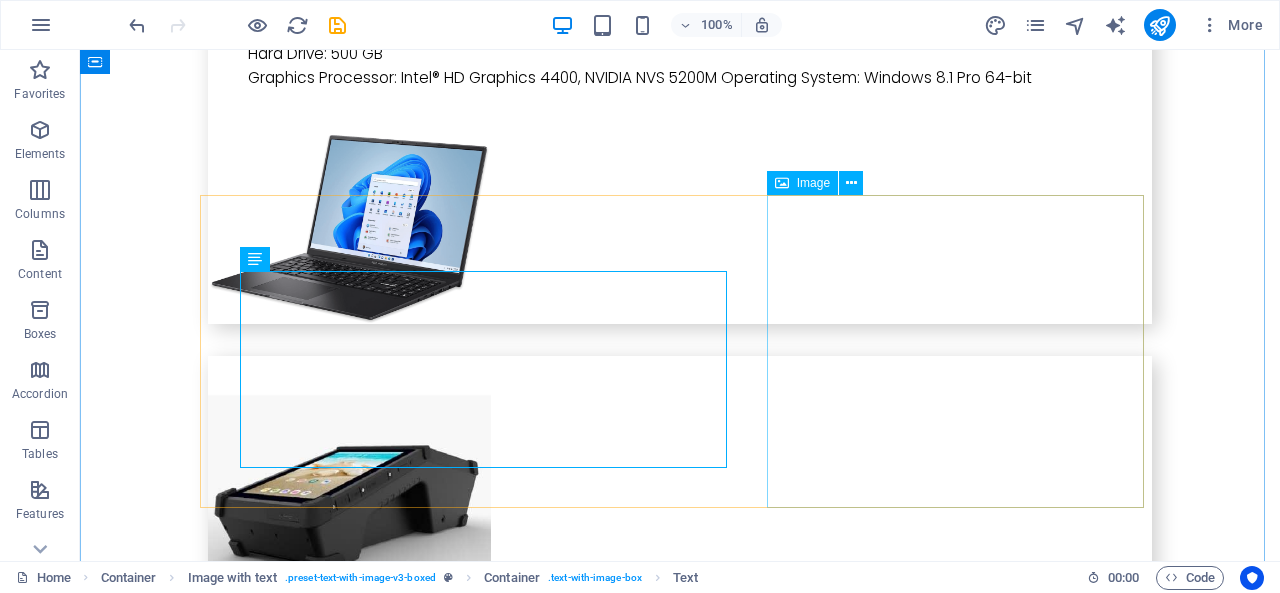 click at bounding box center [349, 227] 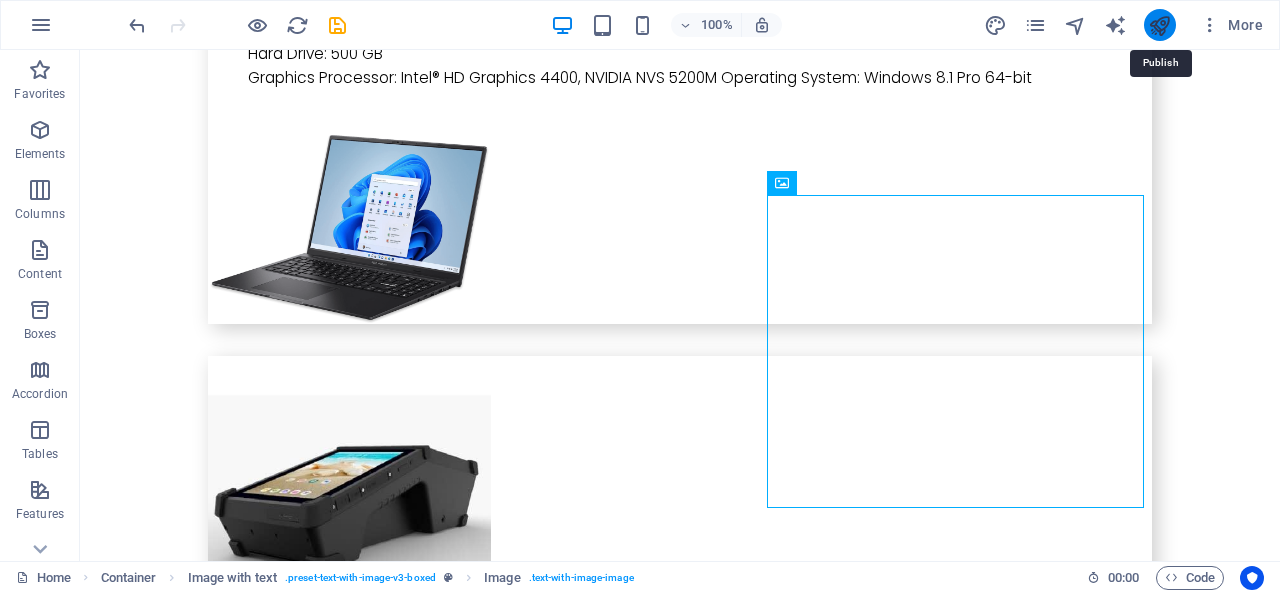 click at bounding box center [1159, 25] 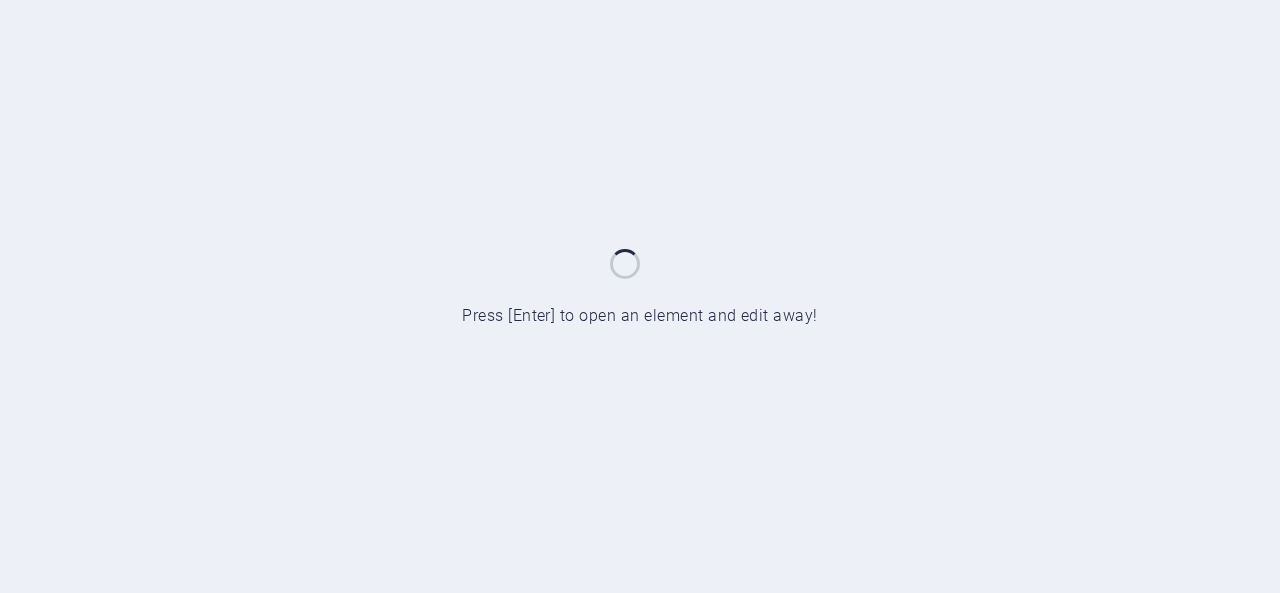 scroll, scrollTop: 0, scrollLeft: 0, axis: both 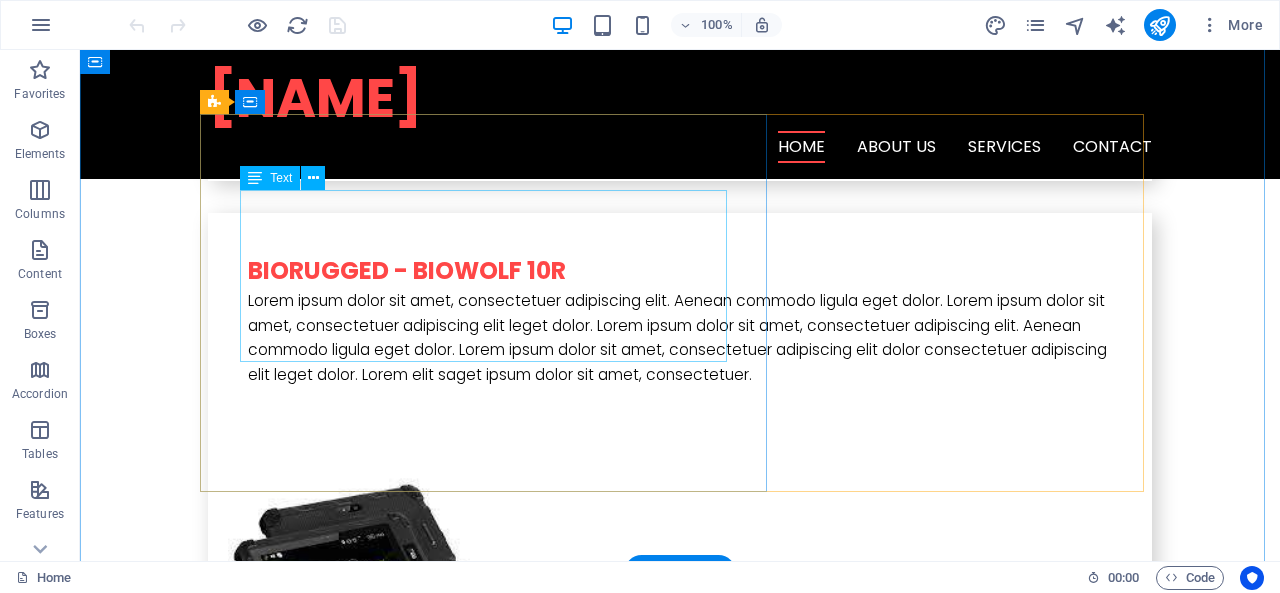 click on "Lorem ipsum dolor sit amet, consectetuer adipiscing elit. Aenean commodo ligula eget dolor. Lorem ipsum dolor sit amet, consectetuer adipiscing elit leget dolor. Lorem ipsum dolor sit amet, consectetuer adipiscing elit. Aenean commodo ligula eget dolor. Lorem ipsum dolor sit amet, consectetuer adipiscing elit dolor consectetuer adipiscing elit leget dolor. Lorem elit saget ipsum dolor sit amet, consectetuer." at bounding box center [680, 338] 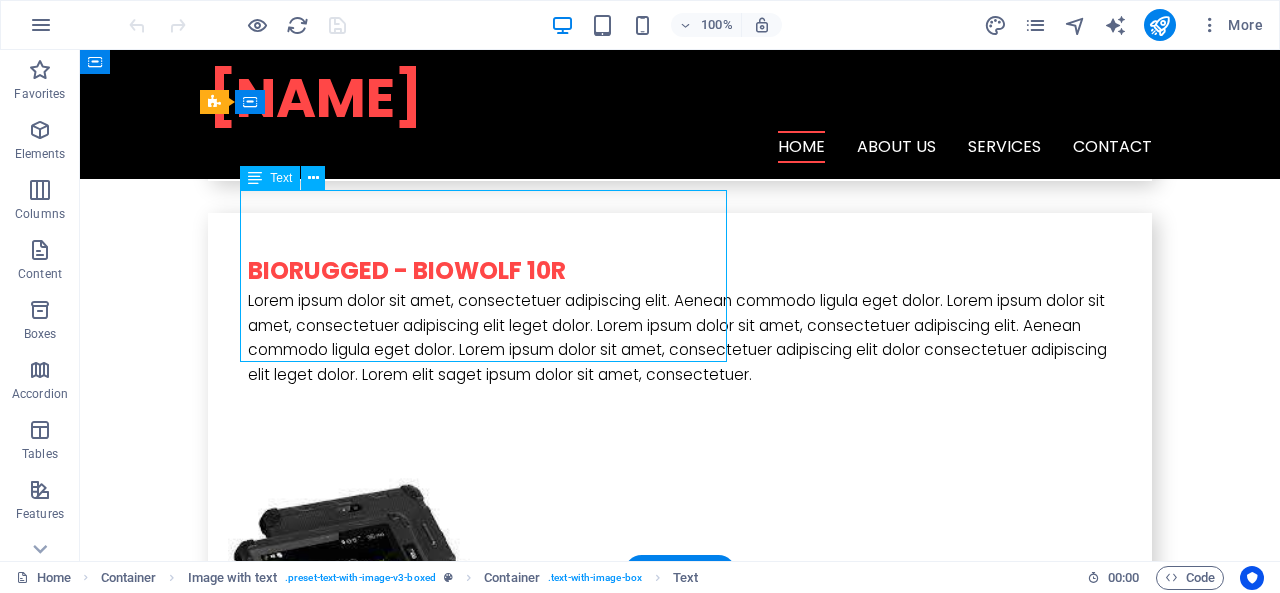 click on "Lorem ipsum dolor sit amet, consectetuer adipiscing elit. Aenean commodo ligula eget dolor. Lorem ipsum dolor sit amet, consectetuer adipiscing elit leget dolor. Lorem ipsum dolor sit amet, consectetuer adipiscing elit. Aenean commodo ligula eget dolor. Lorem ipsum dolor sit amet, consectetuer adipiscing elit dolor consectetuer adipiscing elit leget dolor. Lorem elit saget ipsum dolor sit amet, consectetuer." at bounding box center (680, 338) 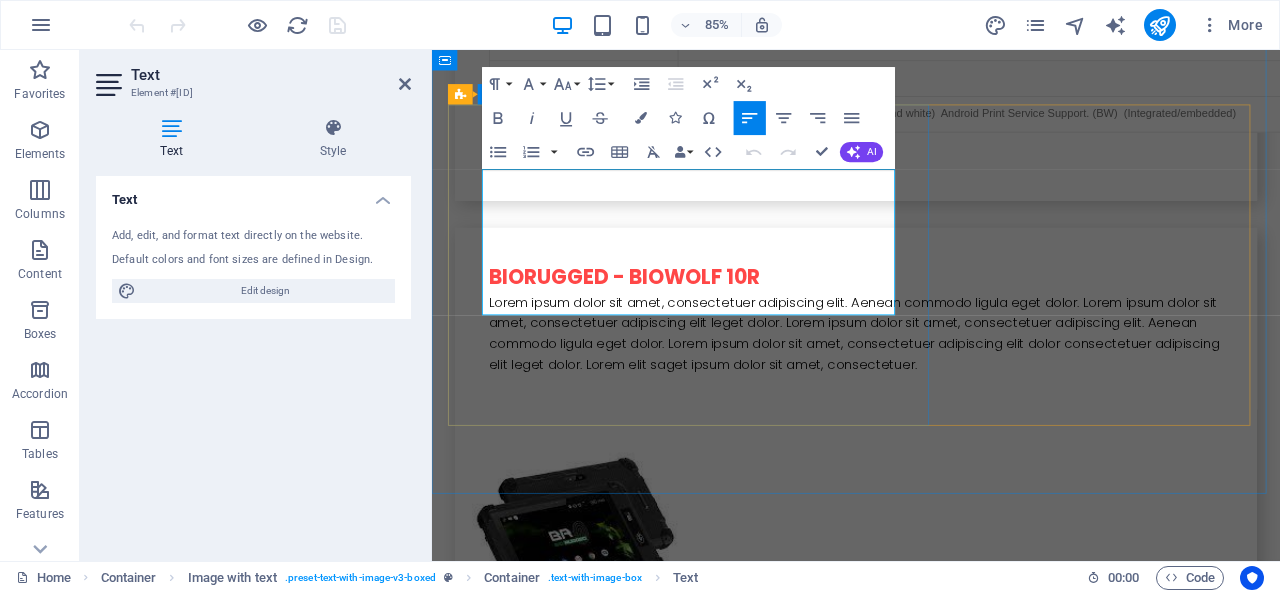 click on "Lorem ipsum dolor sit amet, consectetuer adipiscing elit. Aenean commodo ligula eget dolor. Lorem ipsum dolor sit amet, consectetuer adipiscing elit leget dolor. Lorem ipsum dolor sit amet, consectetuer adipiscing elit. Aenean commodo ligula eget dolor. Lorem ipsum dolor sit amet, consectetuer adipiscing elit dolor consectetuer adipiscing elit leget dolor. Lorem elit saget ipsum dolor sit amet, consectetuer." at bounding box center (931, 384) 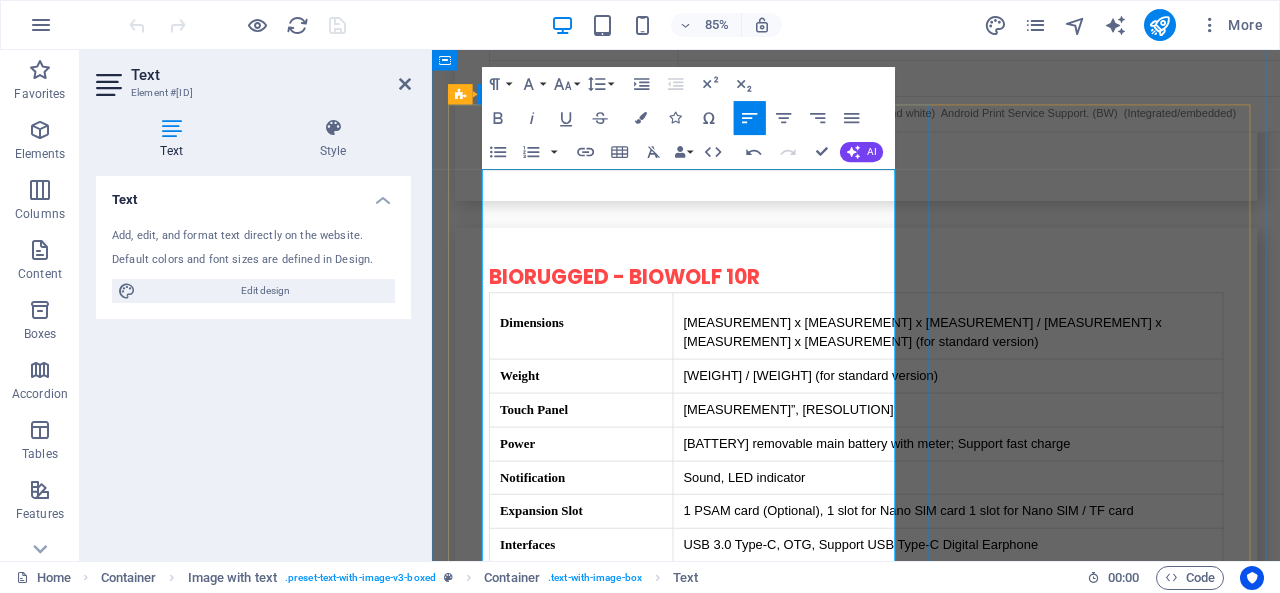 click on "BioRugged - BioWolf 10R Dimensions [MEASUREMENT] x [MEASUREMENT] x [MEASUREMENT] / [MEASUREMENT] x [MEASUREMENT] x [MEASUREMENT] (for standard version) Weight [WEIGHT] / [WEIGHT] (for standard version) Touch Panel [MEASUREMENT]”, [RESOLUTION] Power [BATTERY] removable main battery with meter; Support fast charge Notification Sound, LED indicator Expansion Slot 1 PSAM card (Optional), 1 slot for Nano SlM card 1 slot for Nano SlM / TF card Interfaces USB [VERSION] Type-C, OTG, Support USB Type-C Digital Earphone Audio [MICROPHONES] microphones, [SPEAKERS] speakers Keypad 1 scan key, l power key, 2 volume keys (+/-), 2 virtual keys Sensors Gravity sensor, light sensor, proximity sensor, gyroscope (optional), geomagnetic sensor (optional)" at bounding box center (931, 547) 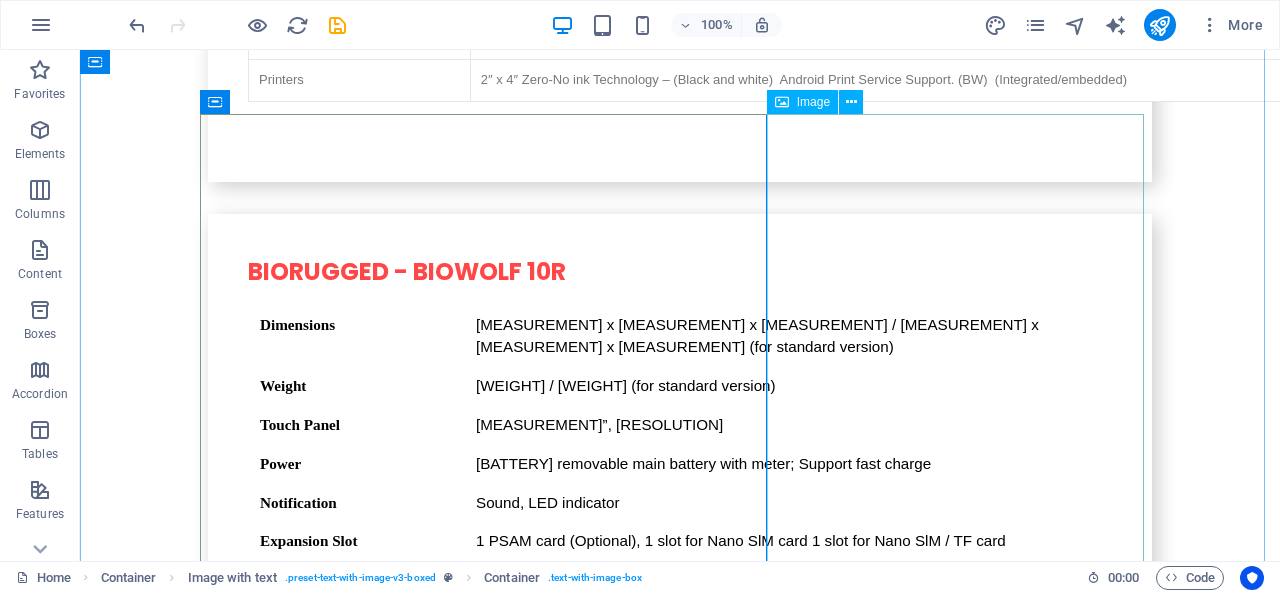 click at bounding box center (349, 920) 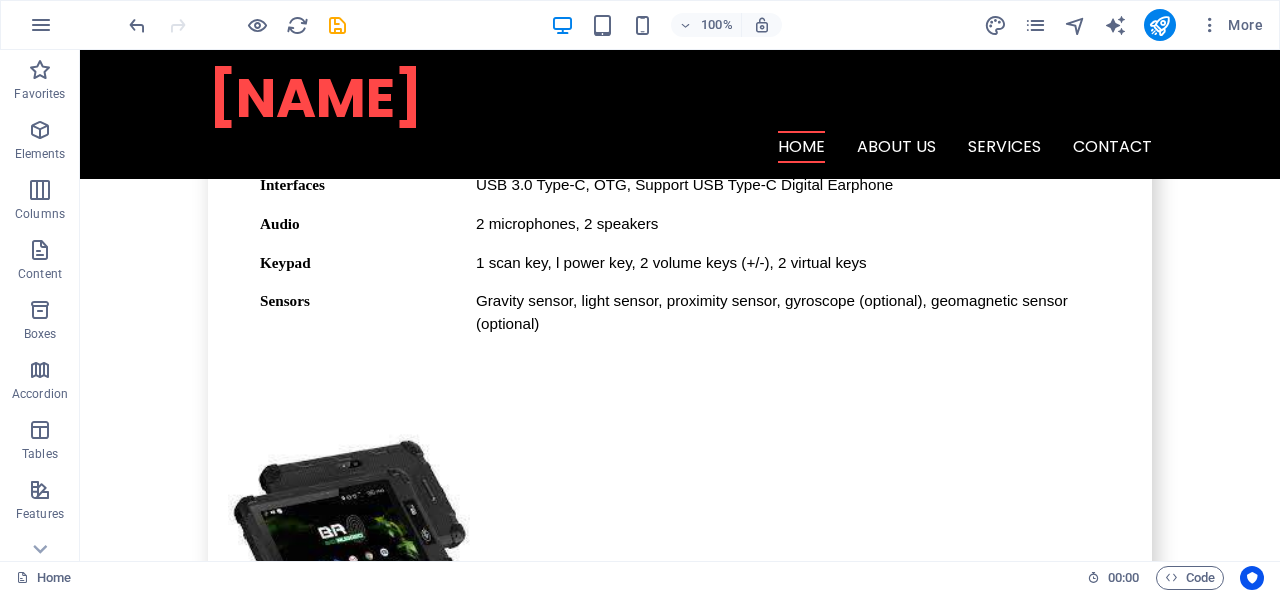 scroll, scrollTop: 6230, scrollLeft: 0, axis: vertical 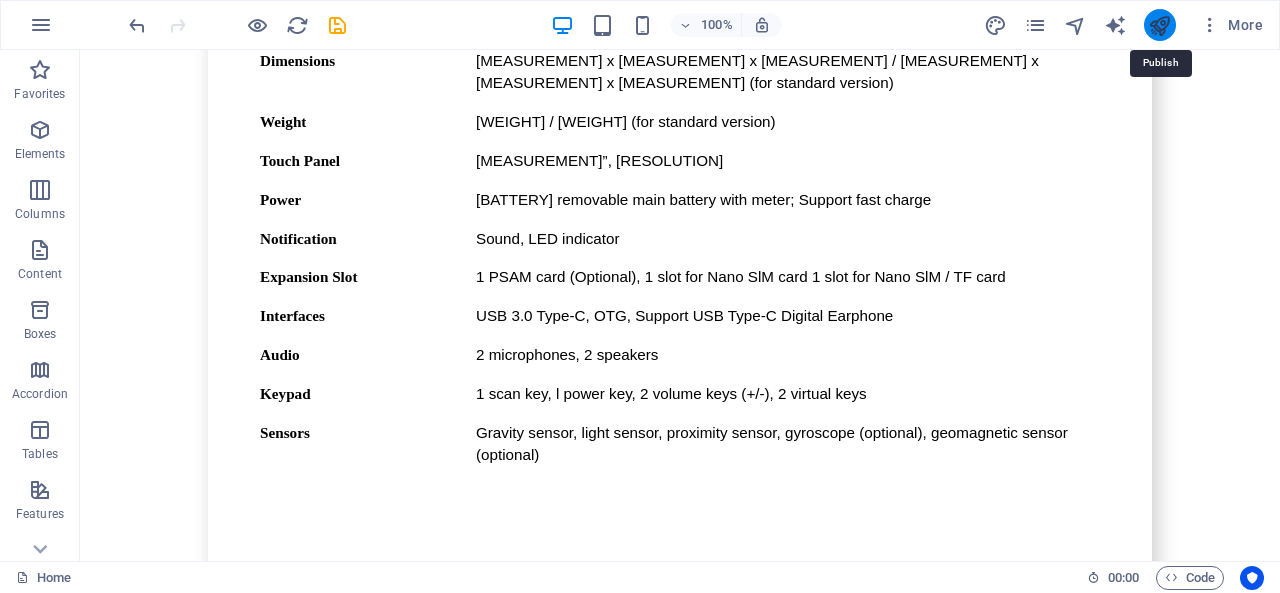 click at bounding box center [1159, 25] 